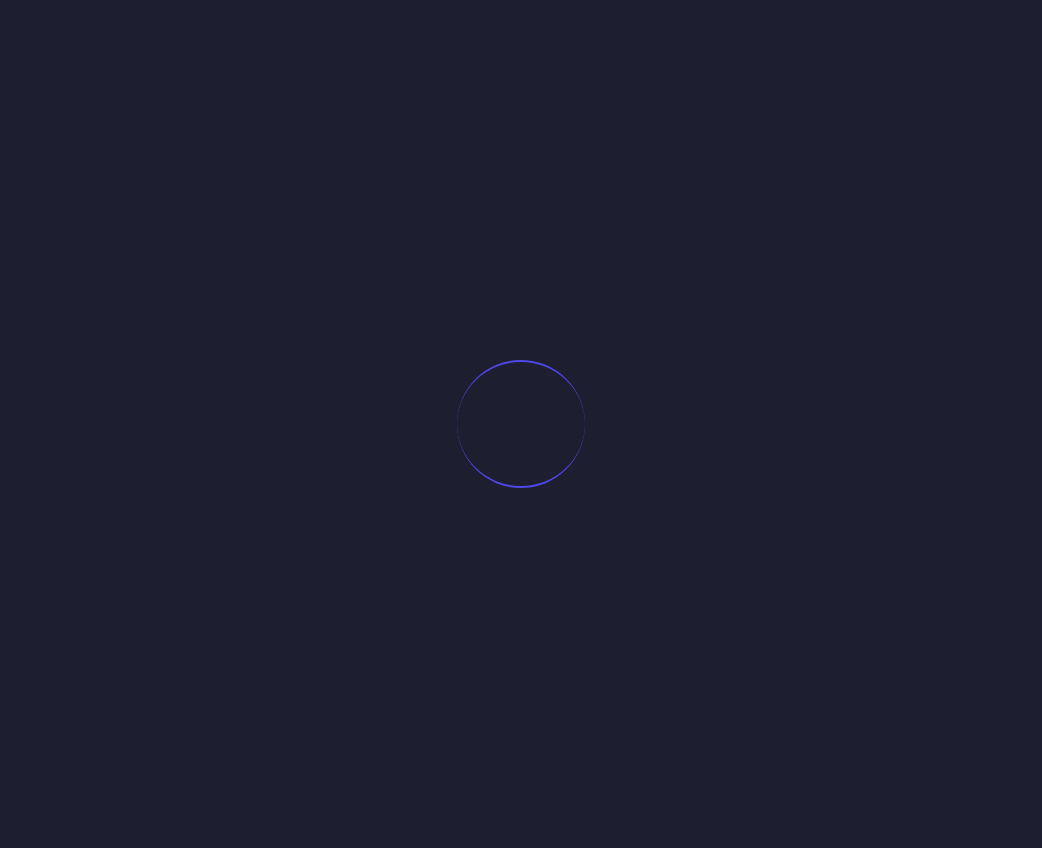 scroll, scrollTop: 0, scrollLeft: 0, axis: both 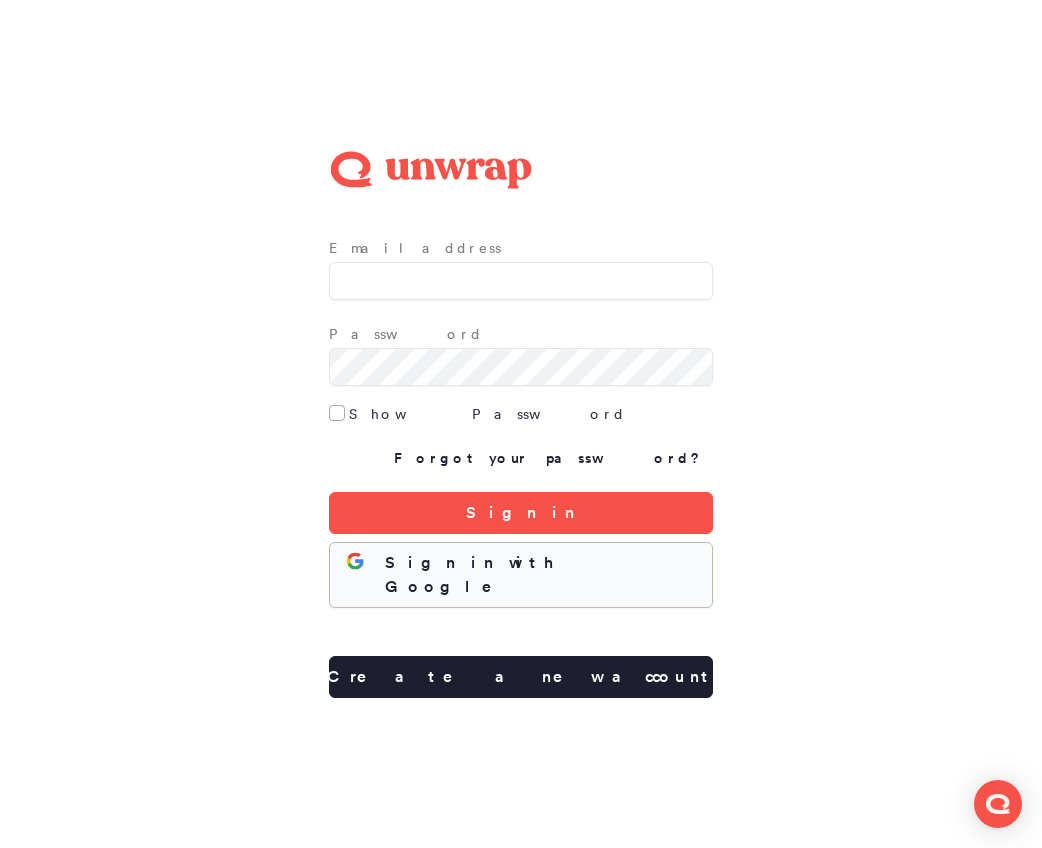 click on "Sign in with Google" at bounding box center (540, 575) 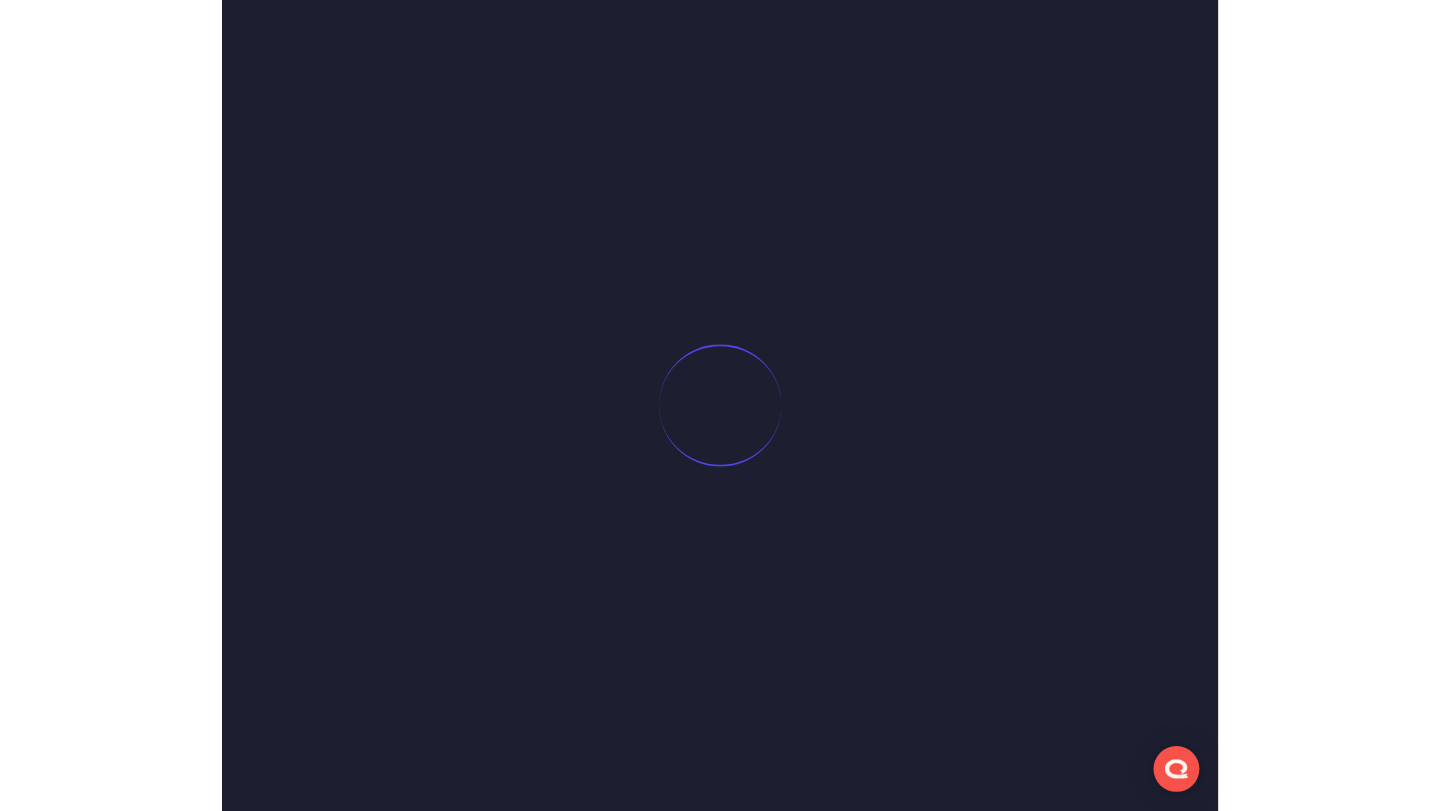 scroll, scrollTop: 0, scrollLeft: 0, axis: both 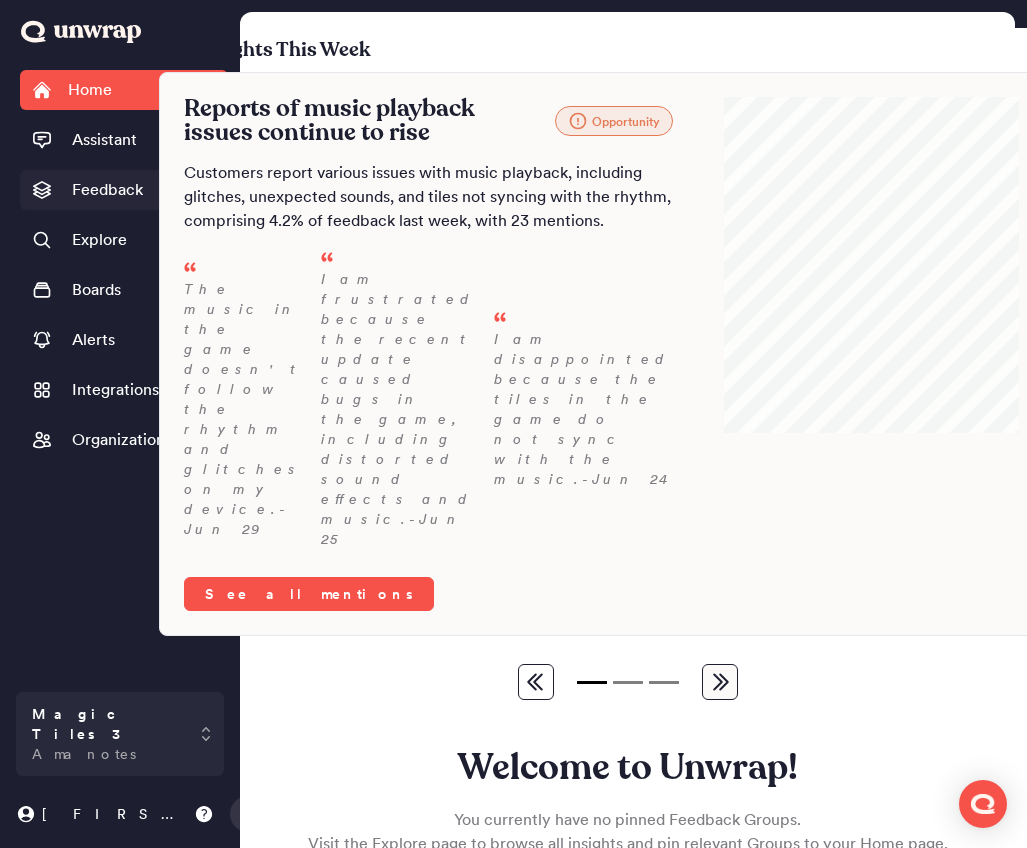 click on "Feedback" at bounding box center (124, 190) 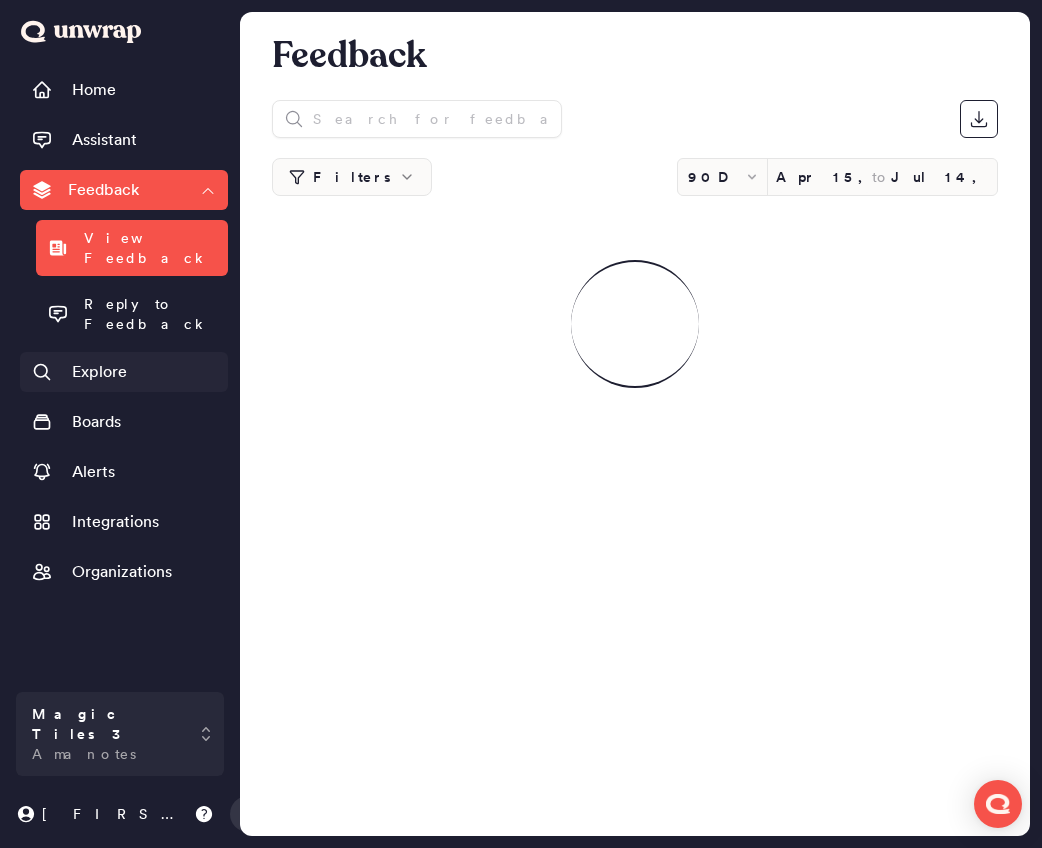 click on "Explore" at bounding box center (99, 372) 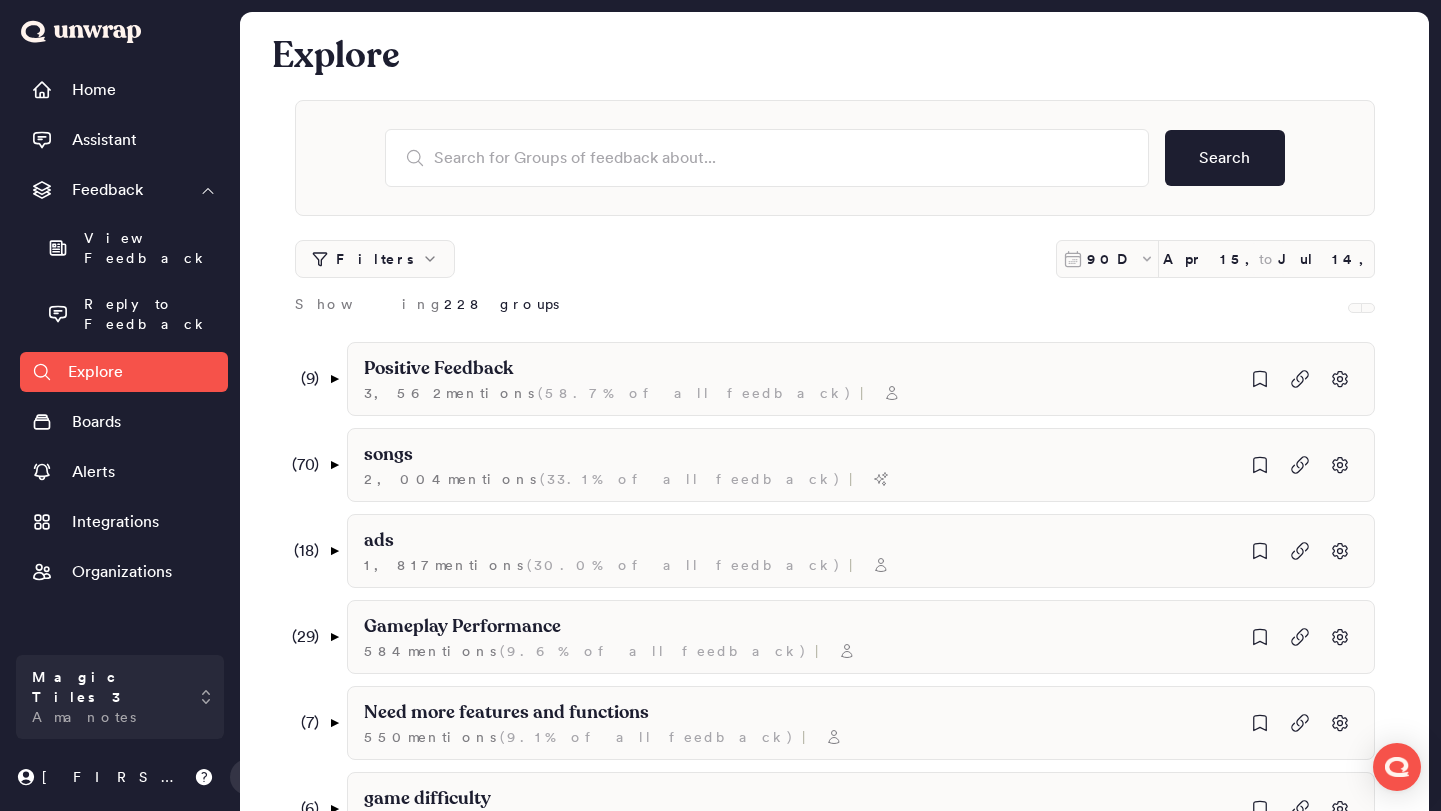 click on "Filters 90D Apr 15, 2025 to Jul 14, 2025" at bounding box center (835, 259) 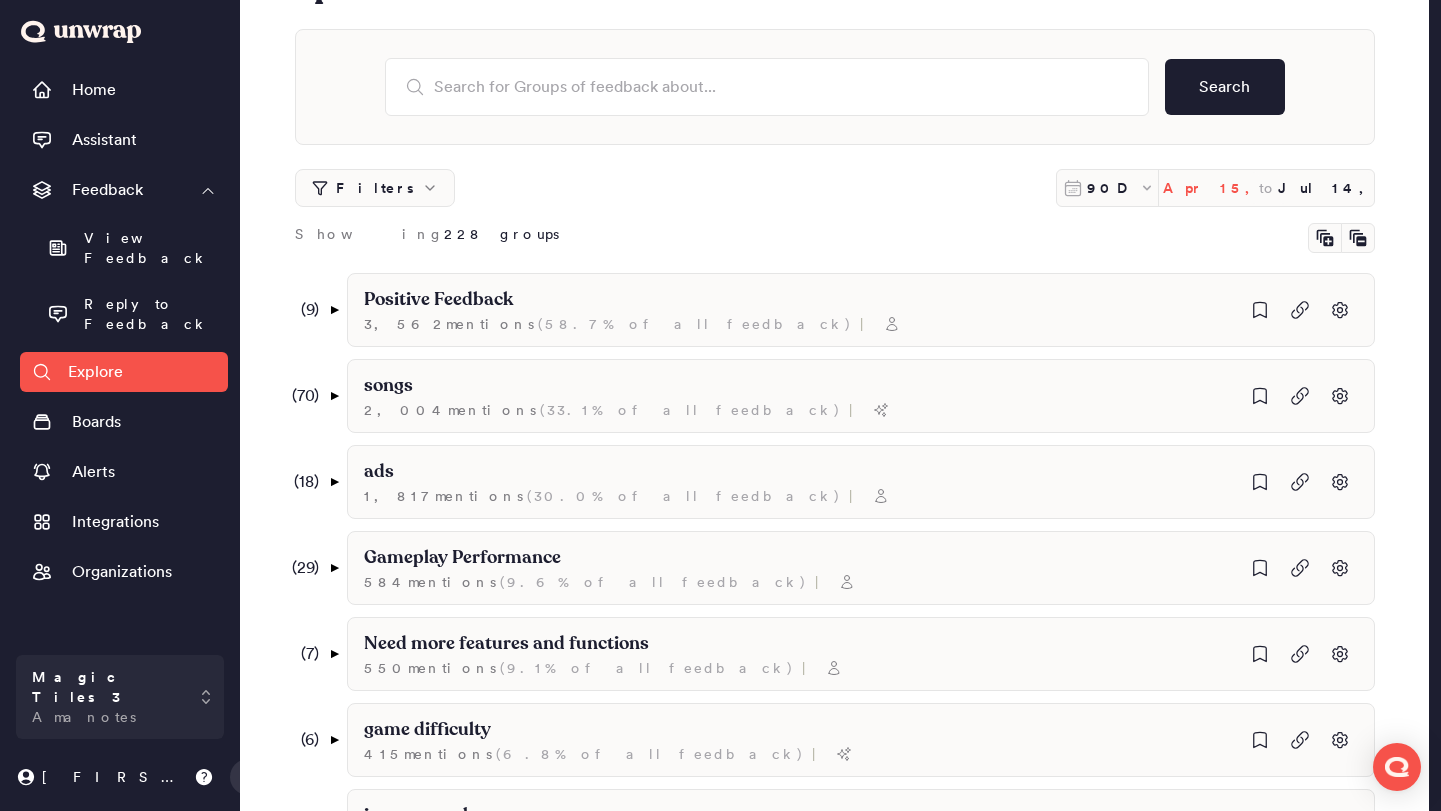 scroll, scrollTop: 0, scrollLeft: 0, axis: both 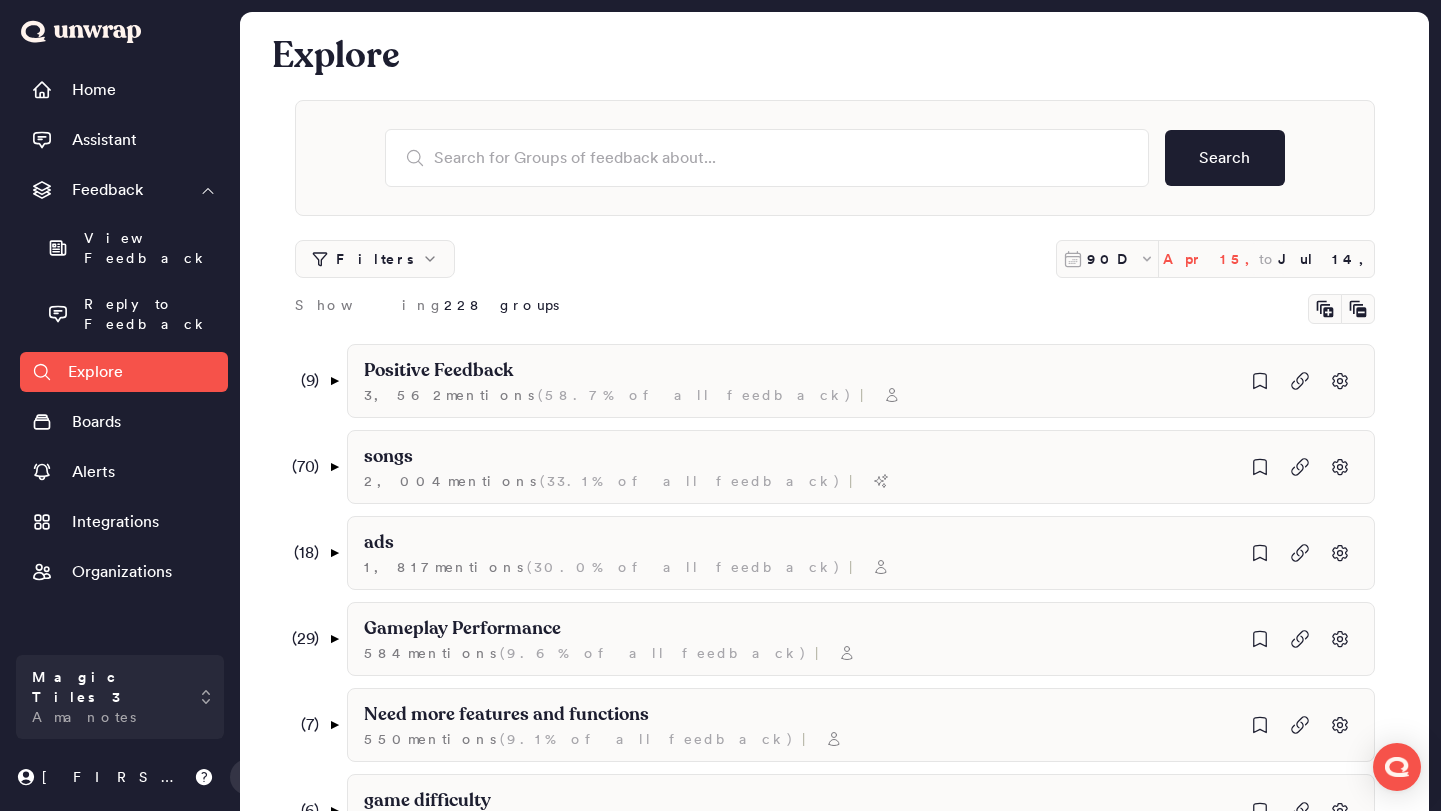 click on "Apr 15, 2025" at bounding box center (1211, 259) 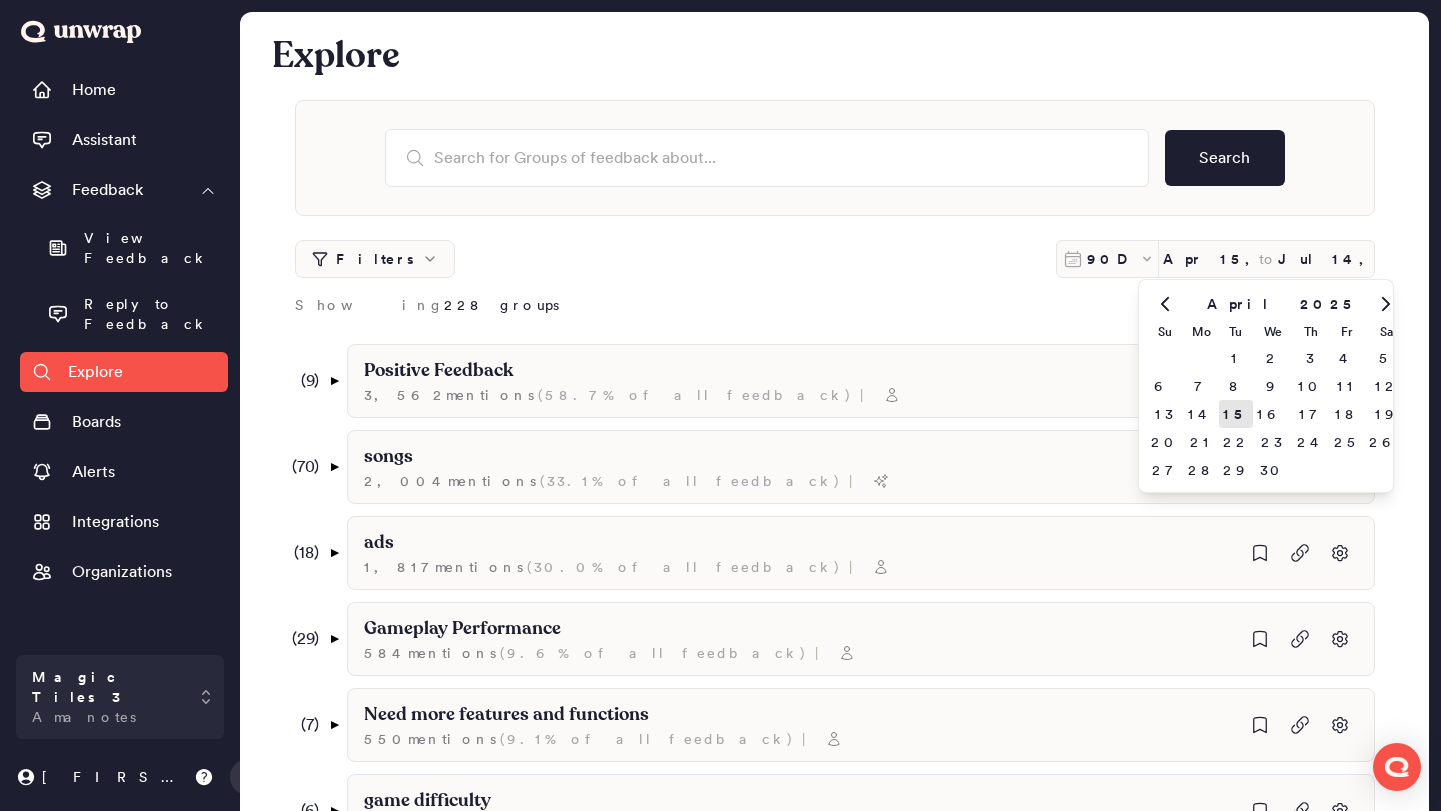 click 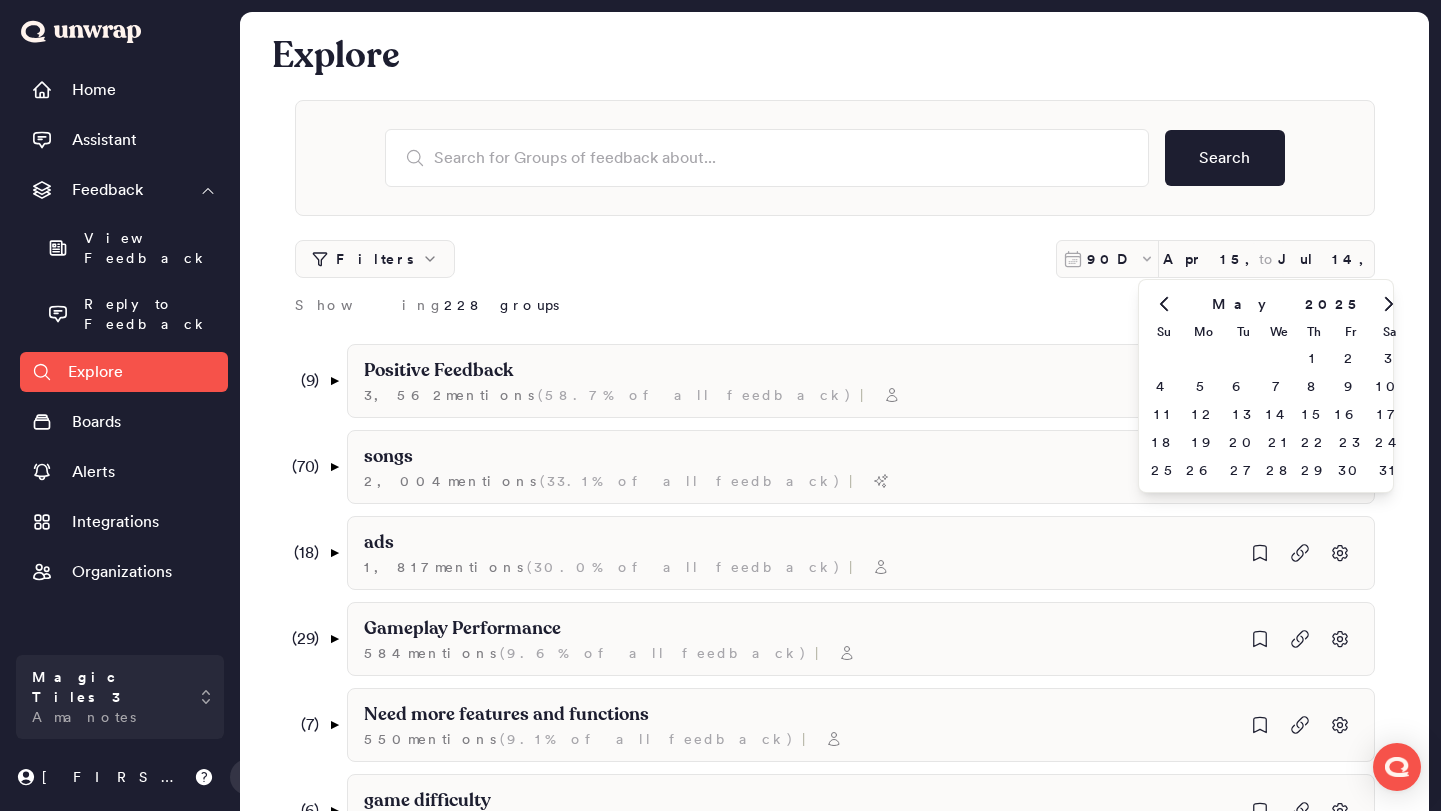 click 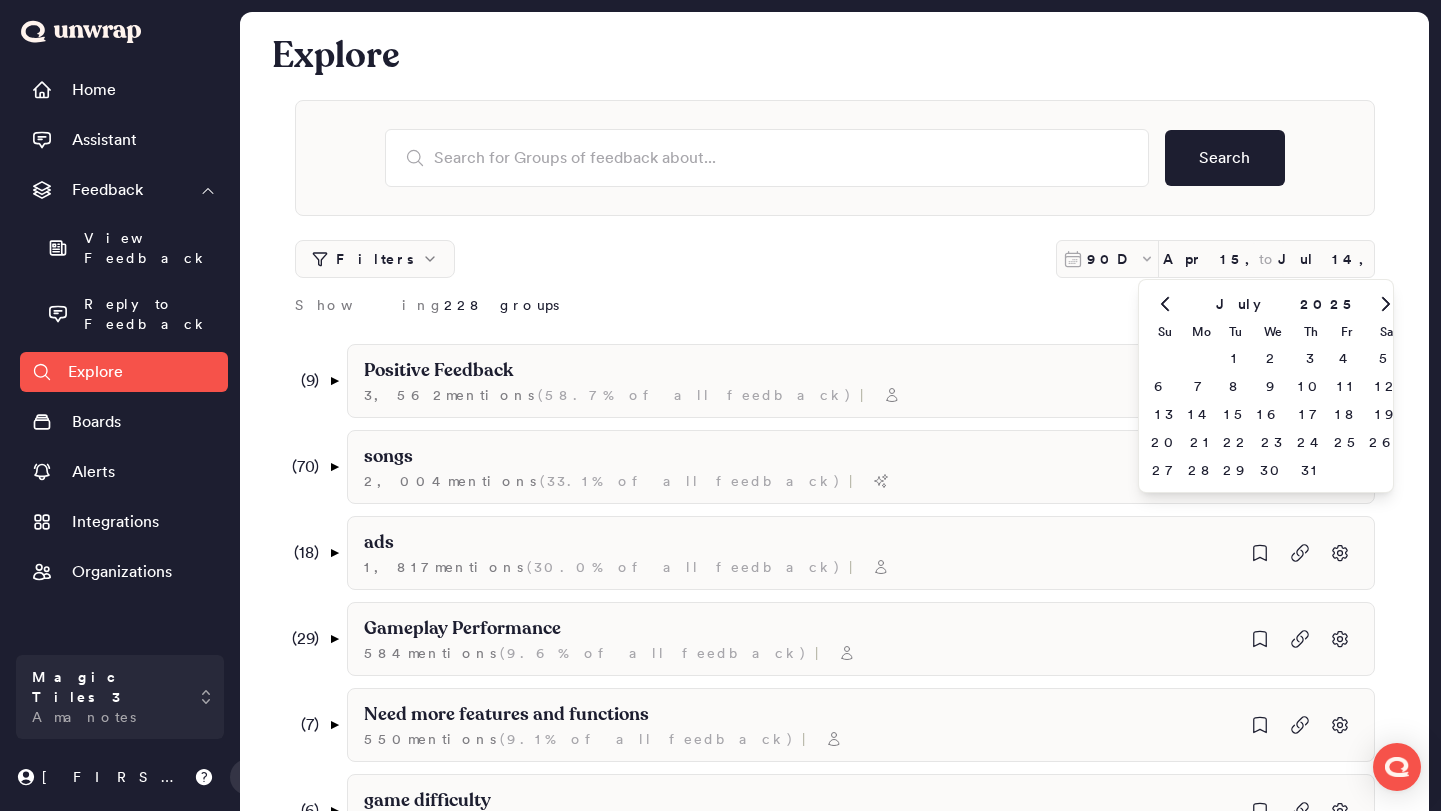 click 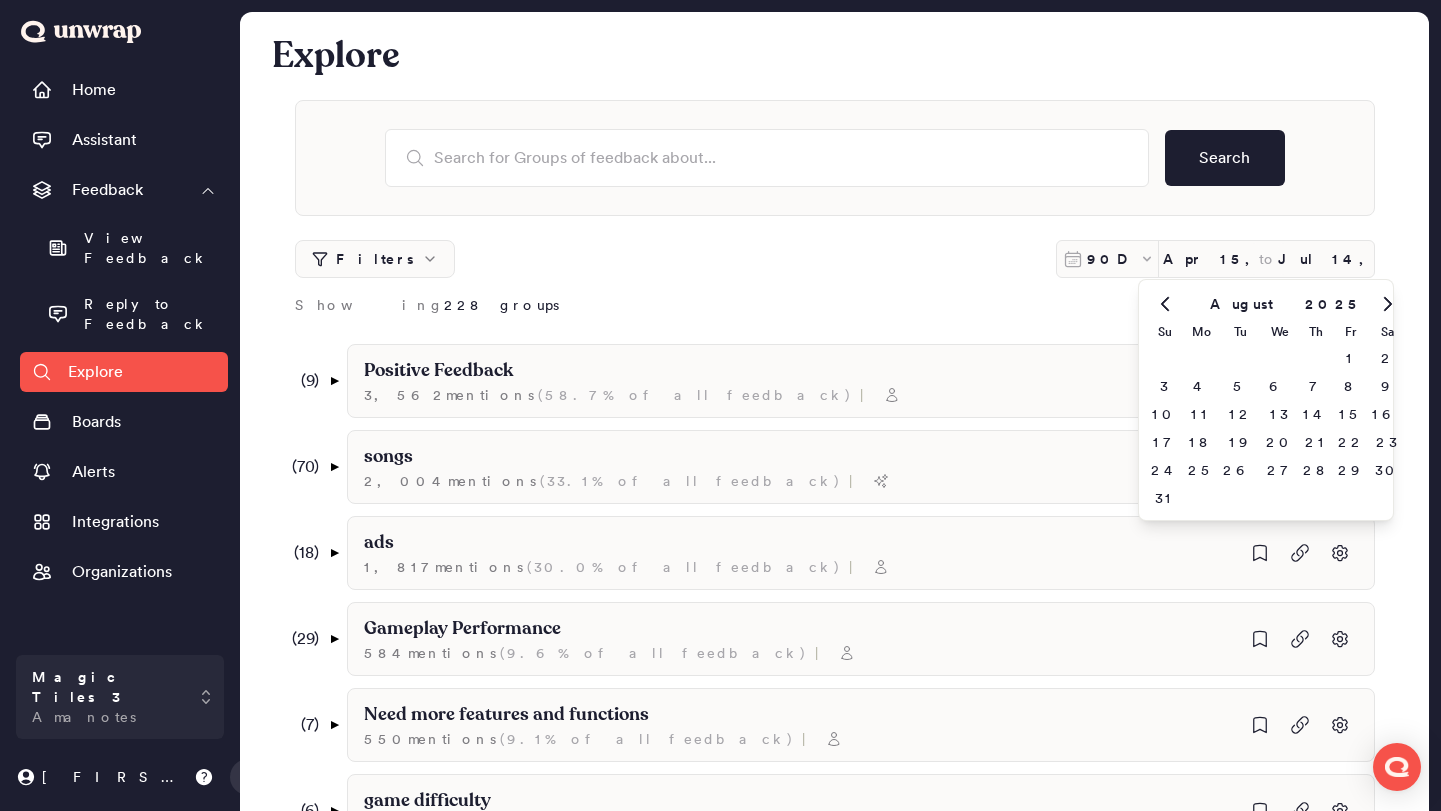 click 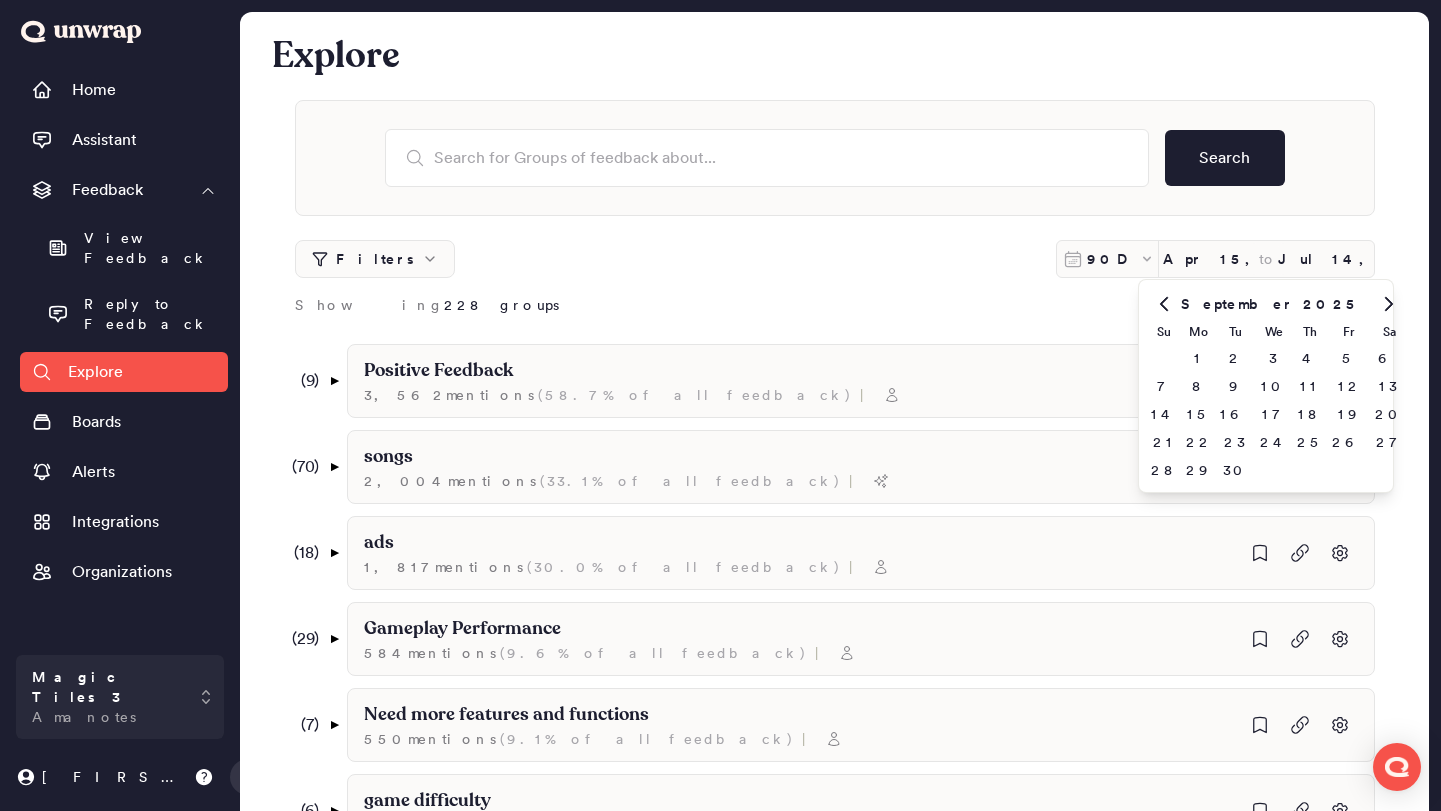 click 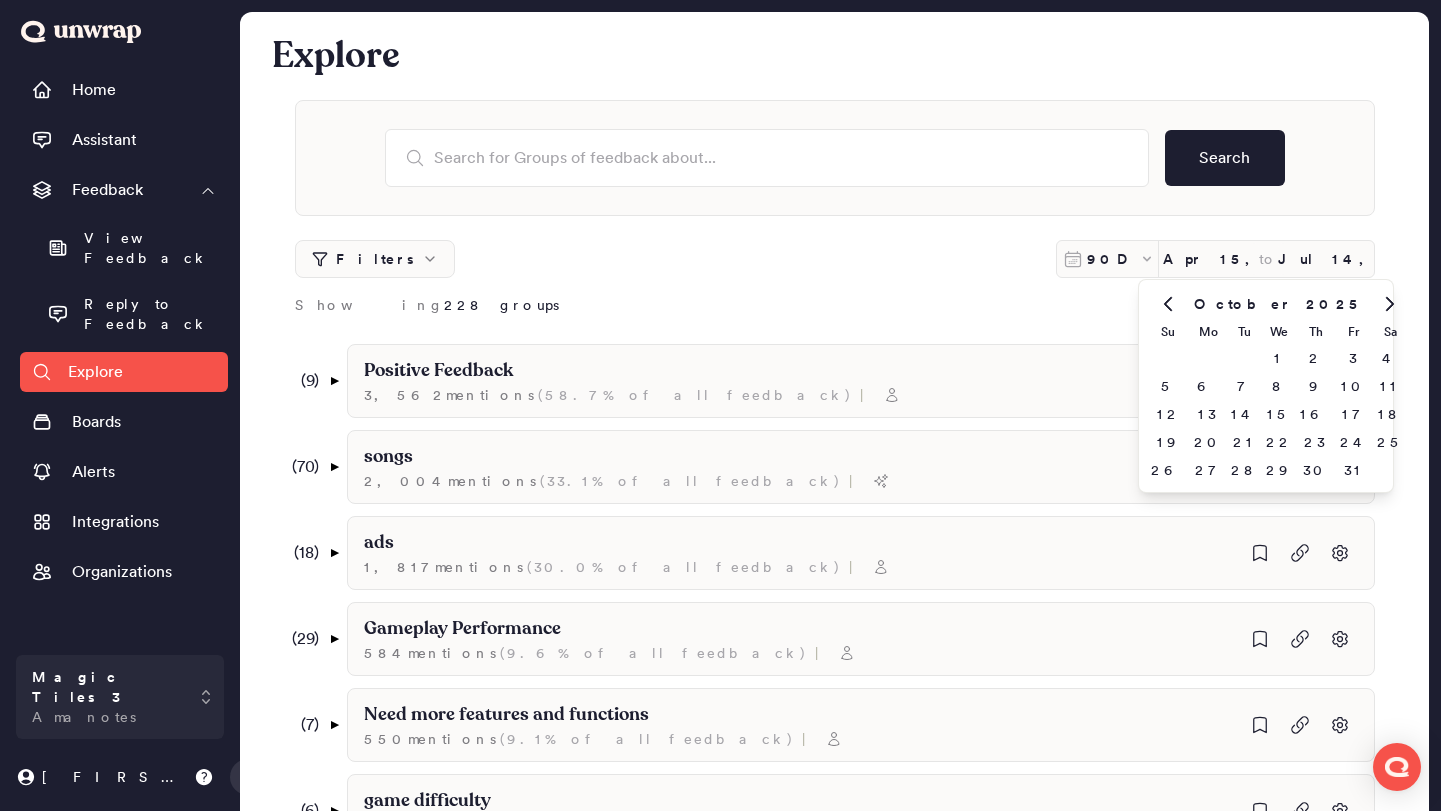 click 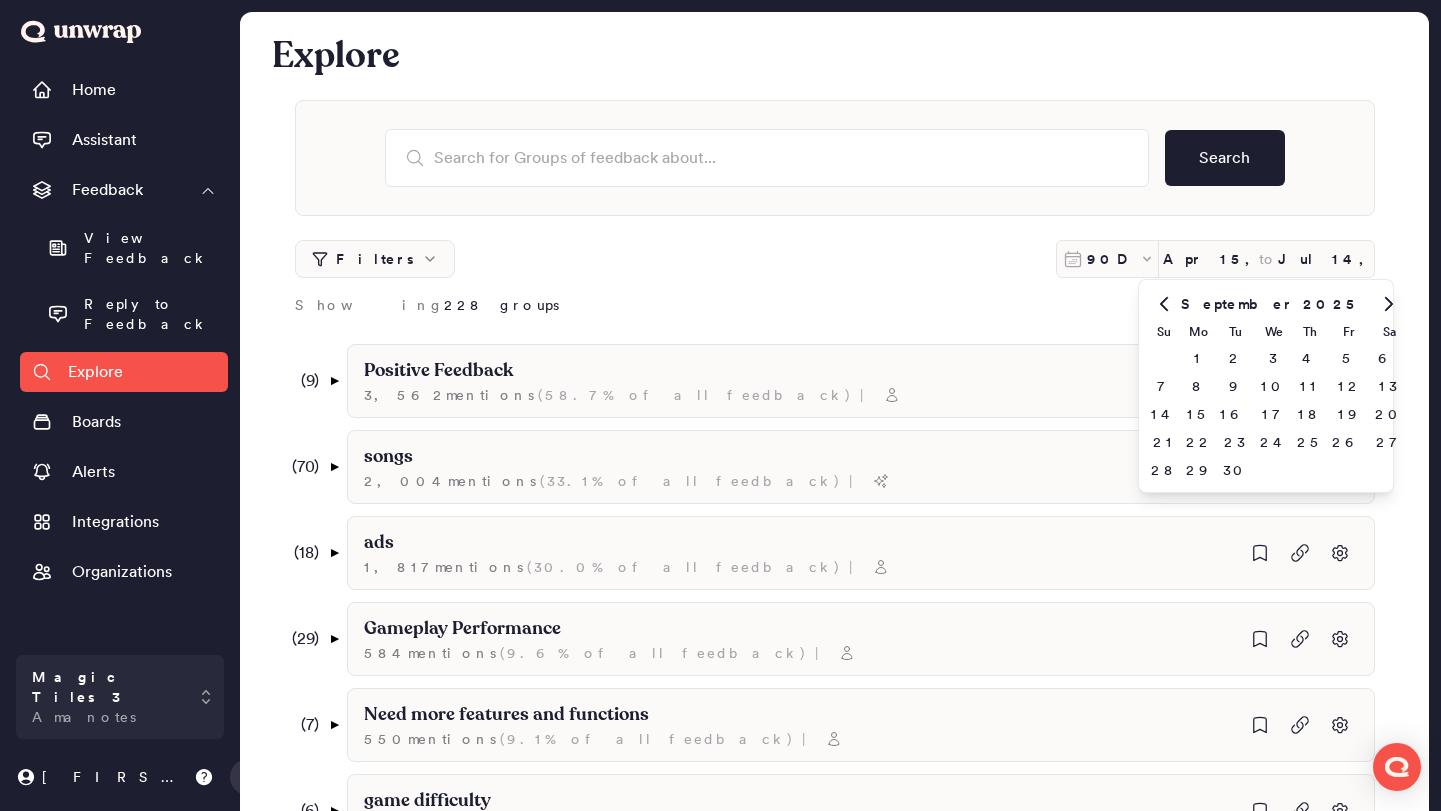 click 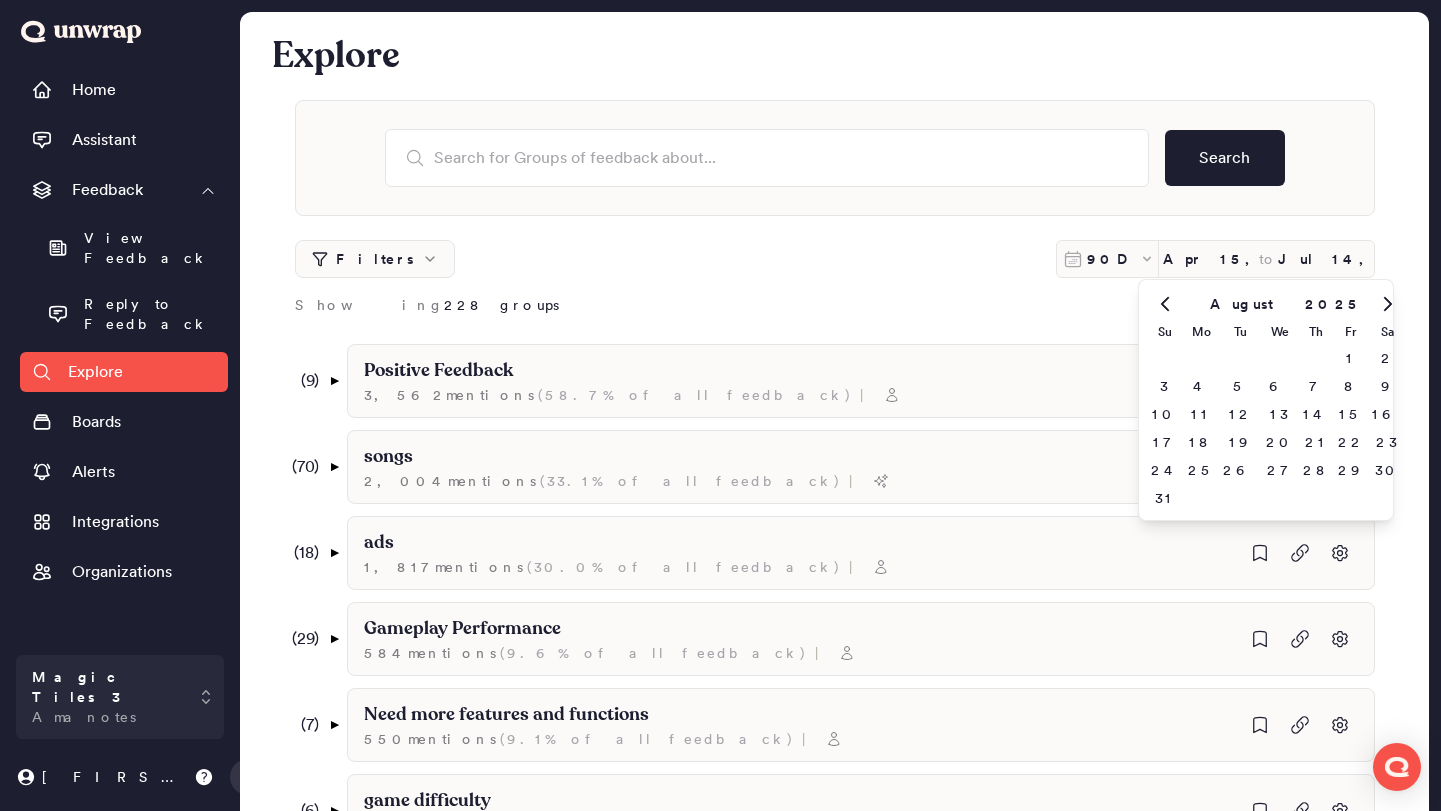 click 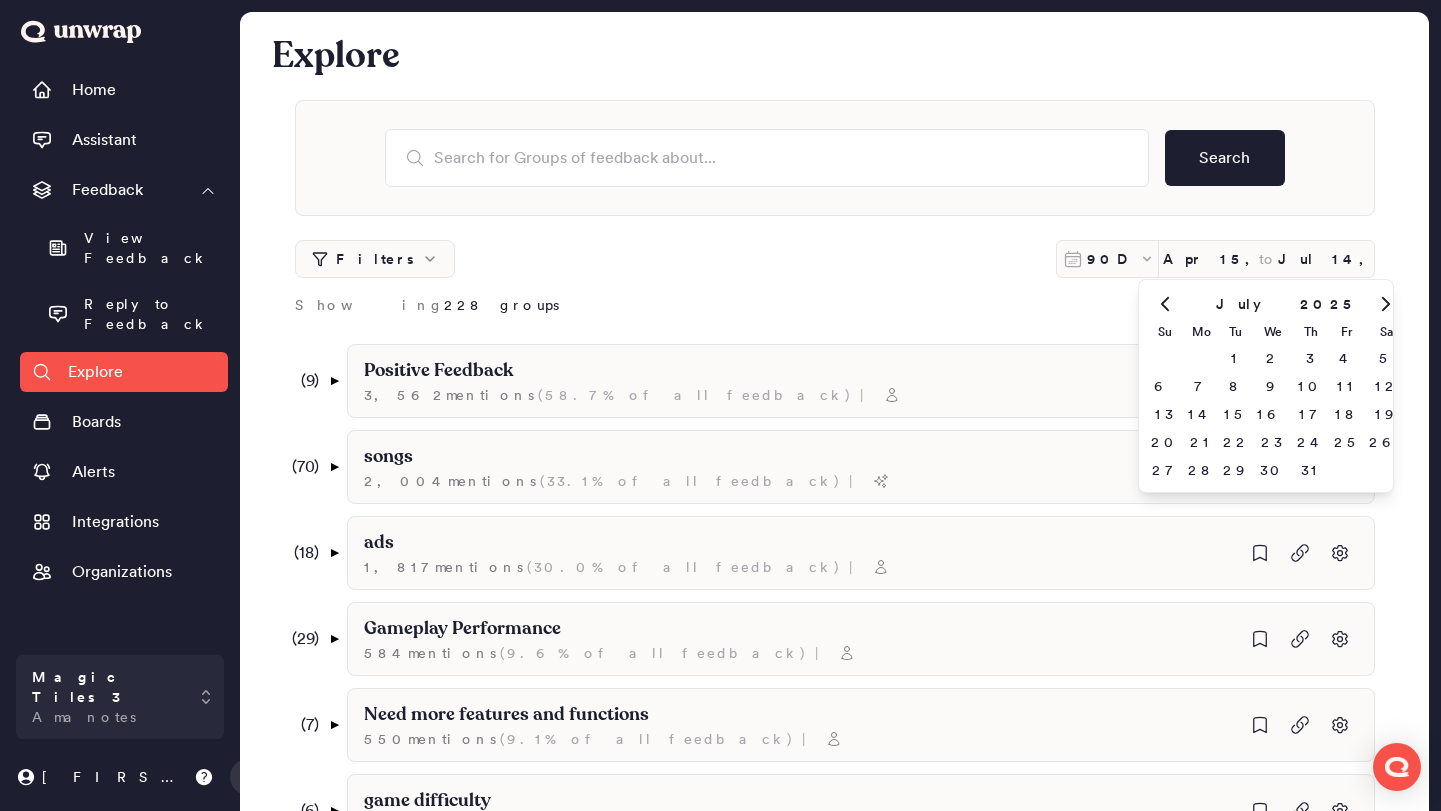 click 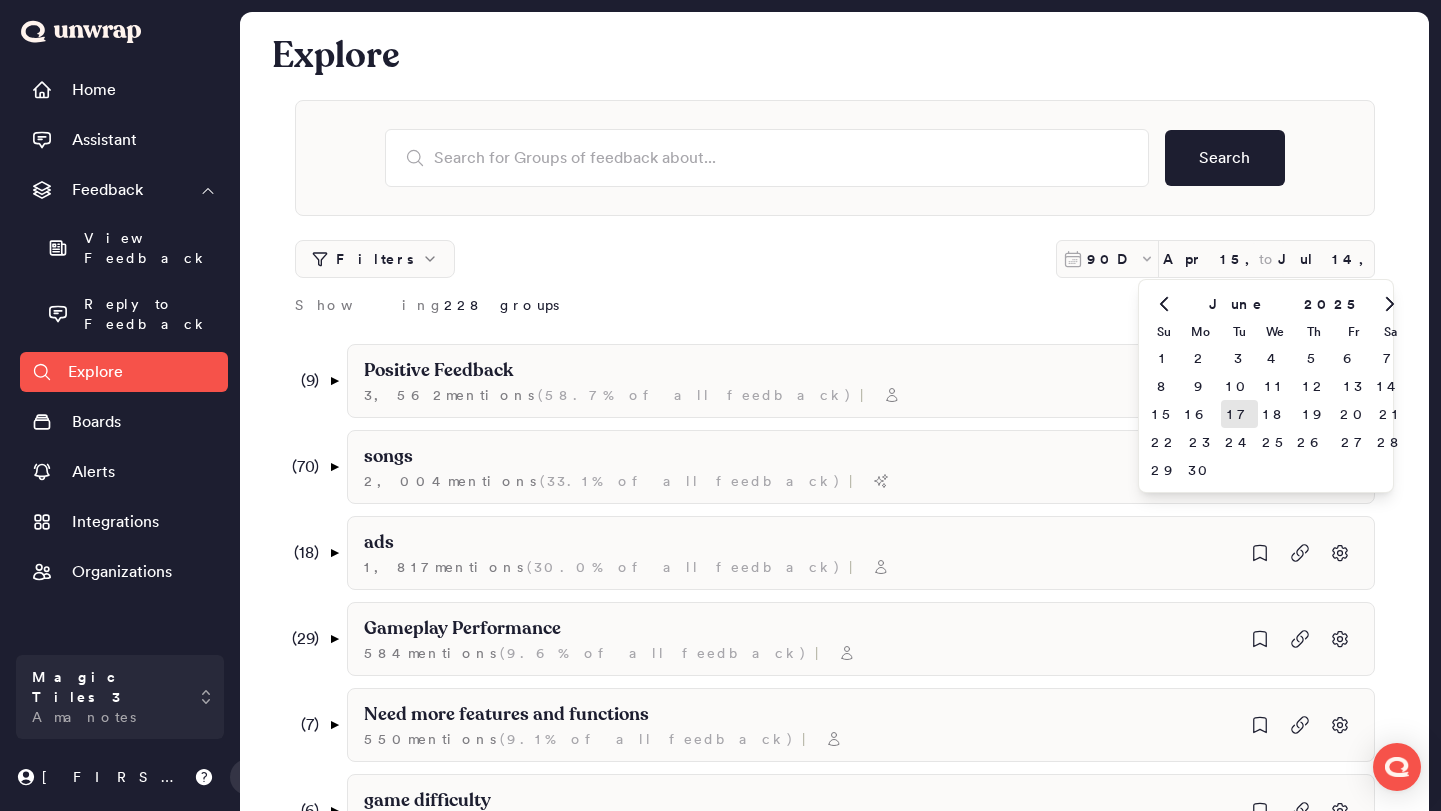 click on "17" at bounding box center [1239, 414] 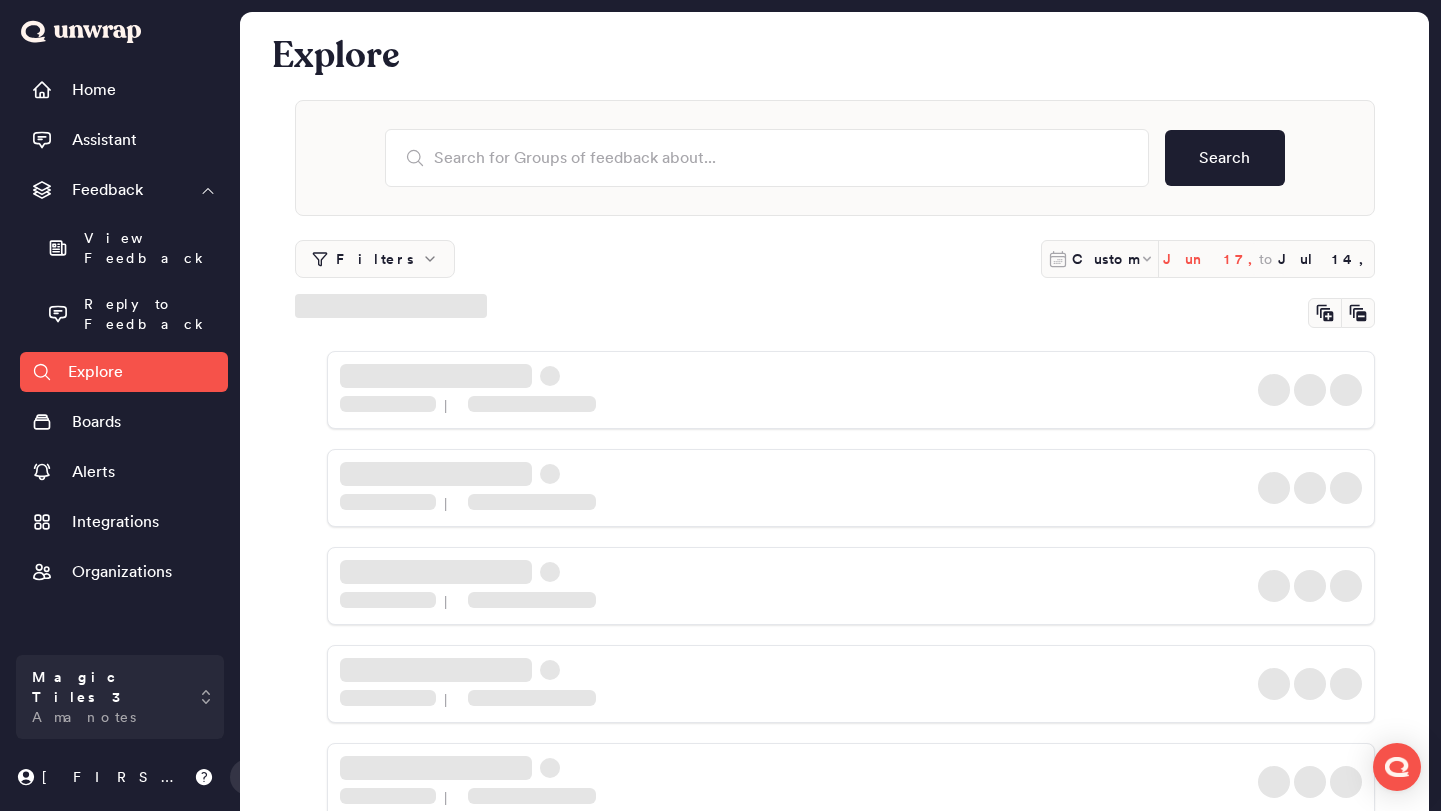 click on "Jun 17, 2025" at bounding box center [1211, 259] 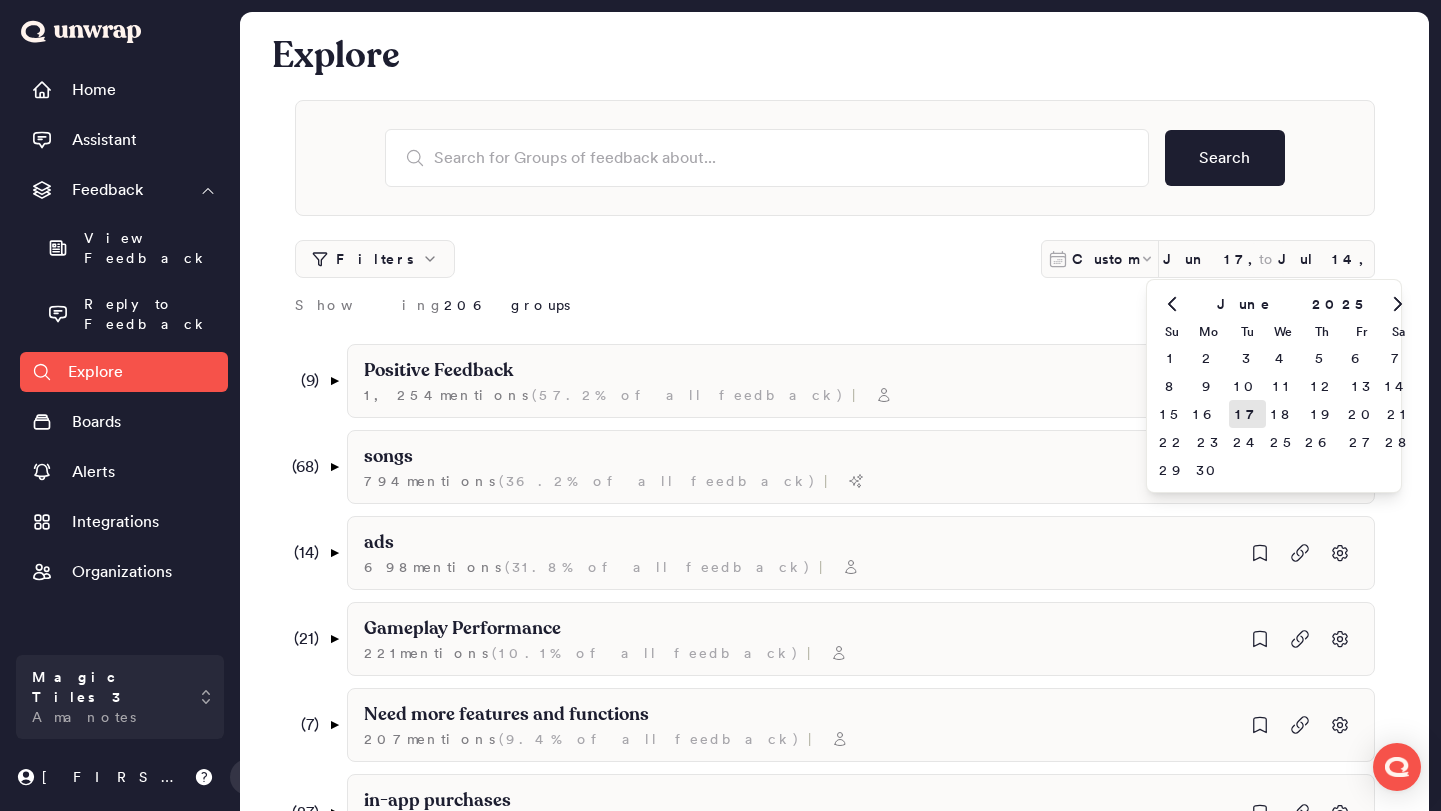 click 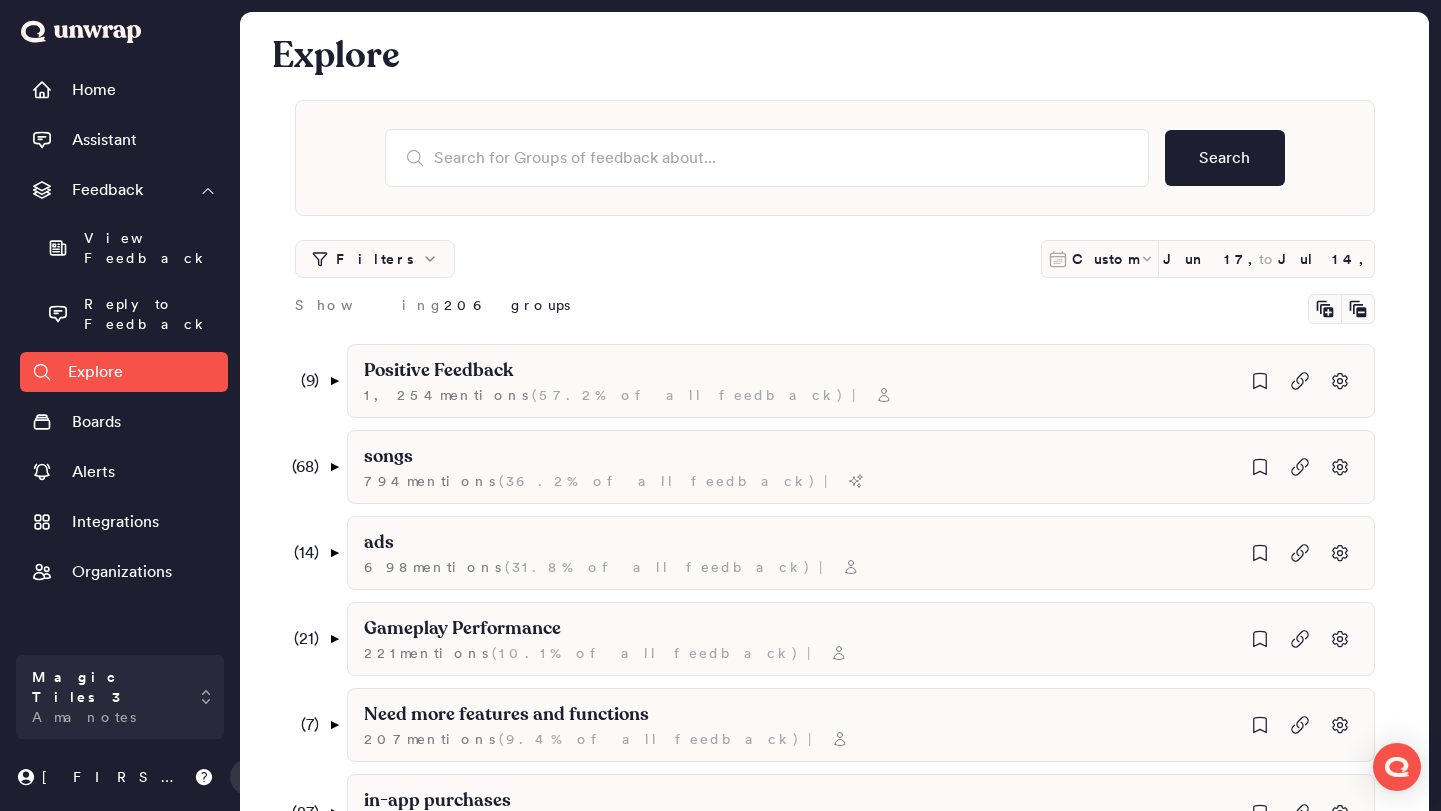 click on "Showing  206 groups" at bounding box center (835, 309) 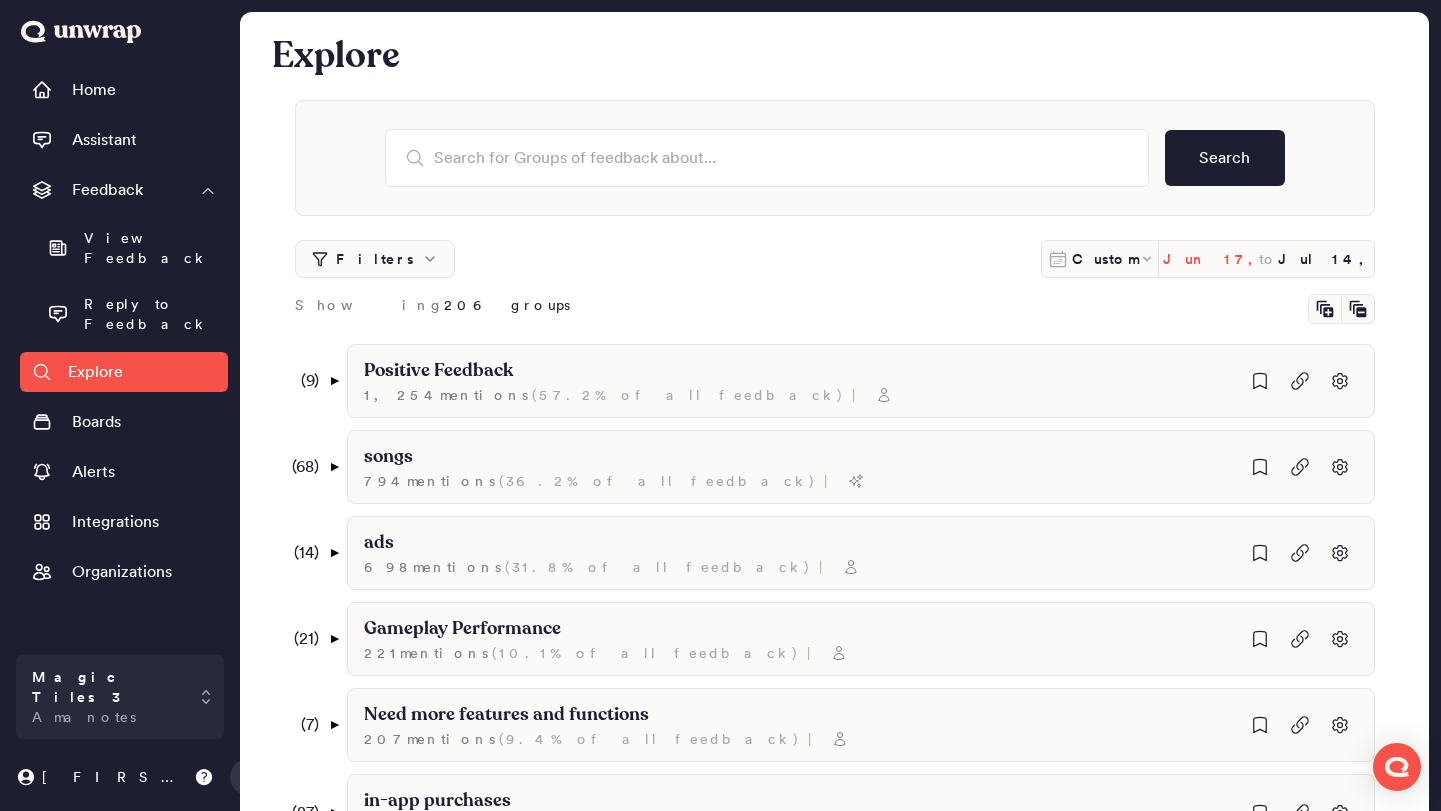 click on "Jun 17, 2025" at bounding box center [1211, 259] 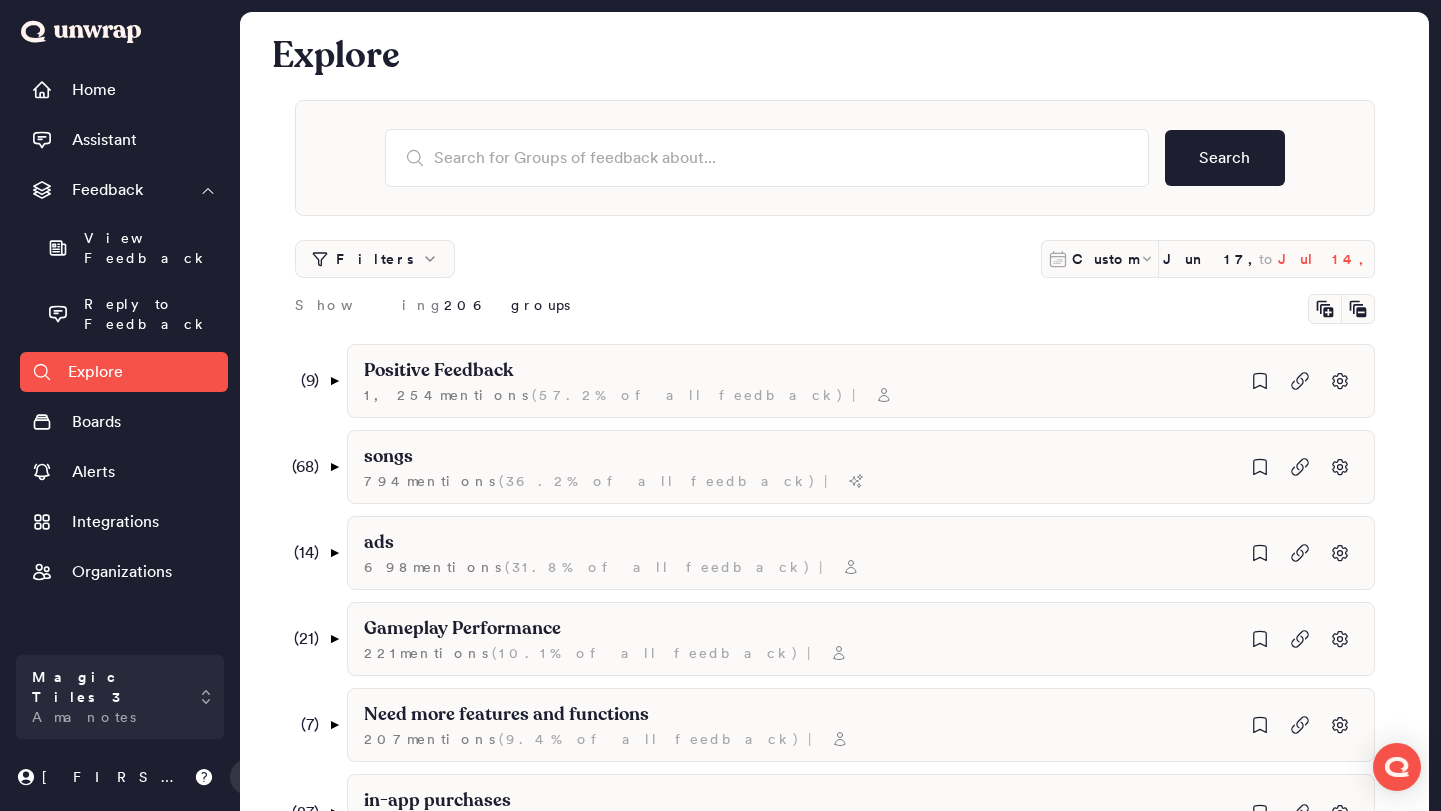 click on "Jul 14, 2025" at bounding box center (1326, 259) 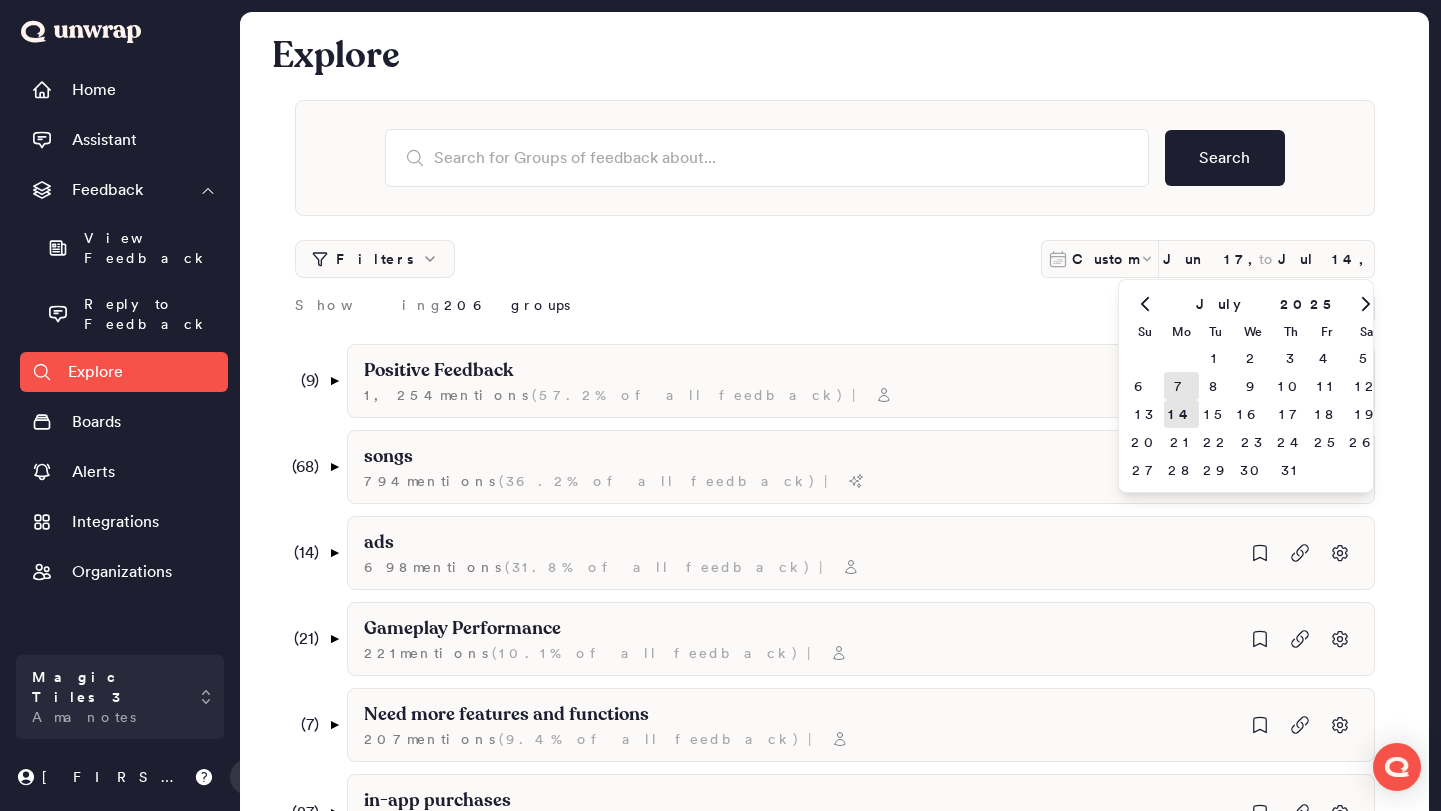 click on "7" at bounding box center [1181, 386] 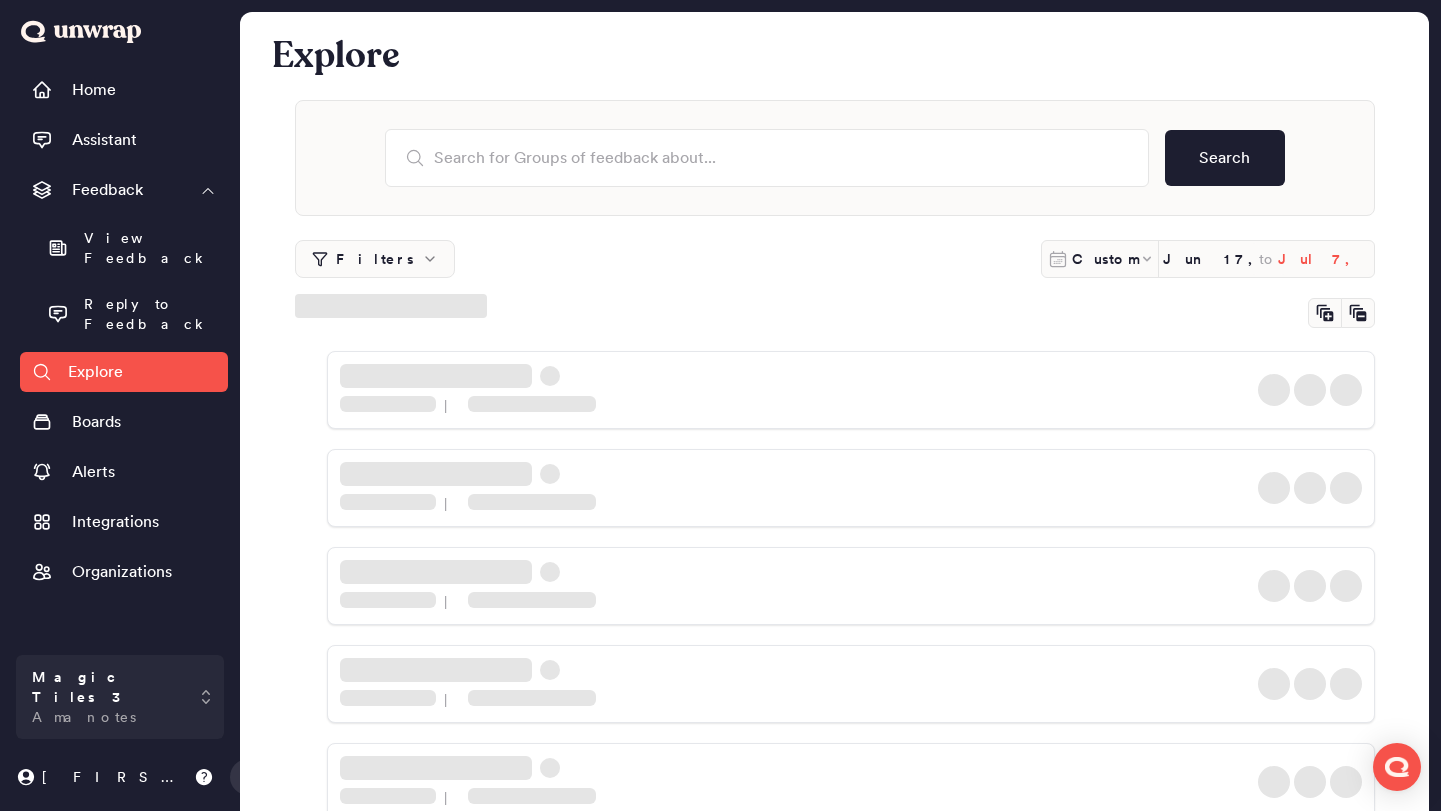 click on "Jul 7, 2025" at bounding box center [1326, 259] 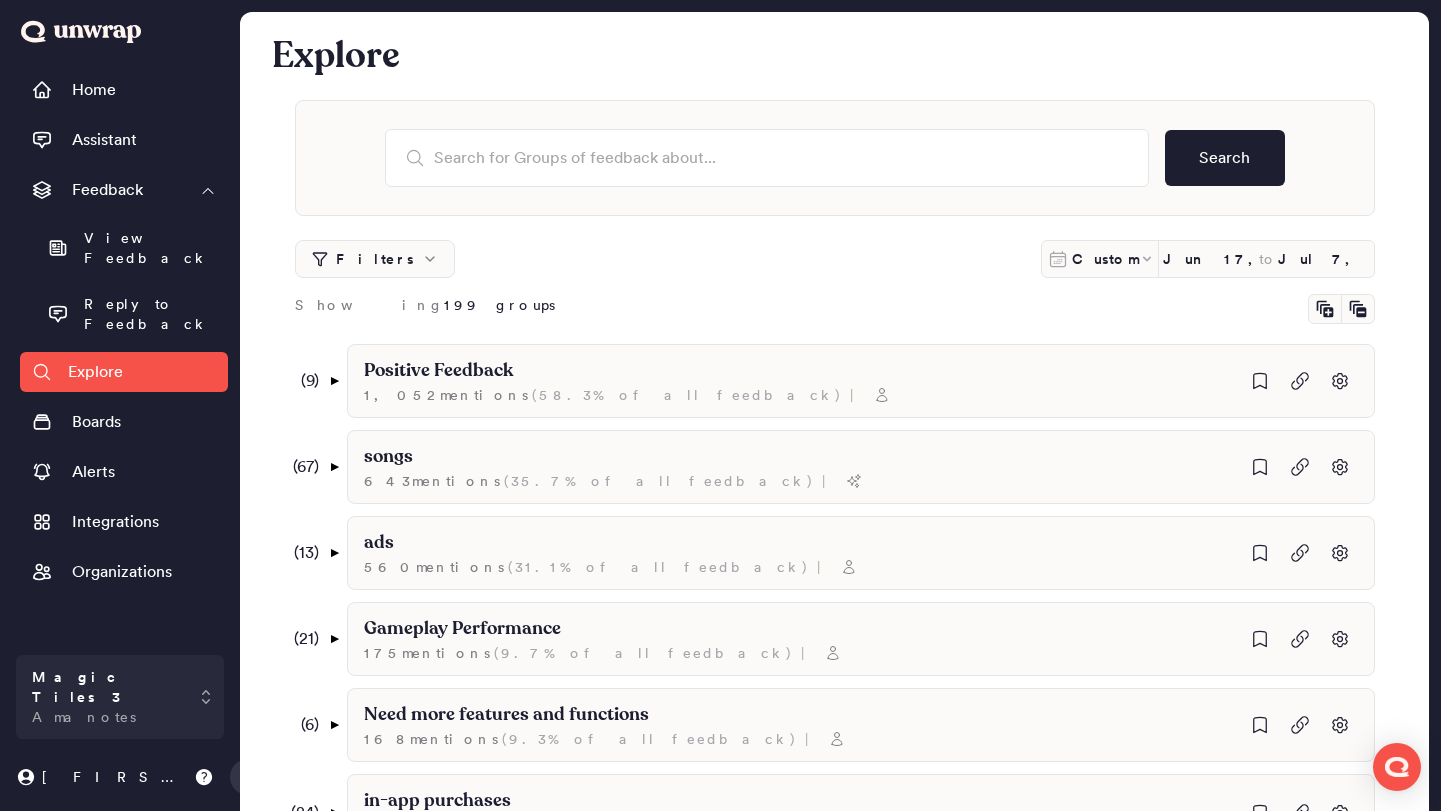 click on "Showing  199 groups" at bounding box center [835, 309] 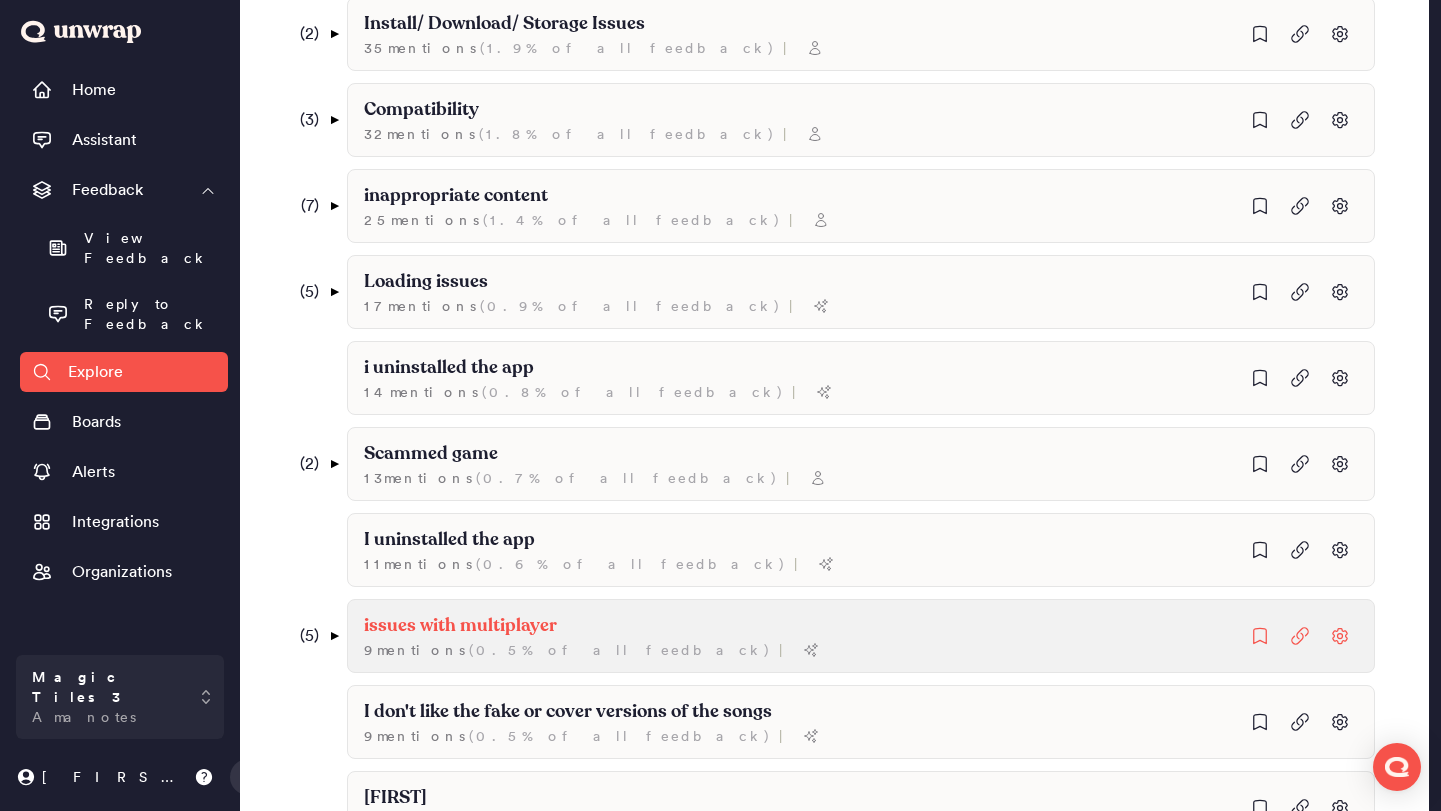 scroll, scrollTop: 1089, scrollLeft: 0, axis: vertical 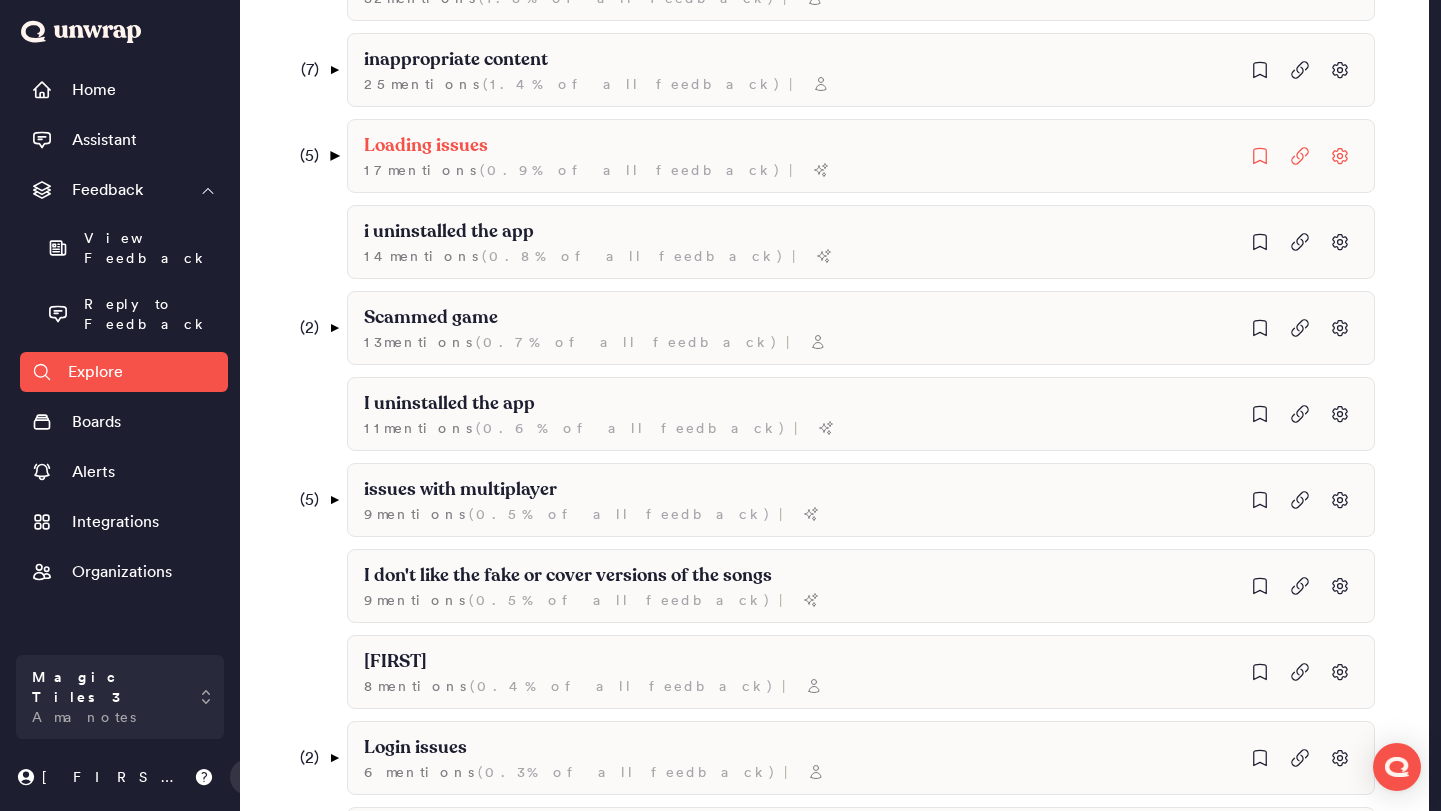 click on "▼" at bounding box center [333, 156] 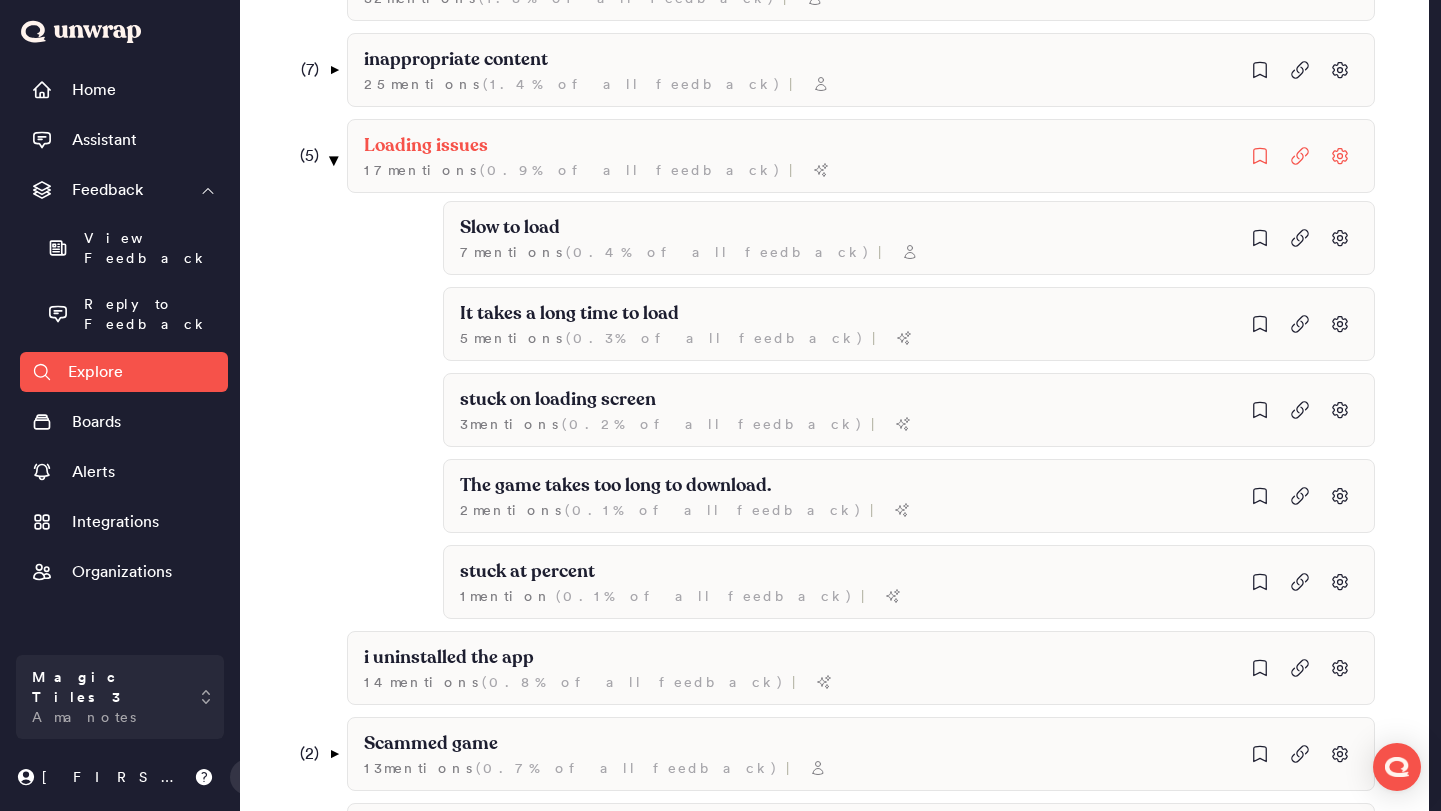 click on "▼" at bounding box center (333, 160) 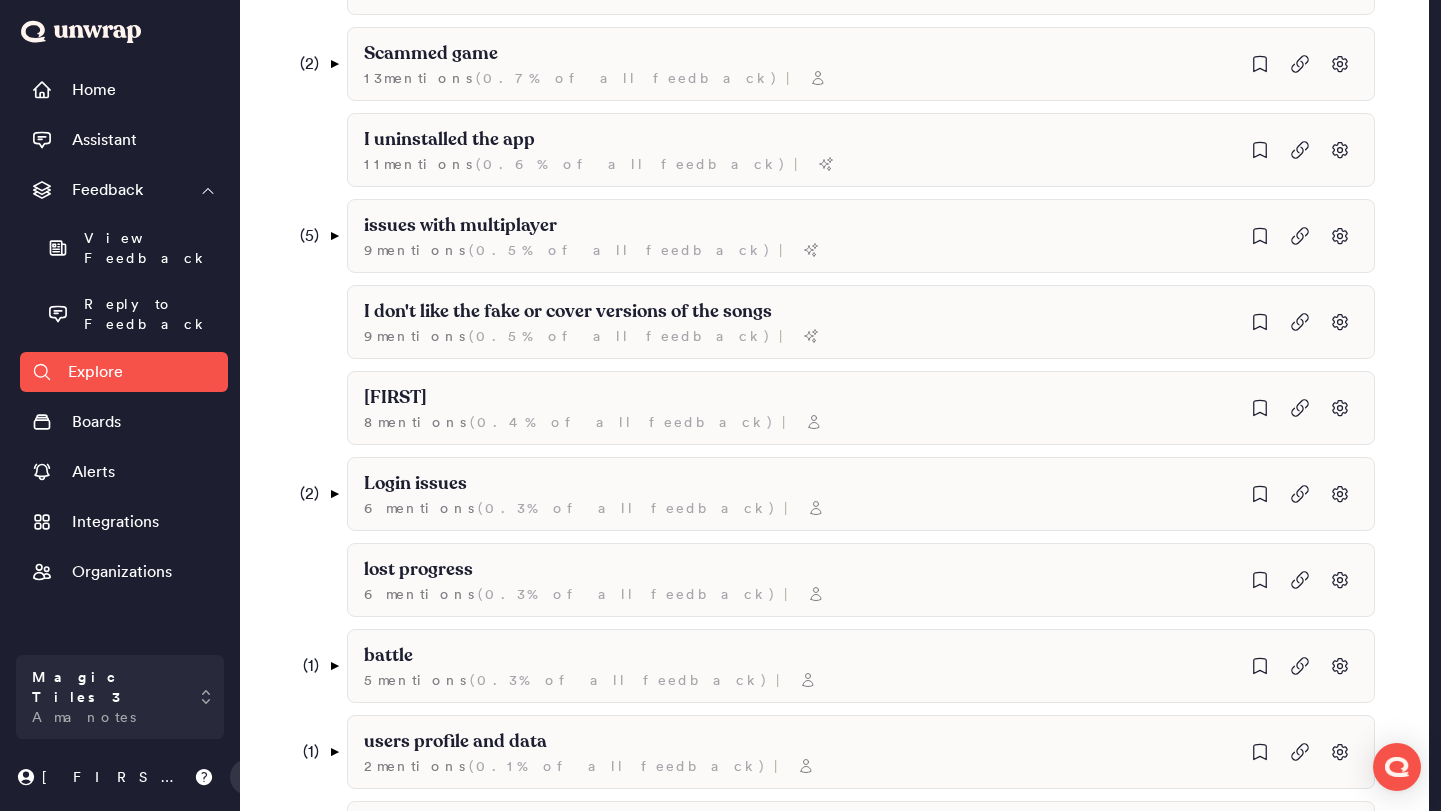 scroll, scrollTop: 1501, scrollLeft: 0, axis: vertical 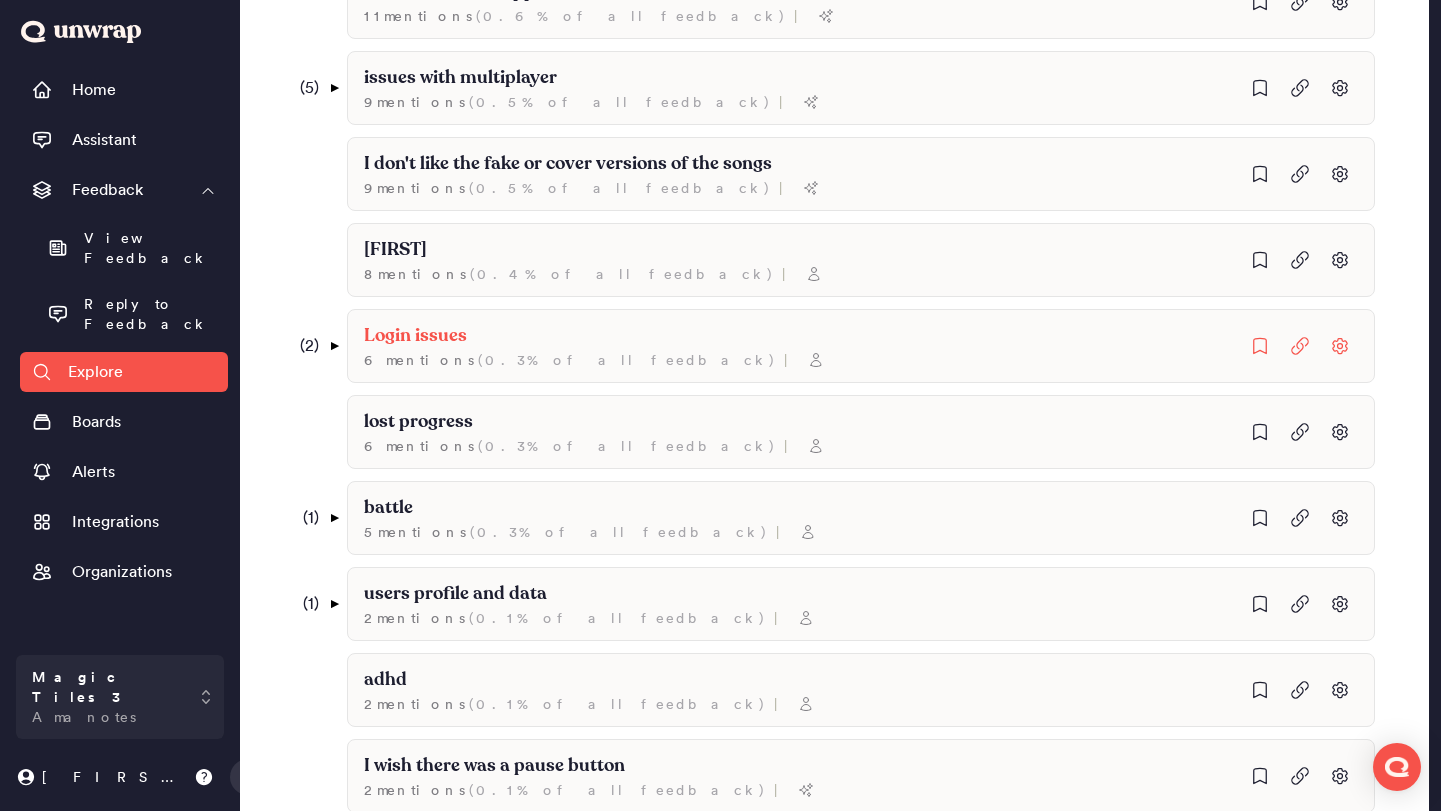 click on "( 2 ) ▼" at bounding box center (312, 346) 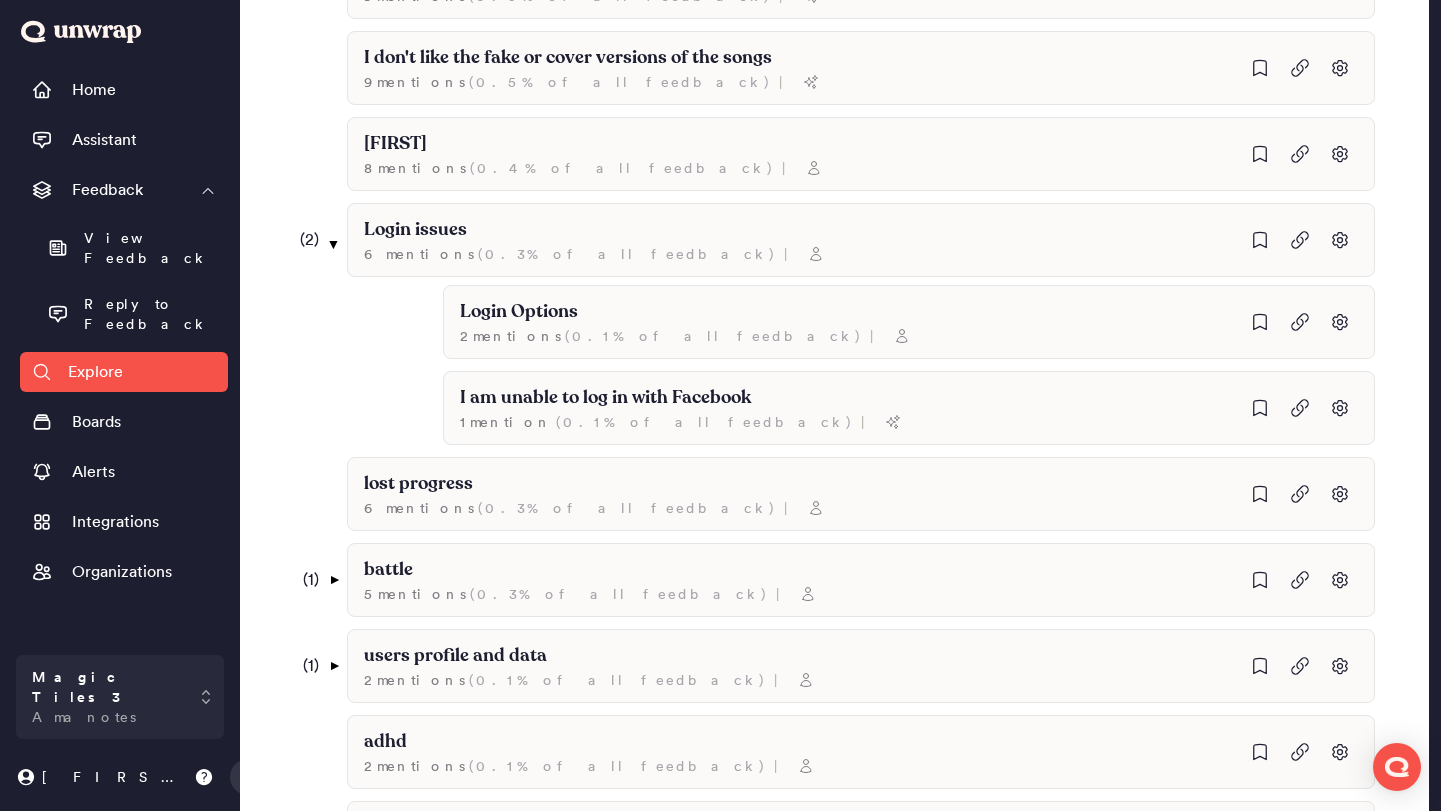 scroll, scrollTop: 1756, scrollLeft: 0, axis: vertical 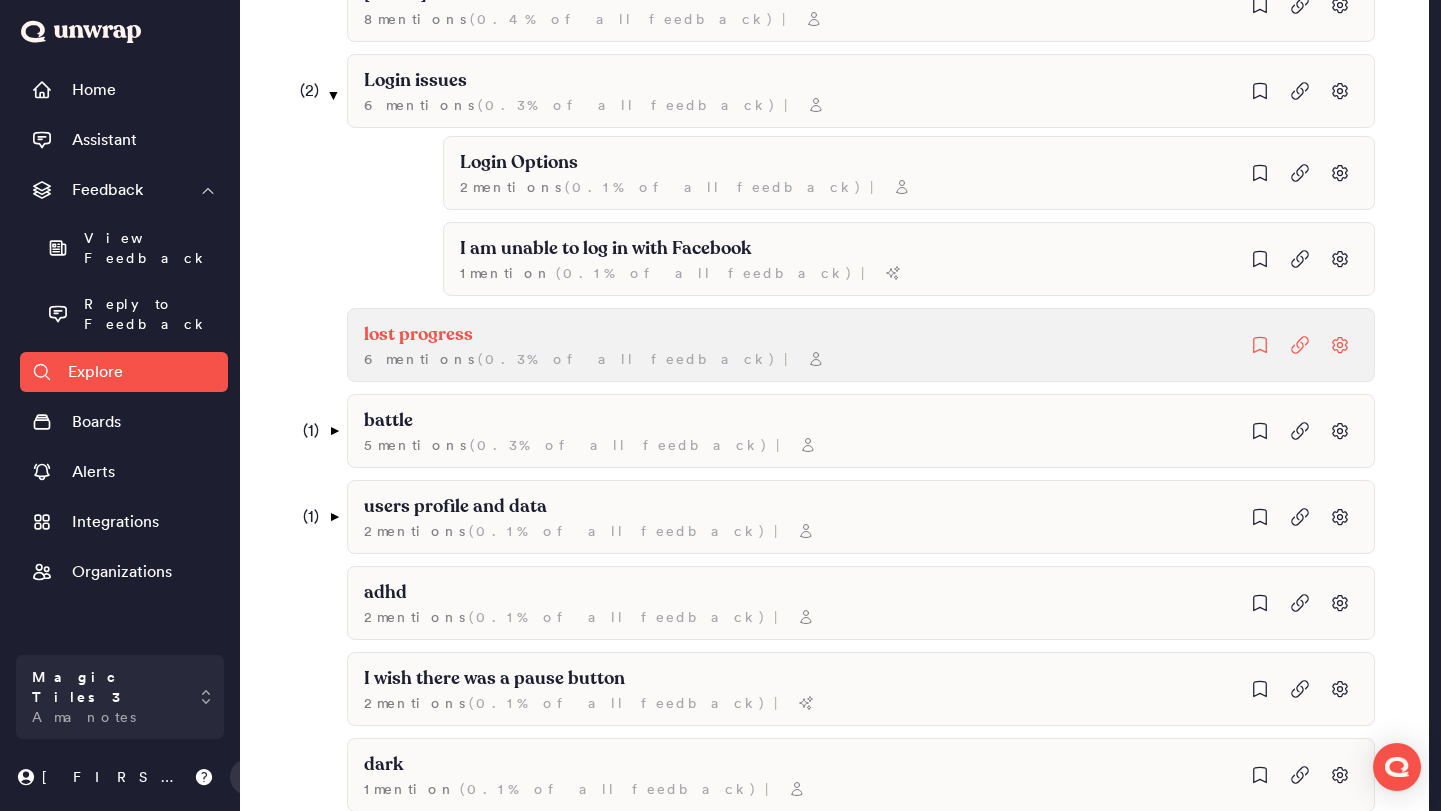 click on "lost progress" at bounding box center [438, -1385] 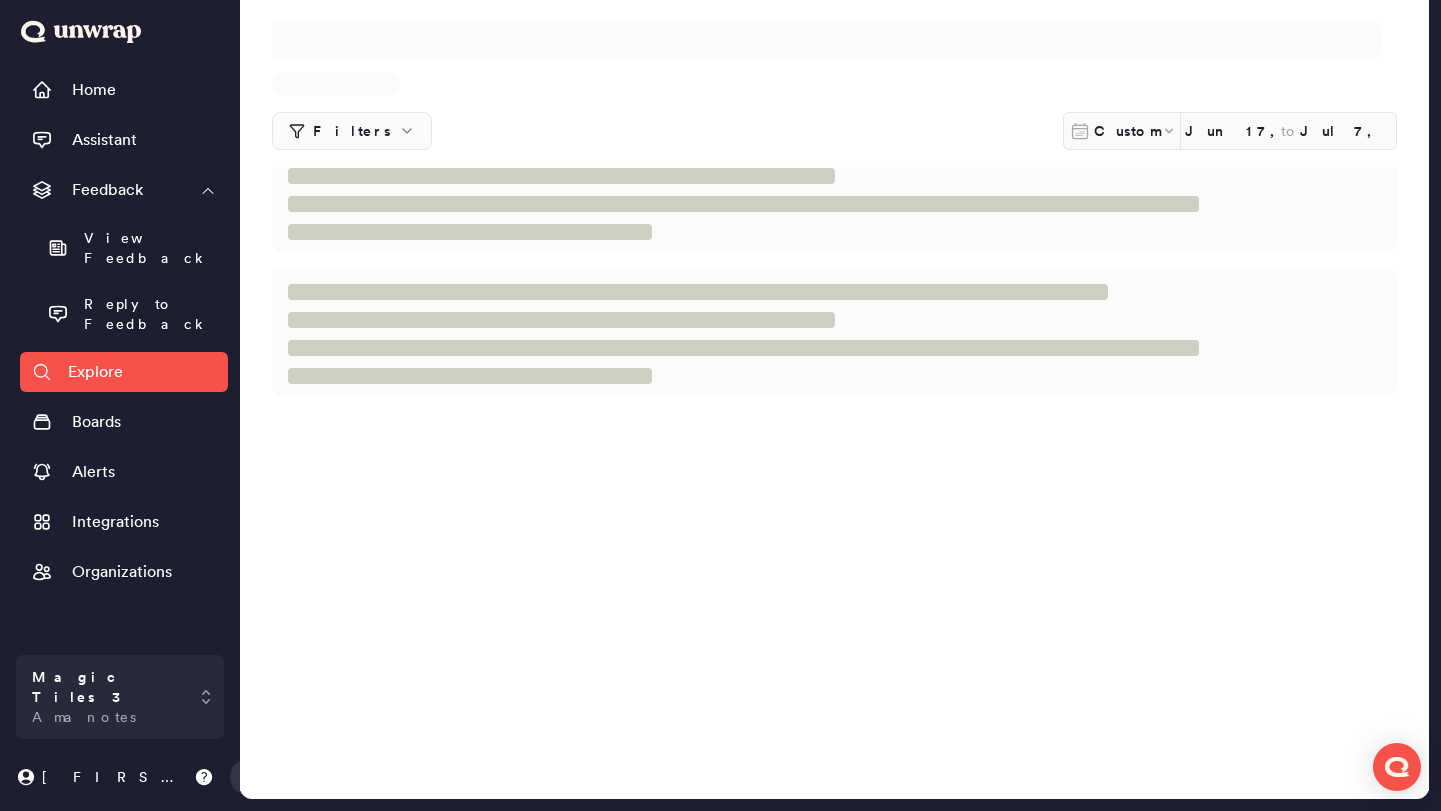 scroll, scrollTop: 0, scrollLeft: 0, axis: both 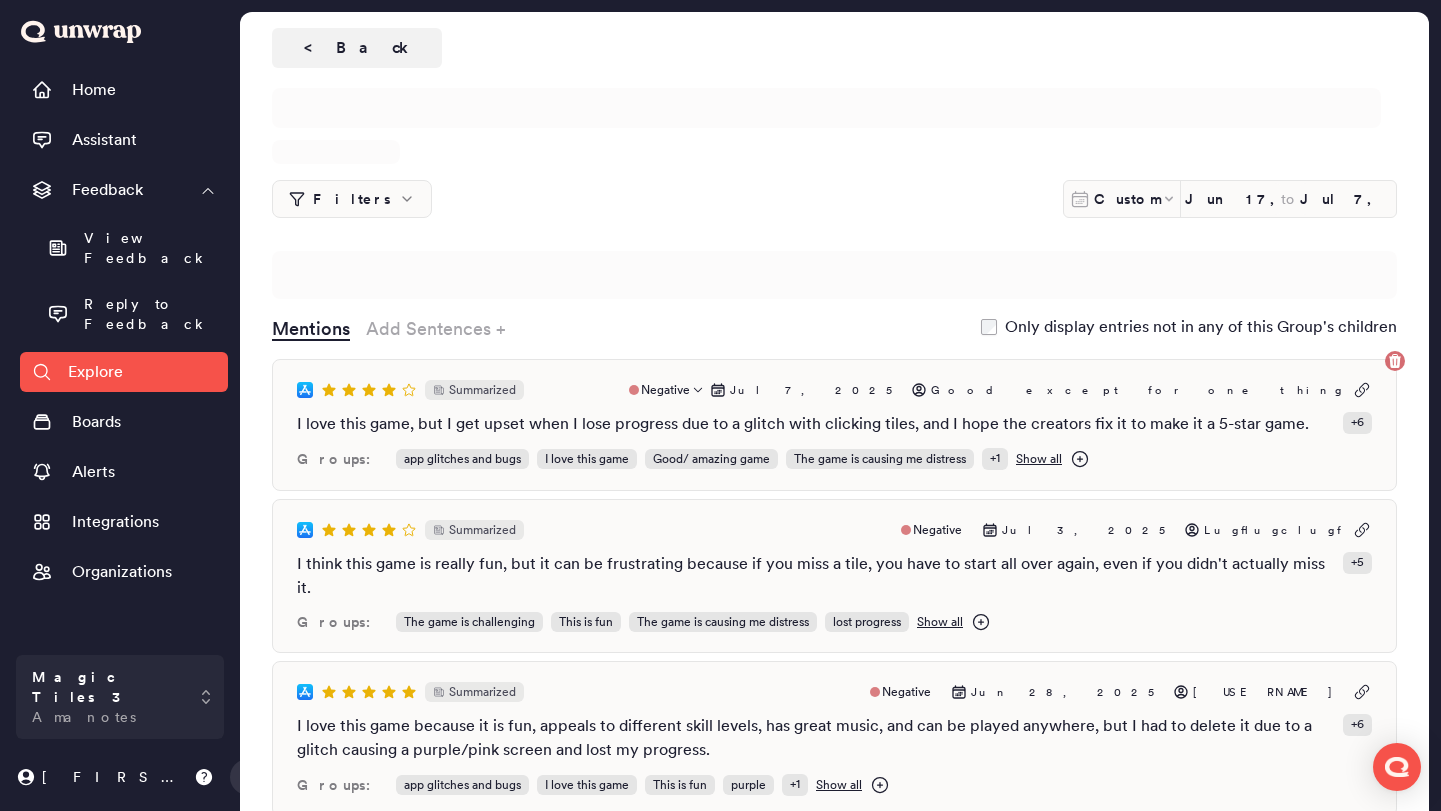 click on "I love this game, but I get upset when I lose progress due to a glitch with clicking tiles, and I hope the creators fix it to make it a 5-star game." at bounding box center [803, 424] 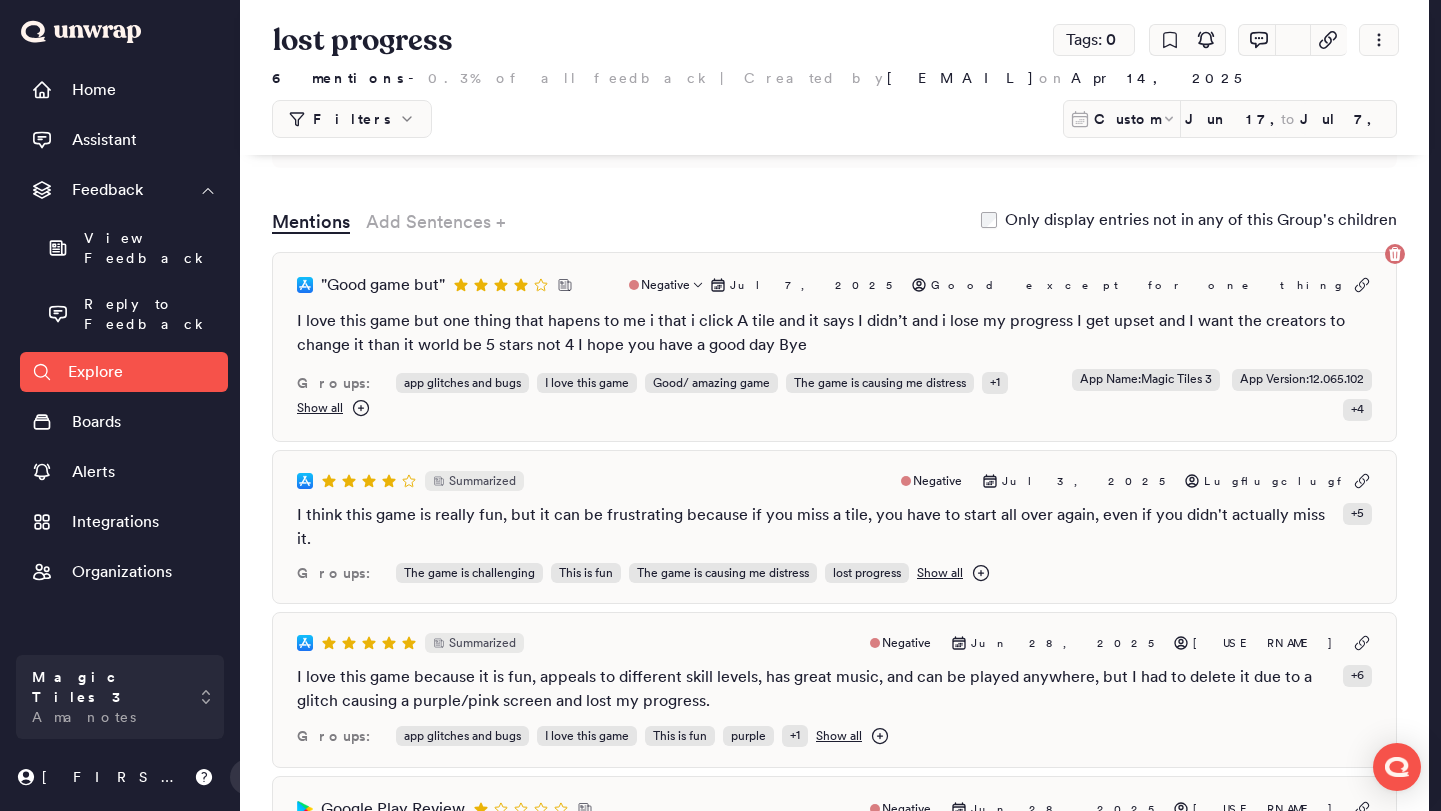 scroll, scrollTop: 107, scrollLeft: 0, axis: vertical 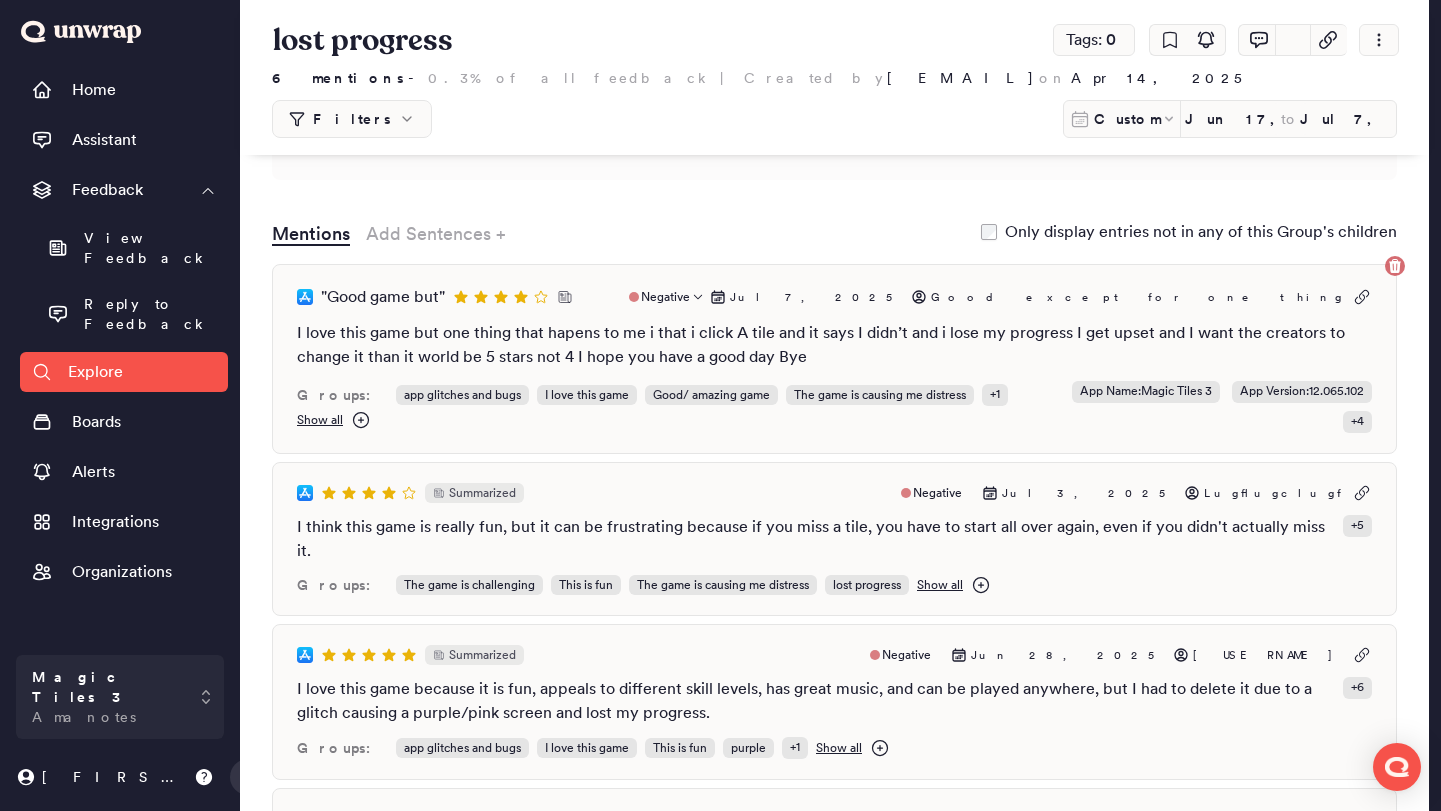 click on "Mentions Add Sentences + Only display entries not in any of this Group's children " Good game but " Negative [MONTH] [DAY], [YEAR] Good except for one thing I love this game but one thing that hapens to me i that i click A tile and it says I didn’t and i lose my progress I get upset and I want the creators to change it than it world be 5 stars not 4 I hope you have a good day
Bye Groups: app glitches and bugs I love this game Good/ amazing game The game is causing me distress + 1 Show all App Name : Magic Tiles 3 App Version : 12.065.102 + 4 Summarized Negative [MONTH] [DAY], [YEAR] [FIRST] I think this game is really fun, but it can be frustrating because if you miss a tile, you have to start all over again, even if you didn't actually miss it. + 5 Groups: The game is challenging This is fun The game is causing me distress lost progress Show all Summarized Negative [MONTH] [DAY], [YEAR] [FIRST] + 6 Groups: app glitches and bugs I love this game This is fun purple + 1 Show all Google Play Review Negative [USERNAME] +" at bounding box center [834, 789] 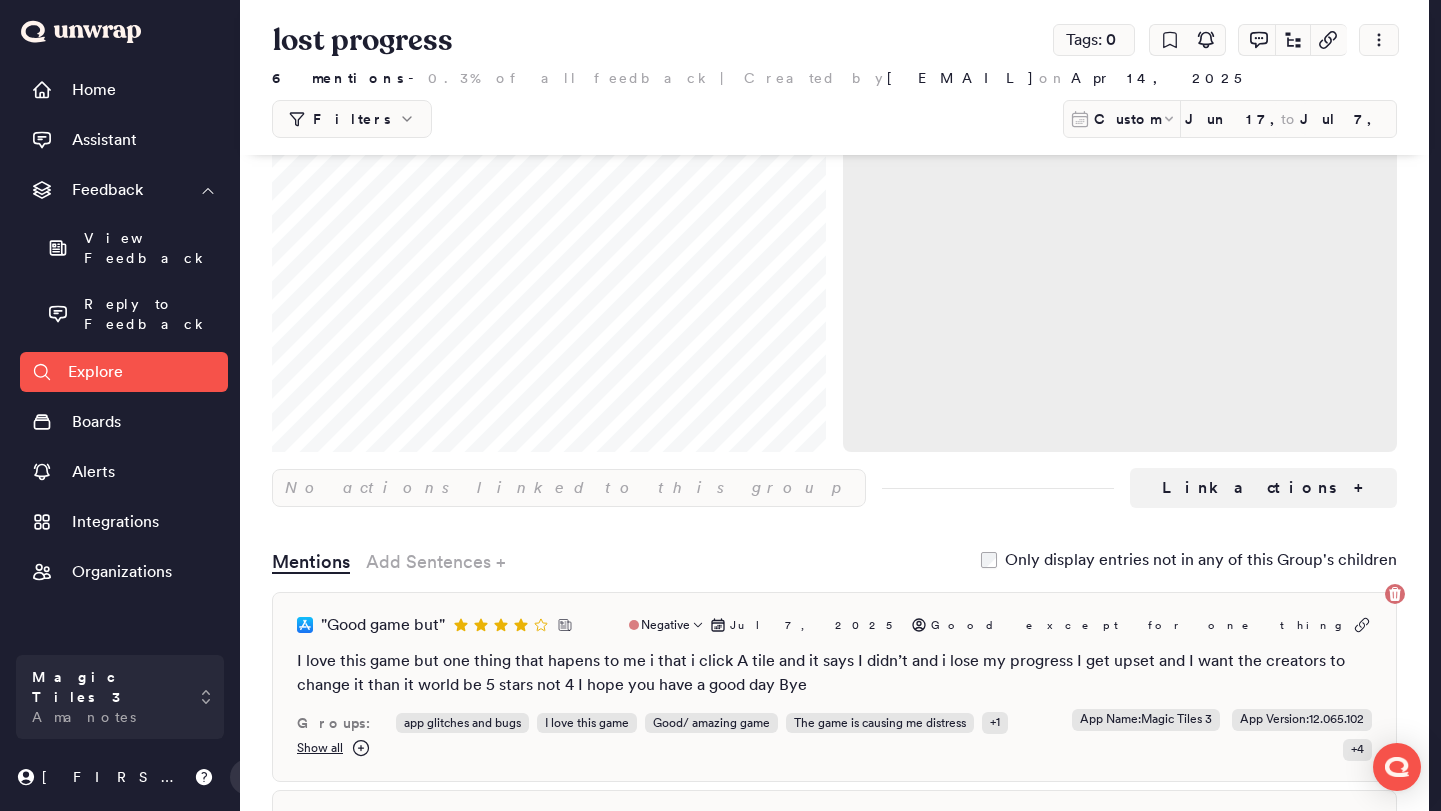 drag, startPoint x: 782, startPoint y: 513, endPoint x: 823, endPoint y: 511, distance: 41.04875 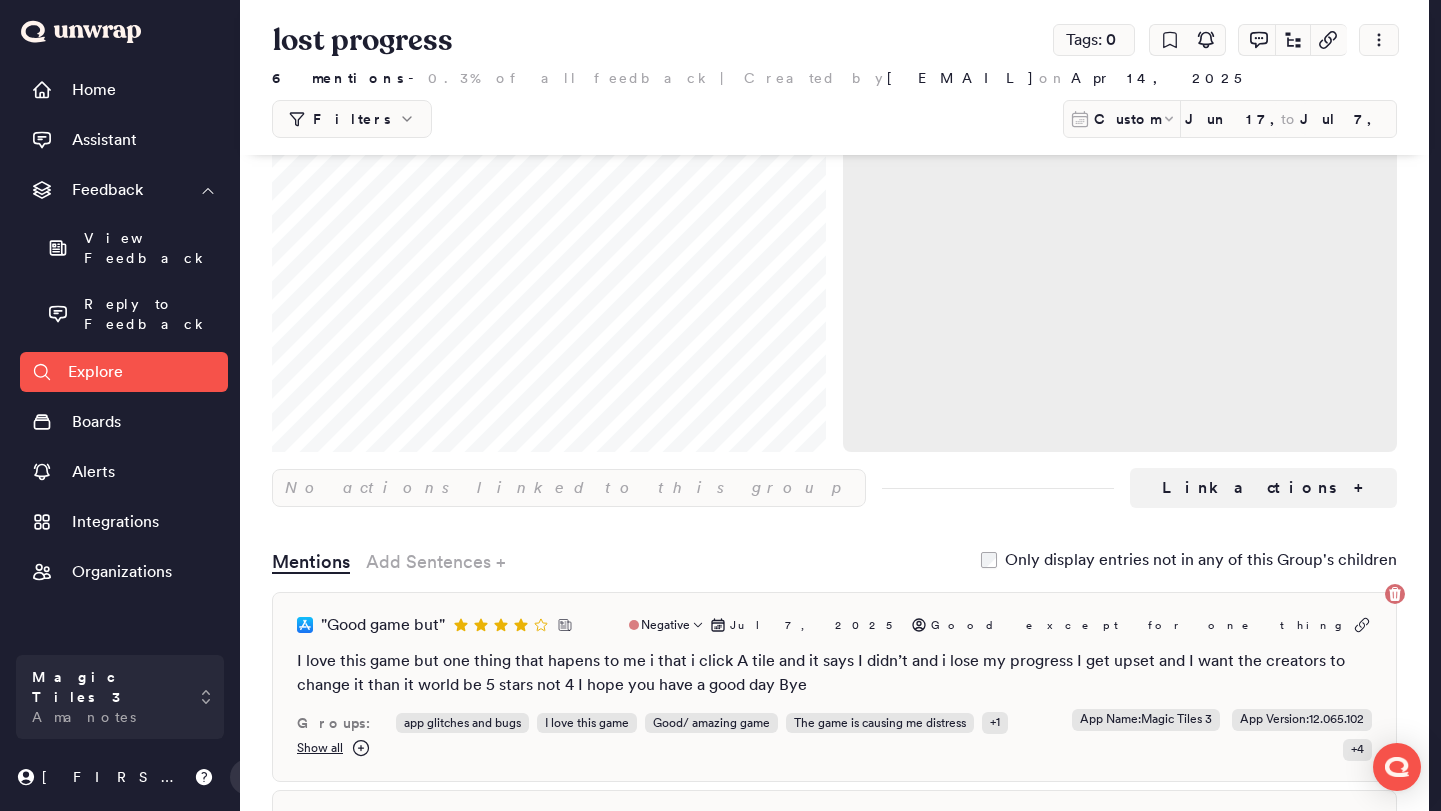 click on "lost progress Tags:  0   6 mentions - 0.3% of all feedback | Created by [EMAIL] on [DATE] Filters Custom [DATE] to [DATE] Add filter Frequently Used: Non-5 star rev... Feature Reques... No actions linked to this group Link actions + Mentions Add Sentences + Only display entries not in any of this Group's children " Good game but " Negative [DATE] Good except for one thing I love this game but one thing that hapens to me i that i click A tile and it says I didn’t and i lose my progress I get upset and I want the creators to change it than it world be 5 stars not 4 I hope you have a good day
Bye Groups: app glitches and bugs I love this game Good/ amazing game The game is causing me distress + 1 Show all App Name :  Magic Tiles 3 App Version :  [VERSION]  + 4 Summarized Negative [DATE] Luglugclugf I think this game is really fun, but it can be frustrating because if you miss a tile, you have to start all over again, even if you didn't actually miss it.    + 5 Groups:" at bounding box center [834, 823] 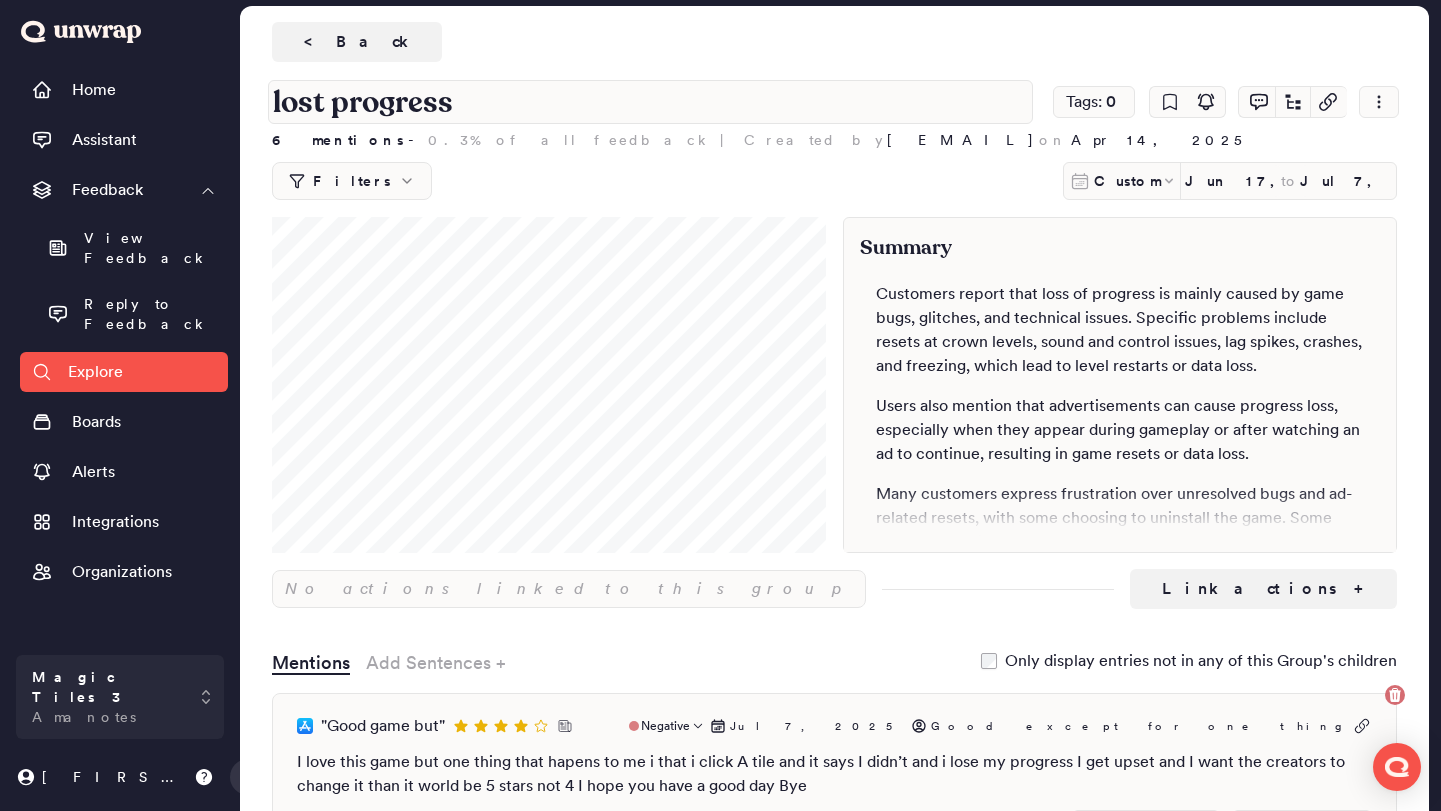 scroll, scrollTop: 0, scrollLeft: 0, axis: both 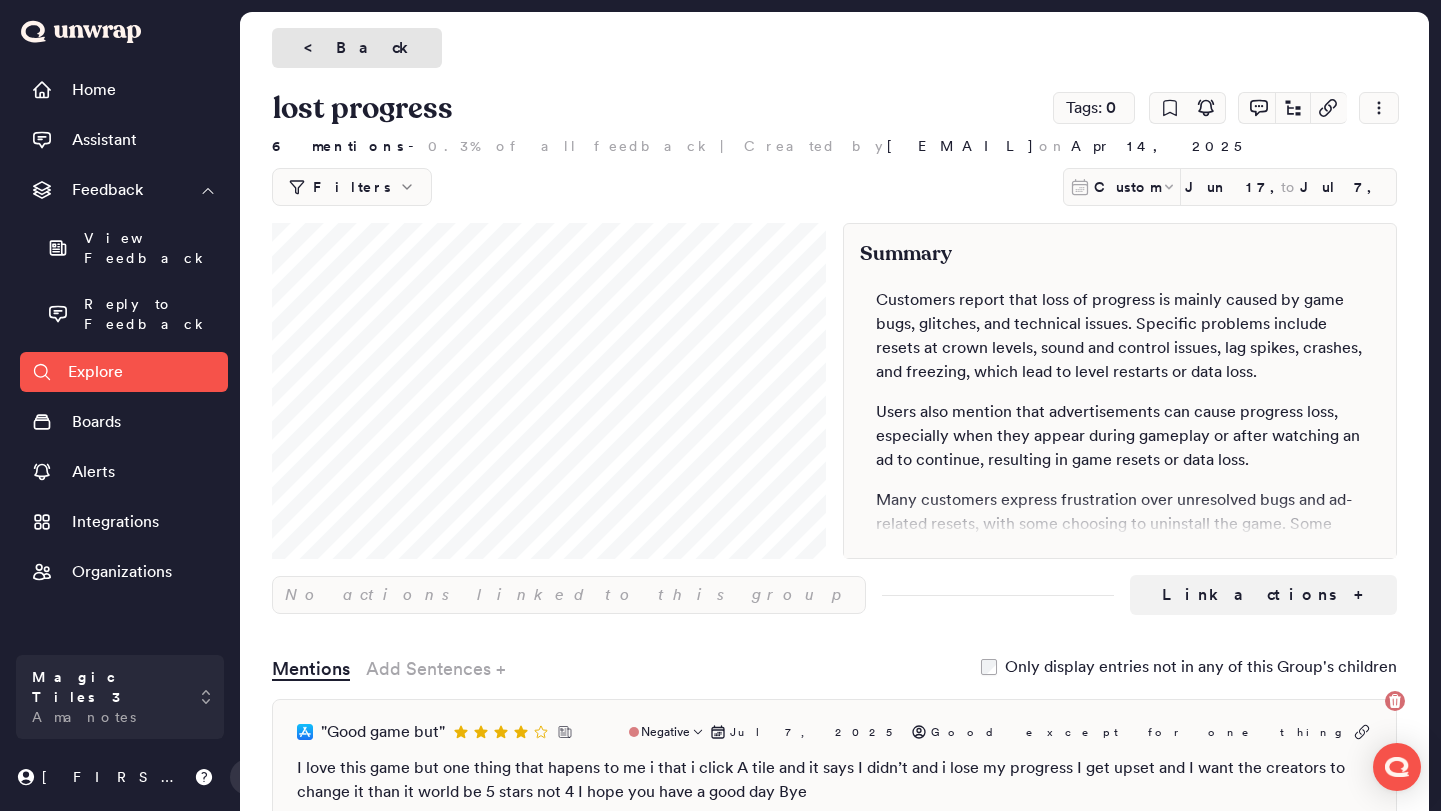 drag, startPoint x: 330, startPoint y: 62, endPoint x: 351, endPoint y: 71, distance: 22.847319 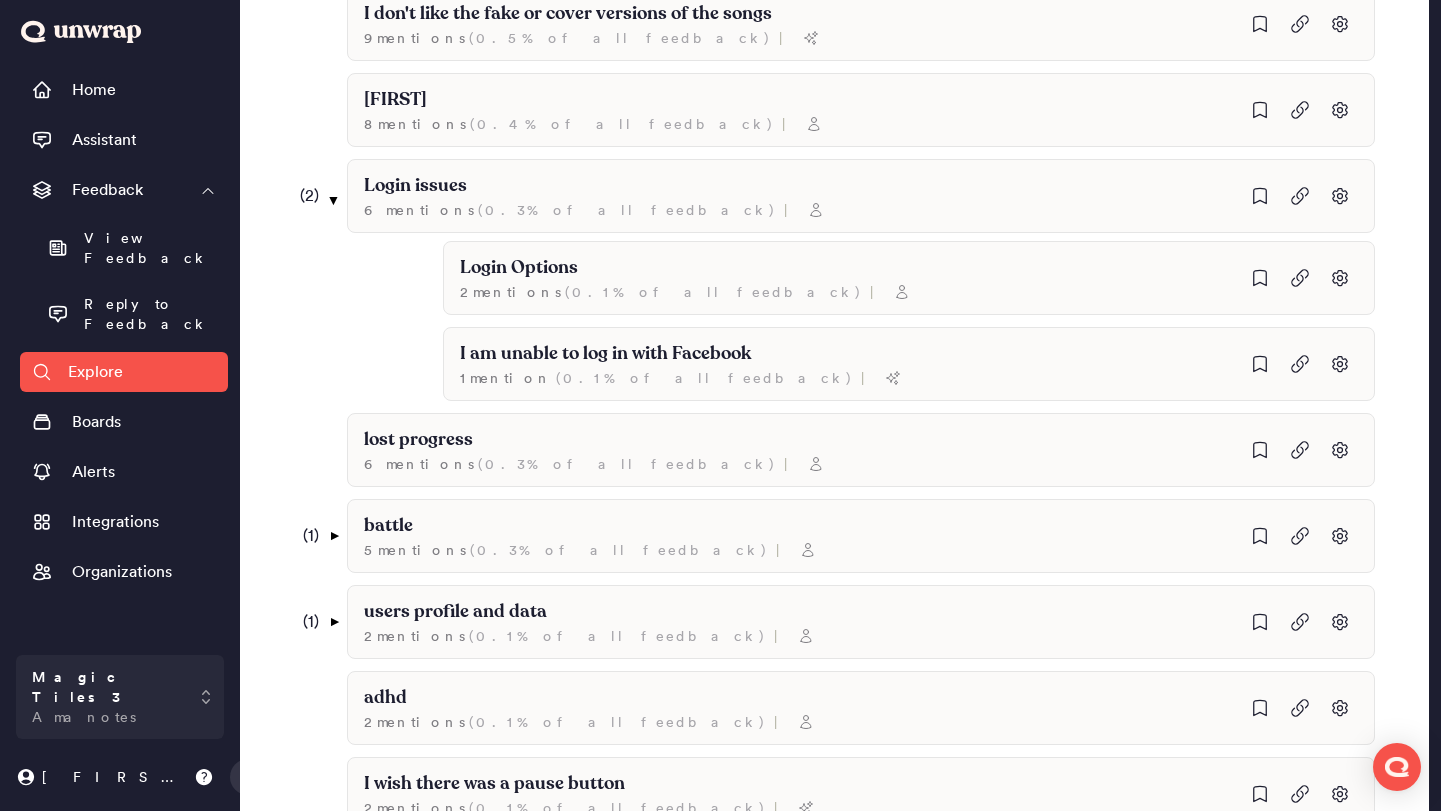 scroll, scrollTop: 1499, scrollLeft: 0, axis: vertical 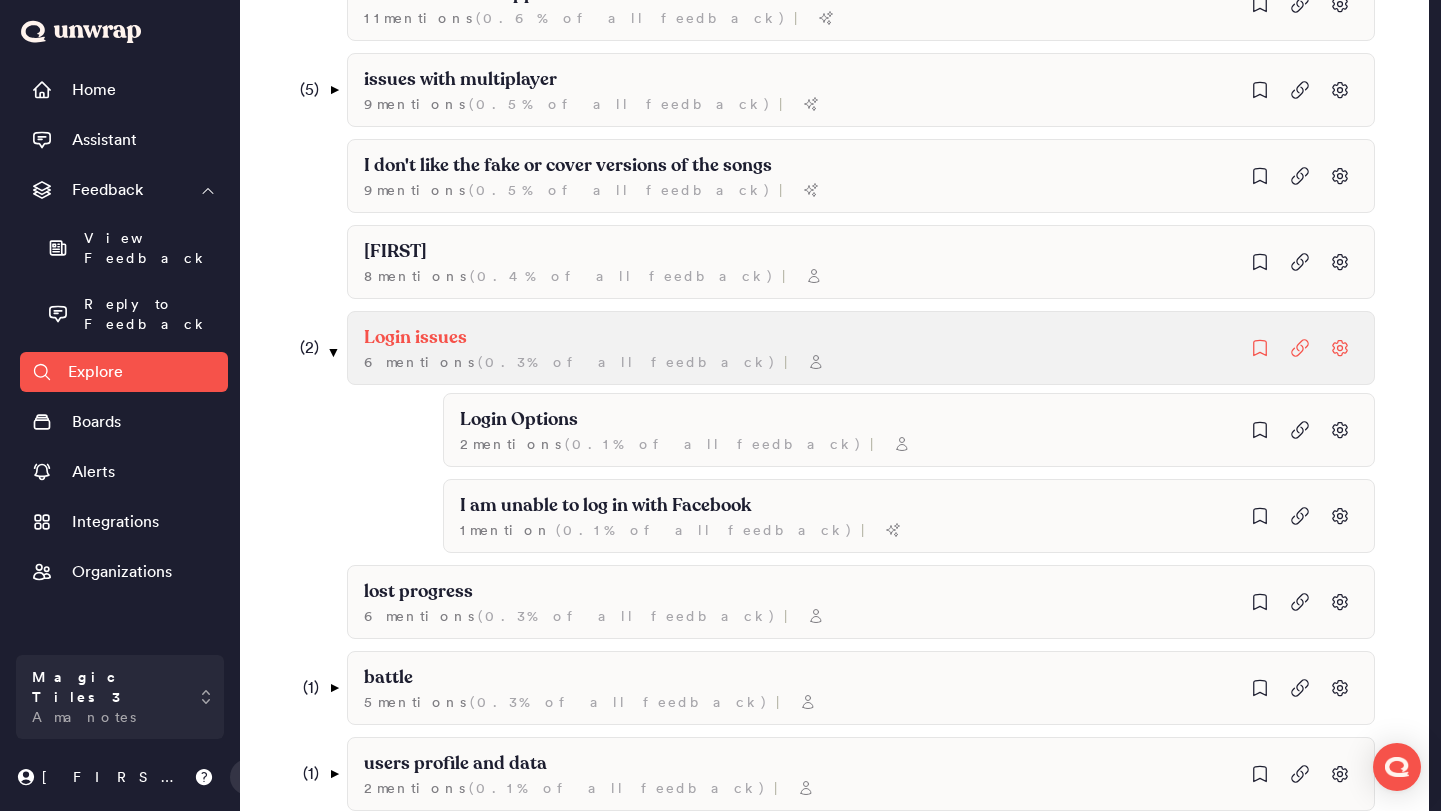 click on "Login issues" at bounding box center (438, -1128) 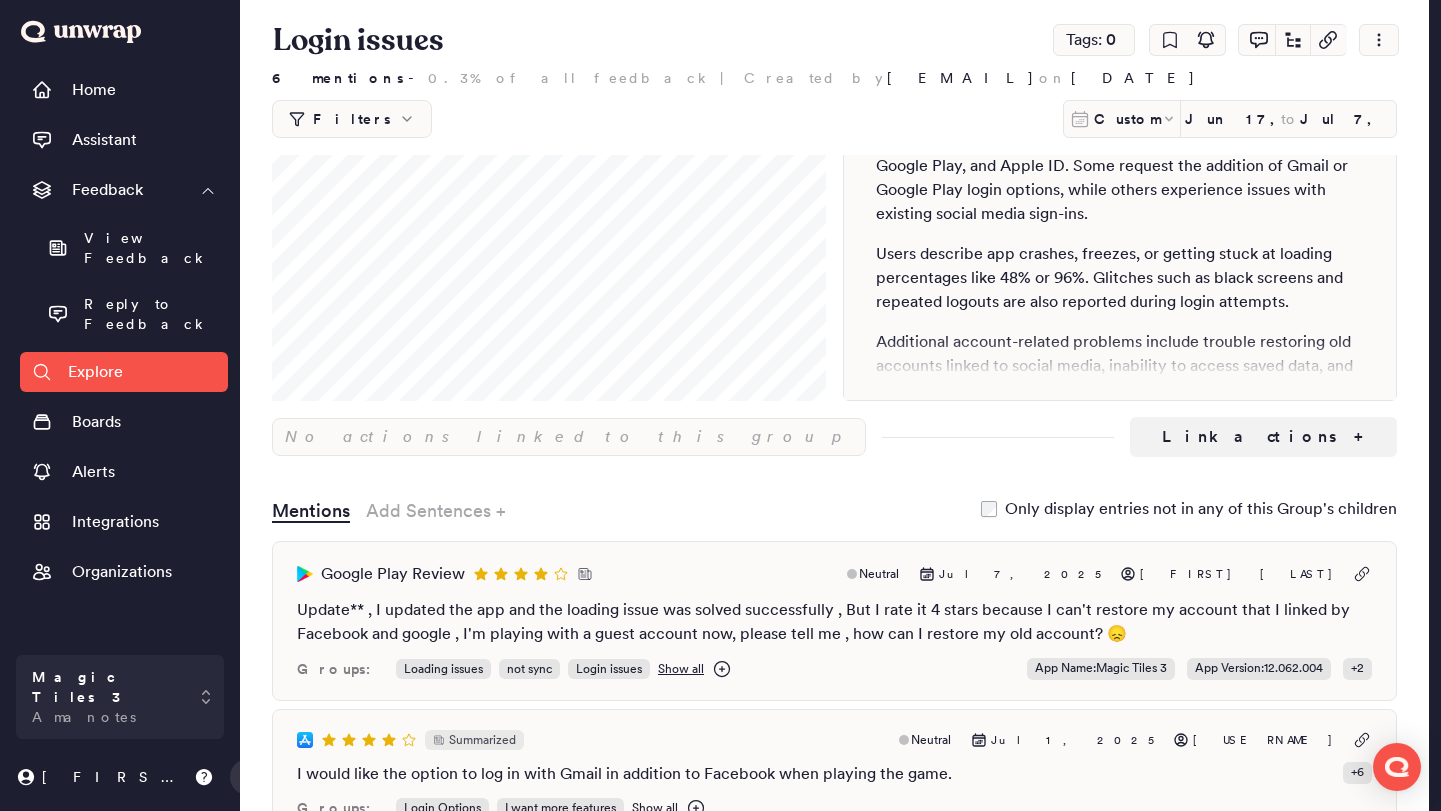 scroll, scrollTop: 265, scrollLeft: 0, axis: vertical 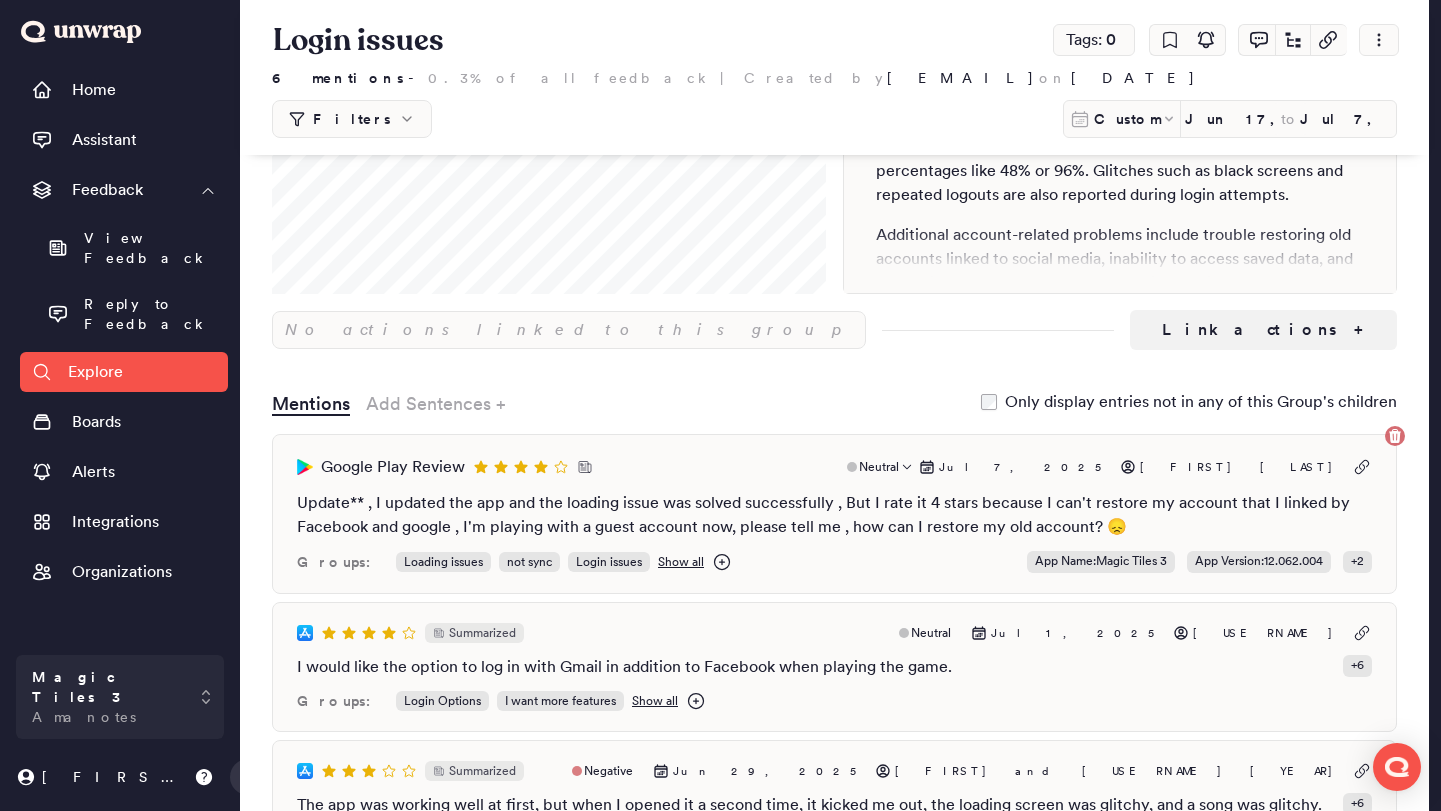 click on "Update** , I updated the app and the loading issue was solved successfully , But I rate it 4 stars because I can't restore my account that I linked by Facebook and google , I'm playing with a guest account now, please tell me , how can I restore my old account? 😞" at bounding box center (834, 515) 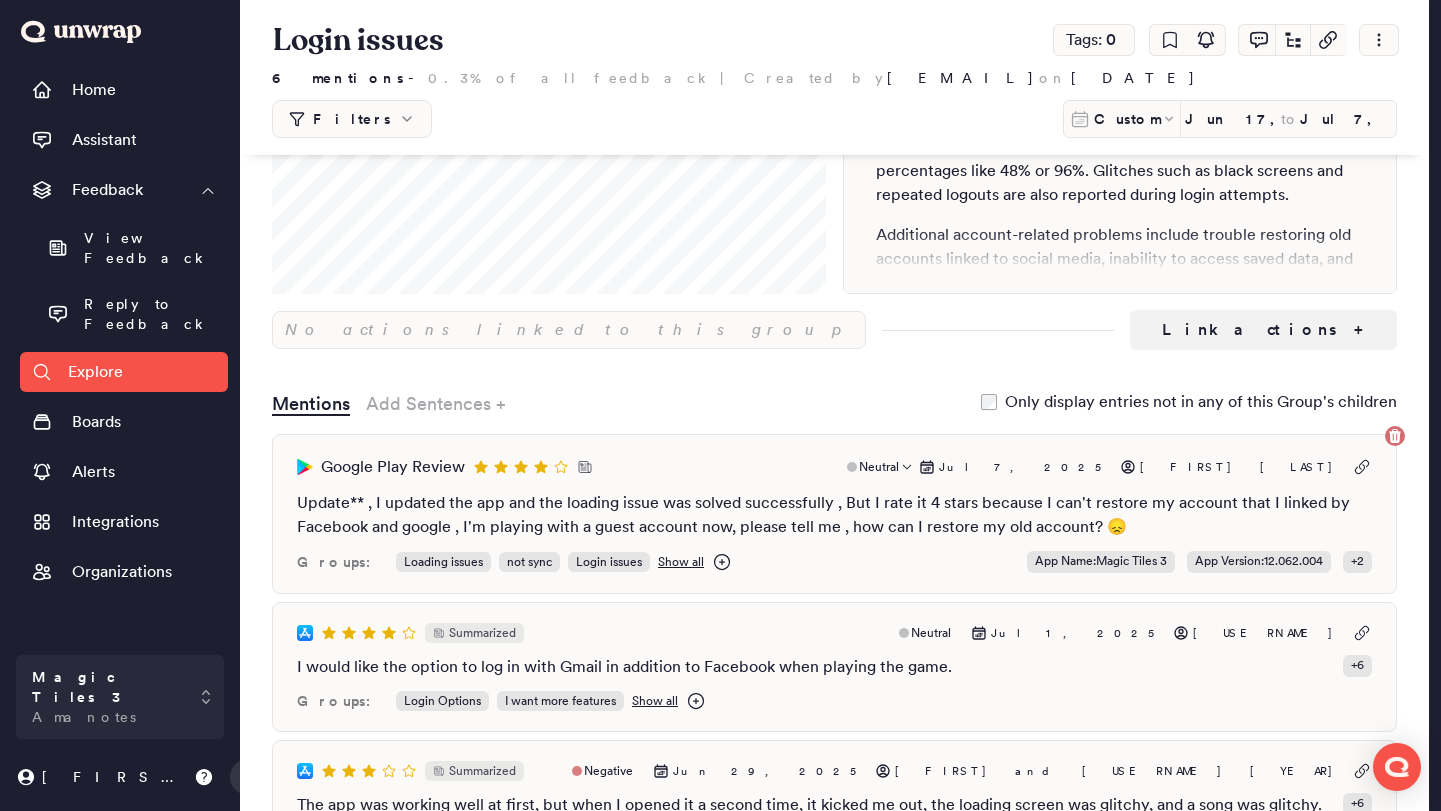 click on "Google Play Review Neutral [MONTH] [DAY], [YEAR] [FIRST] [LAST] Update** , I updated the app and the loading issue was solved successfully , But I rate it 4 stars because I can't restore my account that I linked by Facebook and google , I'm playing with a guest account now, please tell me , how can I restore my old account? 😞 Groups: Loading issues not sync Login issues Show all App Name : Magic Tiles 3 App Version : 12.062.004 + 2" at bounding box center (834, 514) 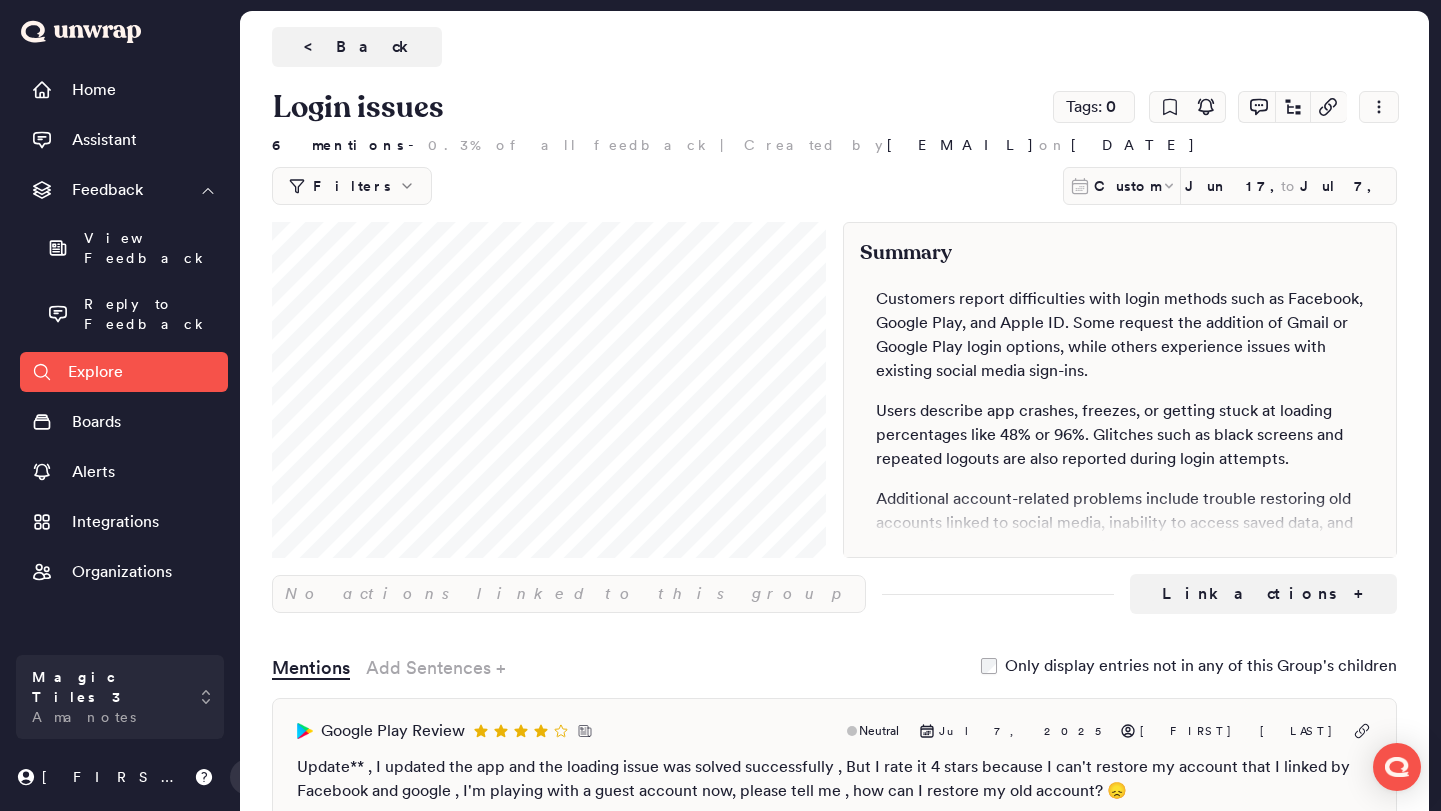 scroll, scrollTop: 0, scrollLeft: 0, axis: both 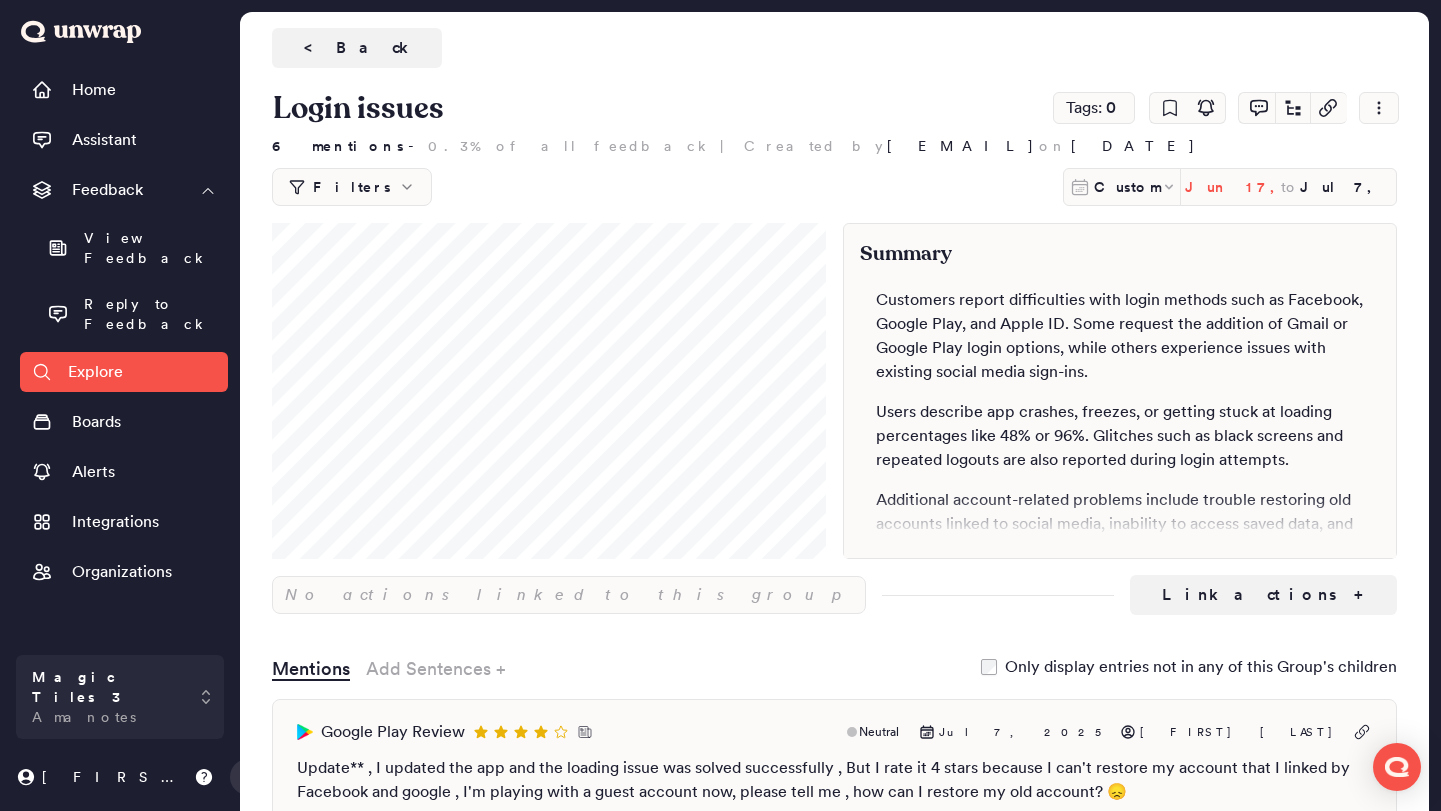 click on "Jun 17, 2025" at bounding box center [1233, 187] 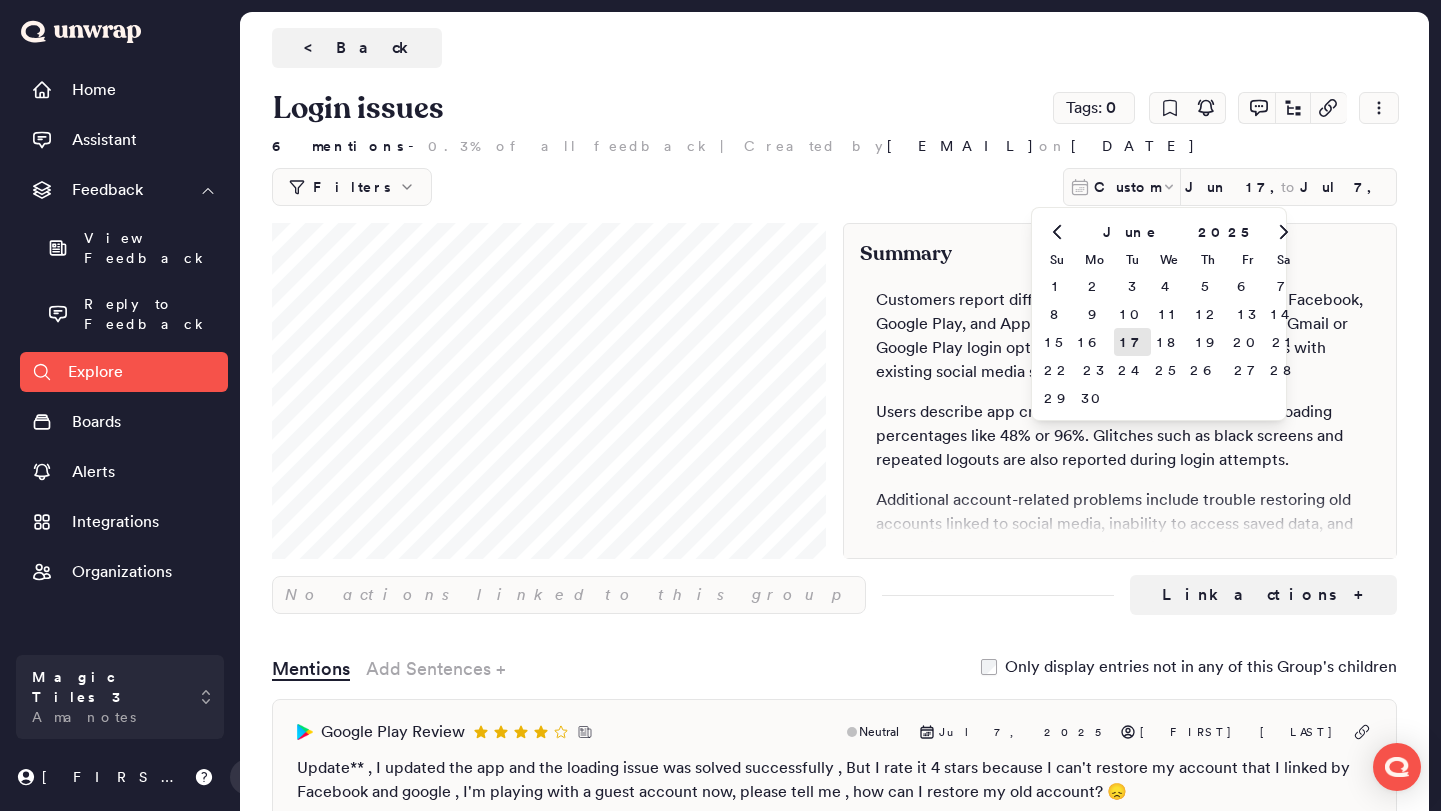 click 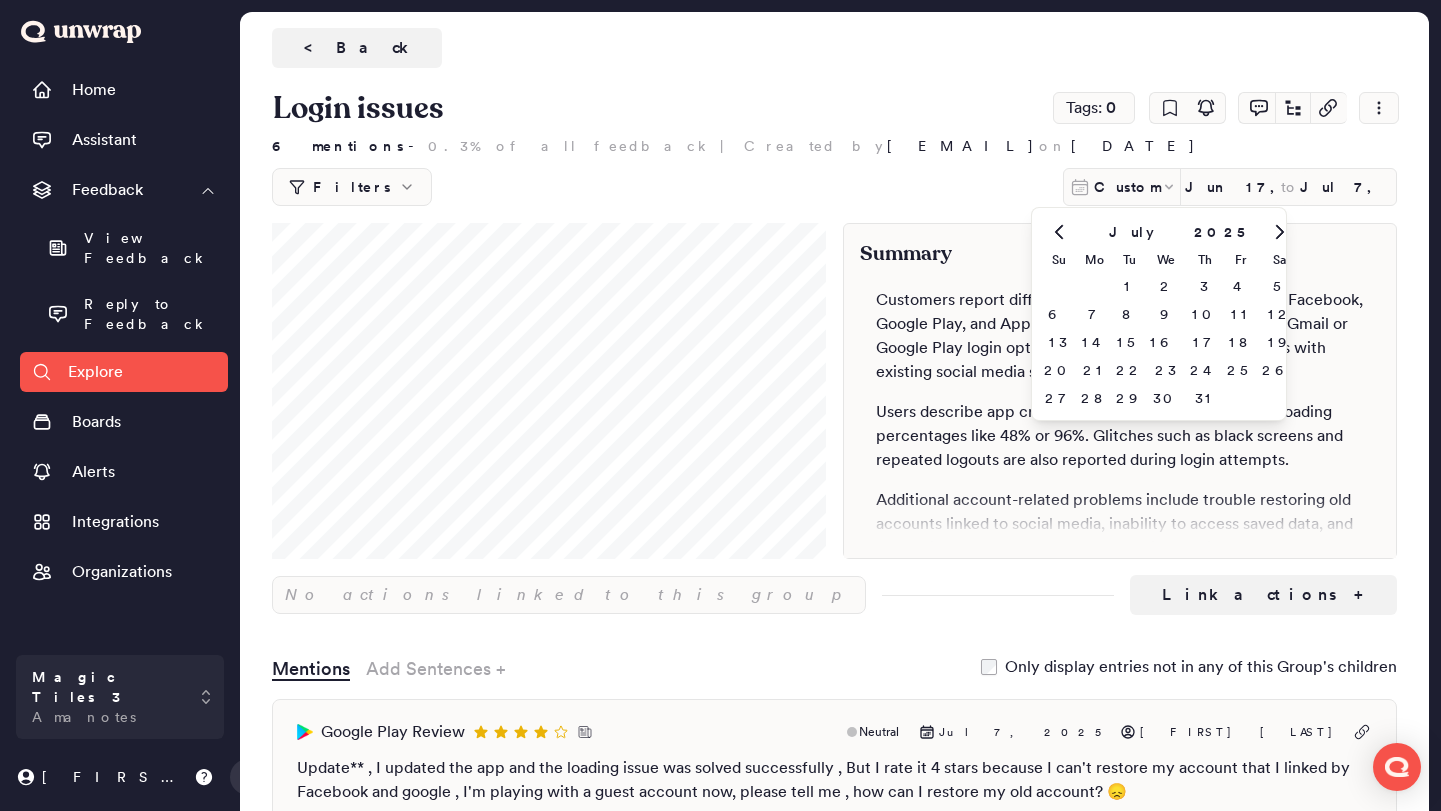 click on "Login issues Tags:  0" at bounding box center (834, 108) 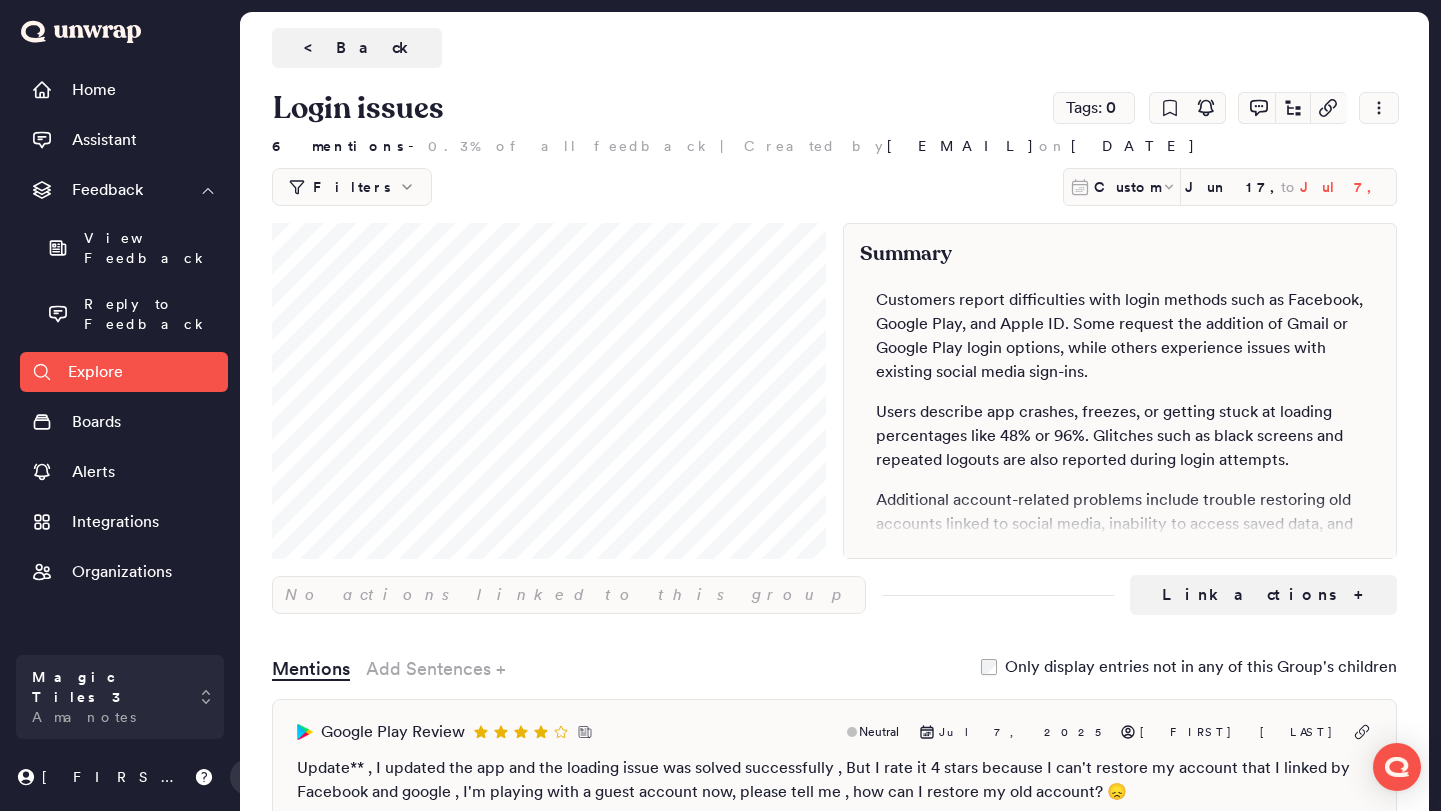 click on "Jul 7, 2025" at bounding box center [1348, 187] 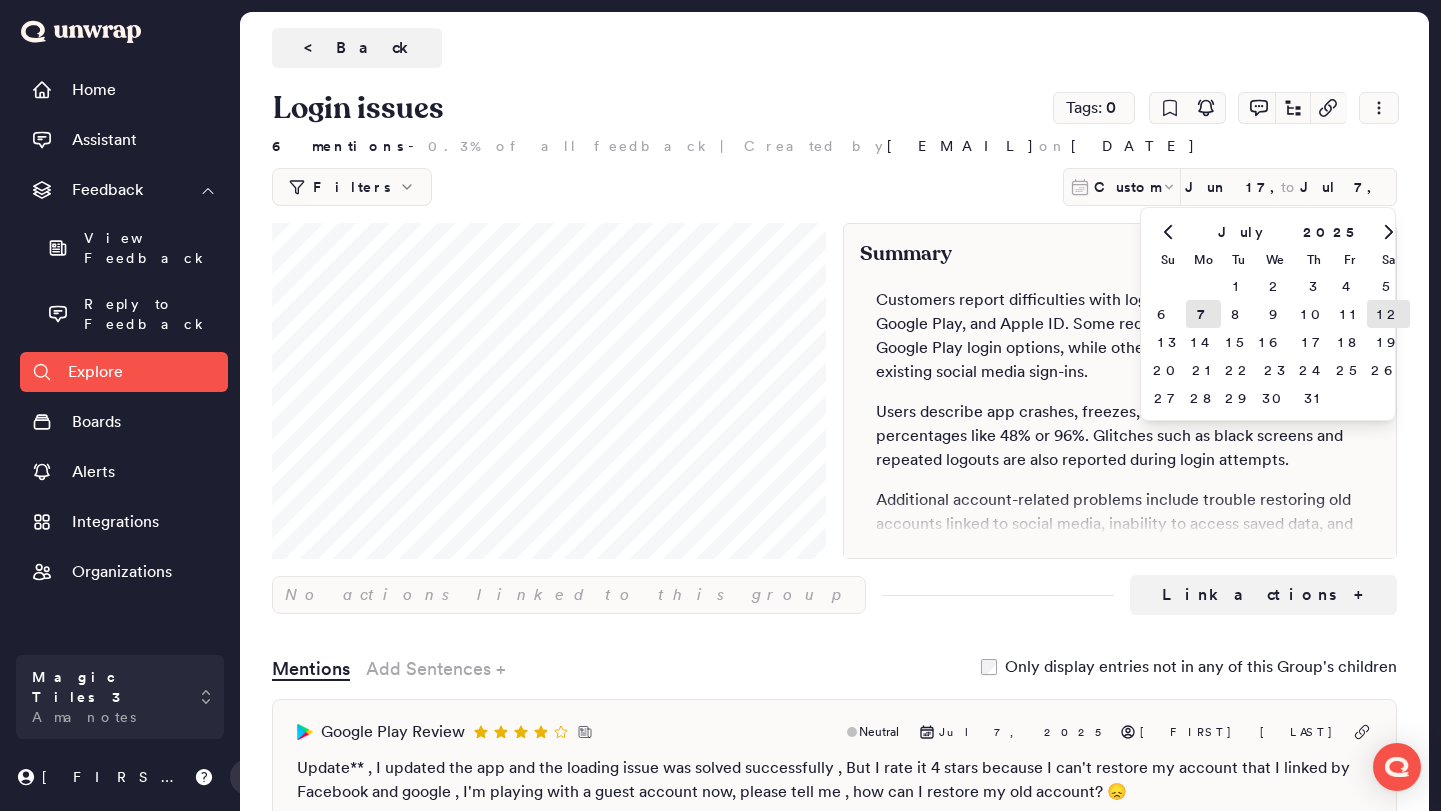 click on "12" at bounding box center [1388, 314] 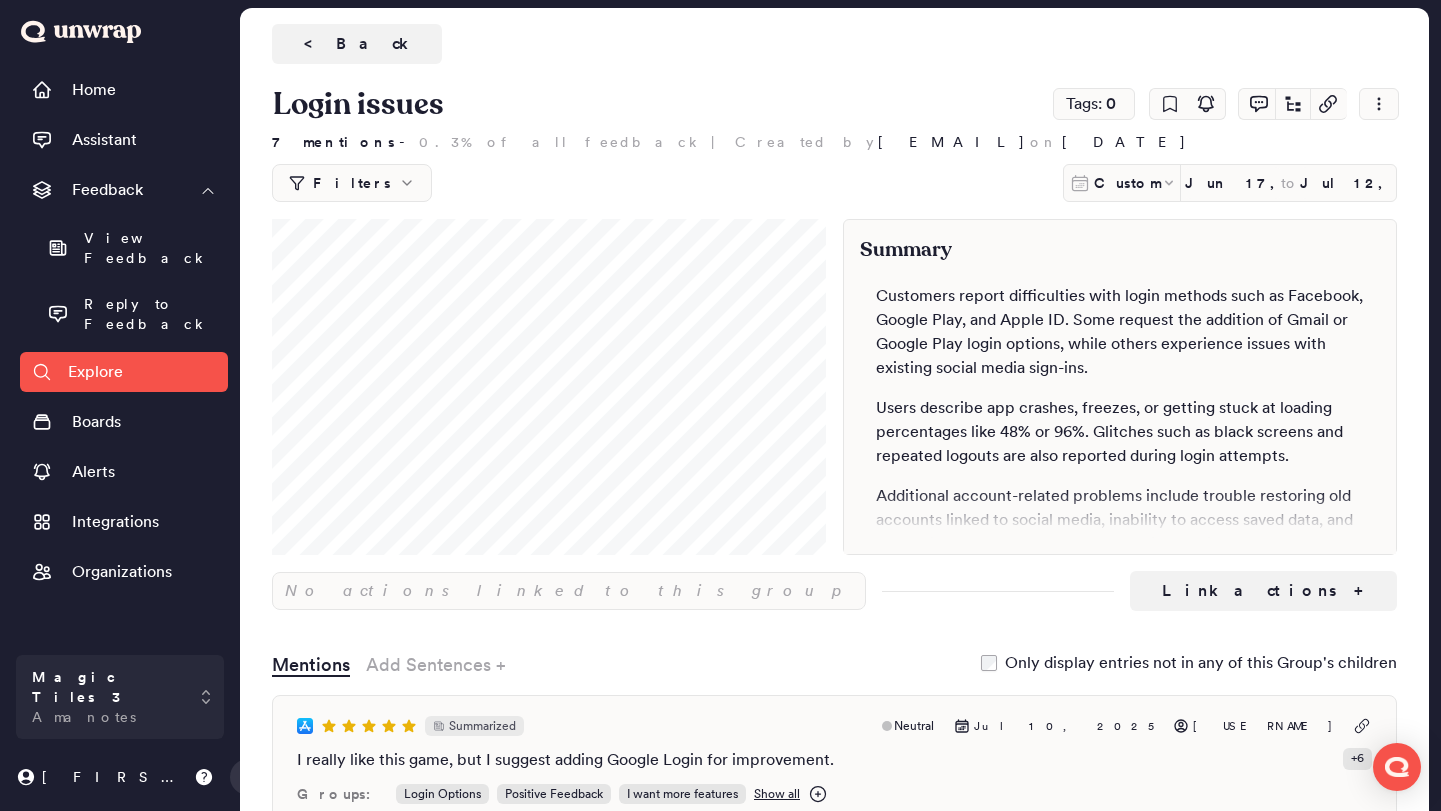 scroll, scrollTop: 0, scrollLeft: 0, axis: both 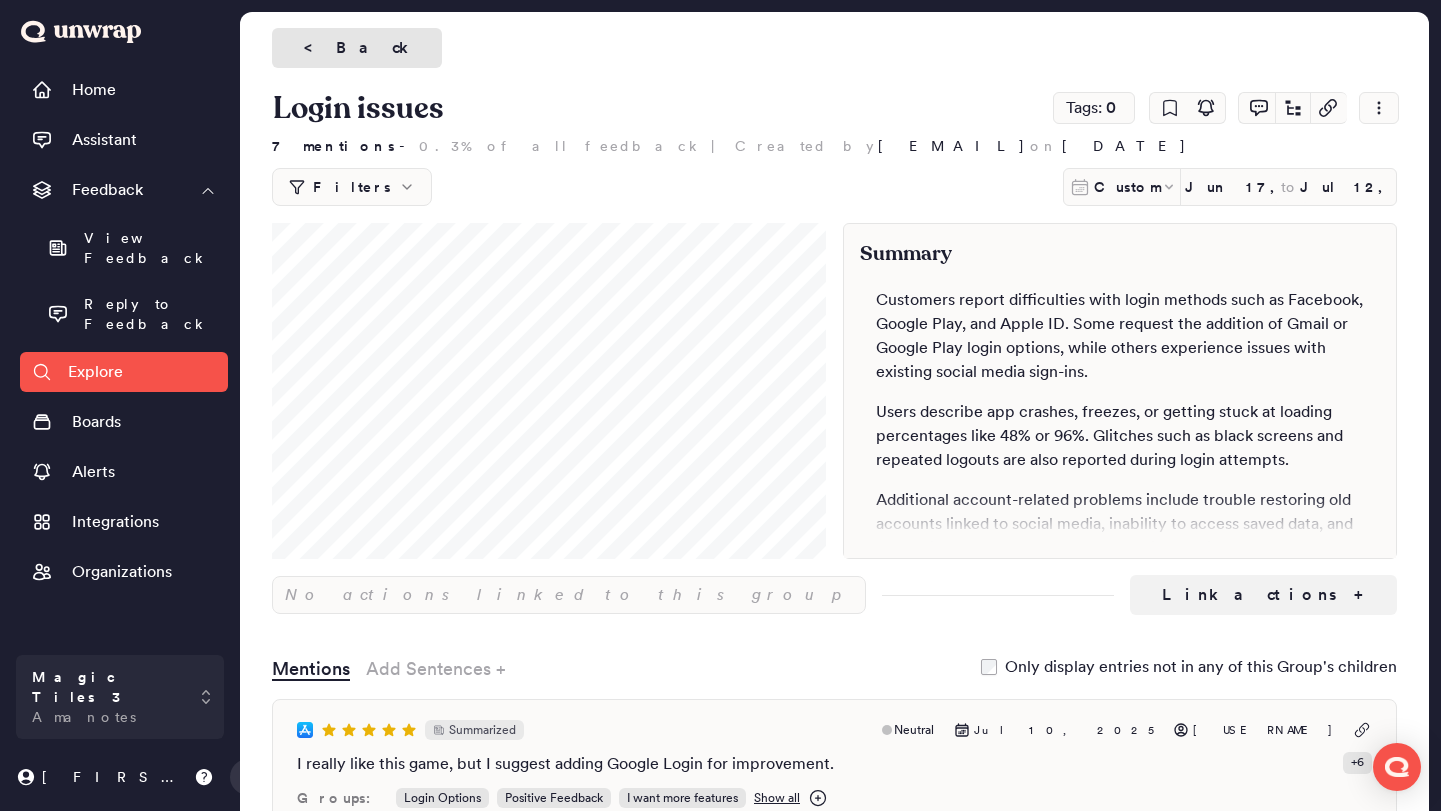 click on "< Back" at bounding box center (357, 48) 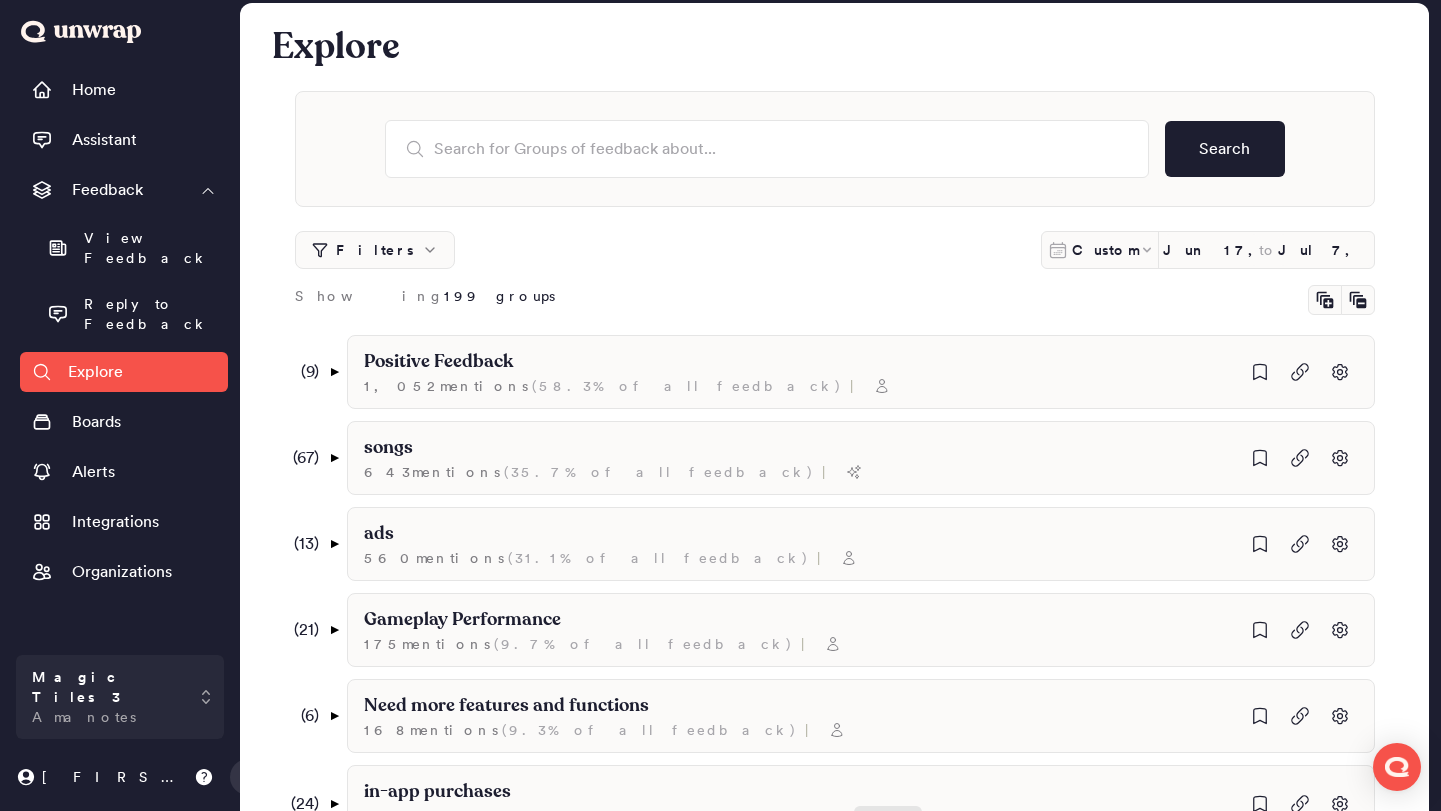 scroll, scrollTop: 0, scrollLeft: 0, axis: both 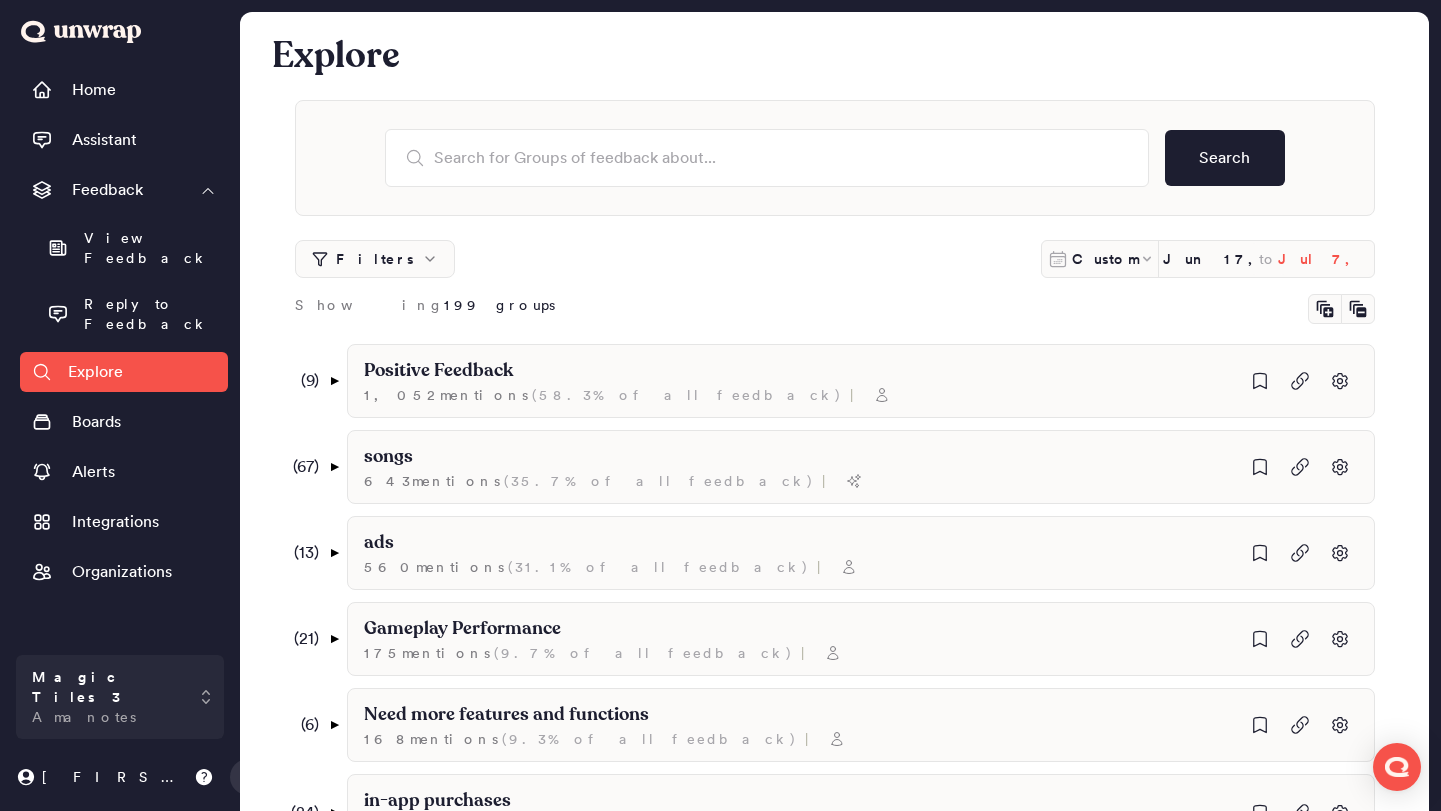 click on "Jul 7, 2025" at bounding box center [1326, 259] 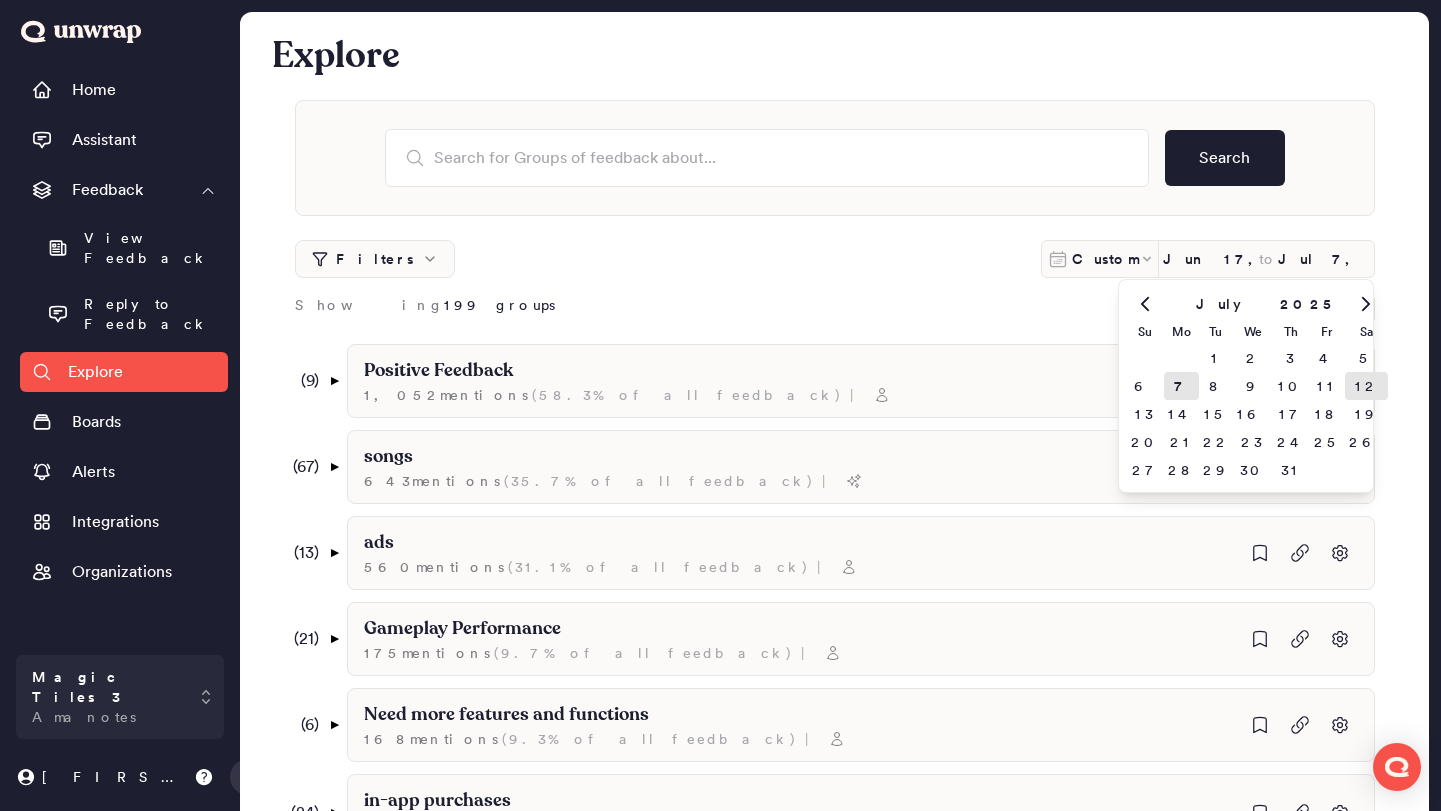 click on "12" at bounding box center (1366, 386) 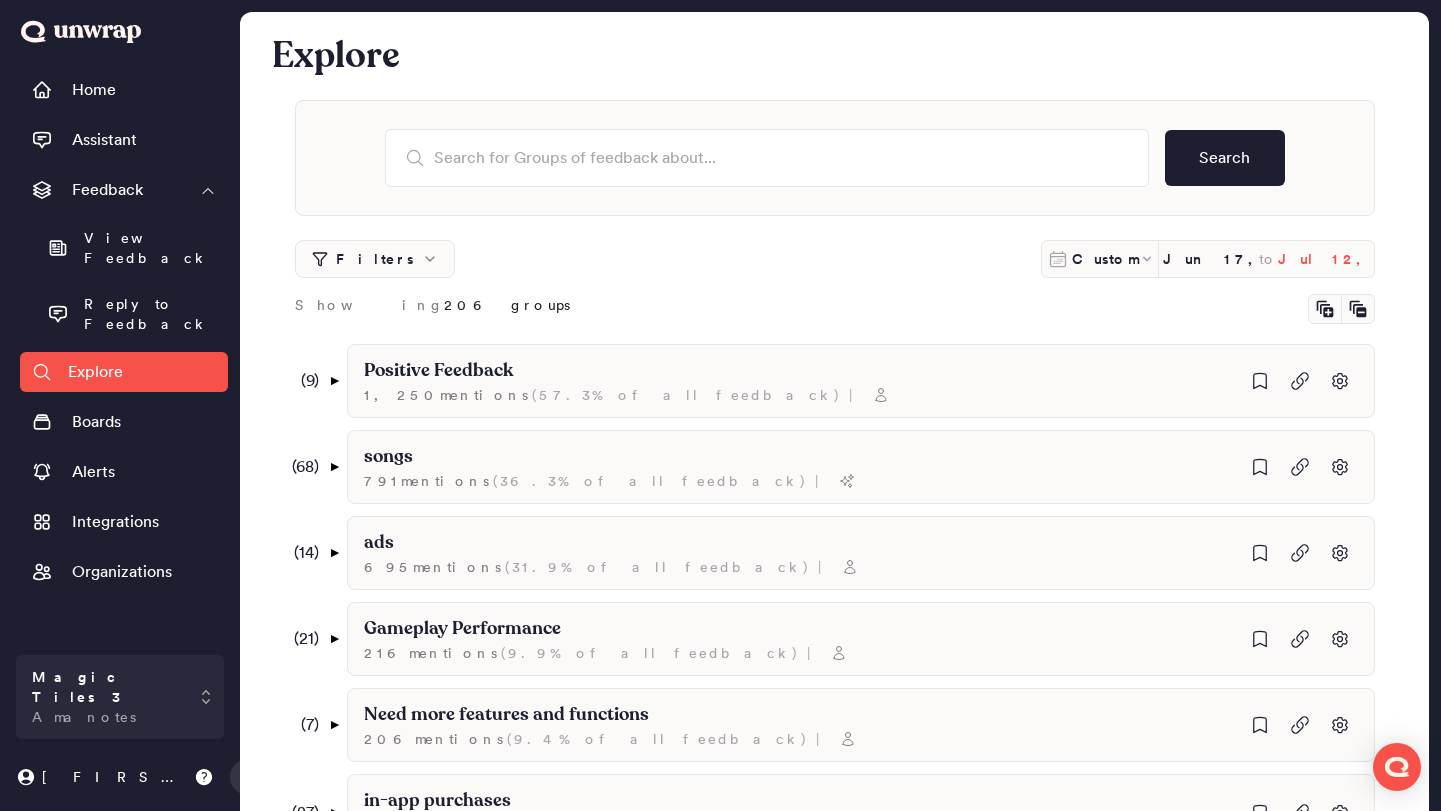click on "Jul 12, 2025" at bounding box center (1326, 259) 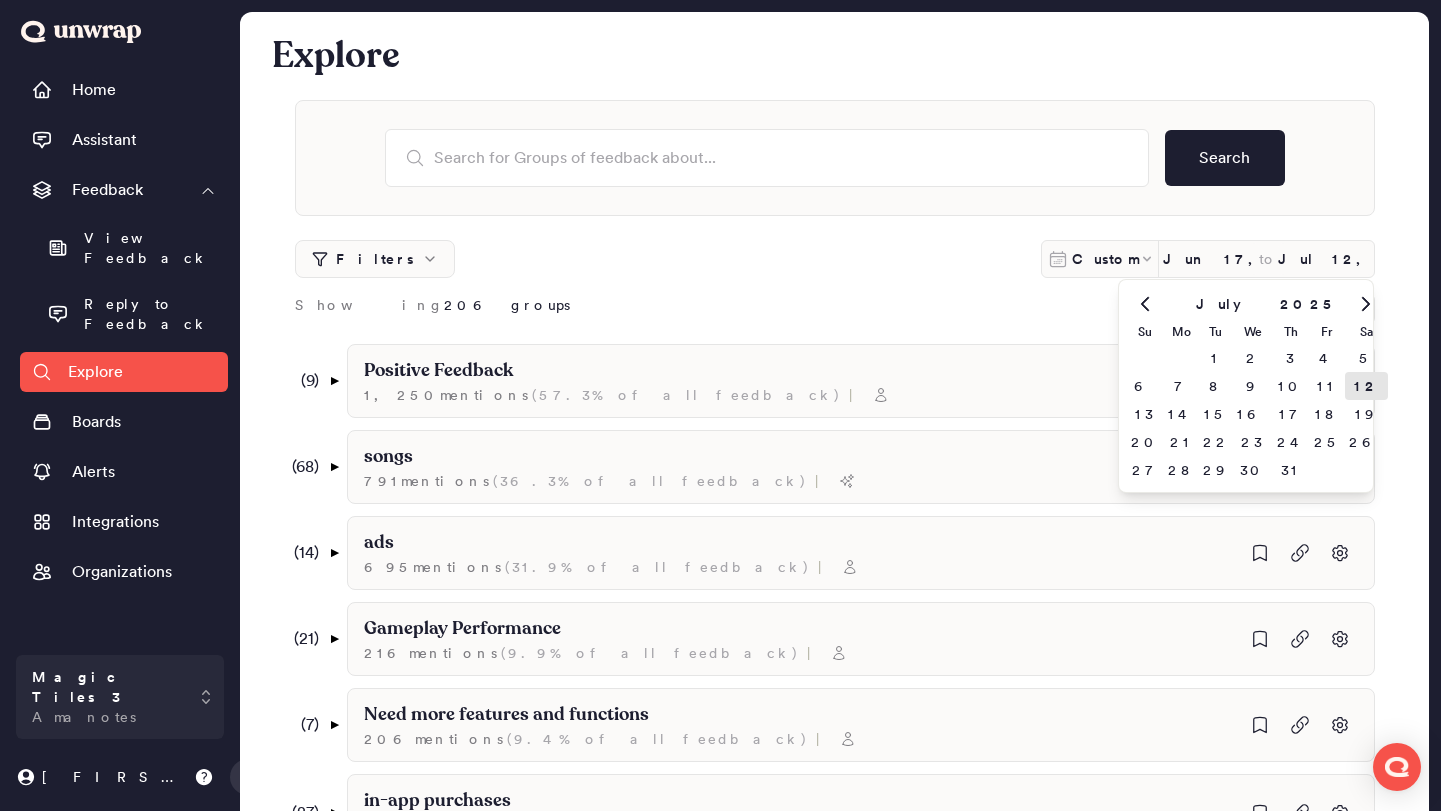 click on "Filters Custom Jun 17, 2025 to Jul 12, 2025 July 2025 Su Mo Tu We Th Fr Sa 1 2 3 4 5 6 7 8 9 10 11 12 13 14 15 16 17 18 19 20 21 22 23 24 25 26 27 28 29 30 31" at bounding box center [835, 259] 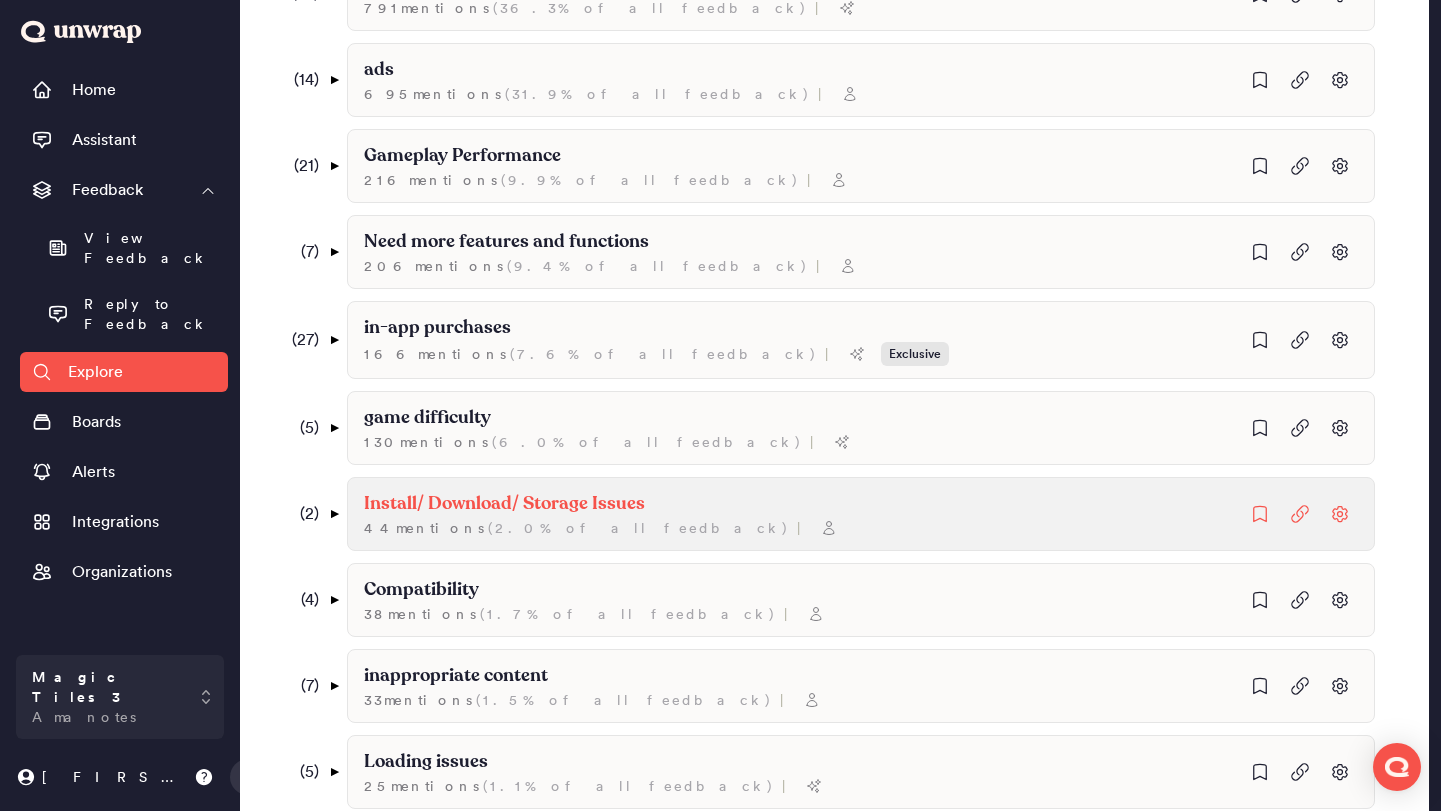 scroll, scrollTop: 472, scrollLeft: 0, axis: vertical 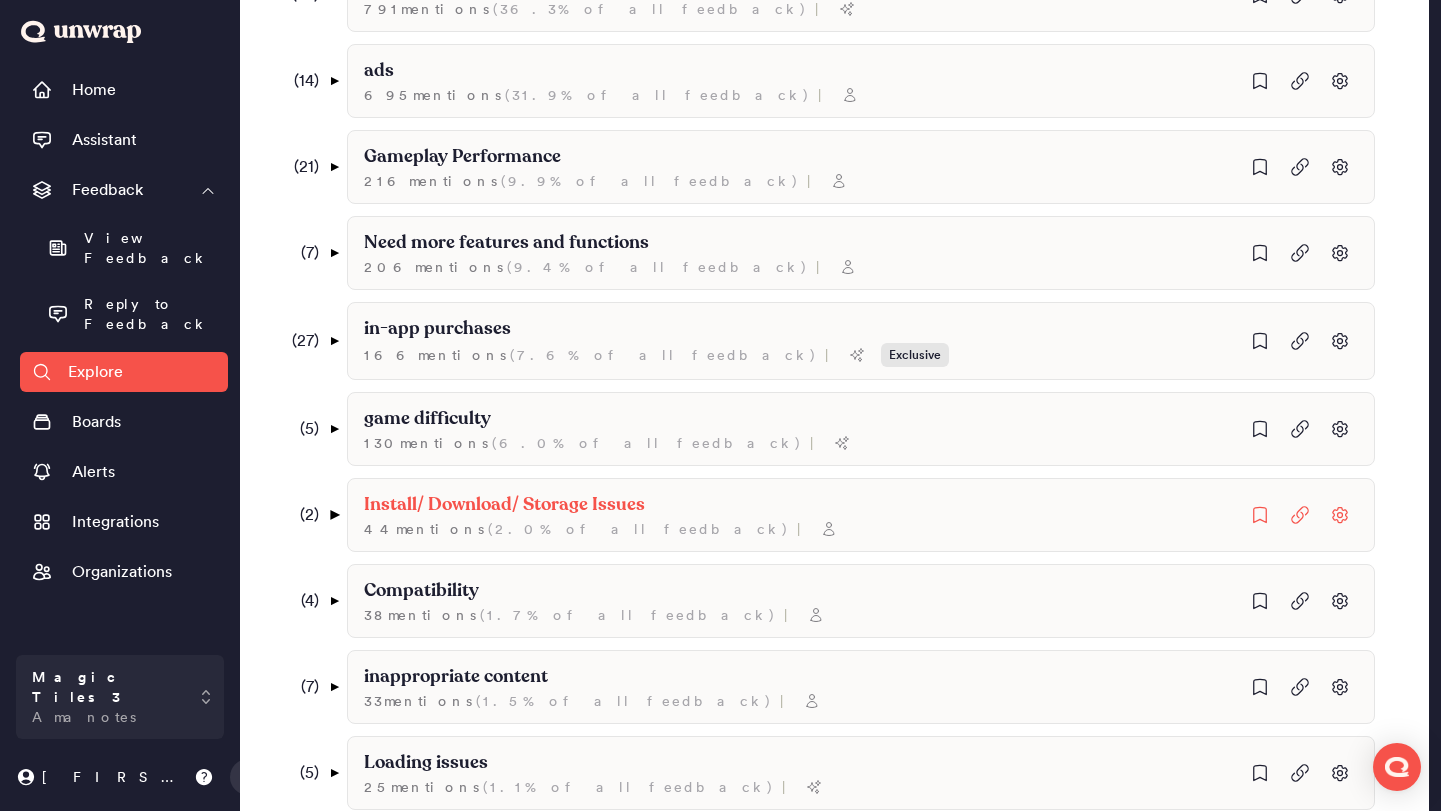 click on "▼" at bounding box center (333, 515) 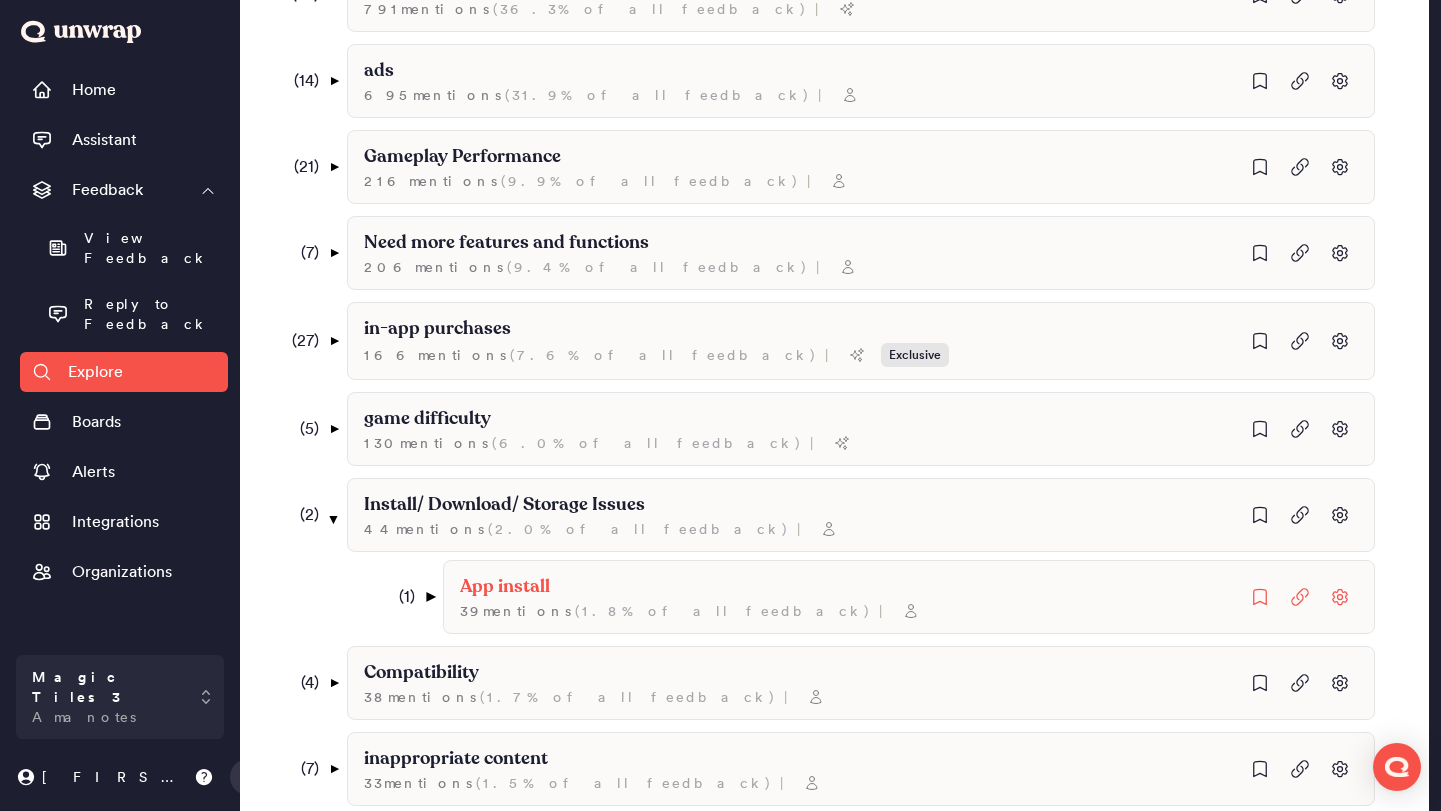 click on "▼" at bounding box center (429, 597) 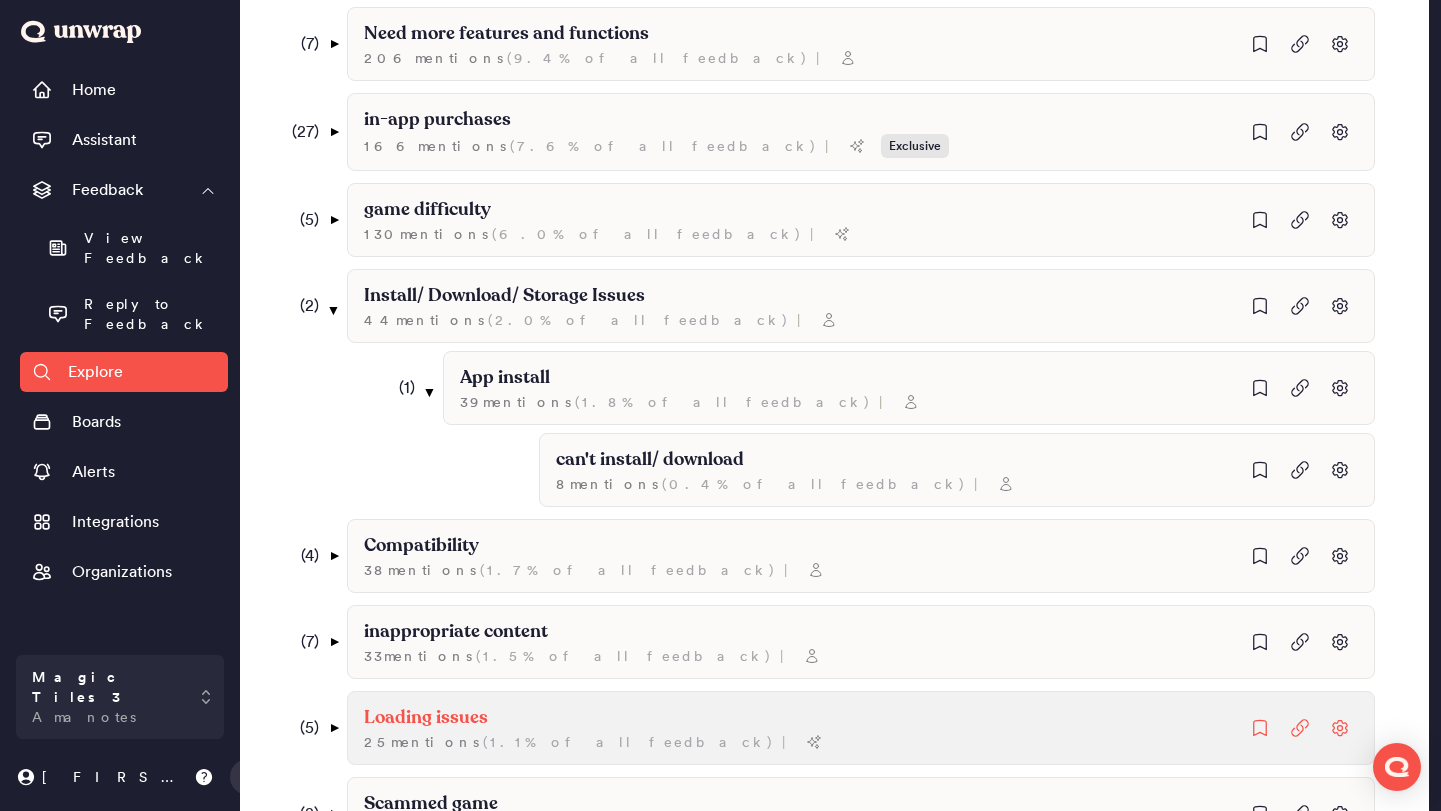 scroll, scrollTop: 839, scrollLeft: 0, axis: vertical 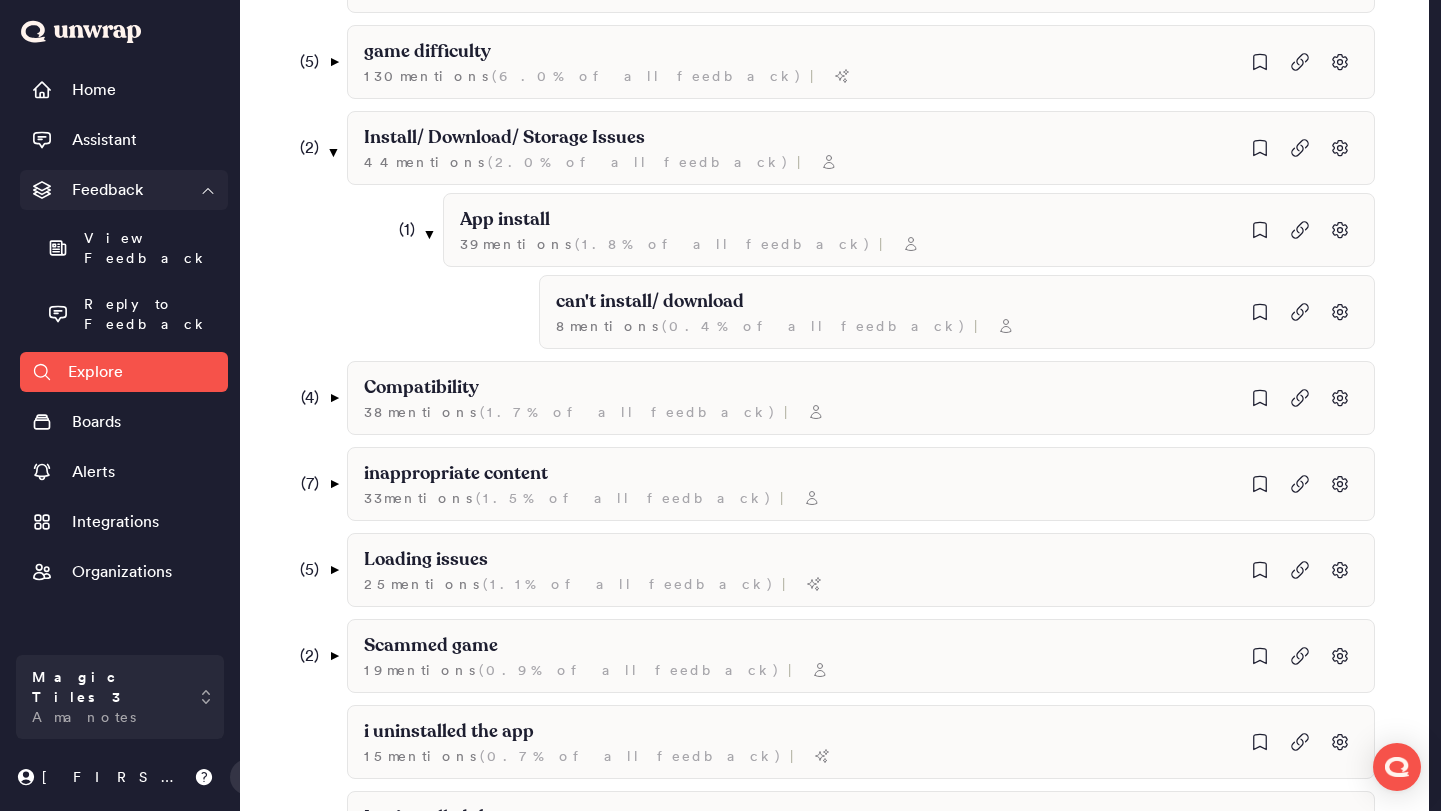 click on "Feedback" at bounding box center [107, 190] 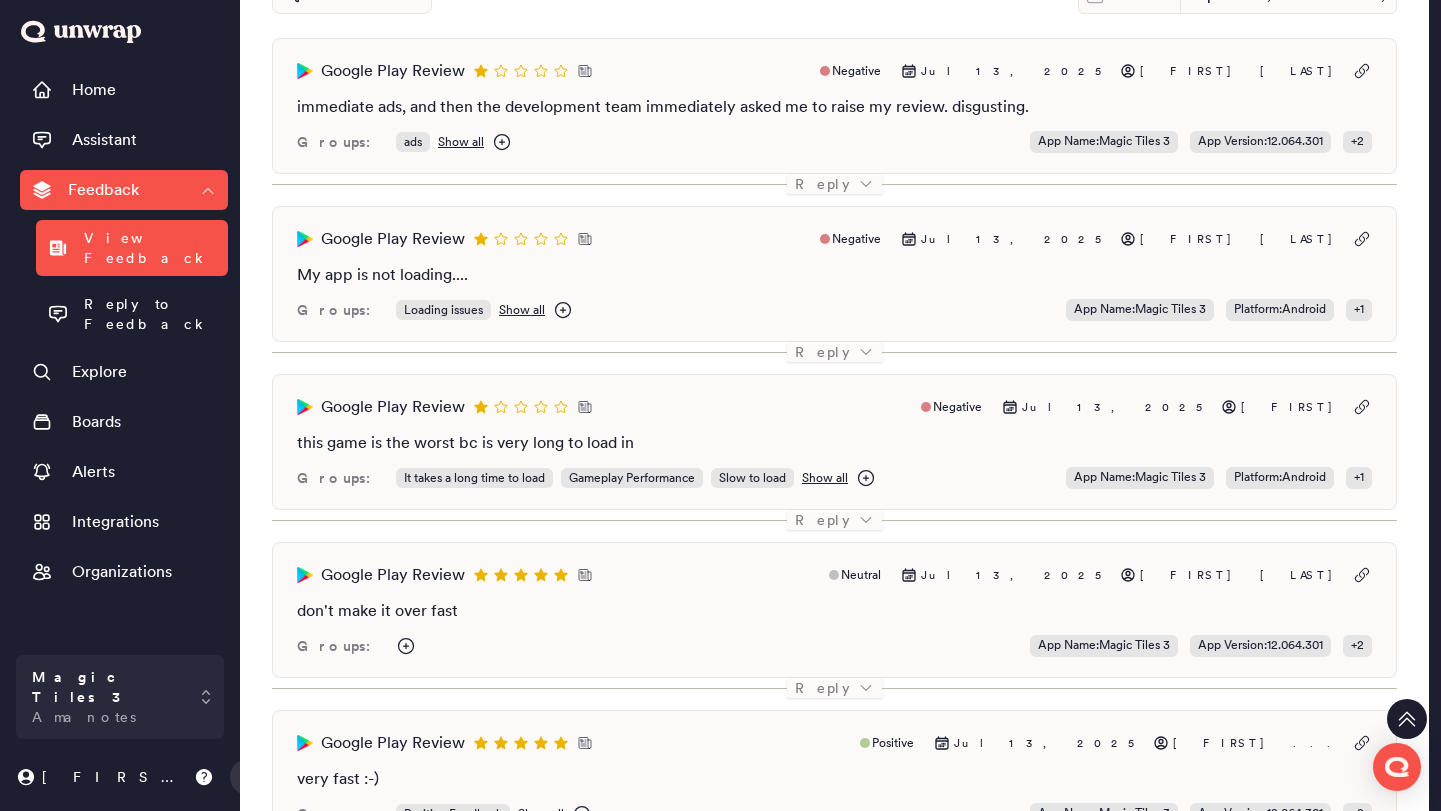 scroll, scrollTop: 0, scrollLeft: 0, axis: both 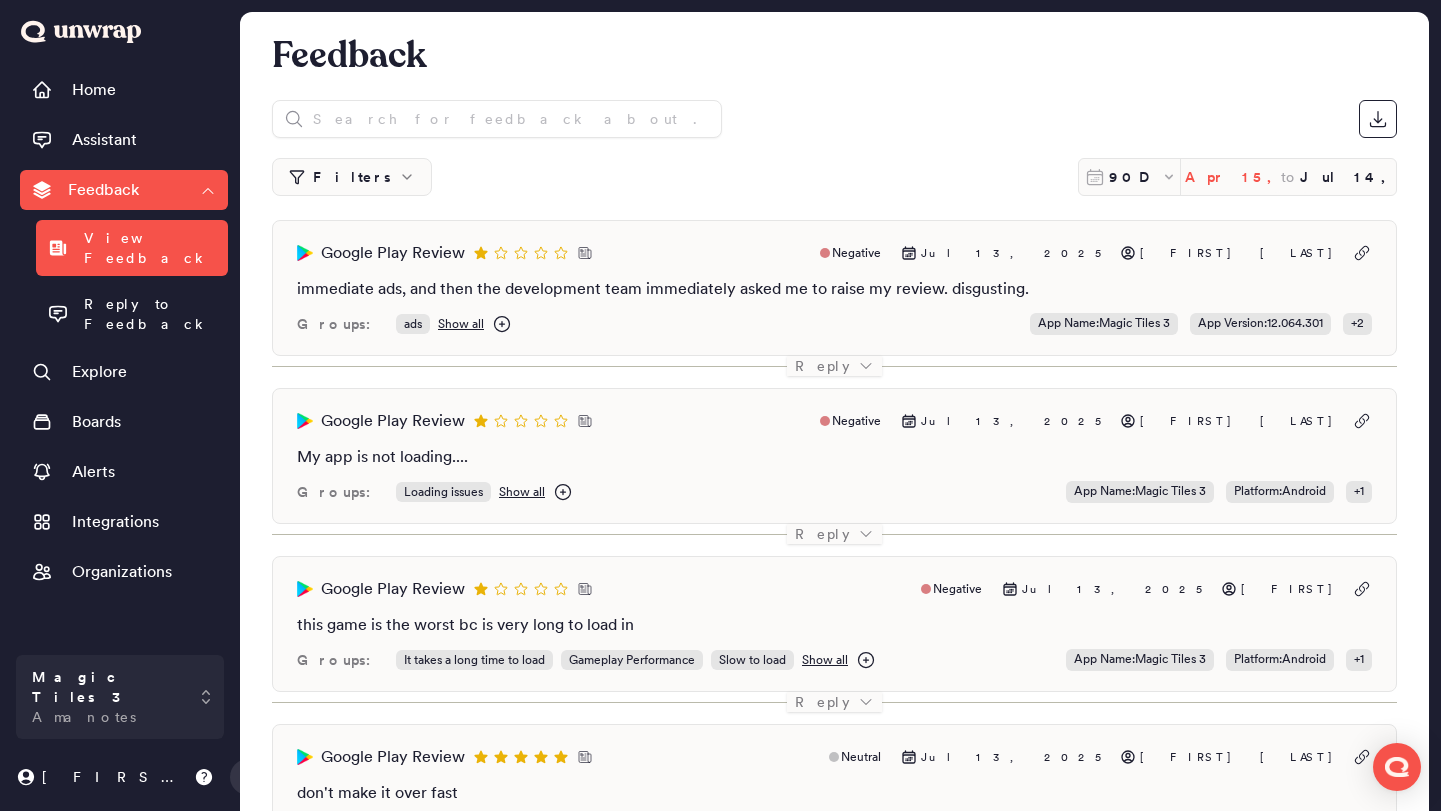 click on "Apr 15, 2025" at bounding box center [1233, 177] 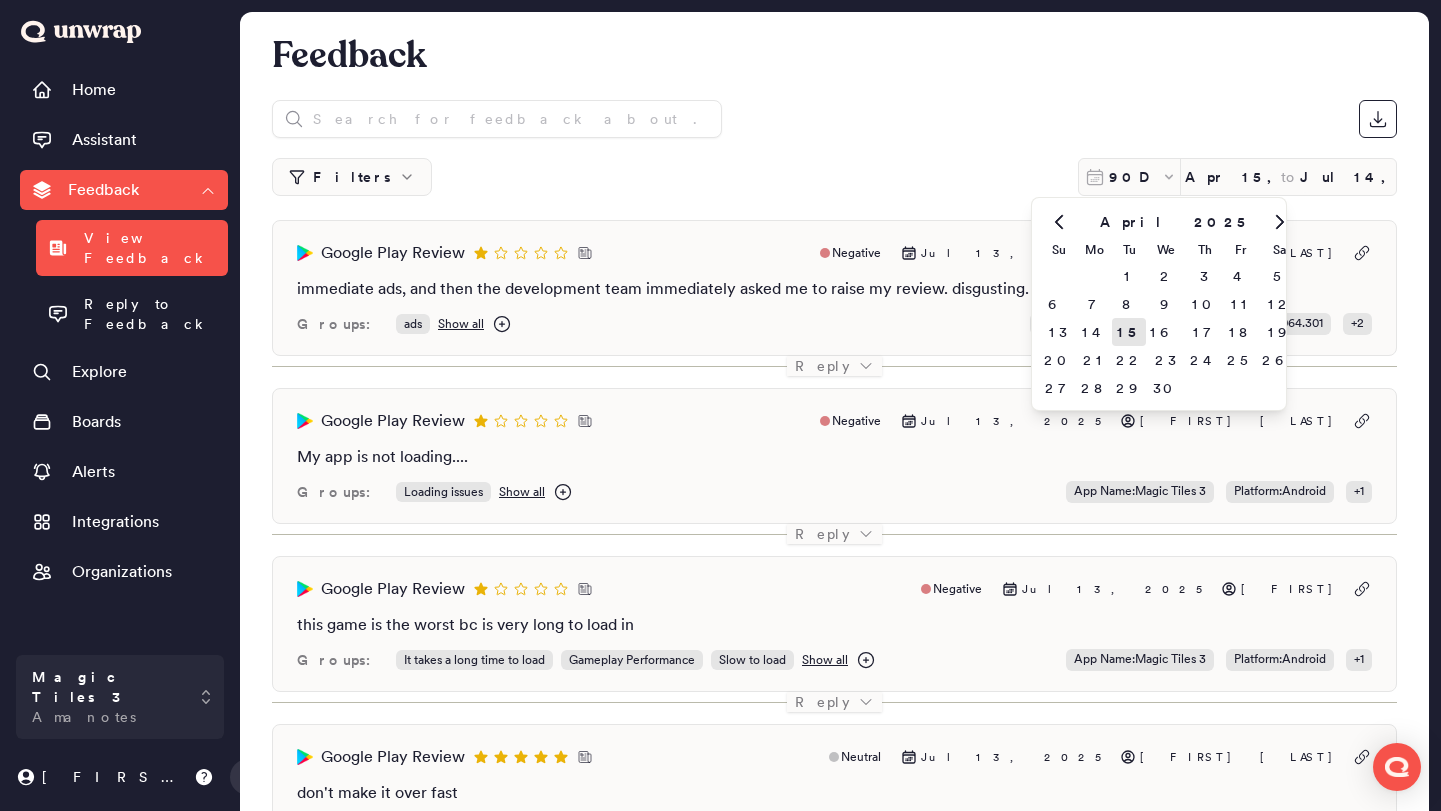click on "Sa" at bounding box center (1279, 250) 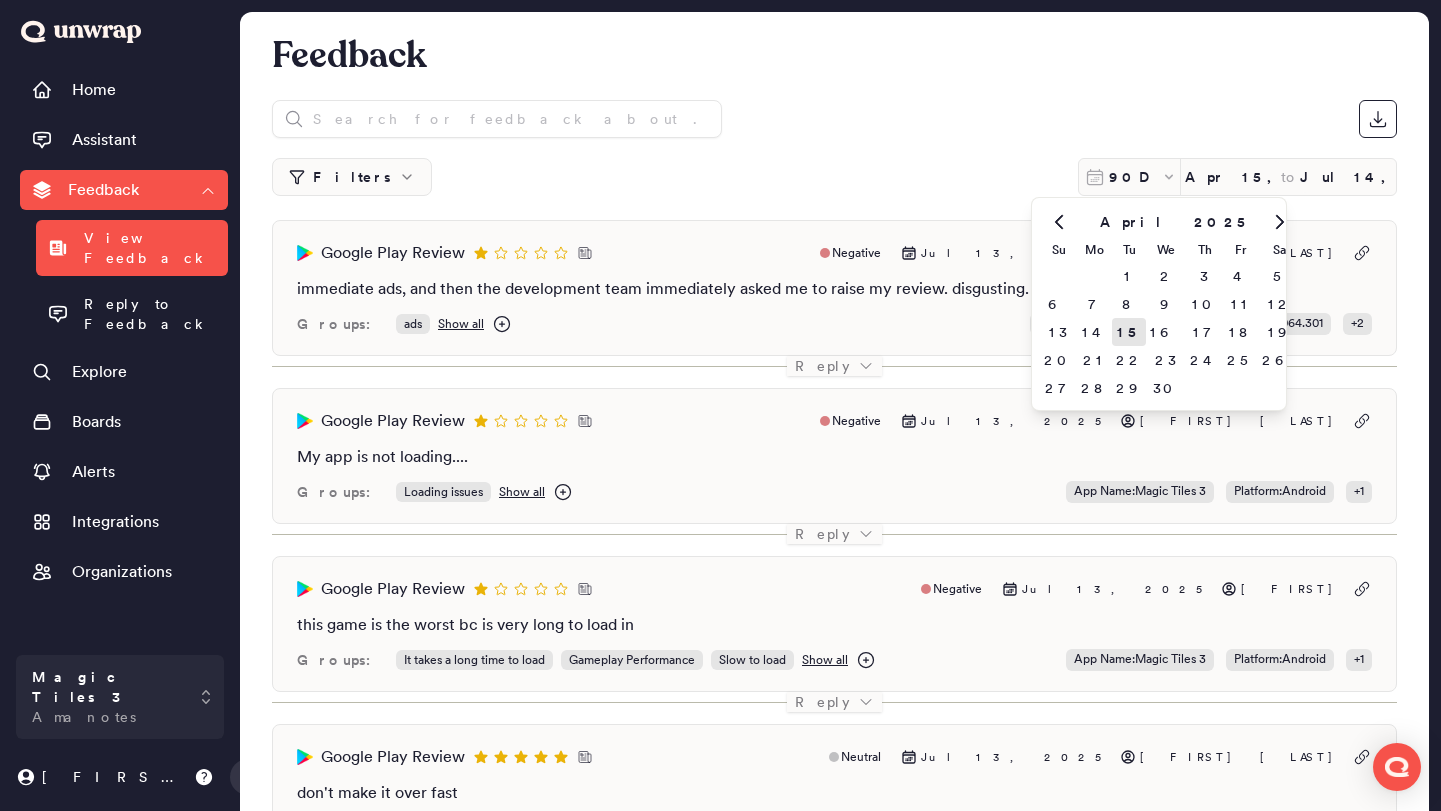 click 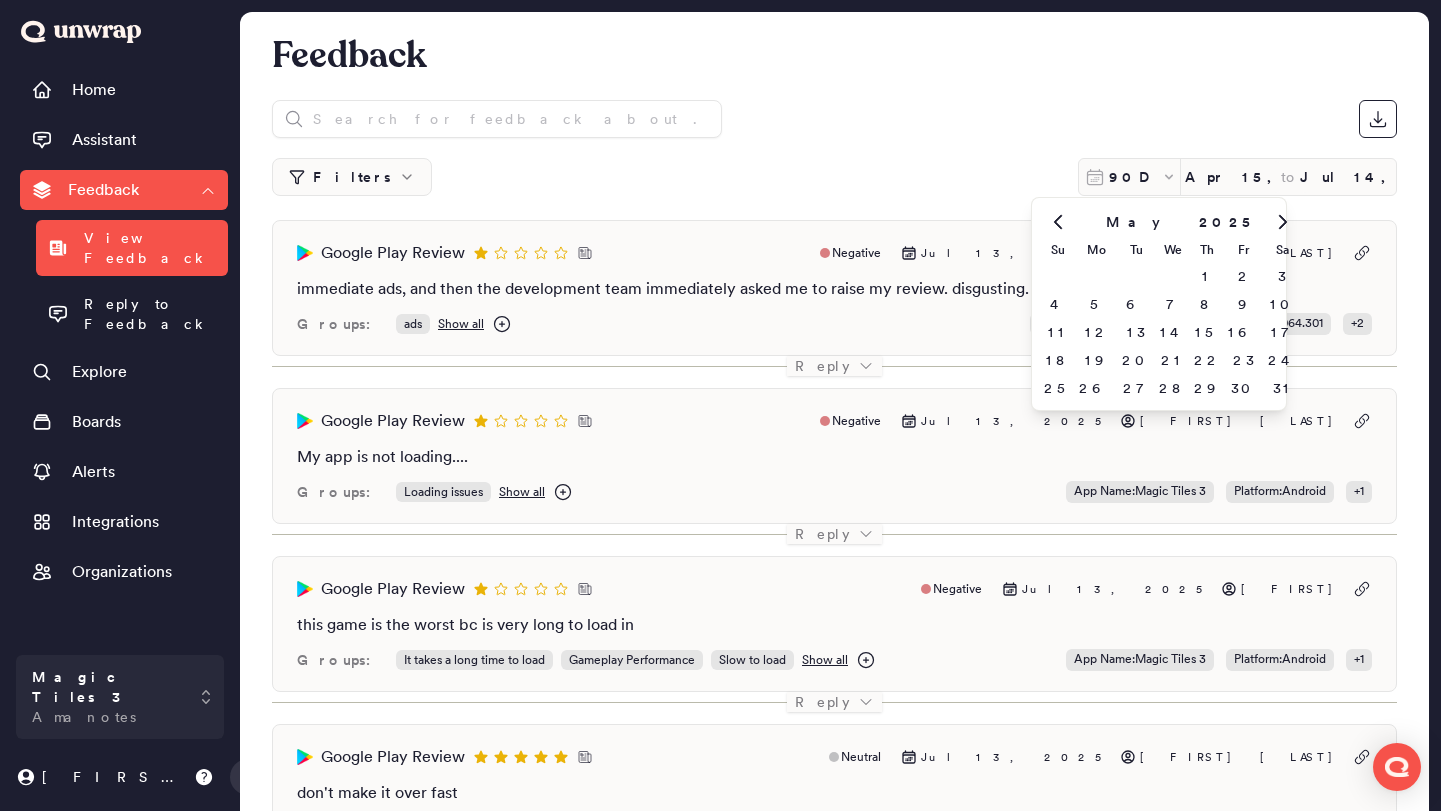click 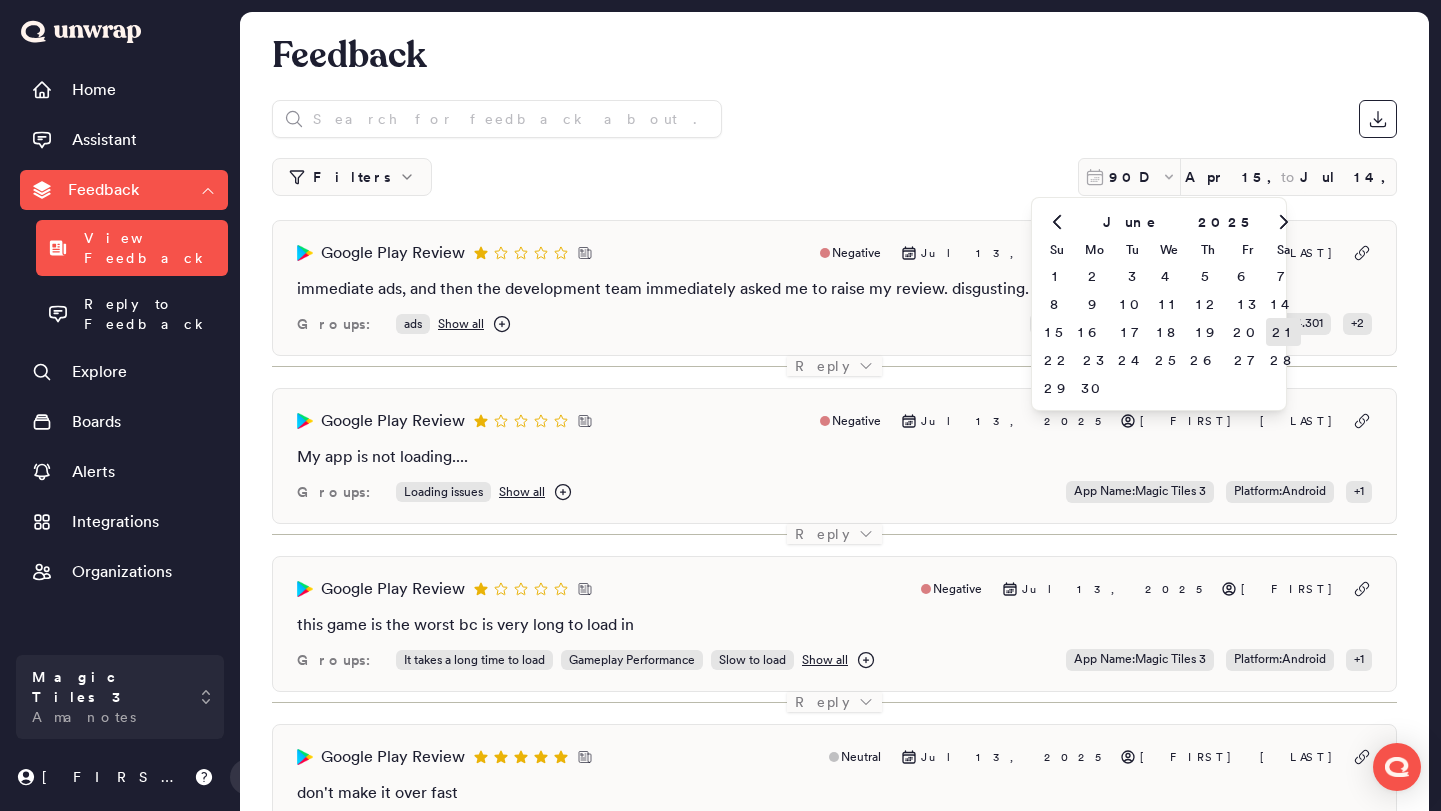 click on "21" at bounding box center [1283, 332] 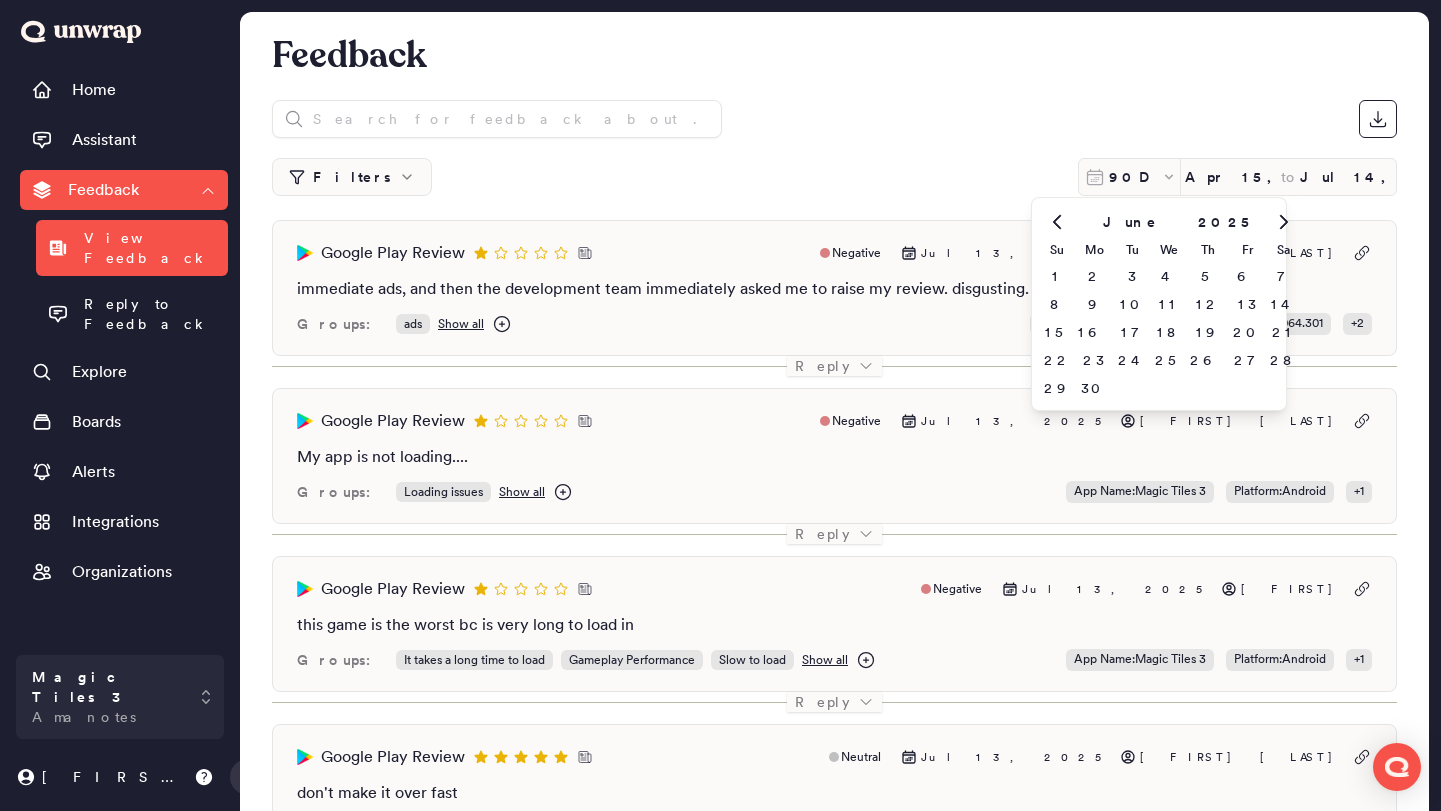 type on "Jun 21, 2025" 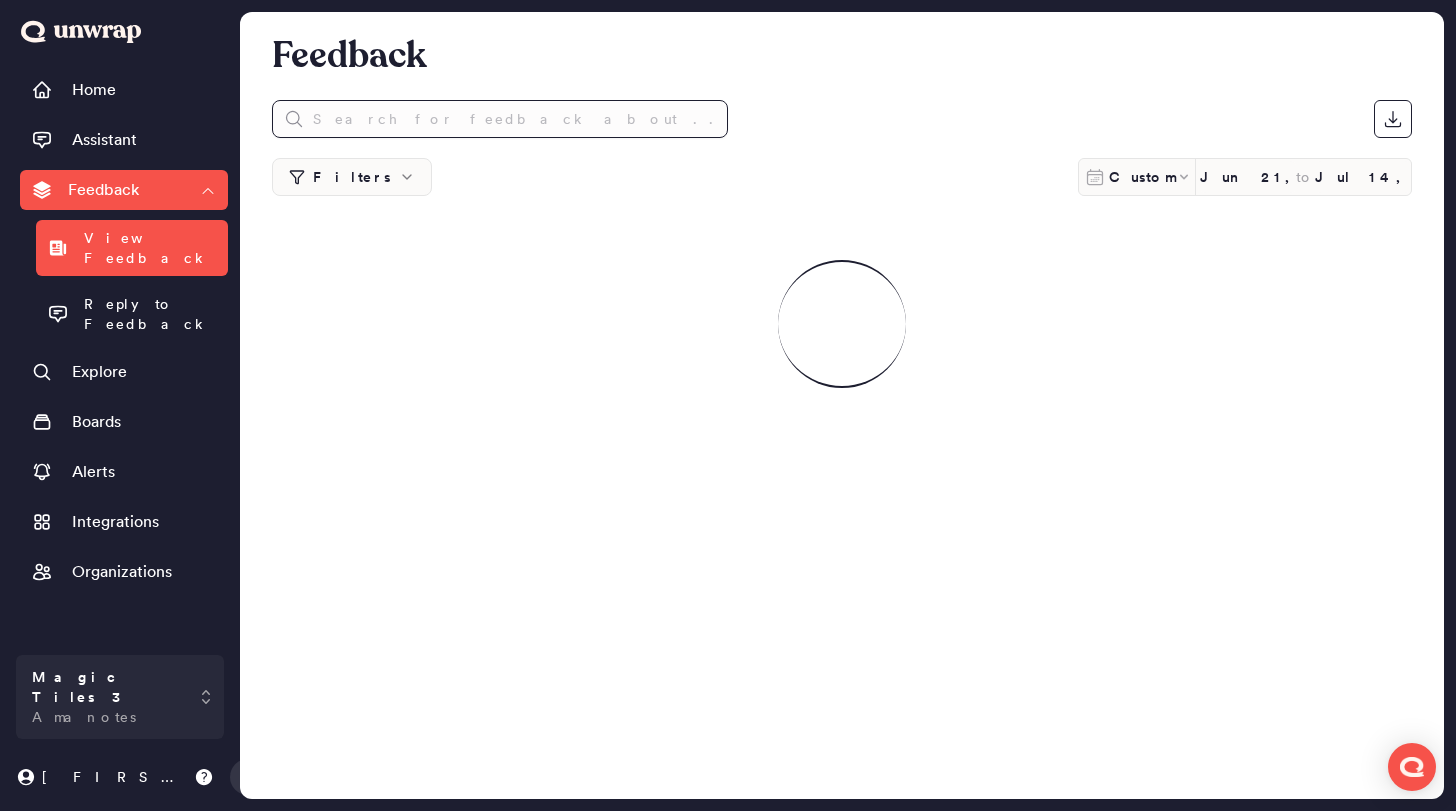 click at bounding box center [500, 119] 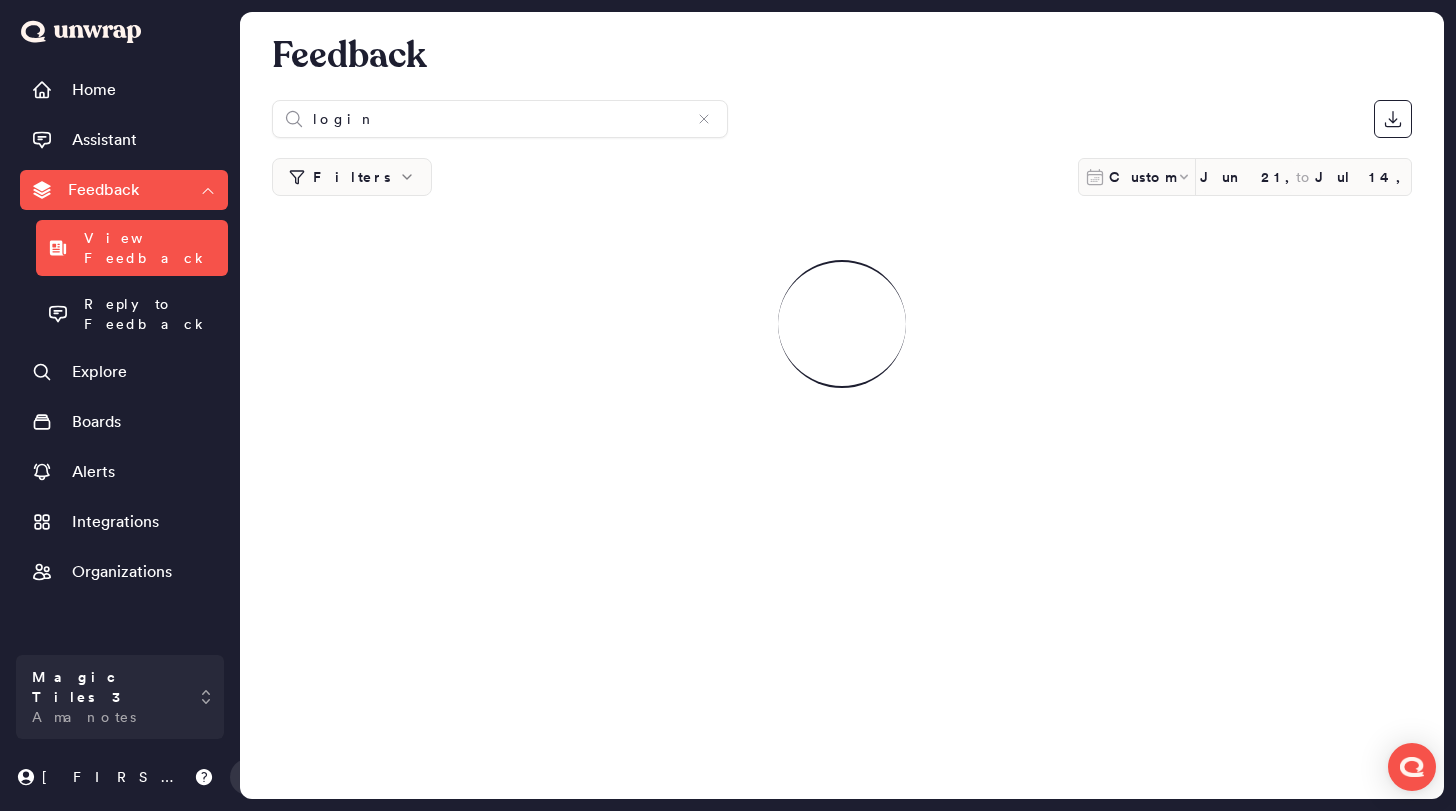 click on "login Filters Custom [MONTH] [DAY], [YEAR] to [MONTH] [DAY], [YEAR]" at bounding box center [842, 148] 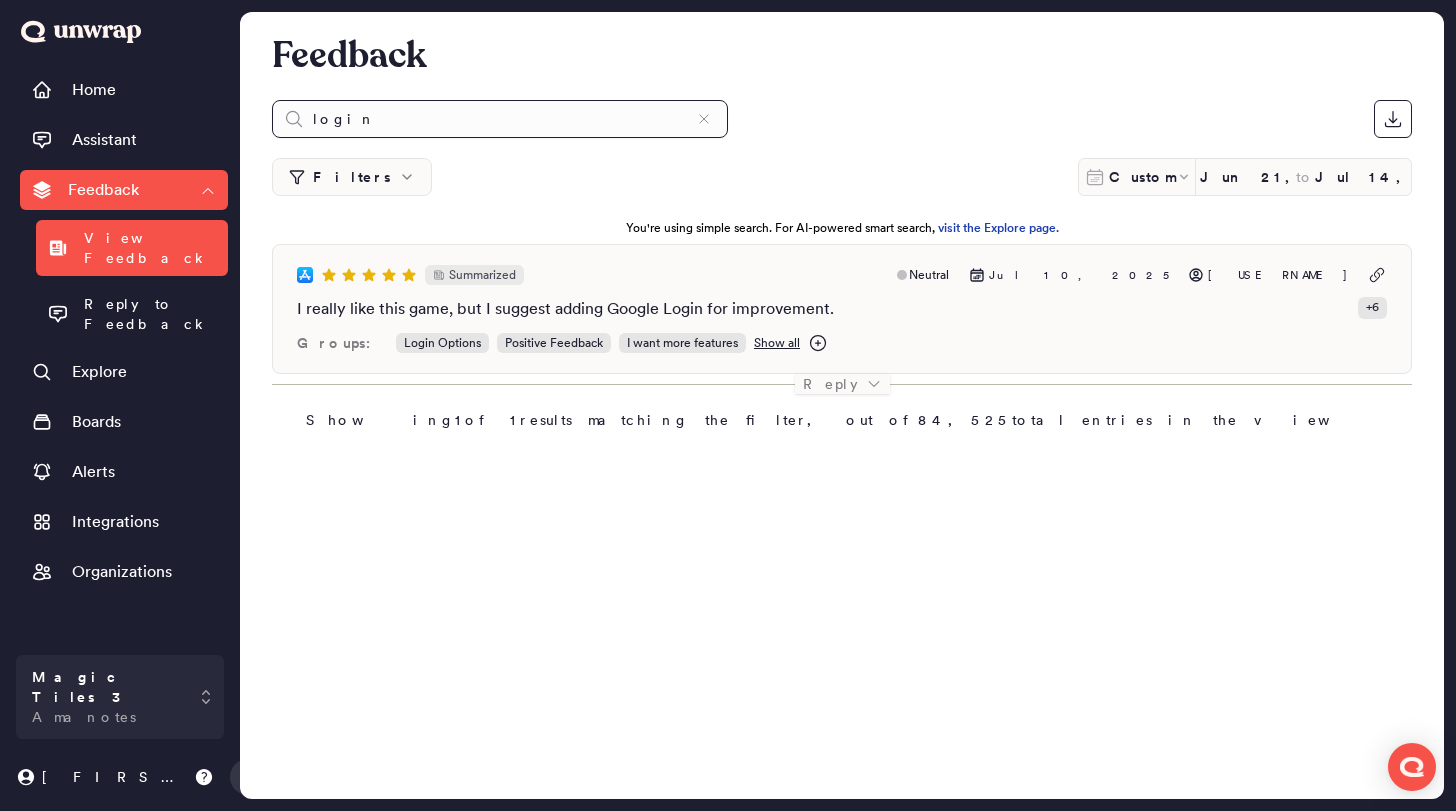 click on "login" at bounding box center [500, 119] 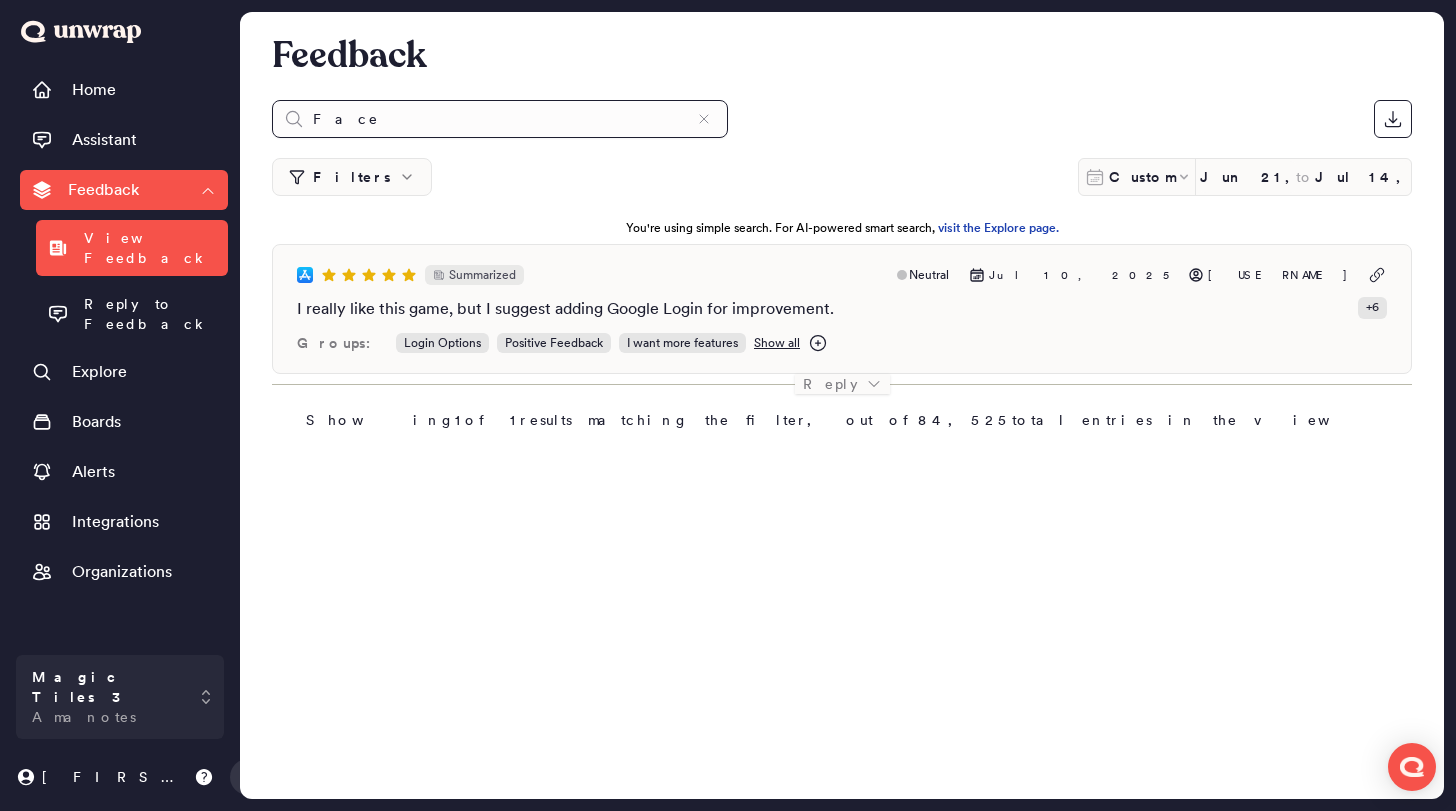 type on "Face" 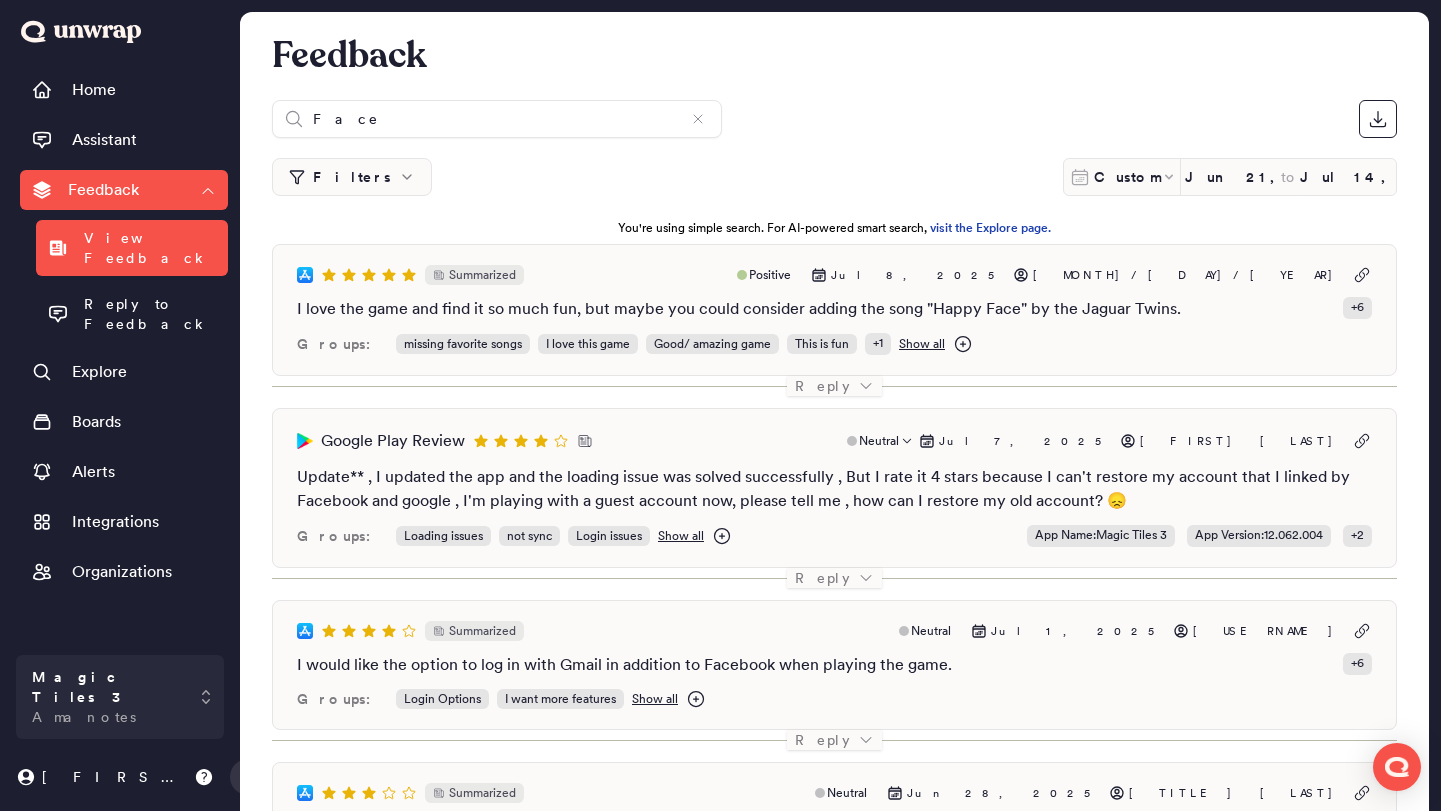 click on "Update** , I updated the app and the loading issue was solved successfully , But I rate it 4 stars because I can't restore my account that I linked by Facebook and google , I'm playing with a guest account now, please tell me , how can I restore my old account? 😞" at bounding box center (834, 489) 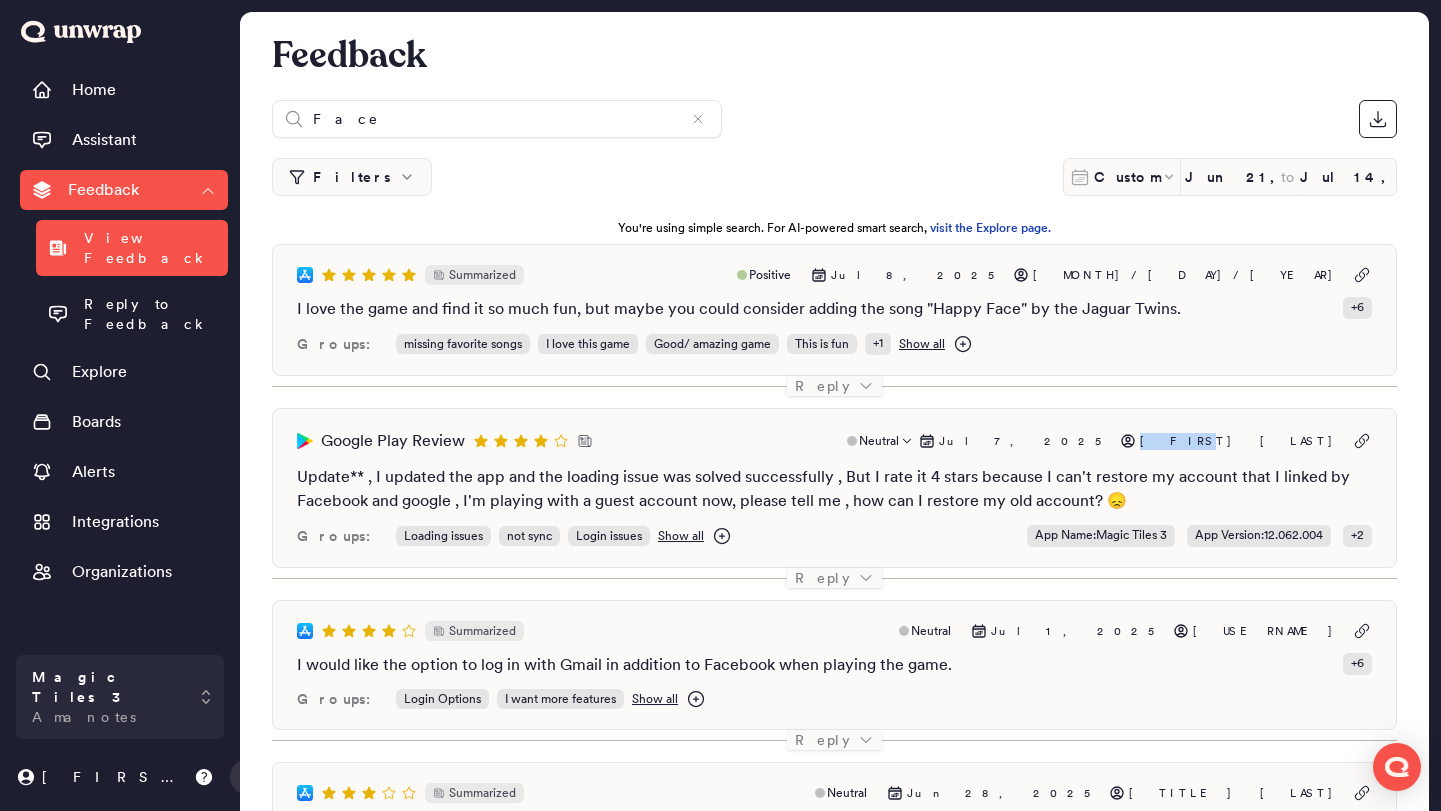 click on "[FIRST] [LAST]" at bounding box center [1242, 441] 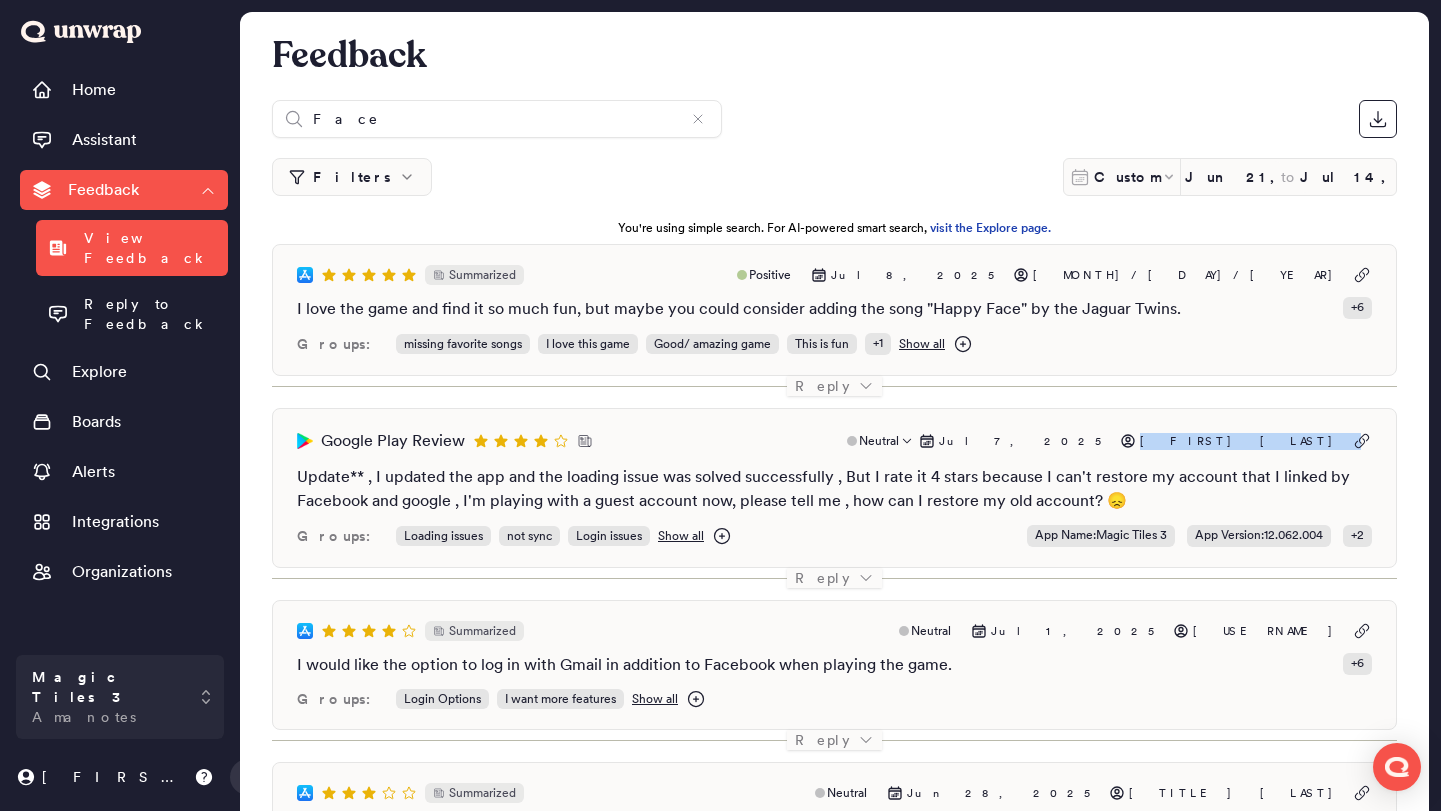 click on "[FIRST] [LAST]" at bounding box center (1242, 441) 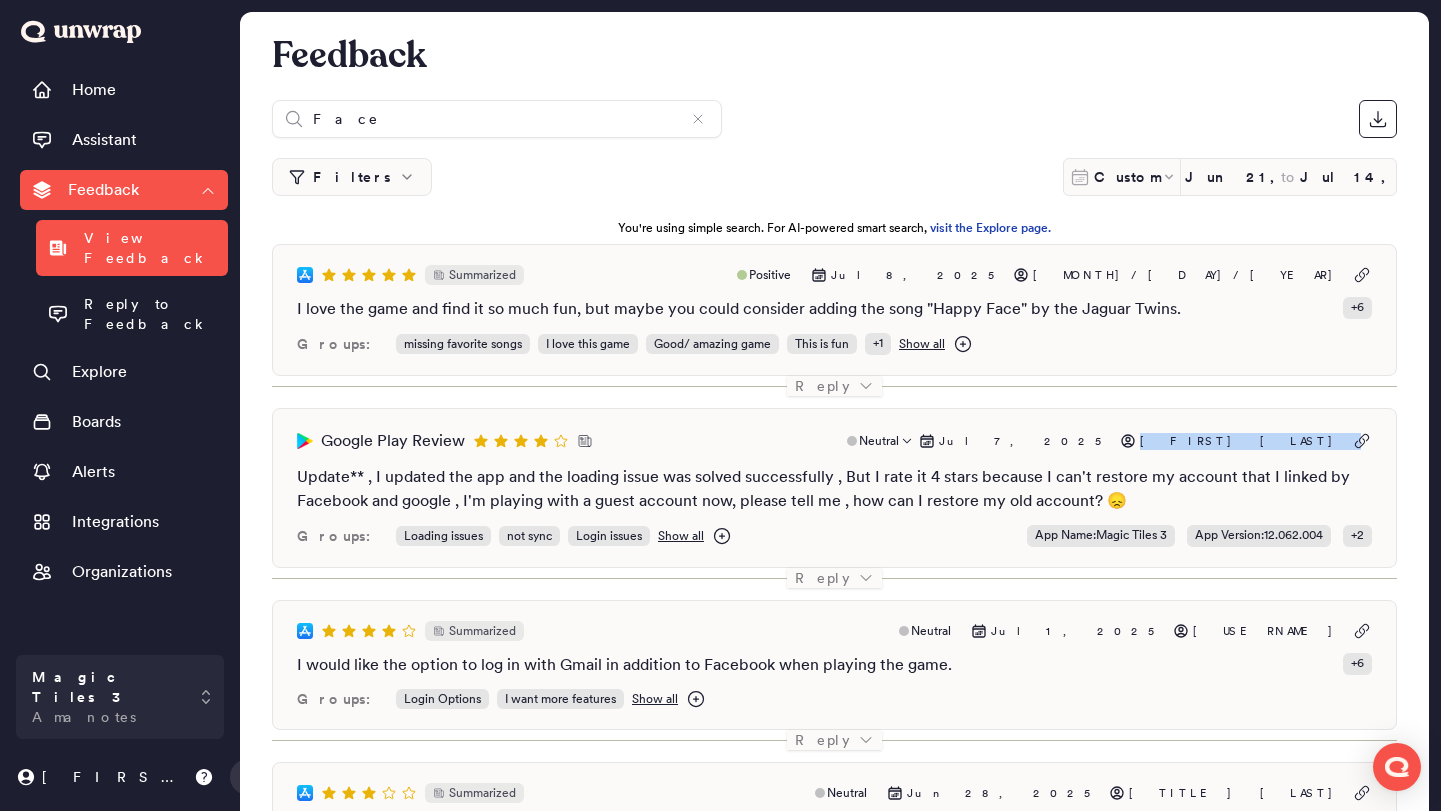 copy on "[FIRST] [LAST]" 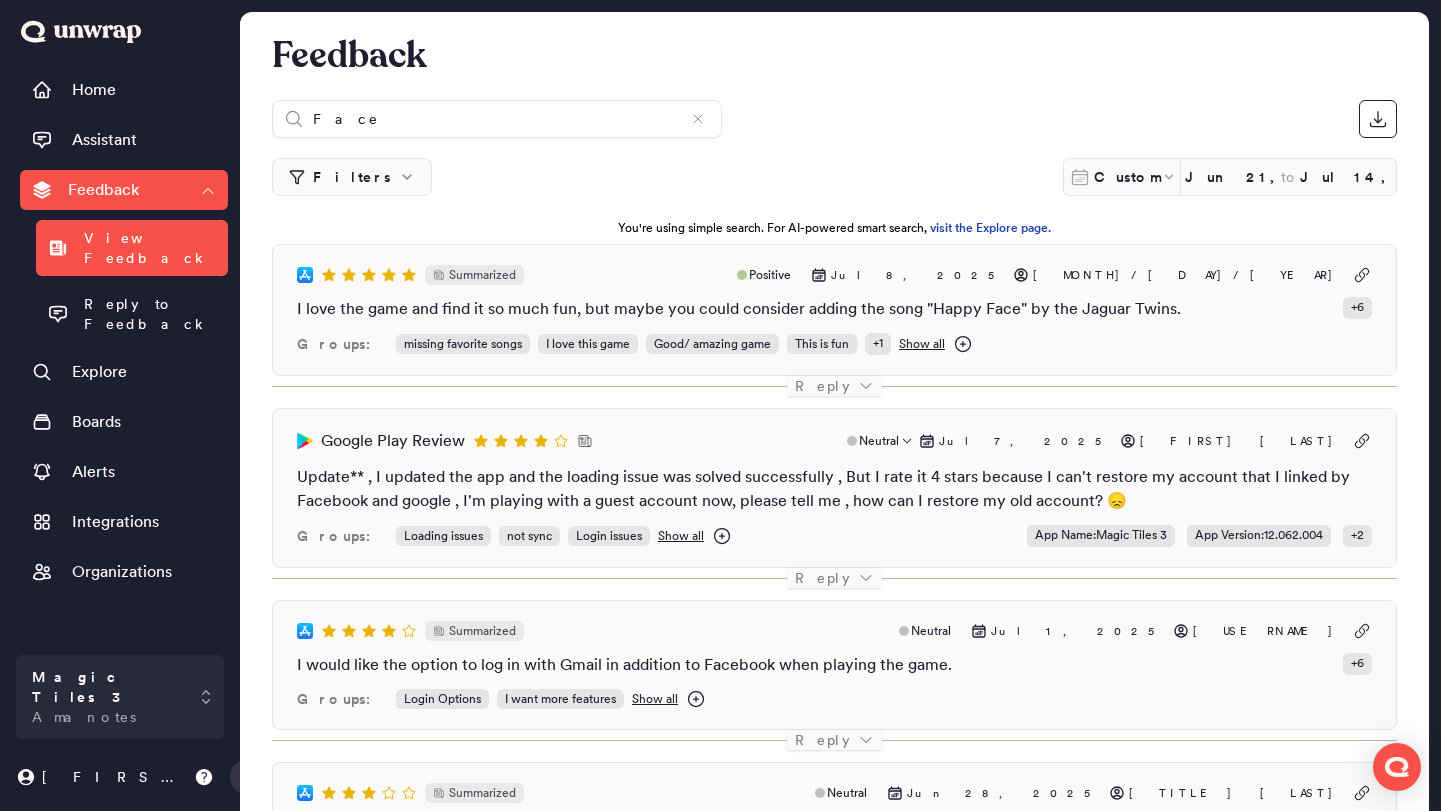 click on "Google Play Review Neutral [MONTH] [DAY], [YEAR] [FIRST] [LAST] Update** , I updated the app and the loading issue was solved successfully , But I rate it 4 stars because I can't restore my account that I linked by Facebook and google , I'm playing with a guest account now, please tell me , how can I restore my old account? 😞 Groups: Loading issues not sync Login issues Show all App Name : Magic Tiles 3 App Version : 12.062.004 + 2" at bounding box center [834, 488] 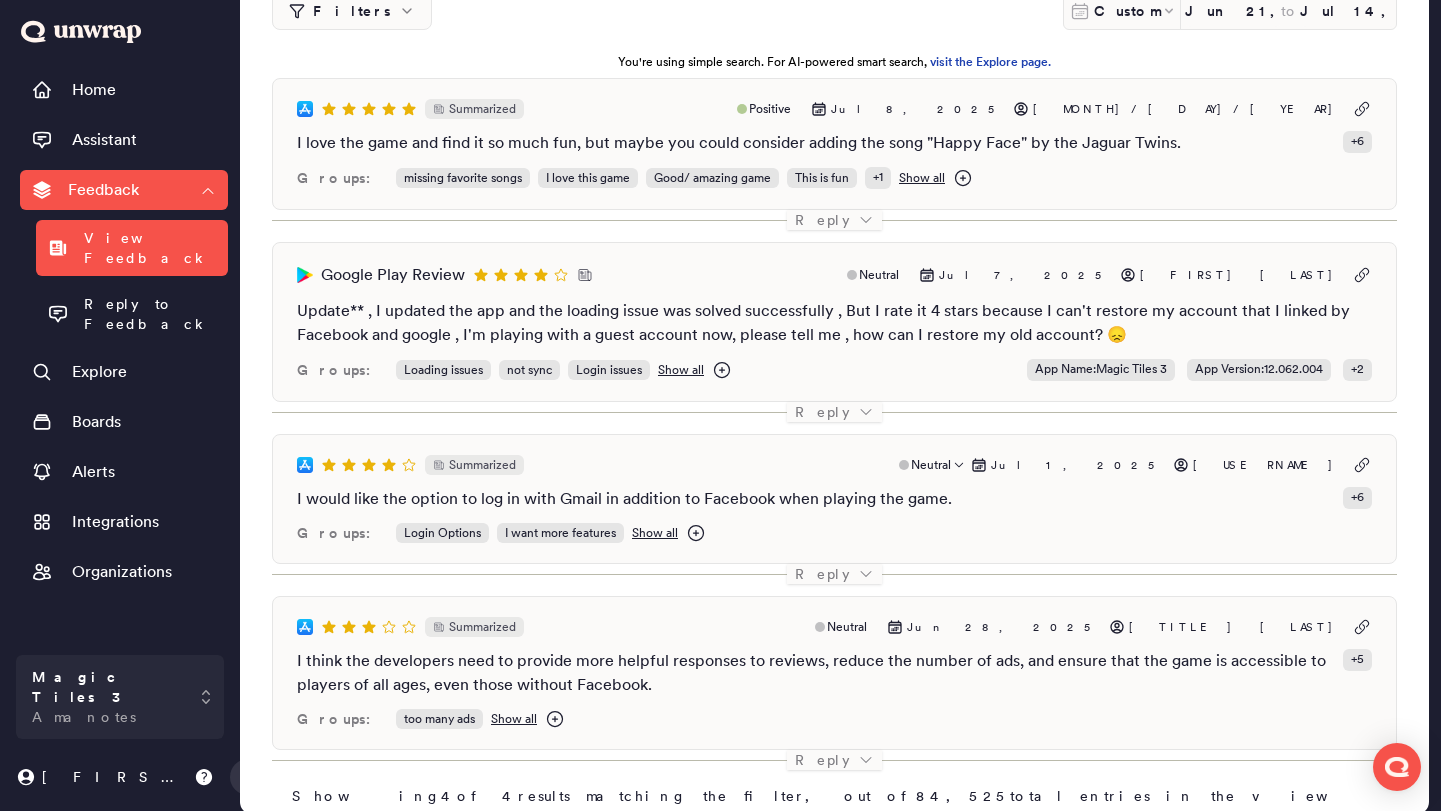 scroll, scrollTop: 181, scrollLeft: 0, axis: vertical 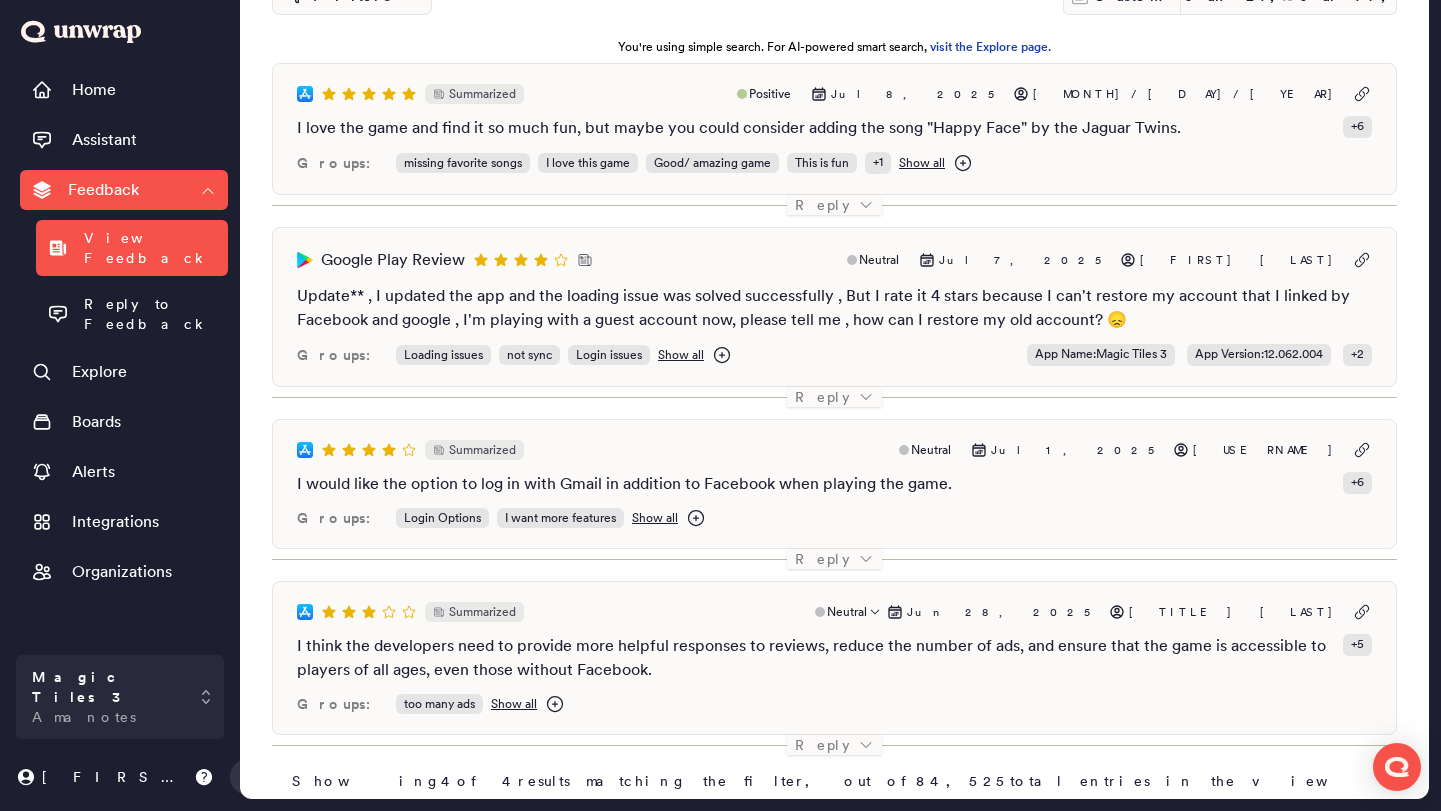 click on "I think the developers need to provide more helpful responses to reviews, reduce the number of ads, and ensure that the game is accessible to players of all ages, even those without Facebook." at bounding box center (816, 658) 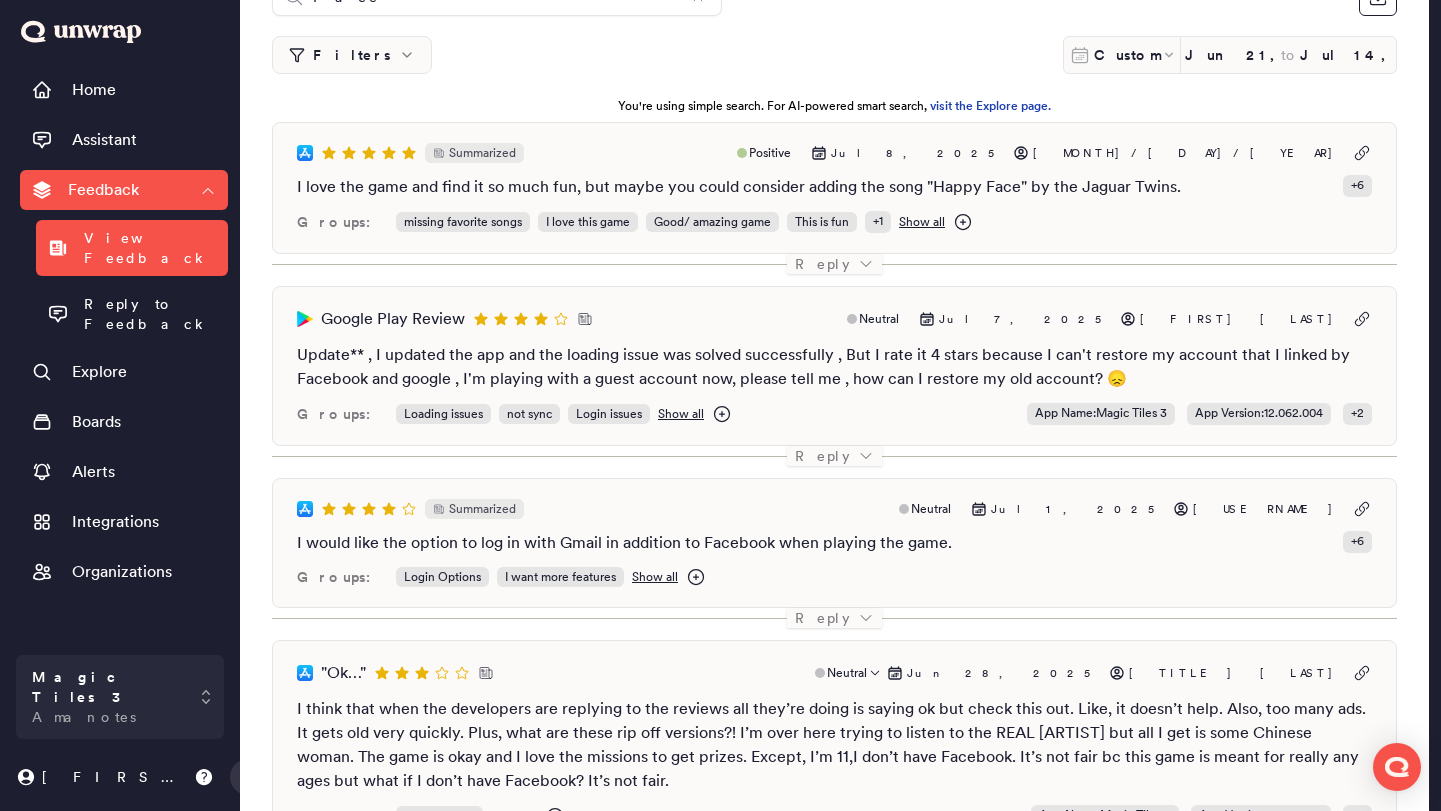 scroll, scrollTop: 0, scrollLeft: 0, axis: both 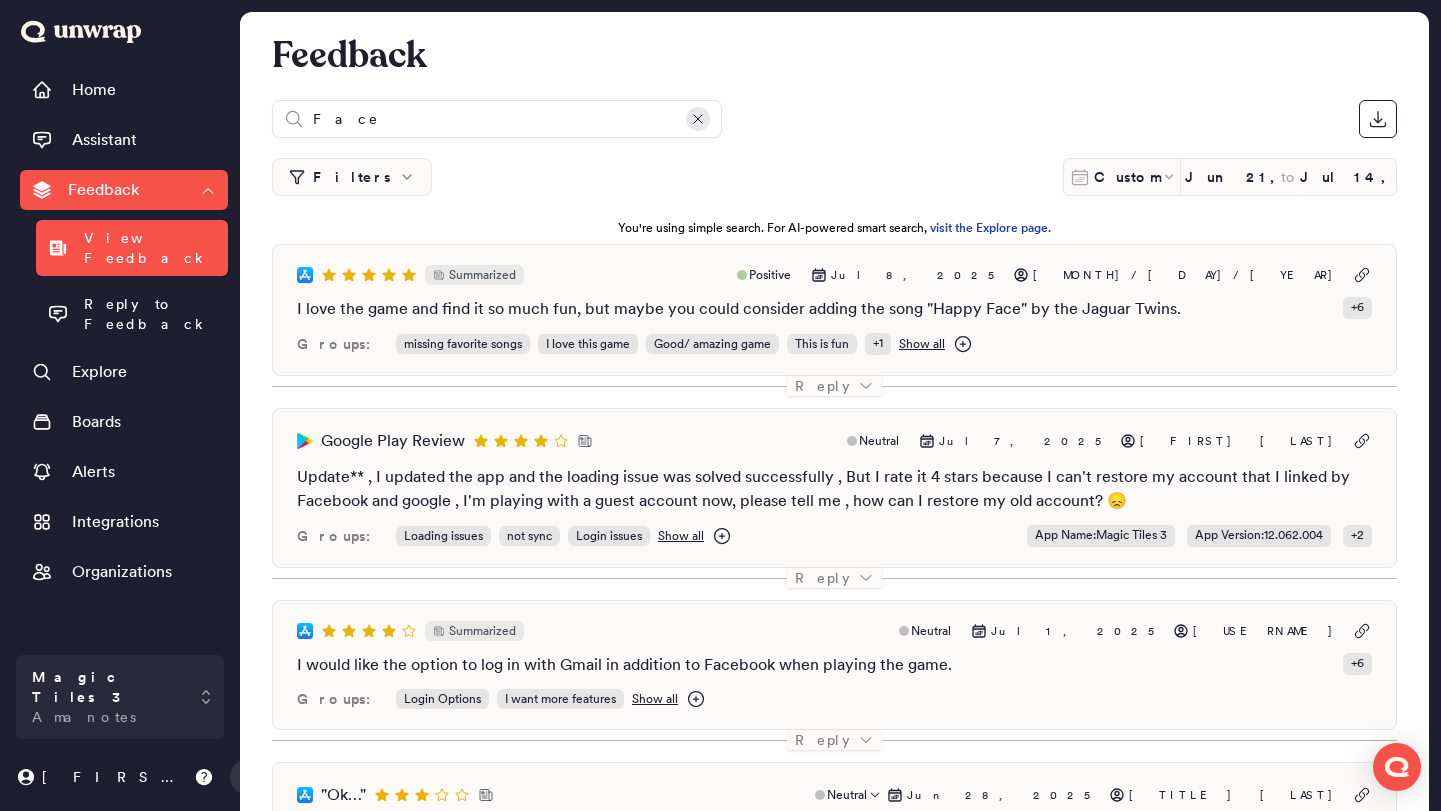 click at bounding box center (698, 119) 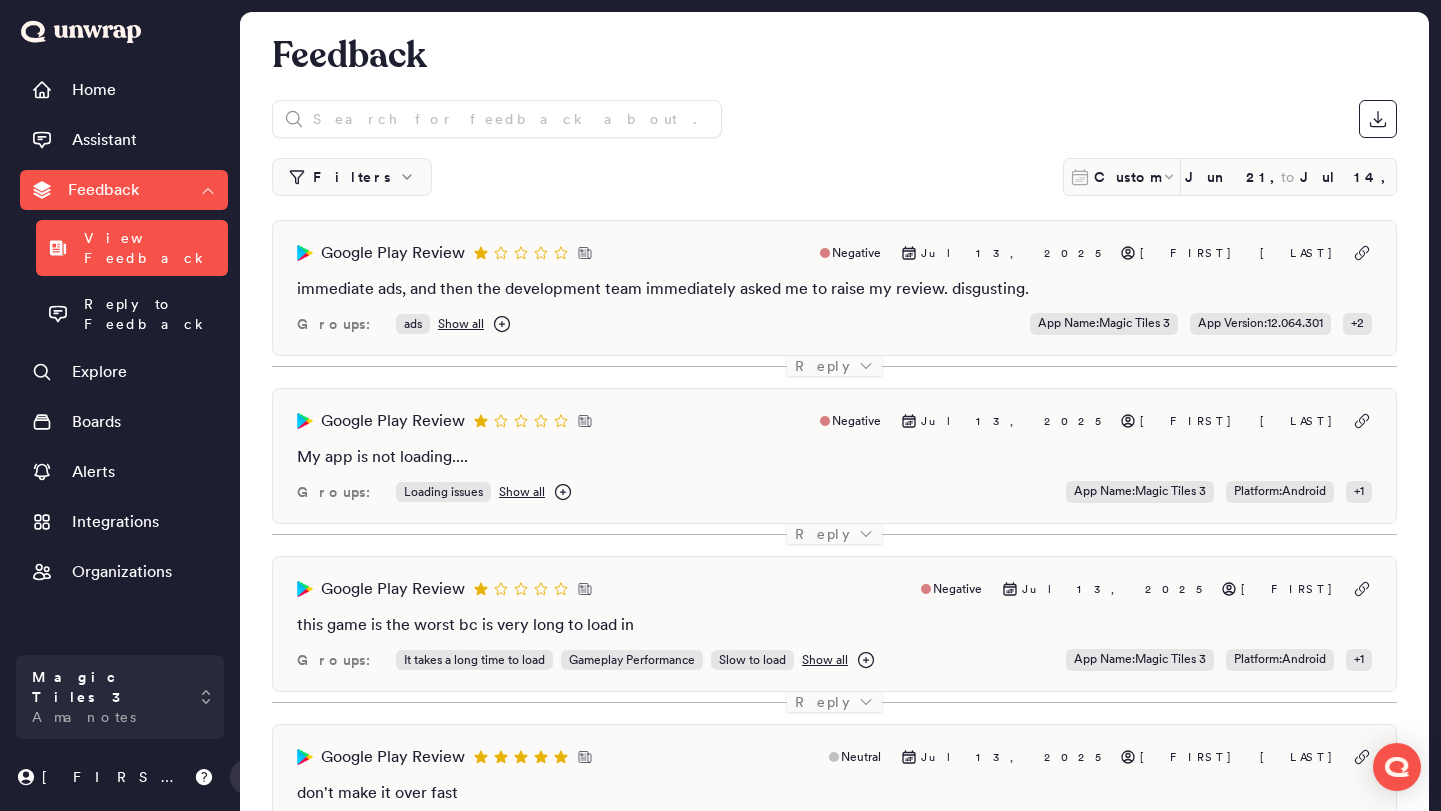 click at bounding box center (834, 119) 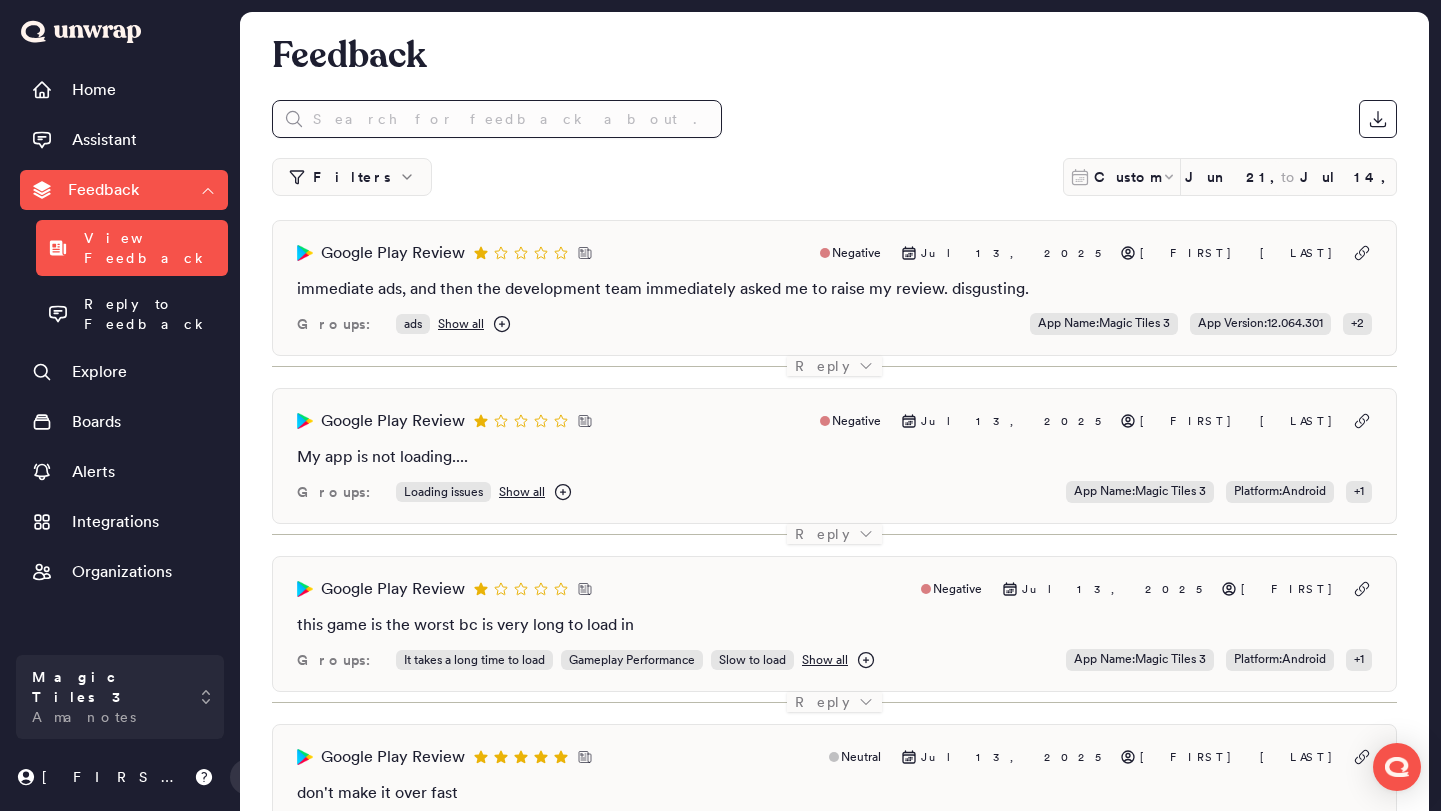 click at bounding box center [497, 119] 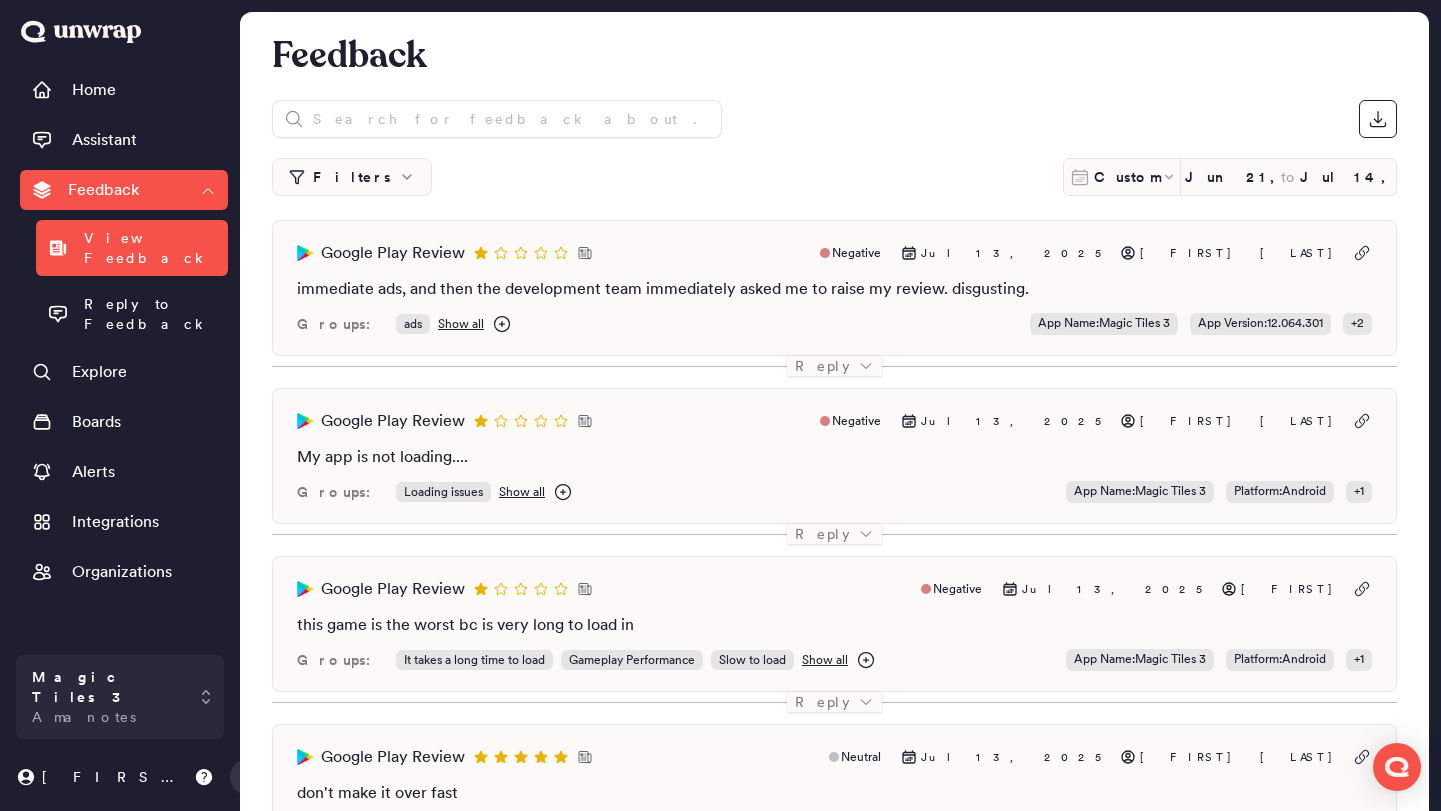 click at bounding box center (834, 119) 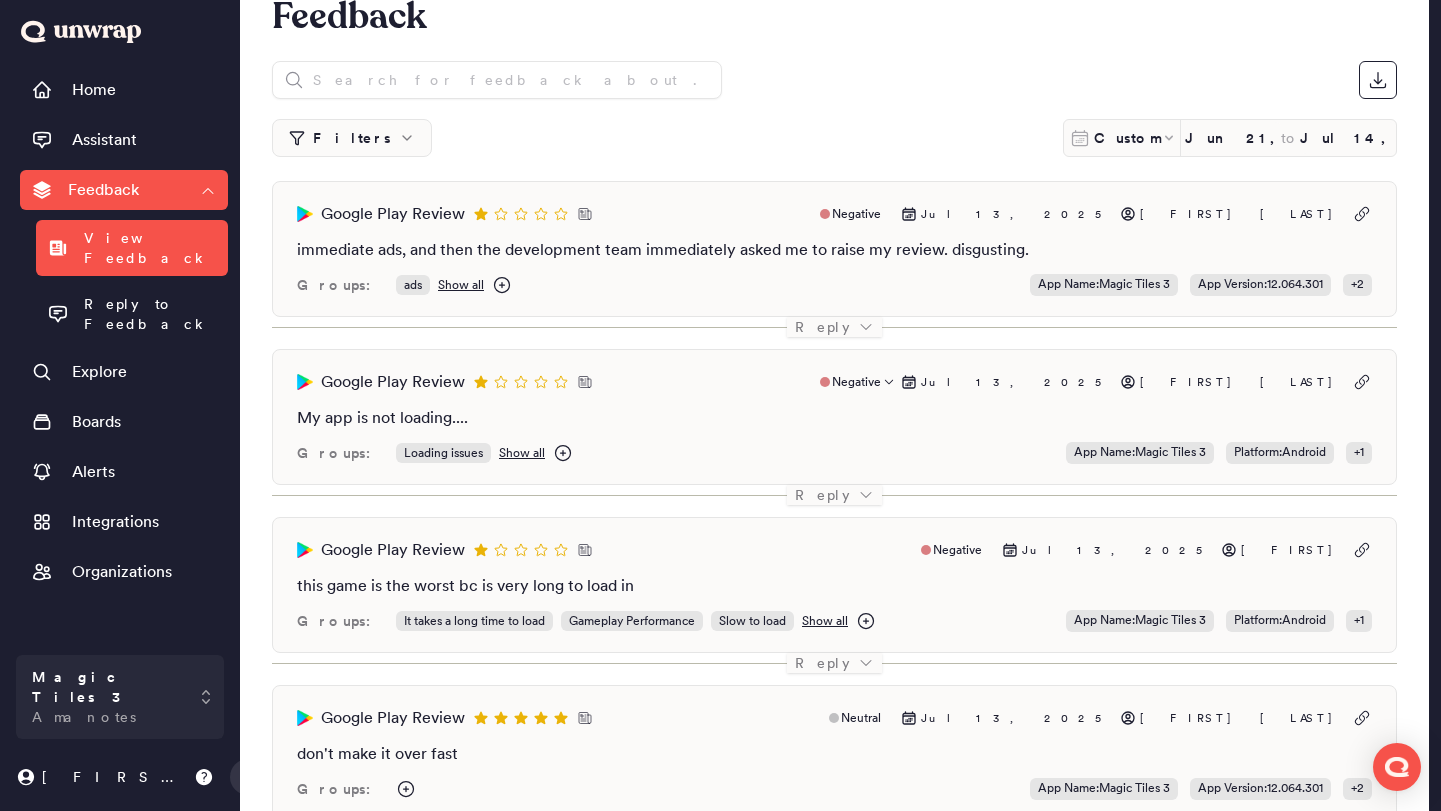 scroll, scrollTop: 0, scrollLeft: 0, axis: both 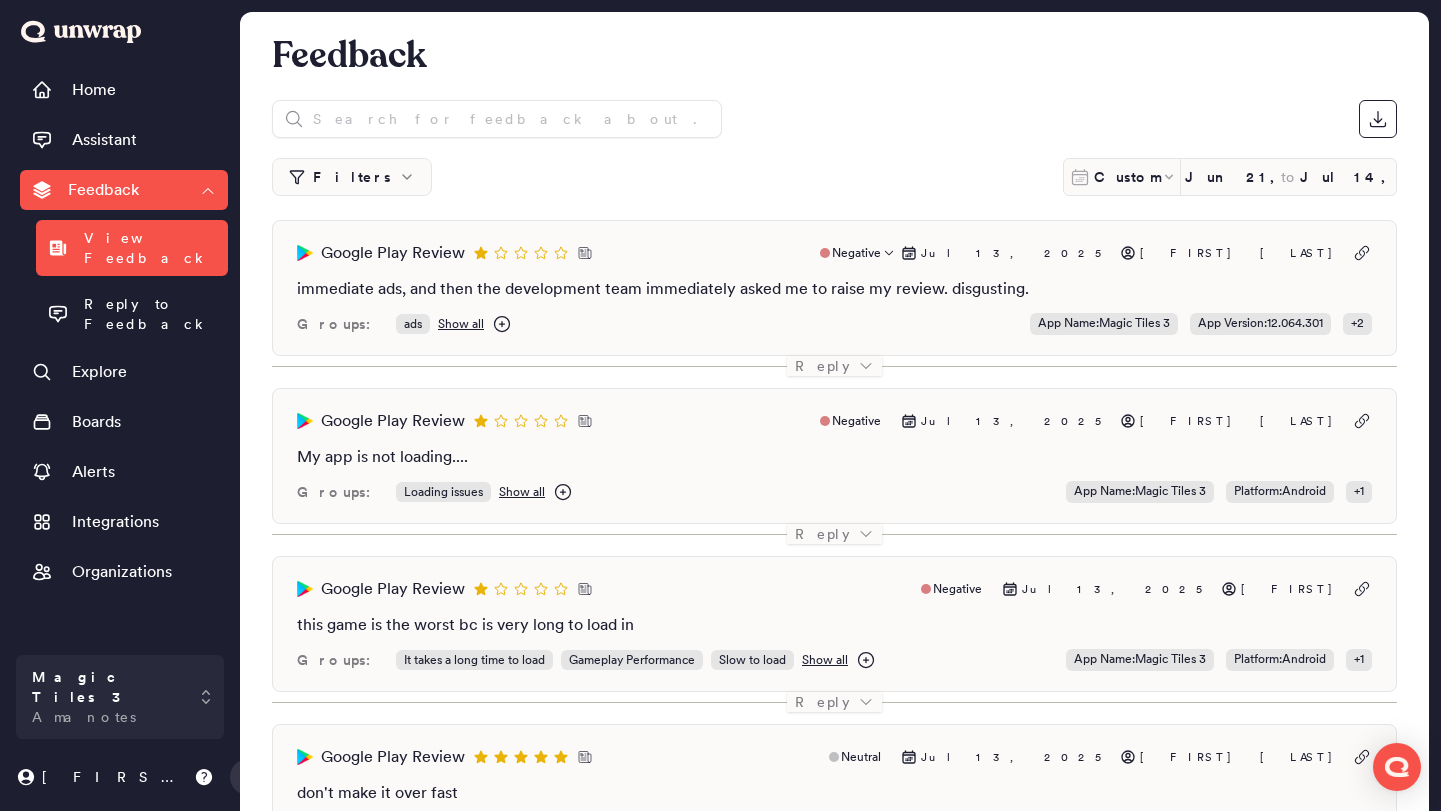 click on "Google Play Review Negative [MONTH] [DAY], [YEAR] [FIRST] [LAST] immediate ads, and then the development team immediately asked me to raise my review. disgusting. Groups: ads Show all App Name : Magic Tiles 3 App Version : 12.064.301 + 2" at bounding box center (834, 288) 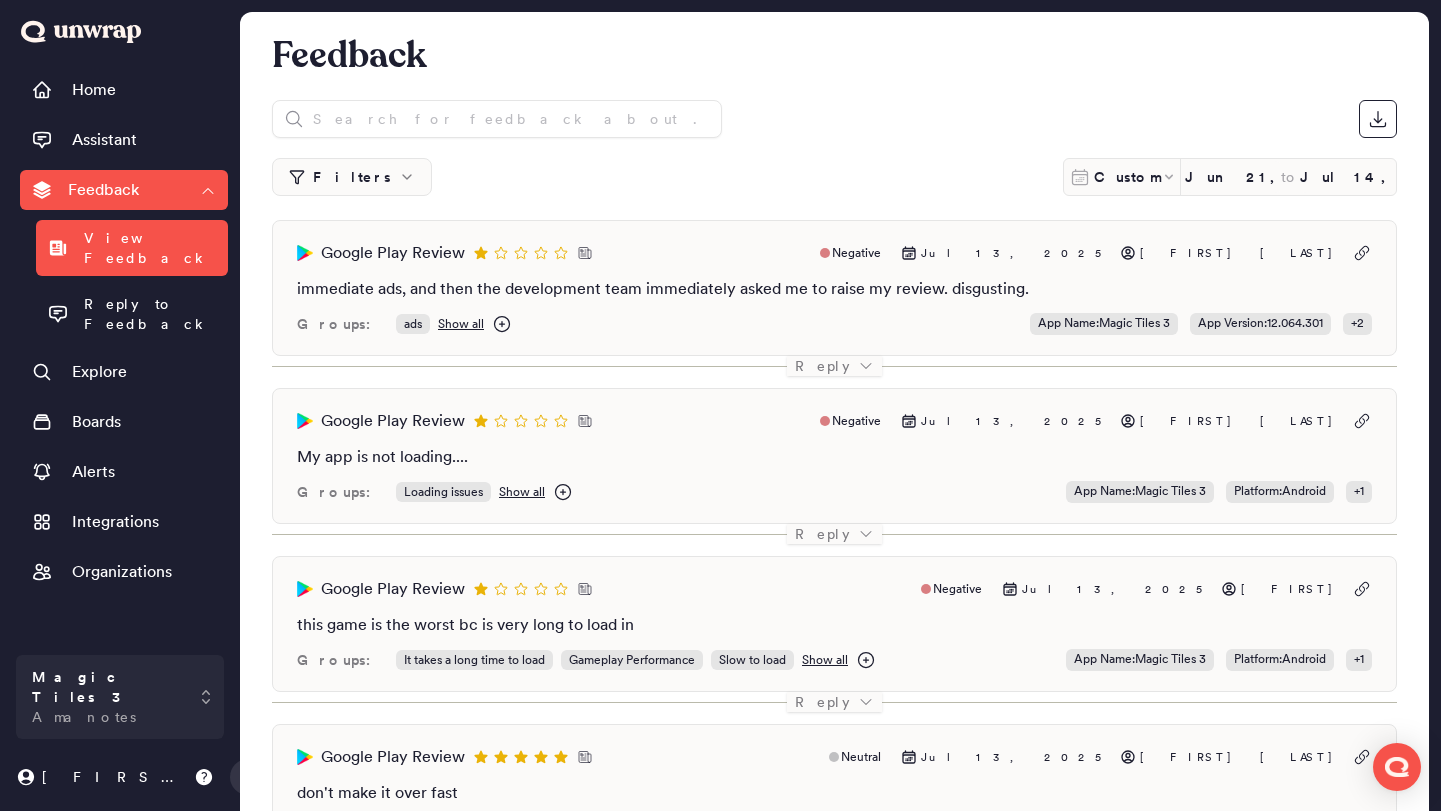 click on "Filters Custom [MONTH] [DAY], [YEAR] to [MONTH] [DAY], [YEAR]" at bounding box center (834, 177) 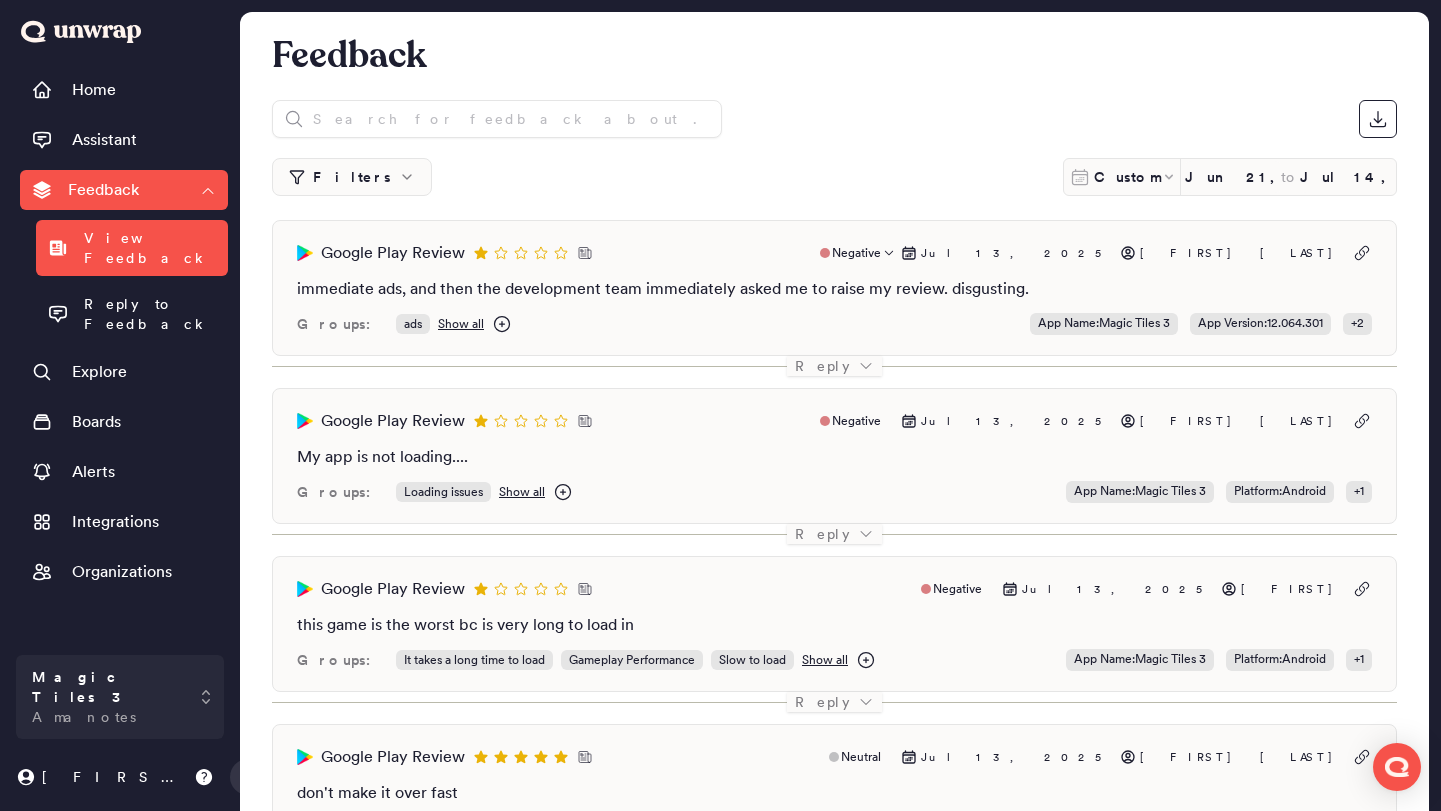 click on "immediate ads, and then the development team immediately asked me to raise my review. disgusting." at bounding box center [834, 289] 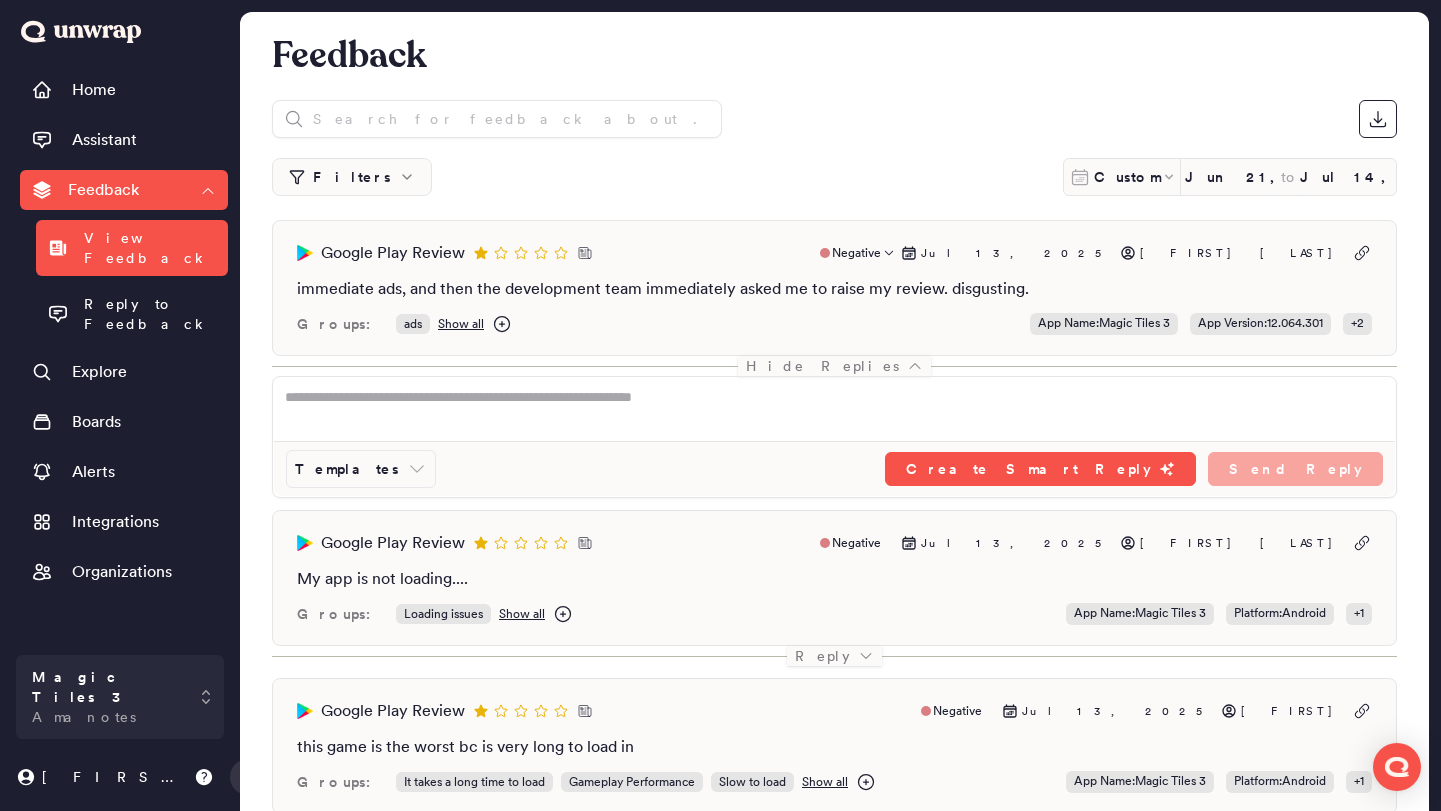 click on "Templates Create Smart Reply Send Reply" at bounding box center (834, 437) 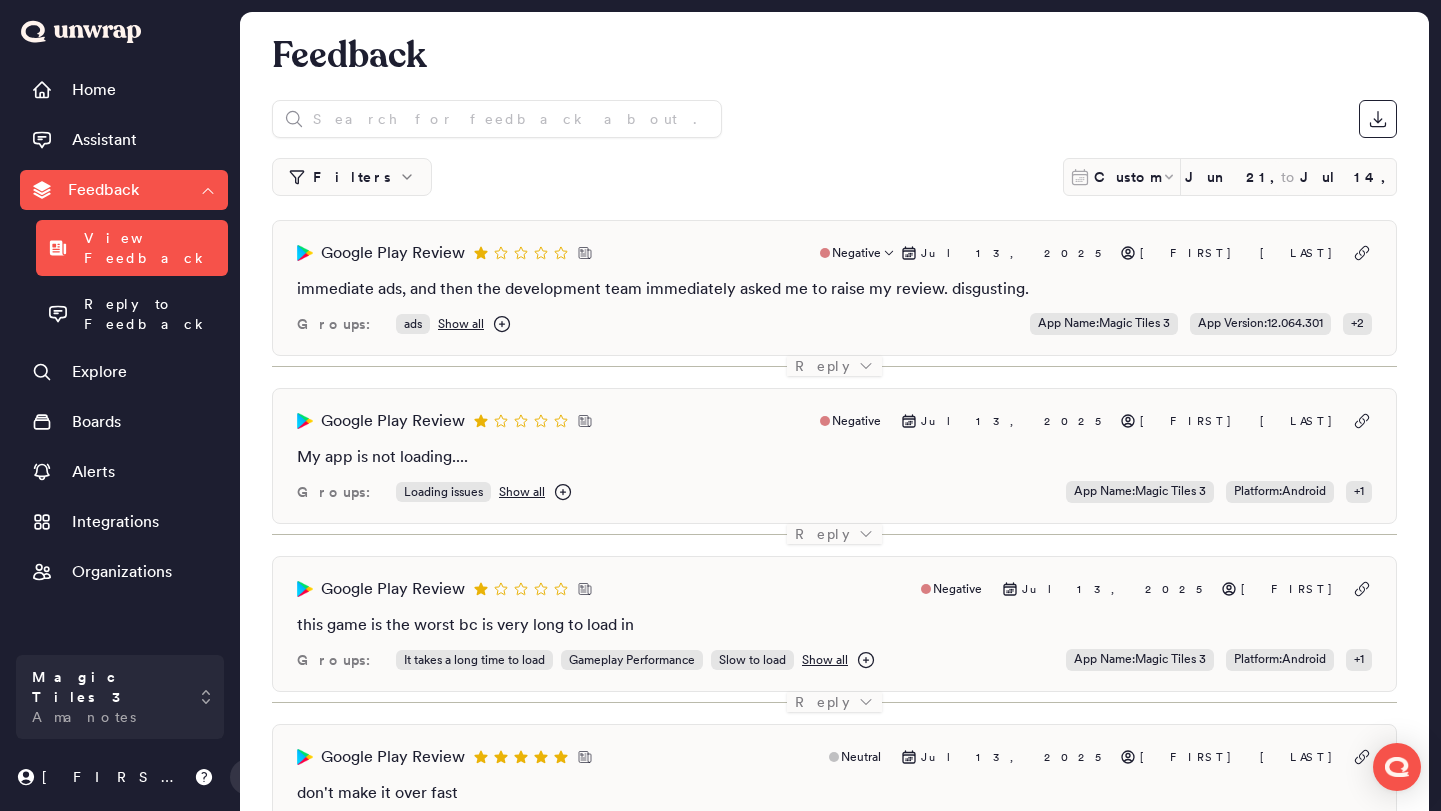 click on "Google Play Review Negative [MONTH] [DAY], [YEAR] [FIRST] [LAST] immediate ads, and then the development team immediately asked me to raise my review. disgusting. Groups: ads Show all App Name : Magic Tiles 3 App Version : 12.064.301 + 2" at bounding box center [834, 288] 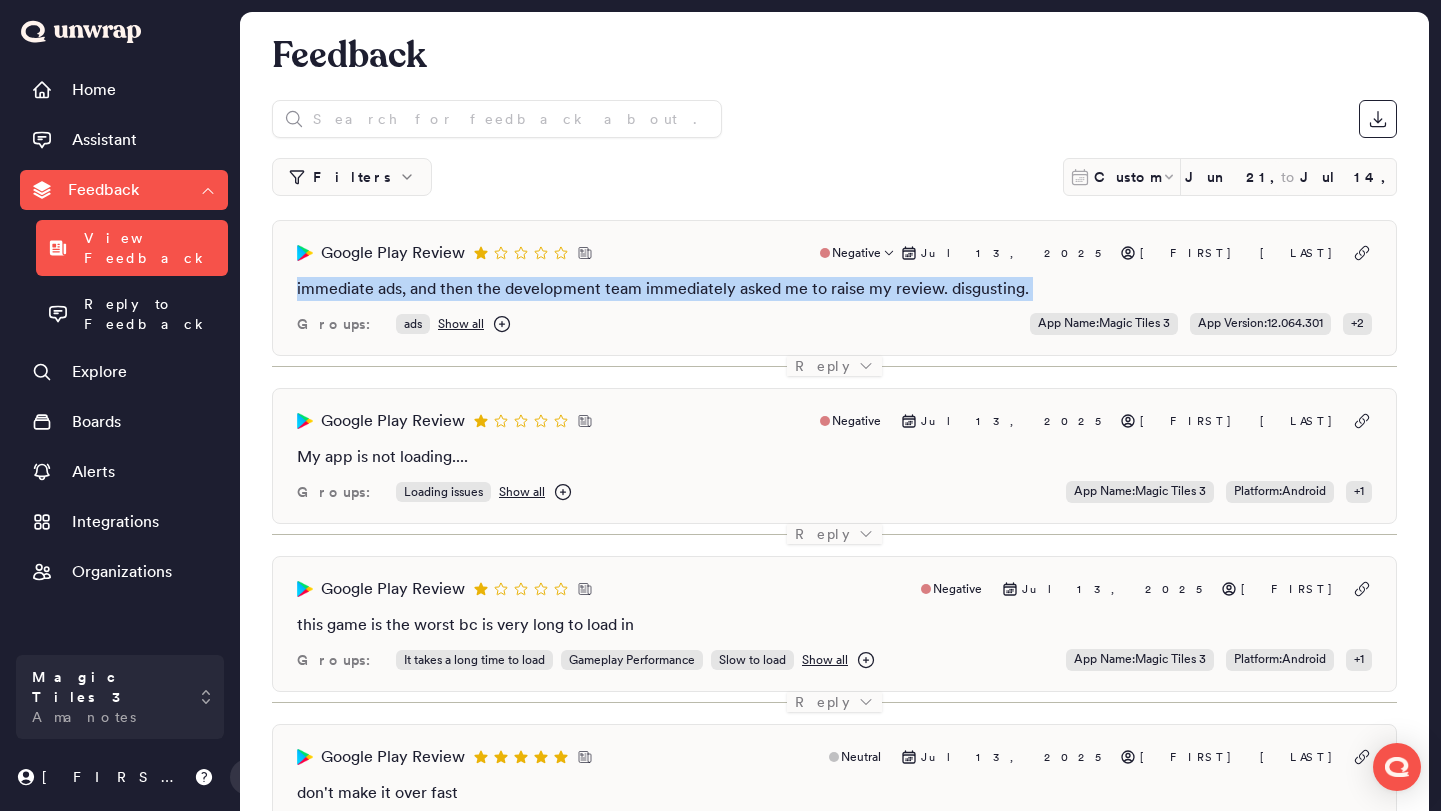 click on "Google Play Review Negative [MONTH] [DAY], [YEAR] [FIRST] [LAST] immediate ads, and then the development team immediately asked me to raise my review. disgusting. Groups: ads Show all App Name : Magic Tiles 3 App Version : 12.064.301 + 2" at bounding box center [834, 288] 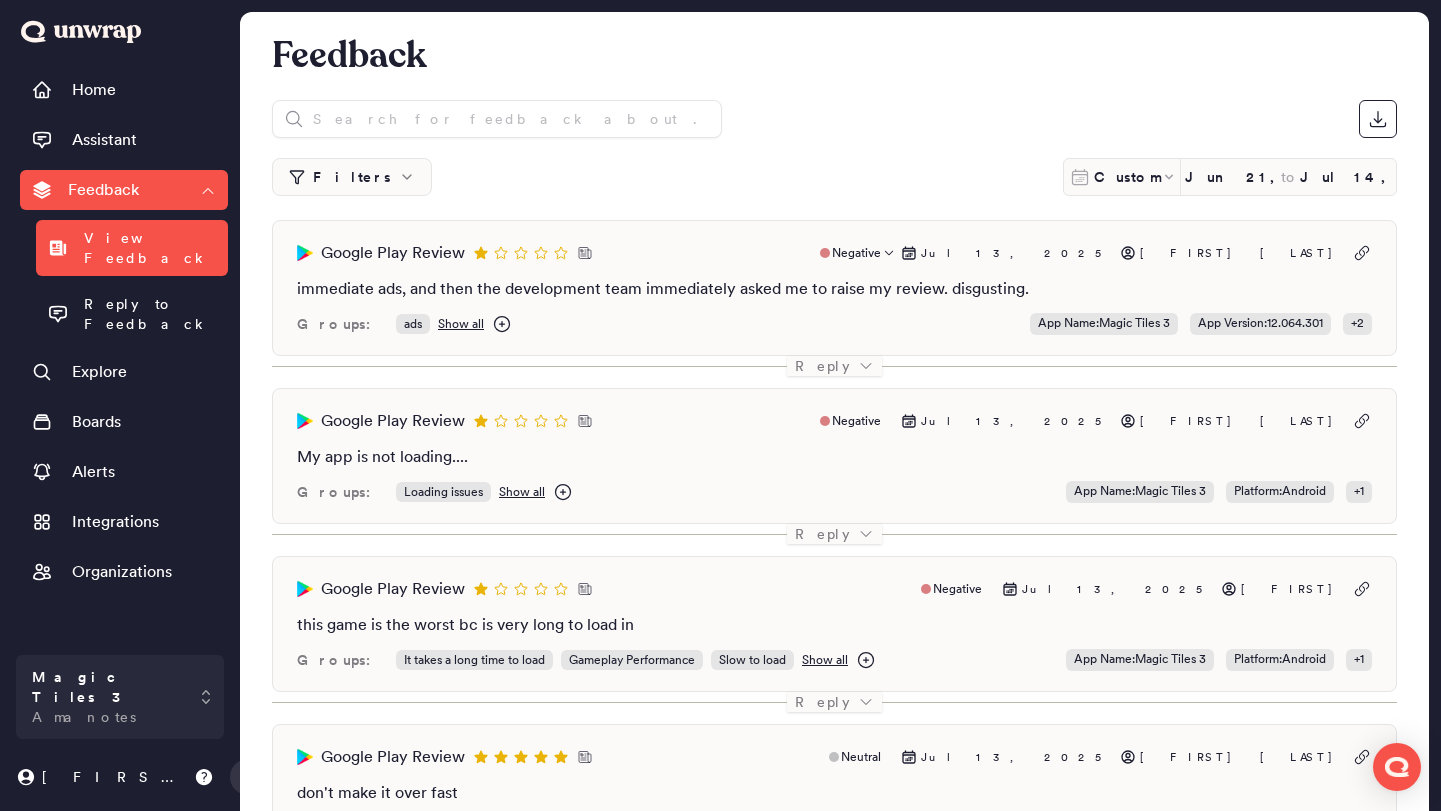 click on "immediate ads, and then the development team immediately asked me to raise my review. disgusting." at bounding box center (834, 289) 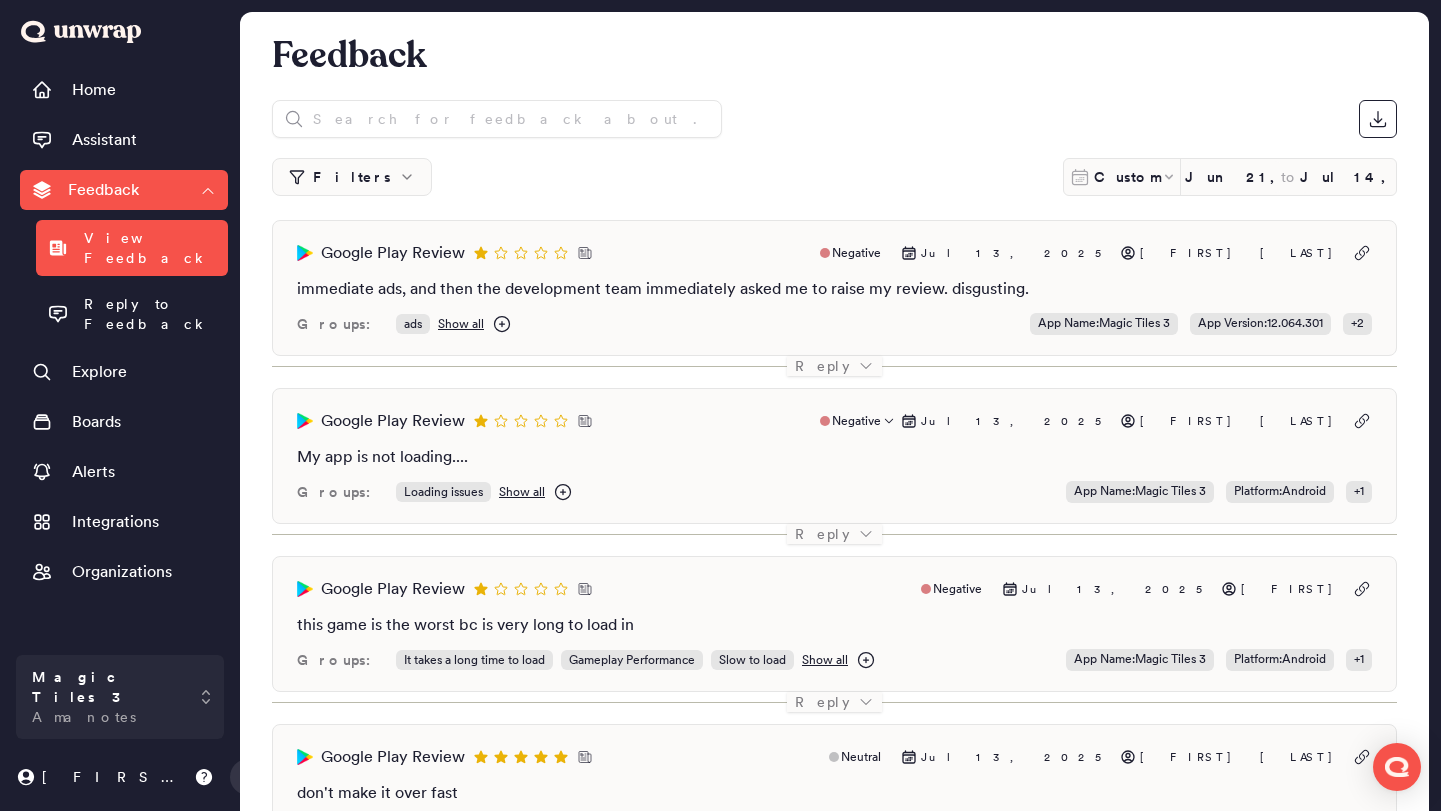 click on "My app is not loading...." at bounding box center [834, 457] 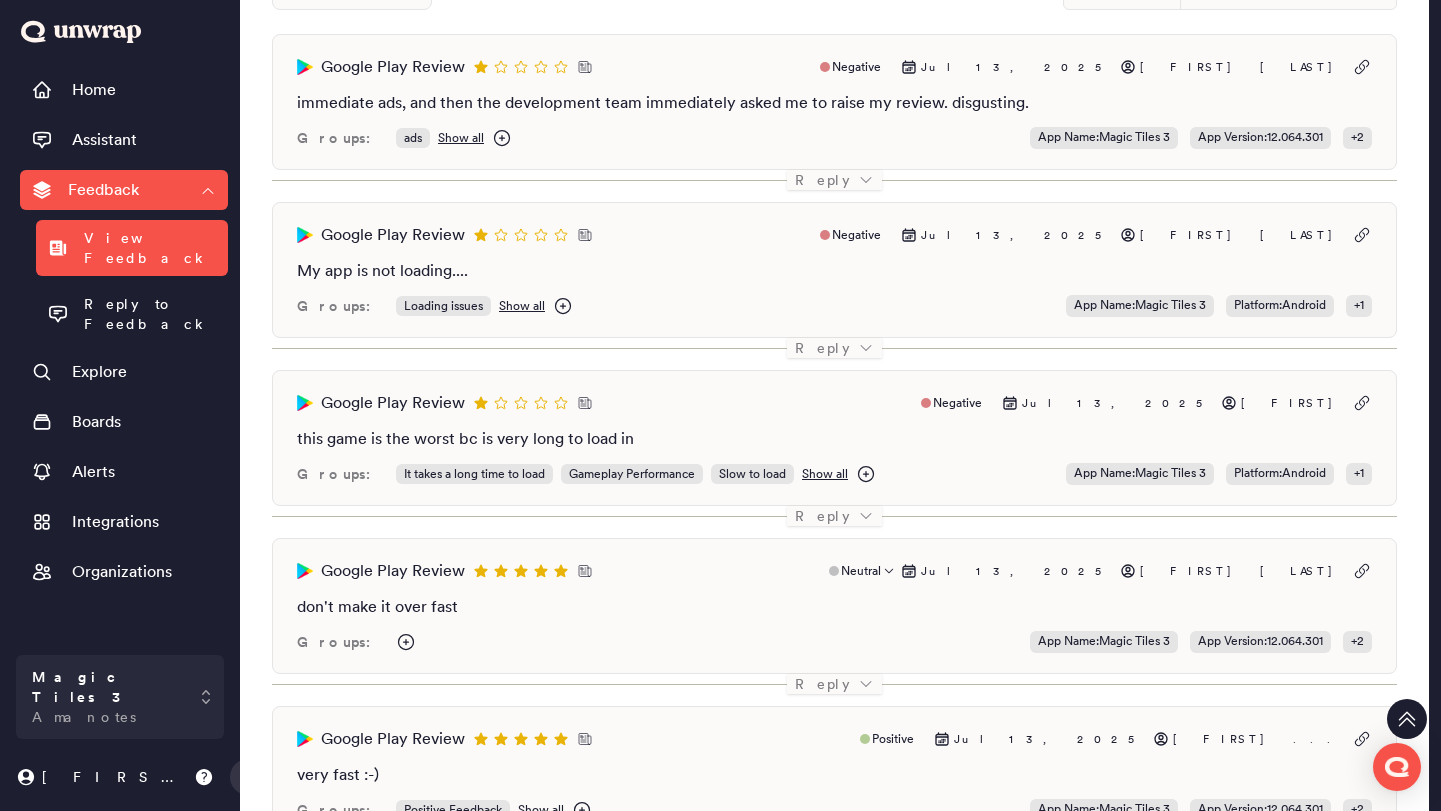 scroll, scrollTop: 344, scrollLeft: 0, axis: vertical 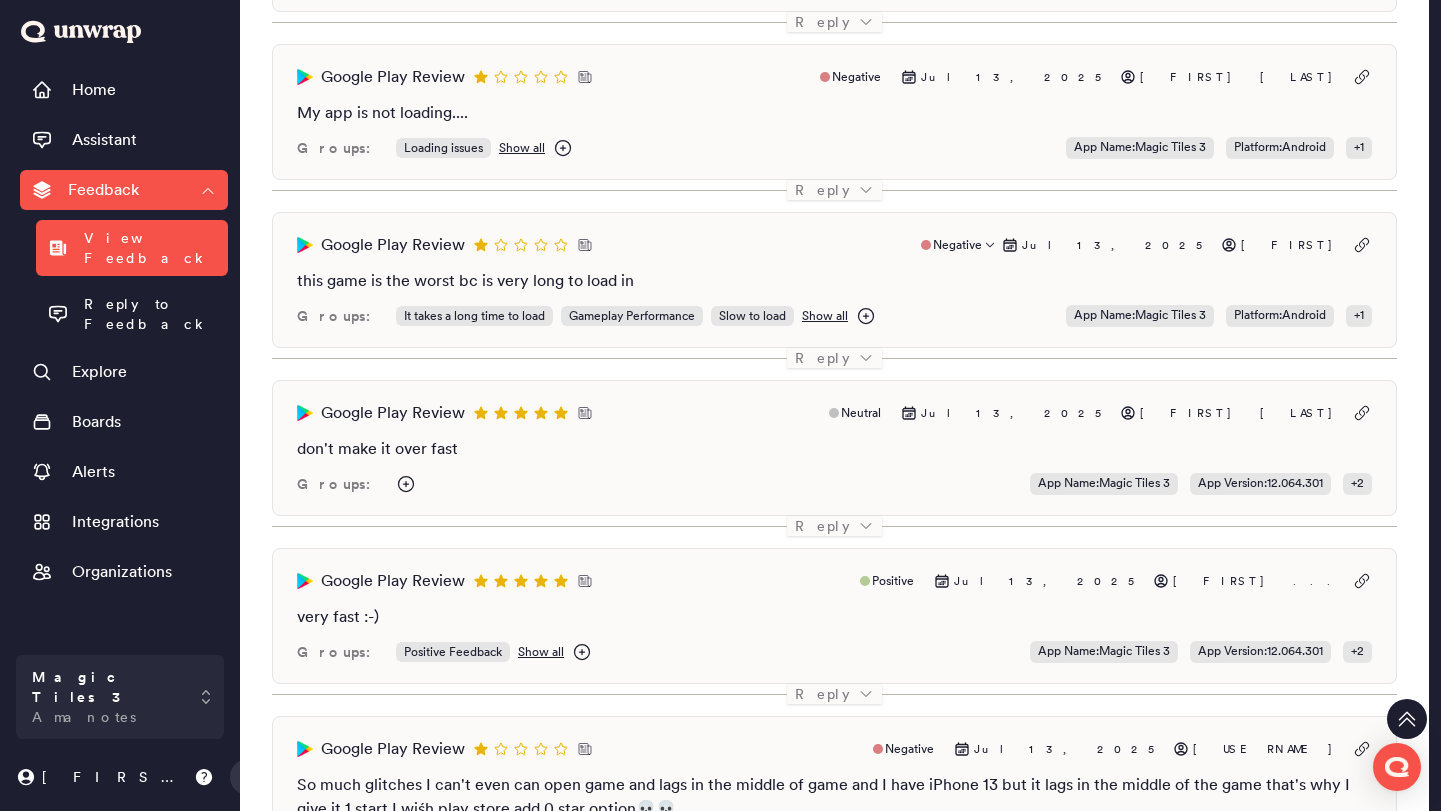 click on "this game is the worst bc is very long to load in" at bounding box center (834, 281) 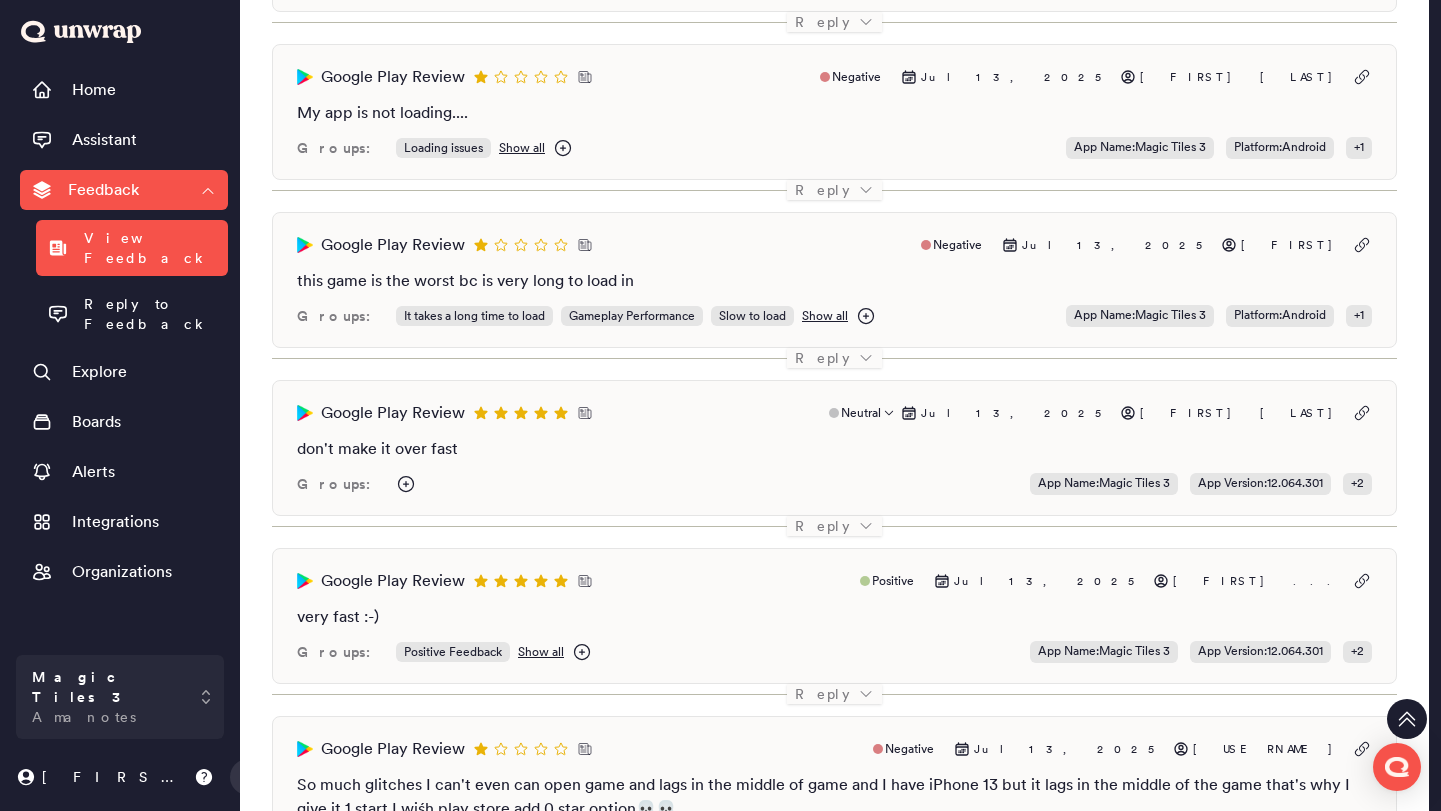 click on "don't make it over fast" at bounding box center (834, 449) 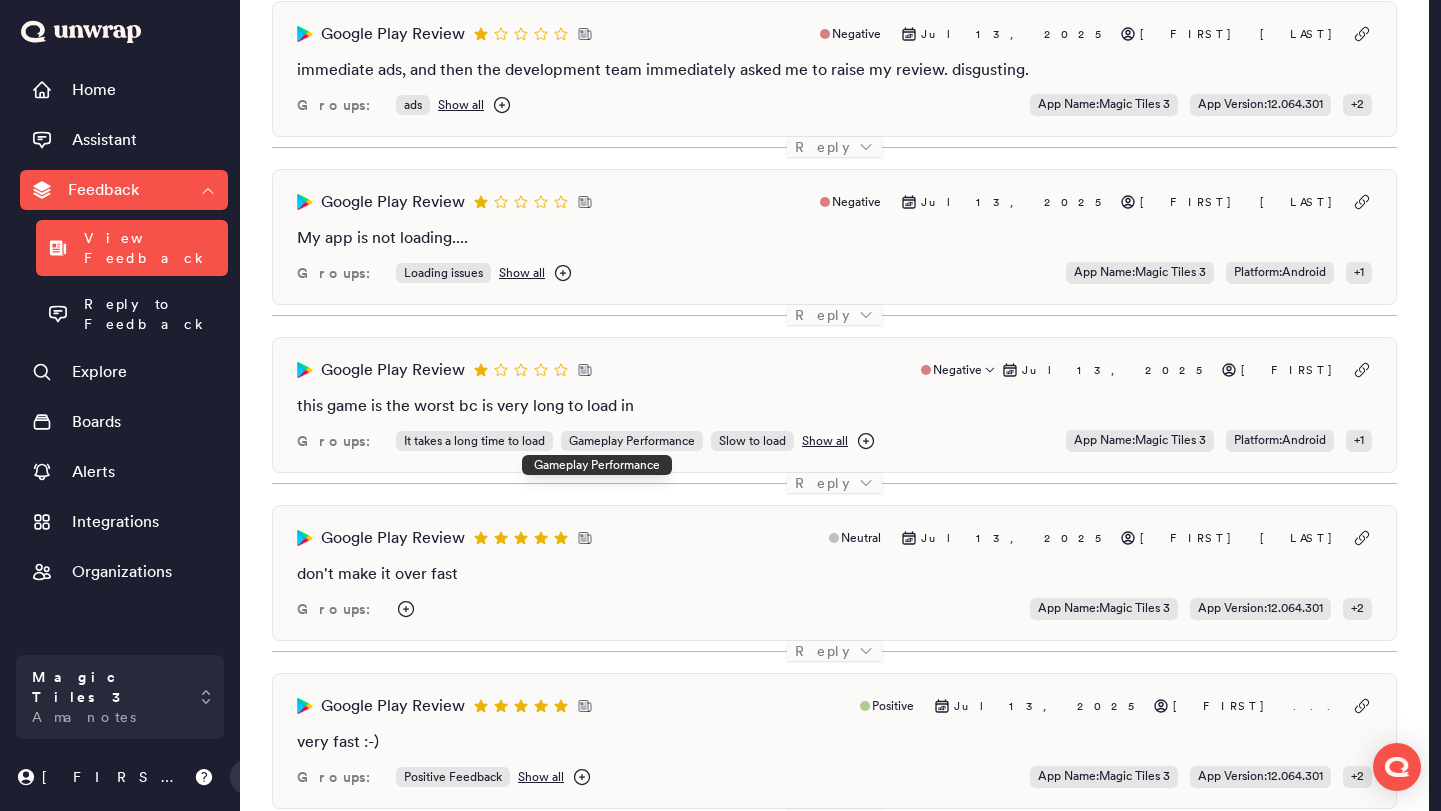 scroll, scrollTop: 0, scrollLeft: 0, axis: both 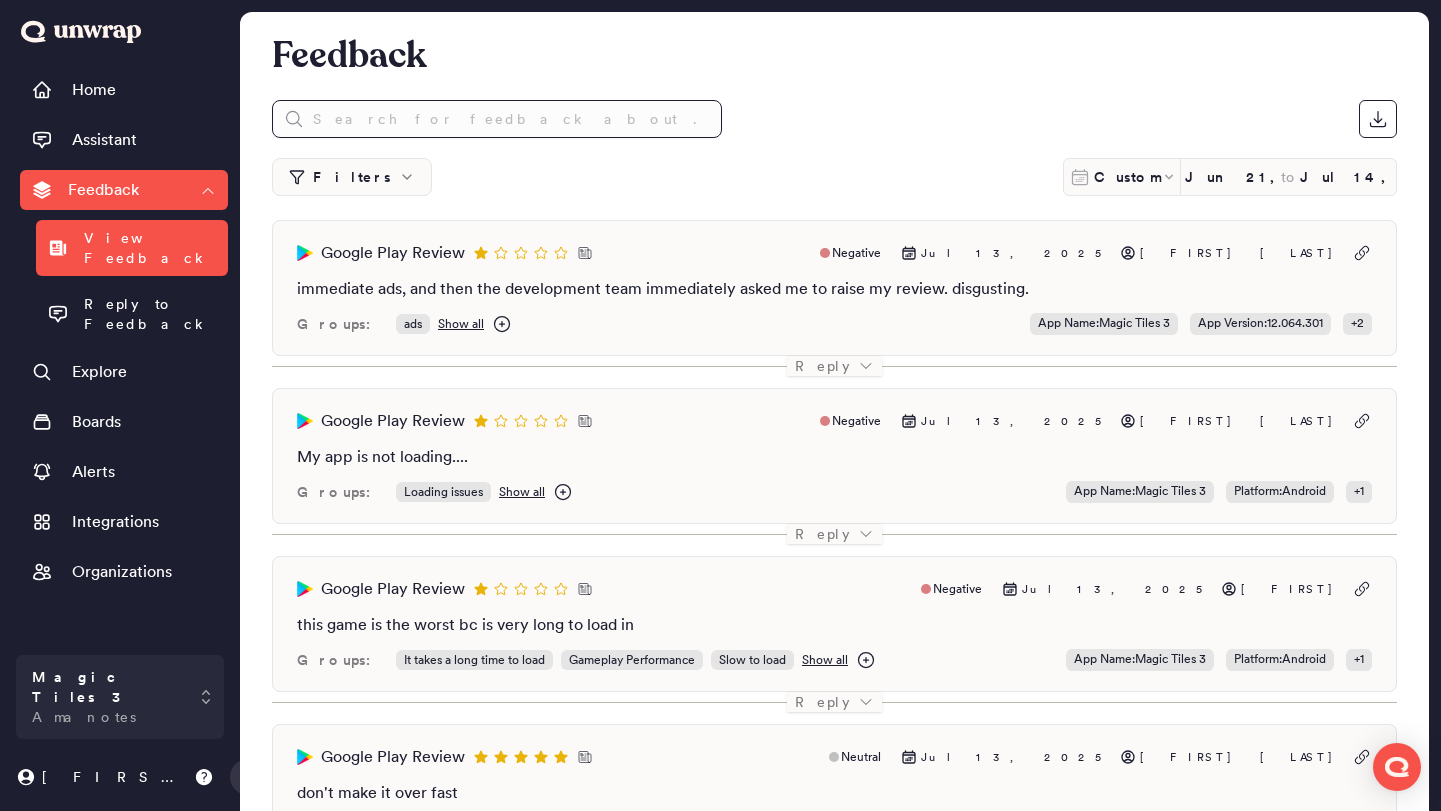 click at bounding box center (497, 119) 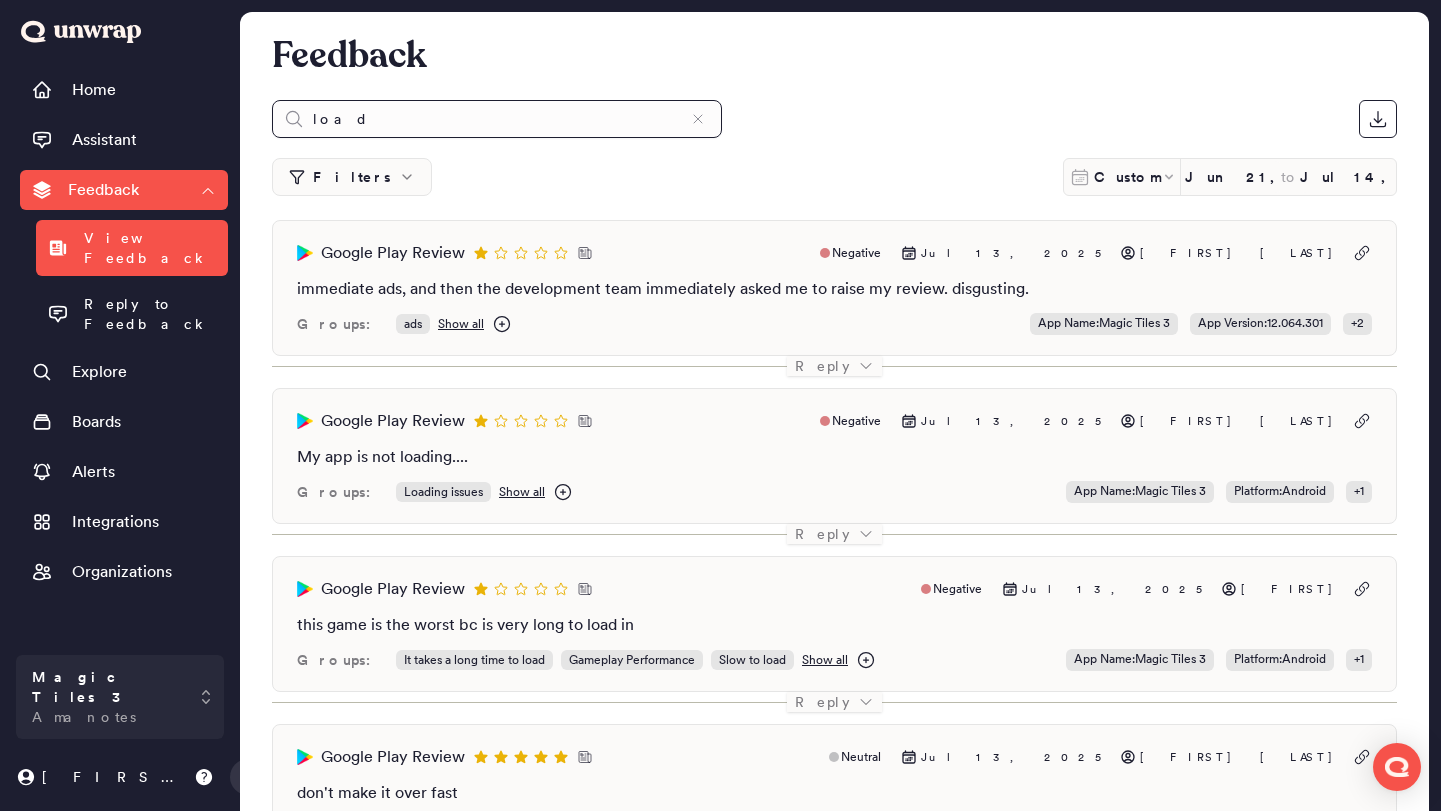 type on "load" 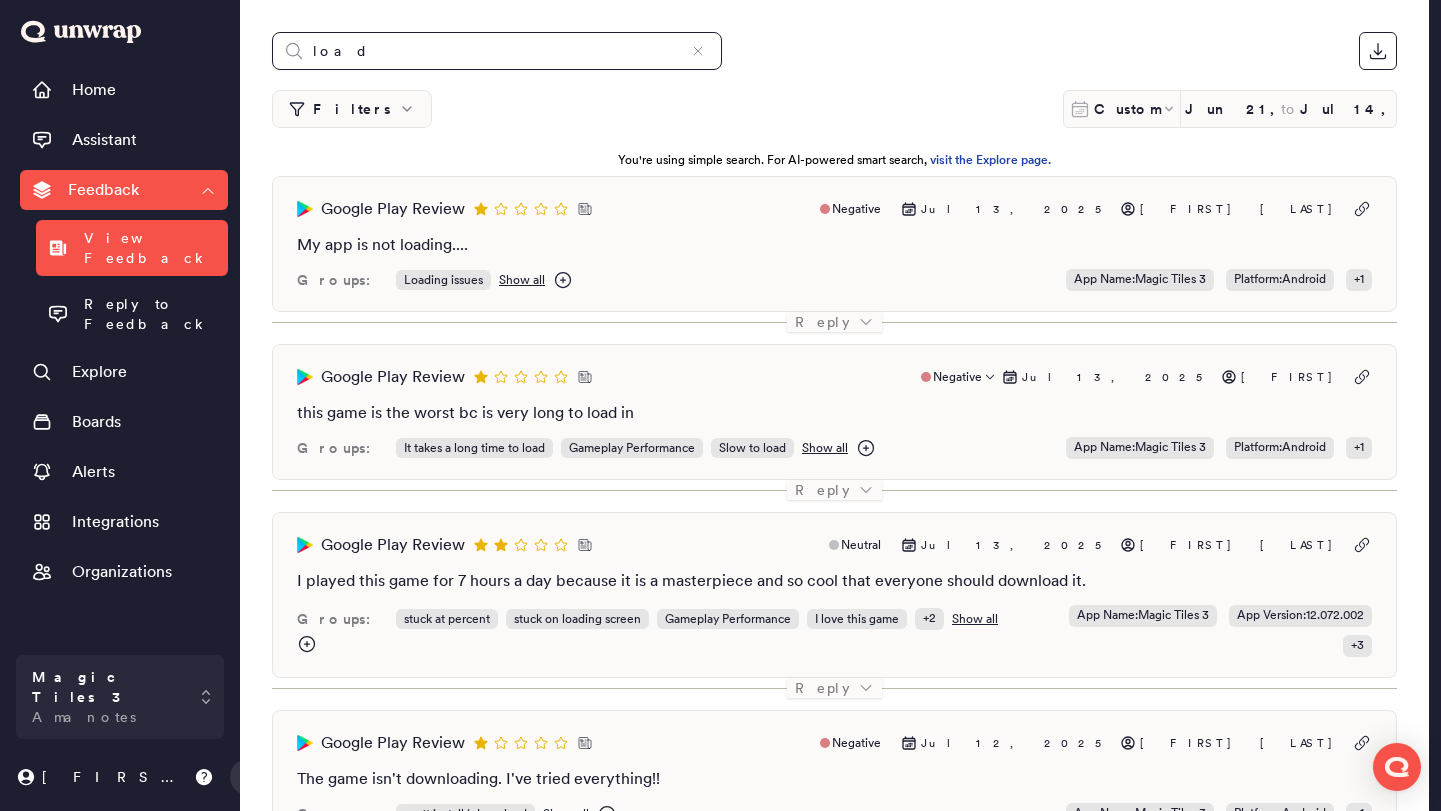 scroll, scrollTop: 0, scrollLeft: 0, axis: both 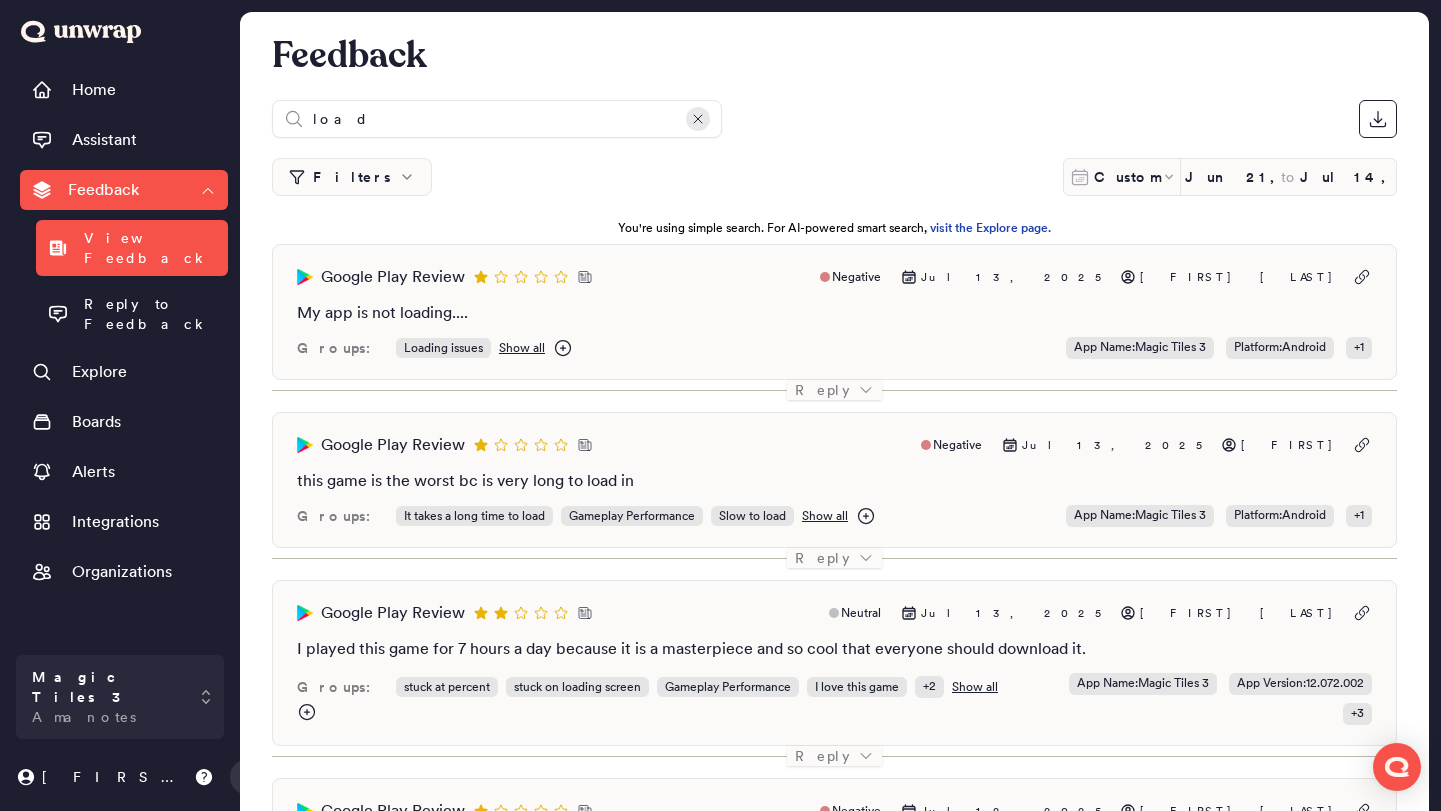 click 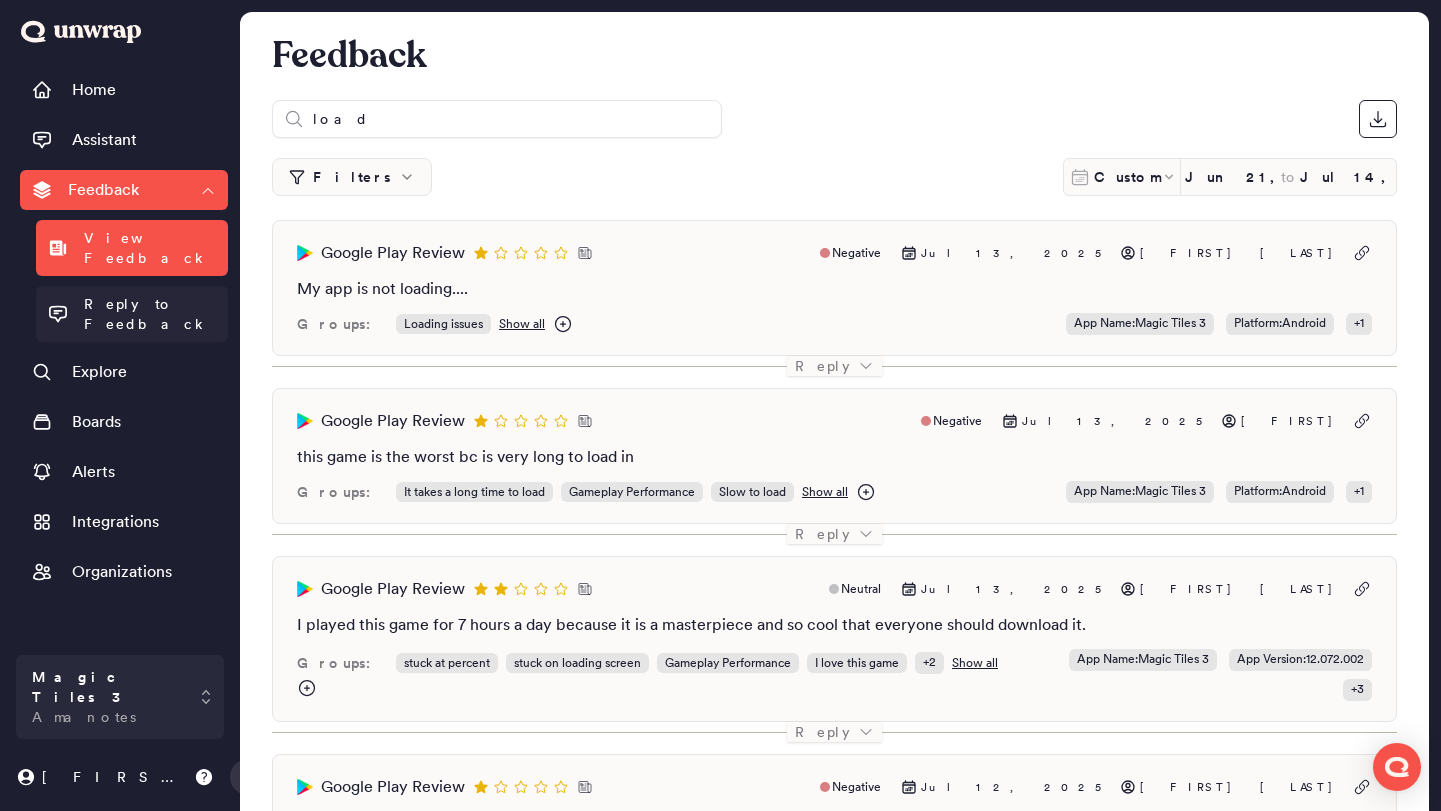 type 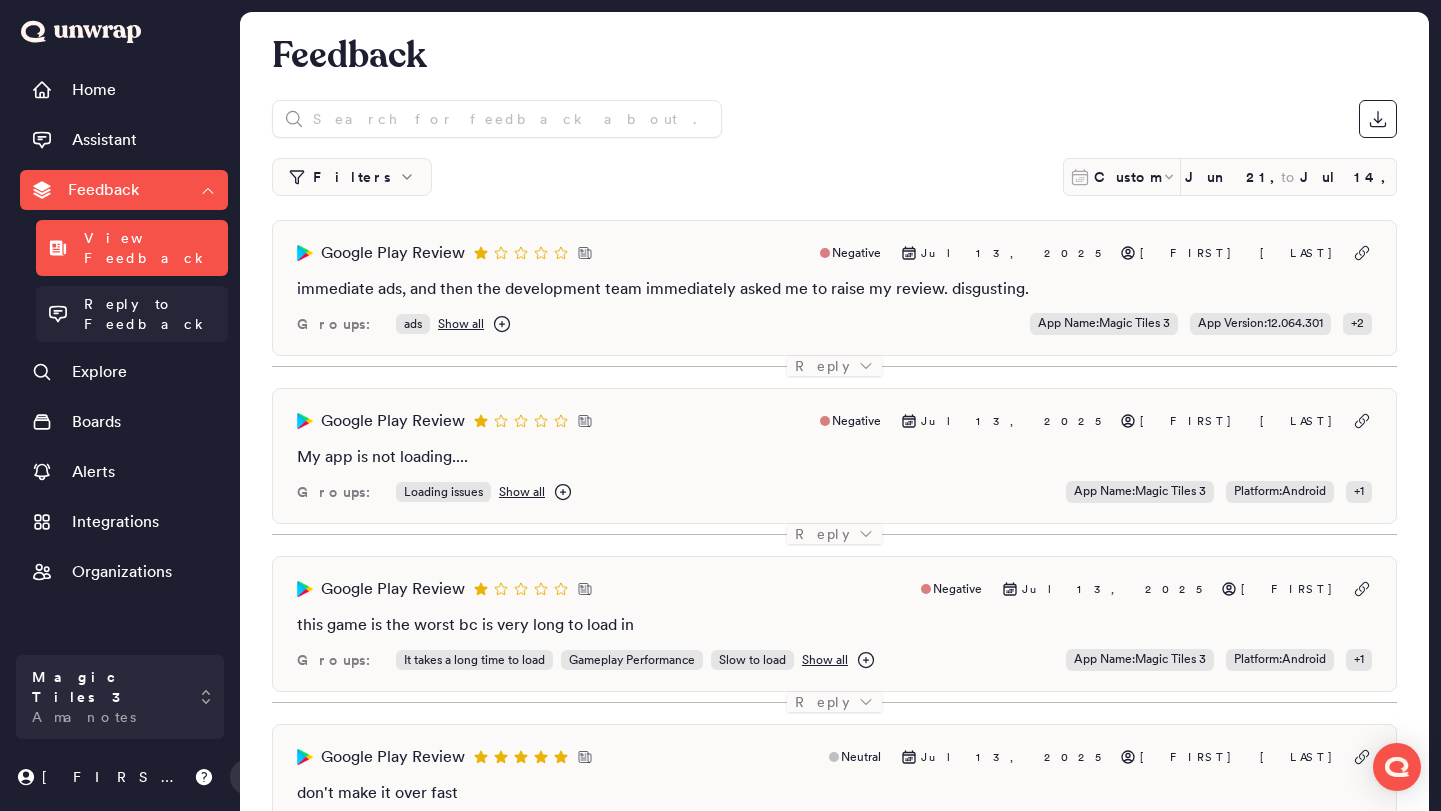 click on "Reply to Feedback" at bounding box center (150, 314) 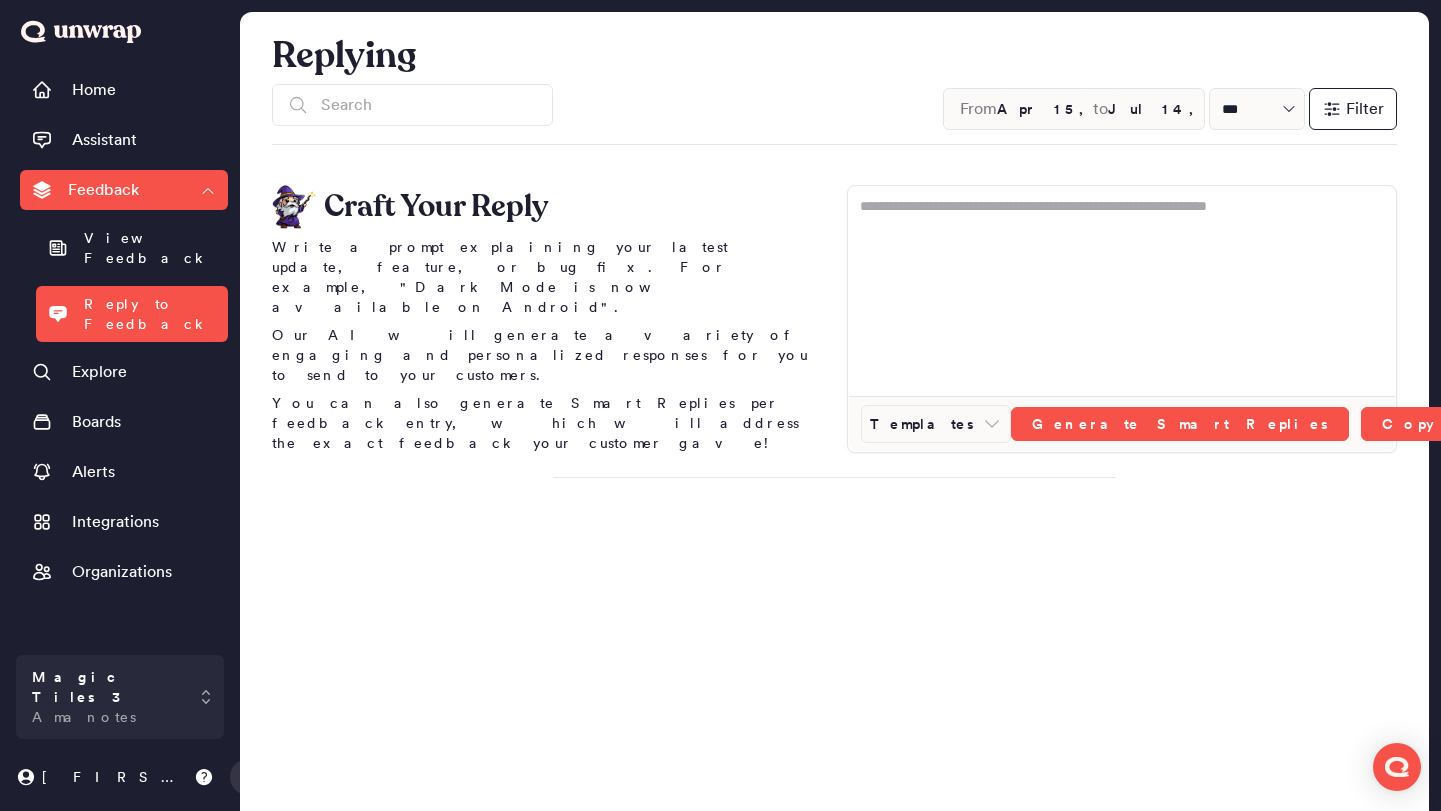 click on "Craft Your Reply Write a prompt explaining your latest update, feature, or bug fix. For example, "Dark Mode is now available on Android". Our AI will generate a variety of engaging and personalized responses for you to send to your customers. You can also generate Smart Replies per feedback entry, which will address the exact feedback your customer gave! Templates Generate Smart Replies Copy Text" at bounding box center (834, 772) 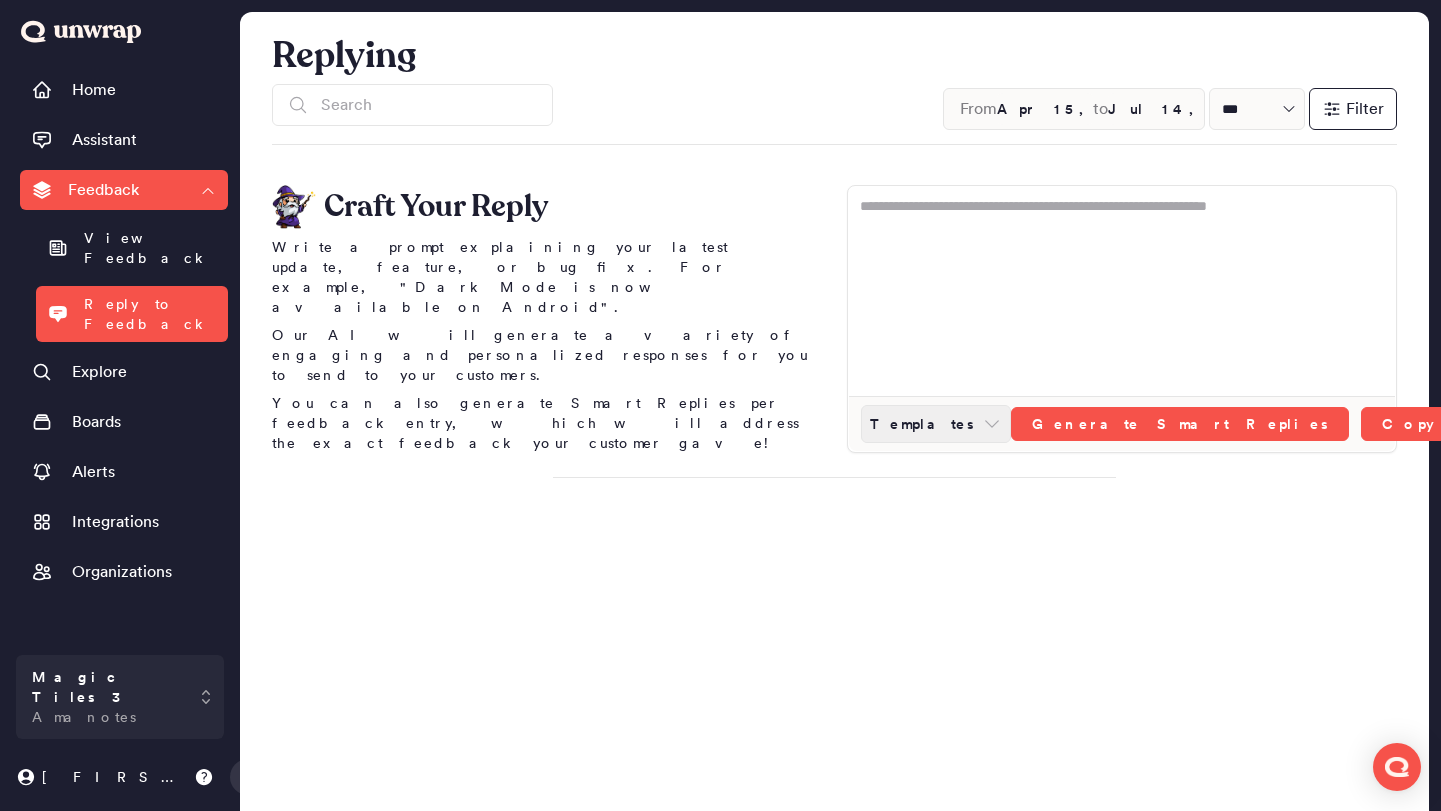 click on "Templates" at bounding box center (926, 424) 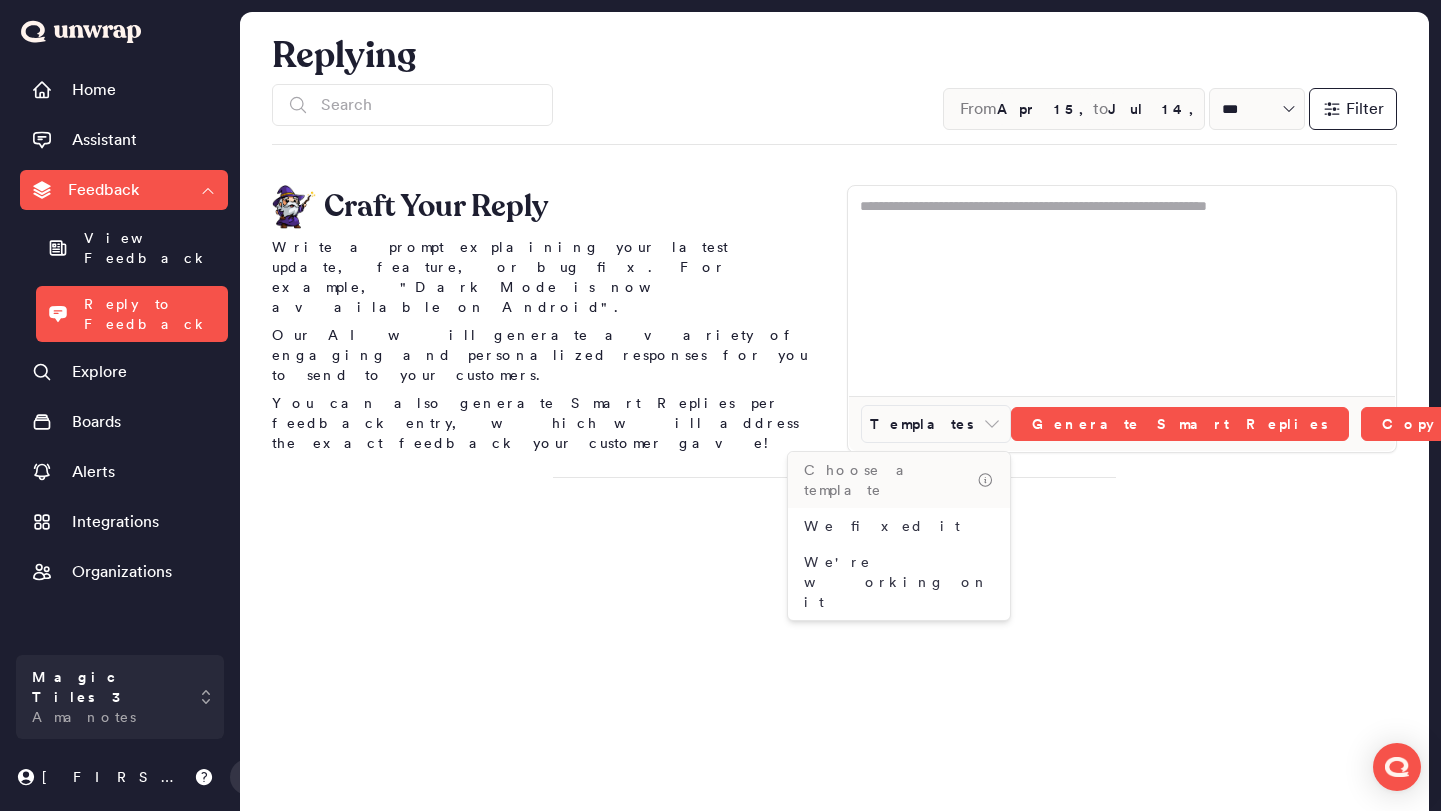 click at bounding box center [1122, 319] 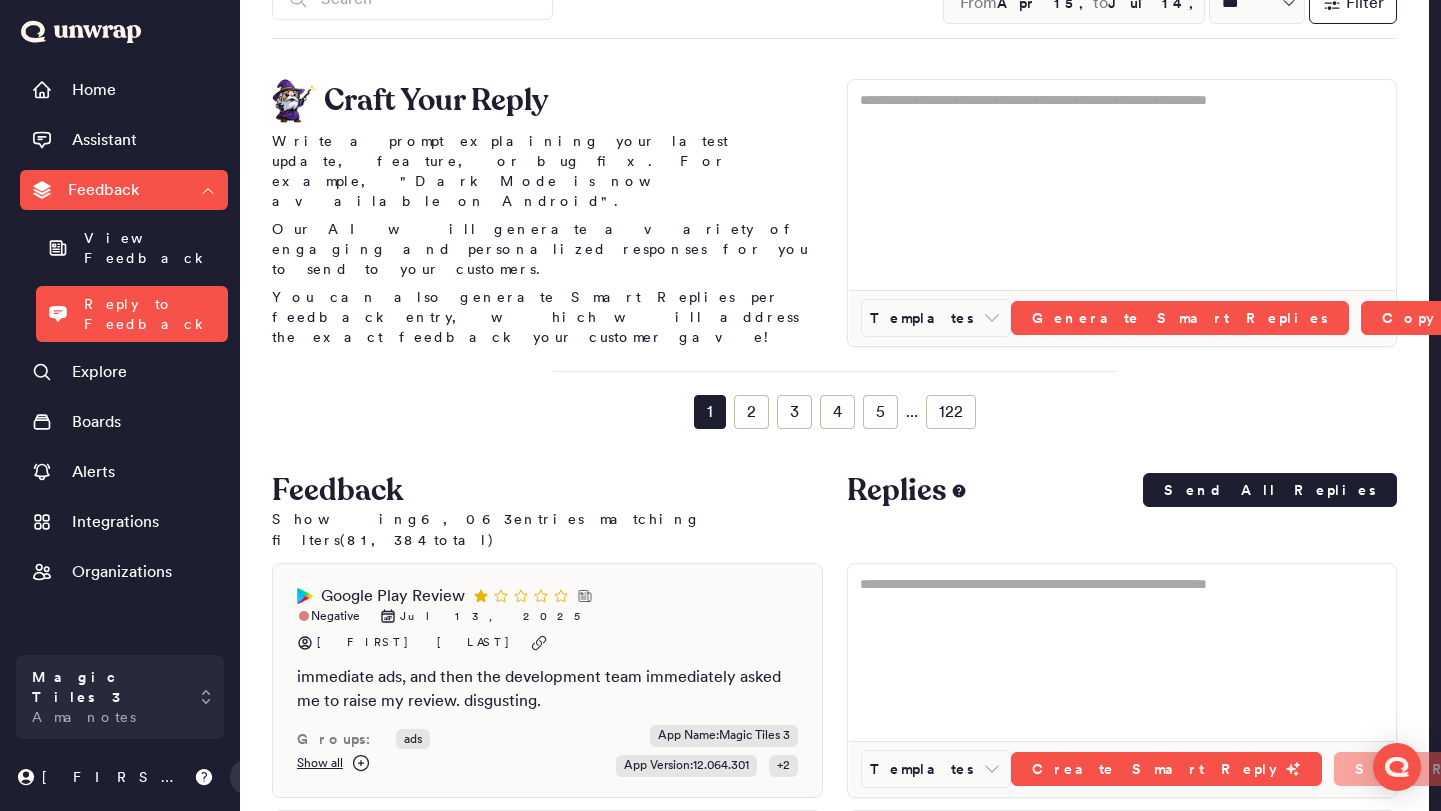 click at bounding box center [1122, 680] 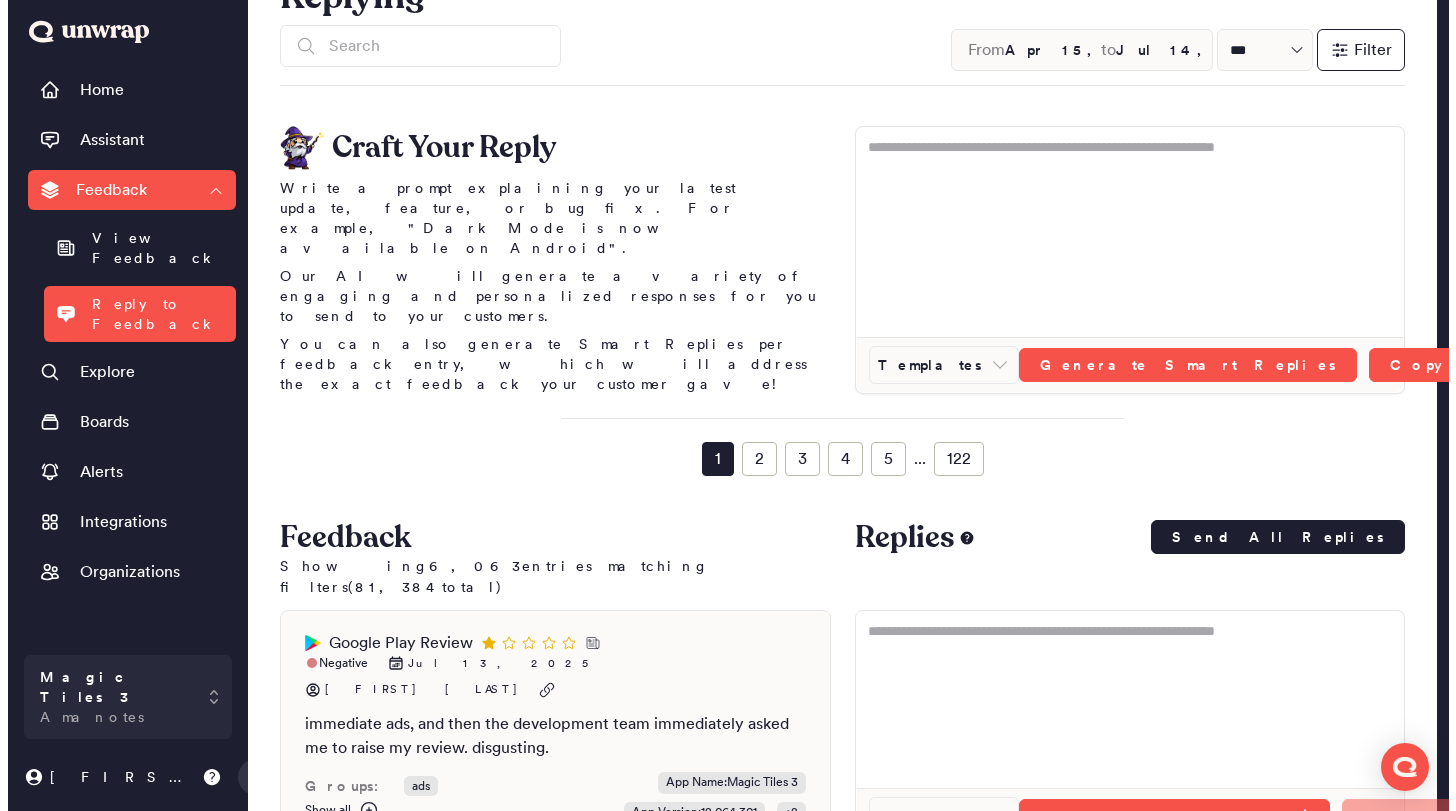 scroll, scrollTop: 0, scrollLeft: 0, axis: both 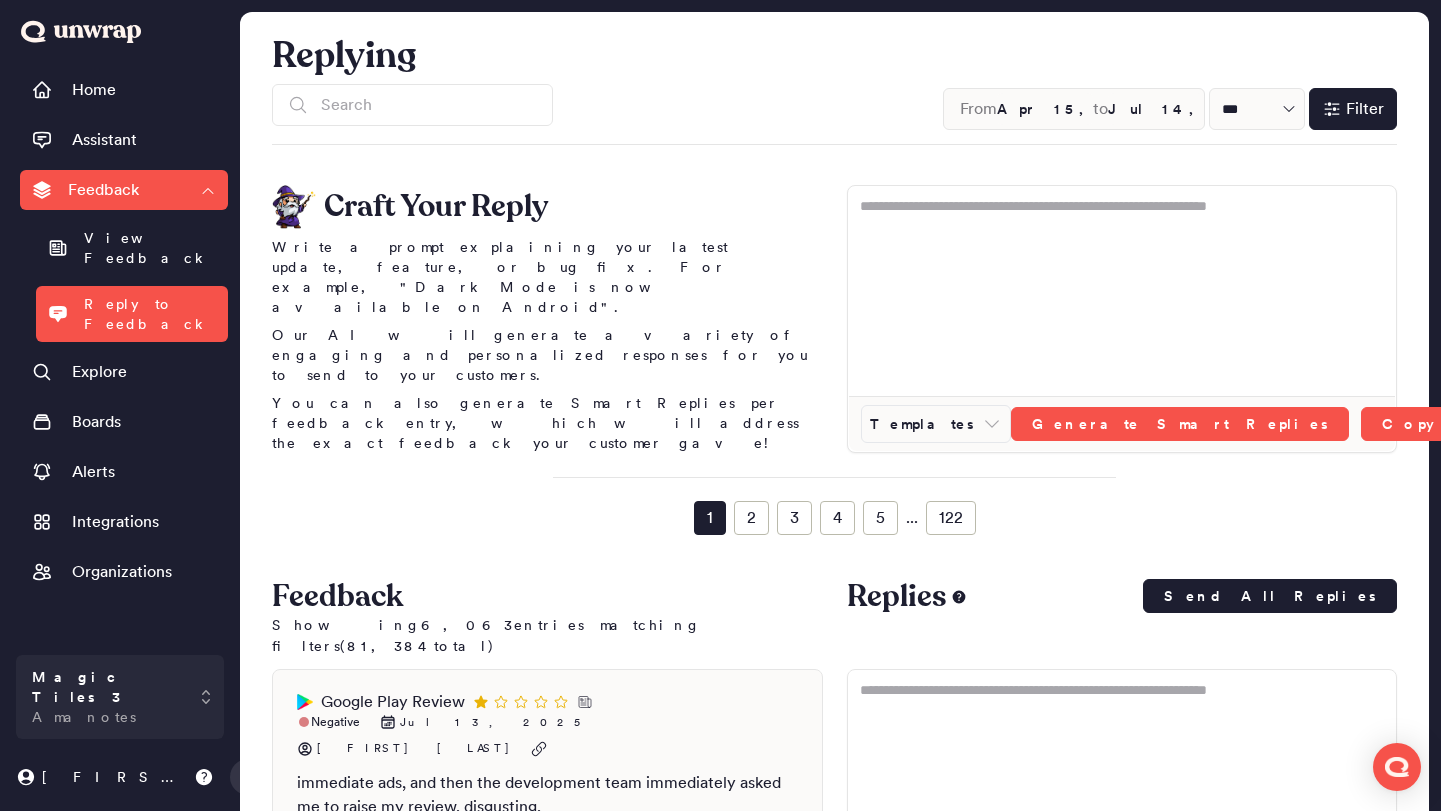 click on "Filter" at bounding box center (1365, 109) 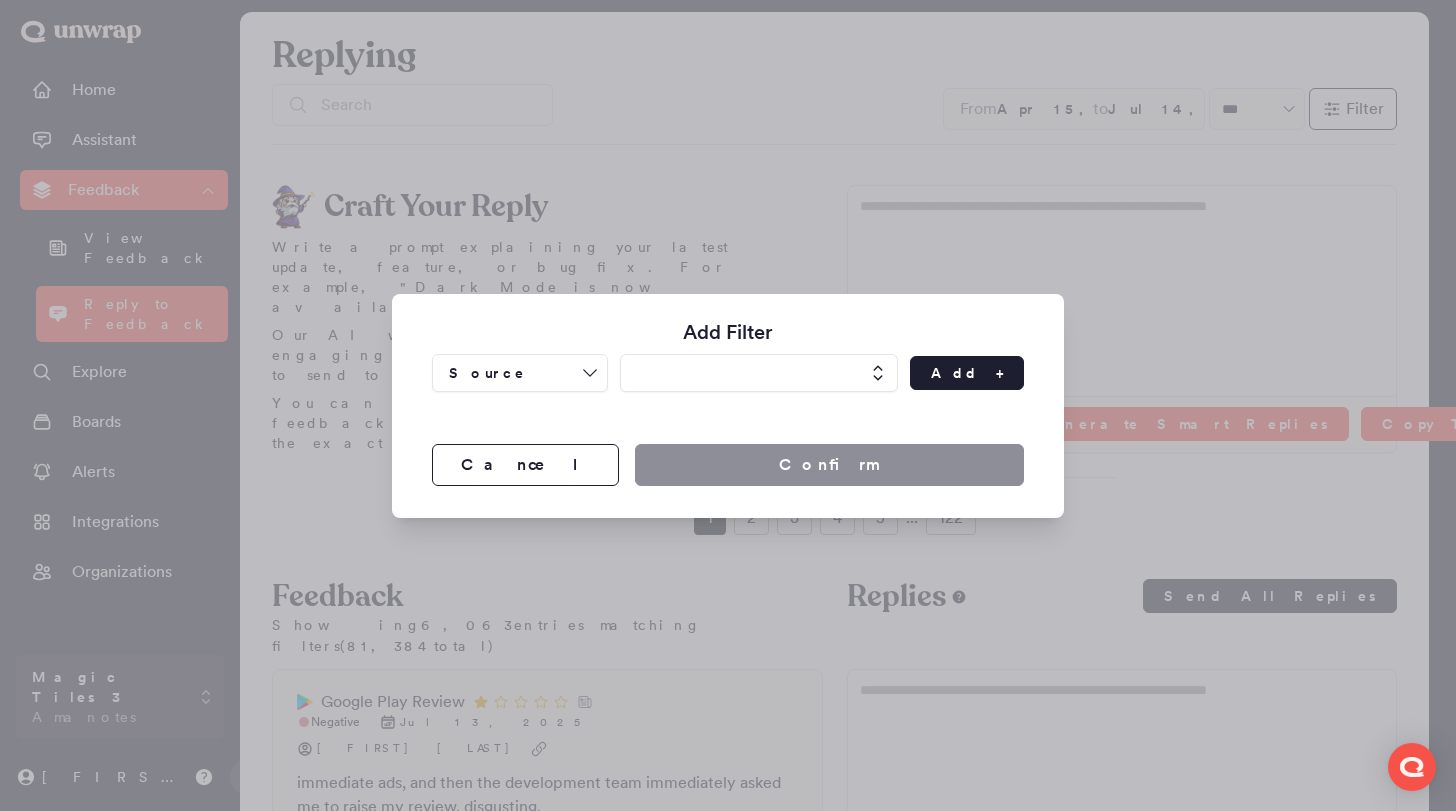 click on "Source   Add +" at bounding box center [728, 373] 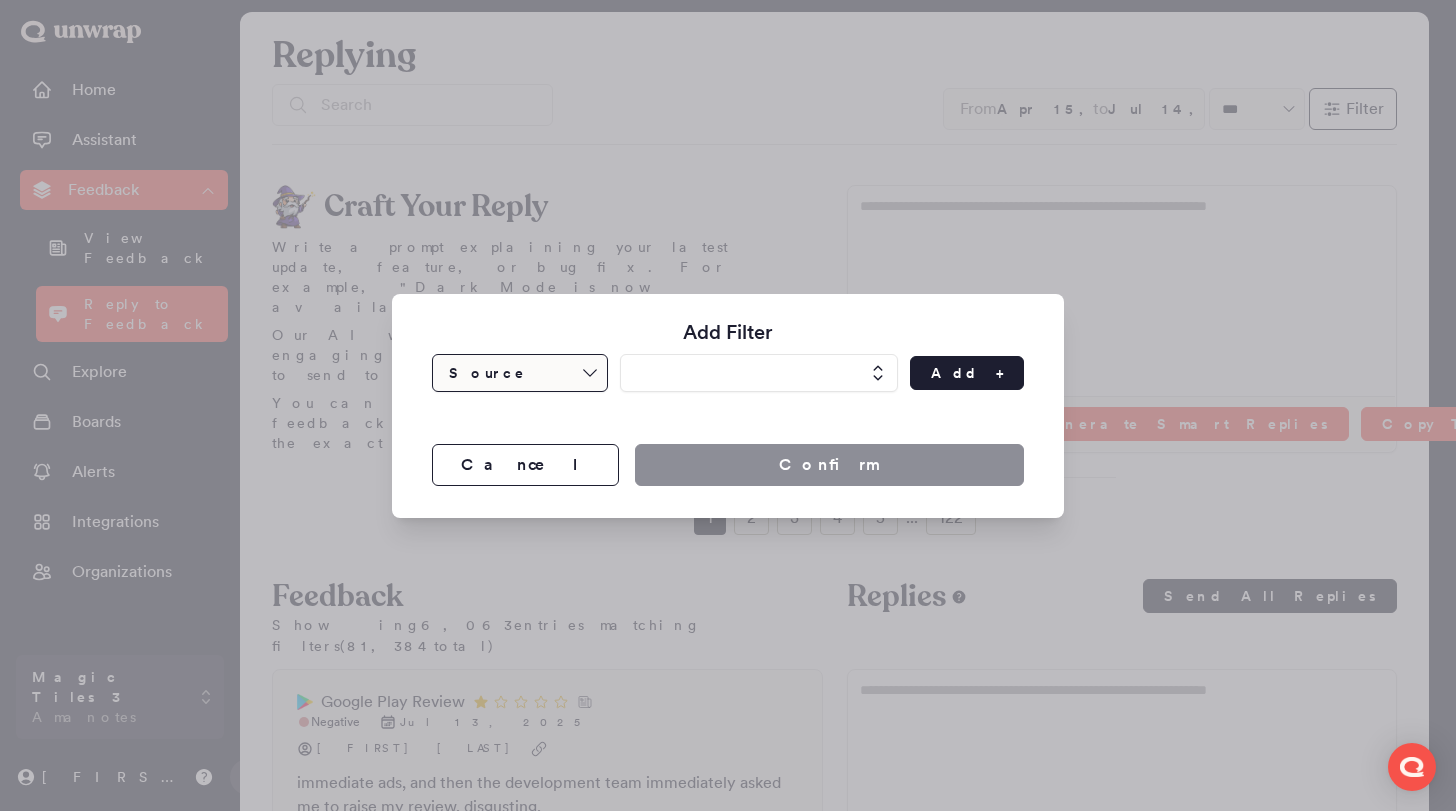 click on "Source" at bounding box center [520, 373] 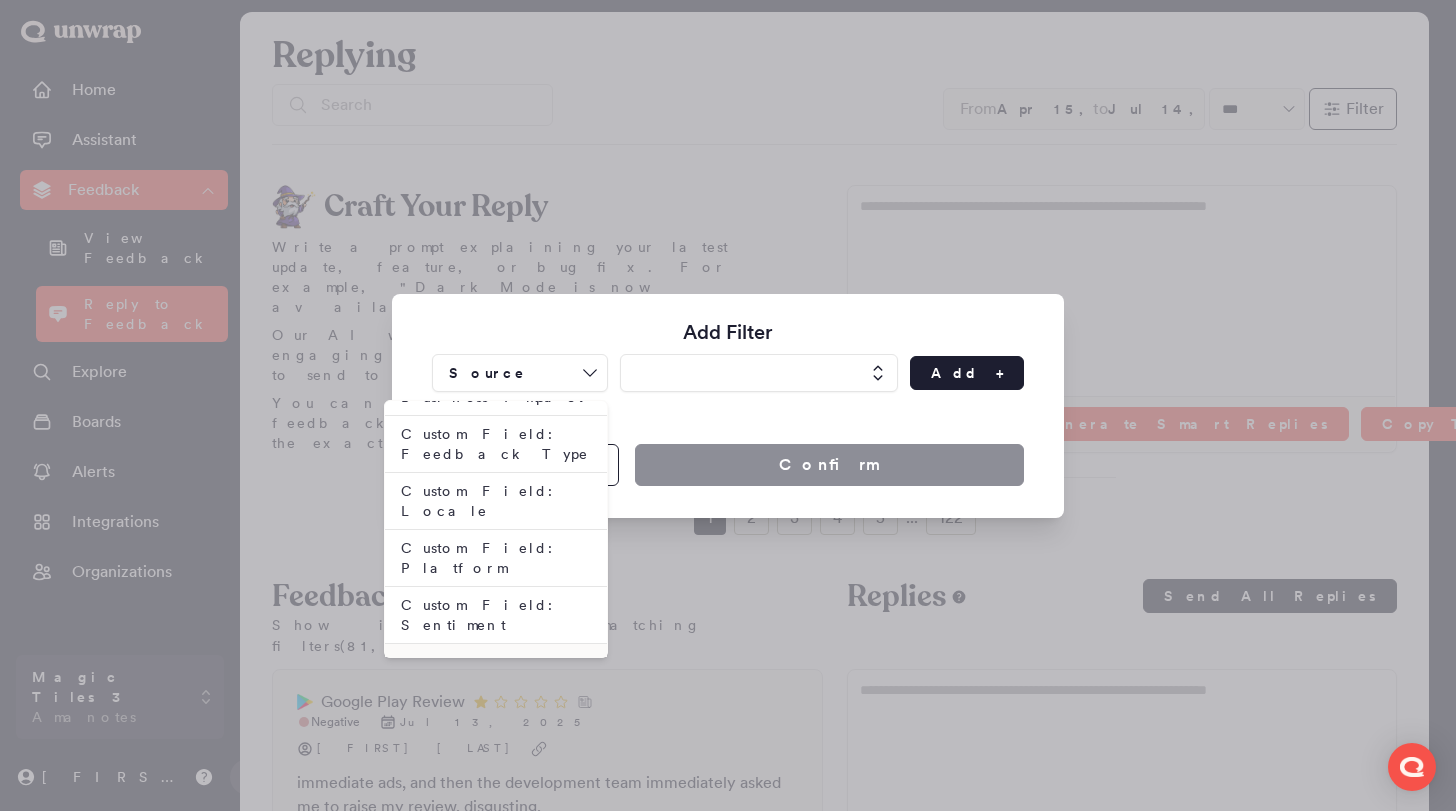 scroll, scrollTop: 210, scrollLeft: 0, axis: vertical 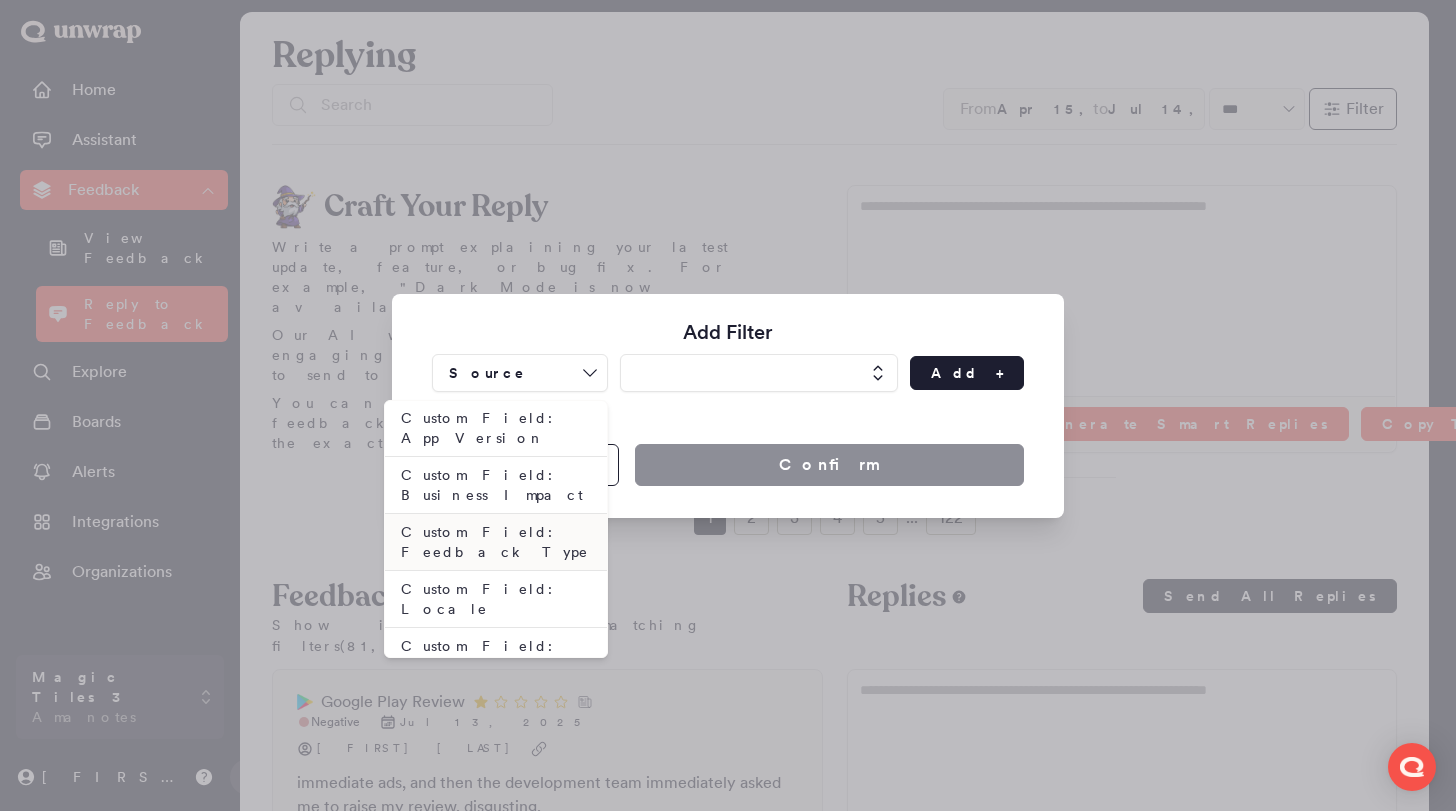 click on "Custom Field: Feedback Type" at bounding box center (496, 542) 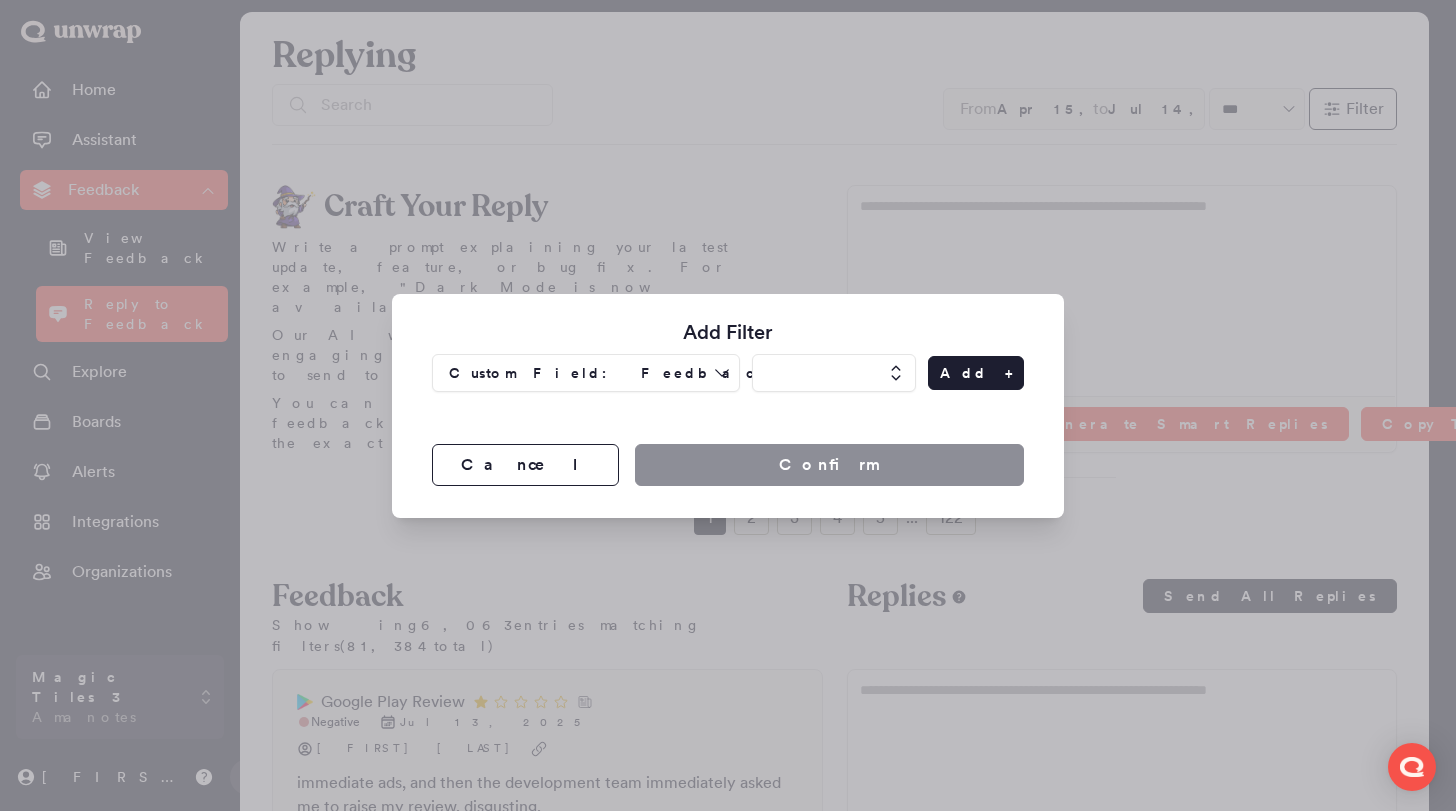 click at bounding box center (834, 373) 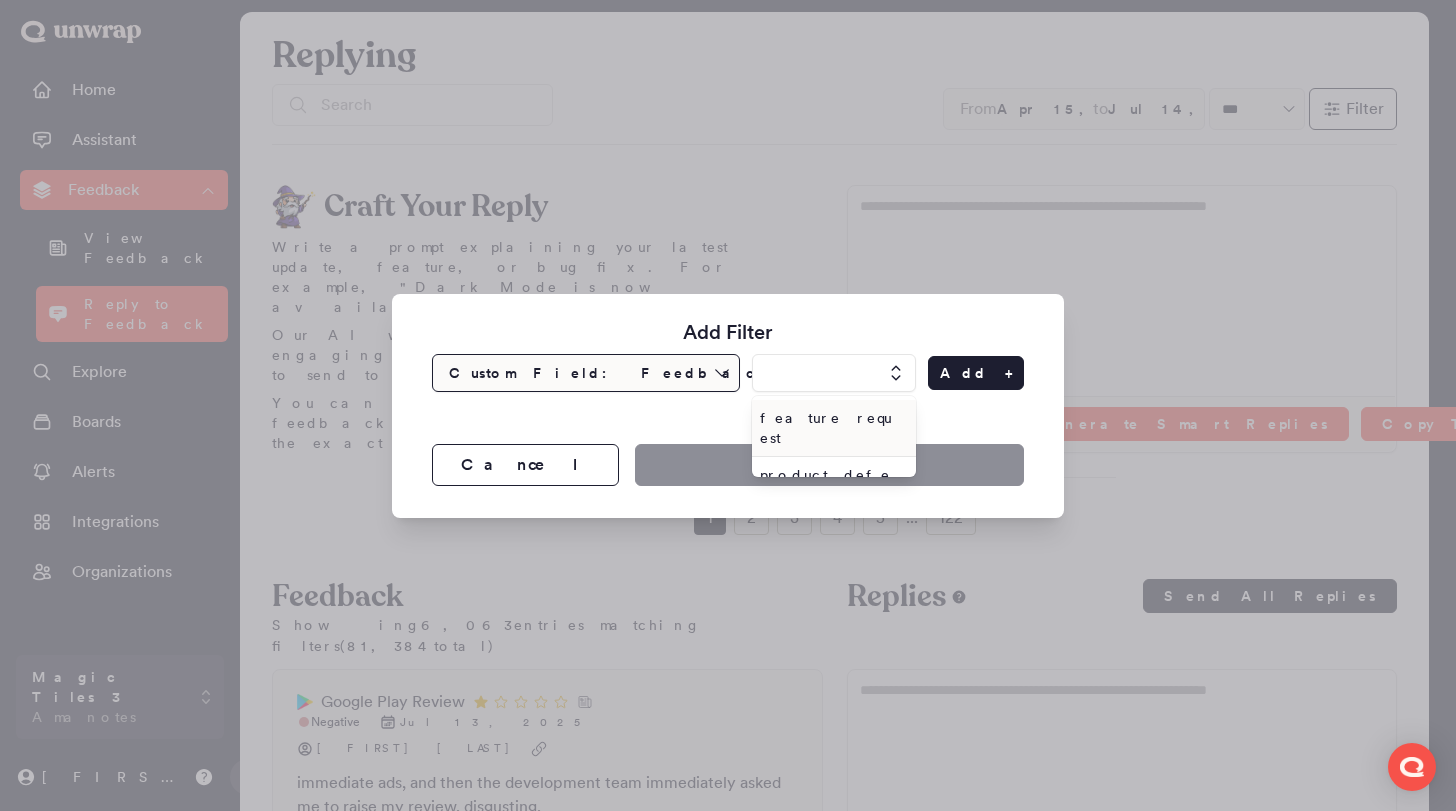 click 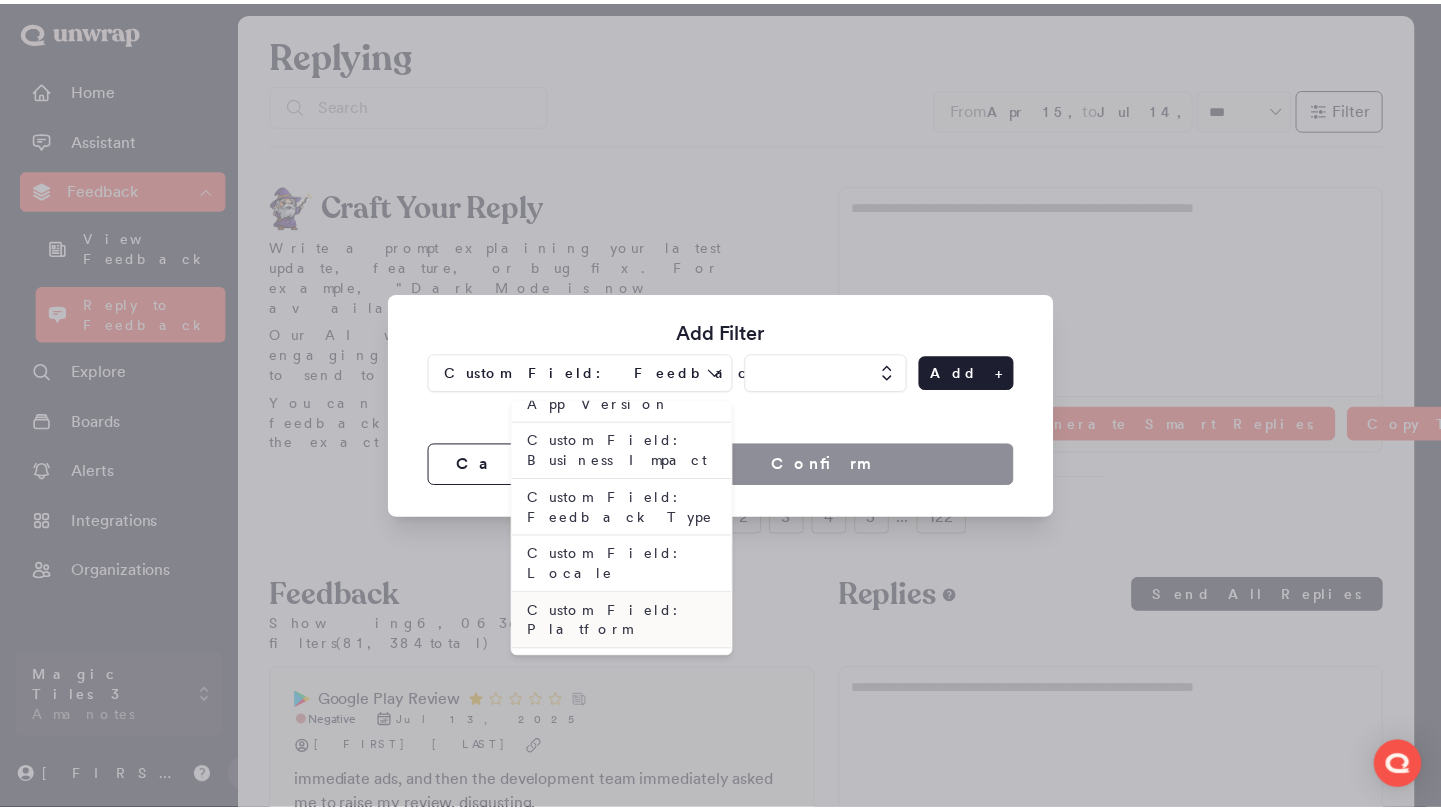 scroll, scrollTop: 239, scrollLeft: 0, axis: vertical 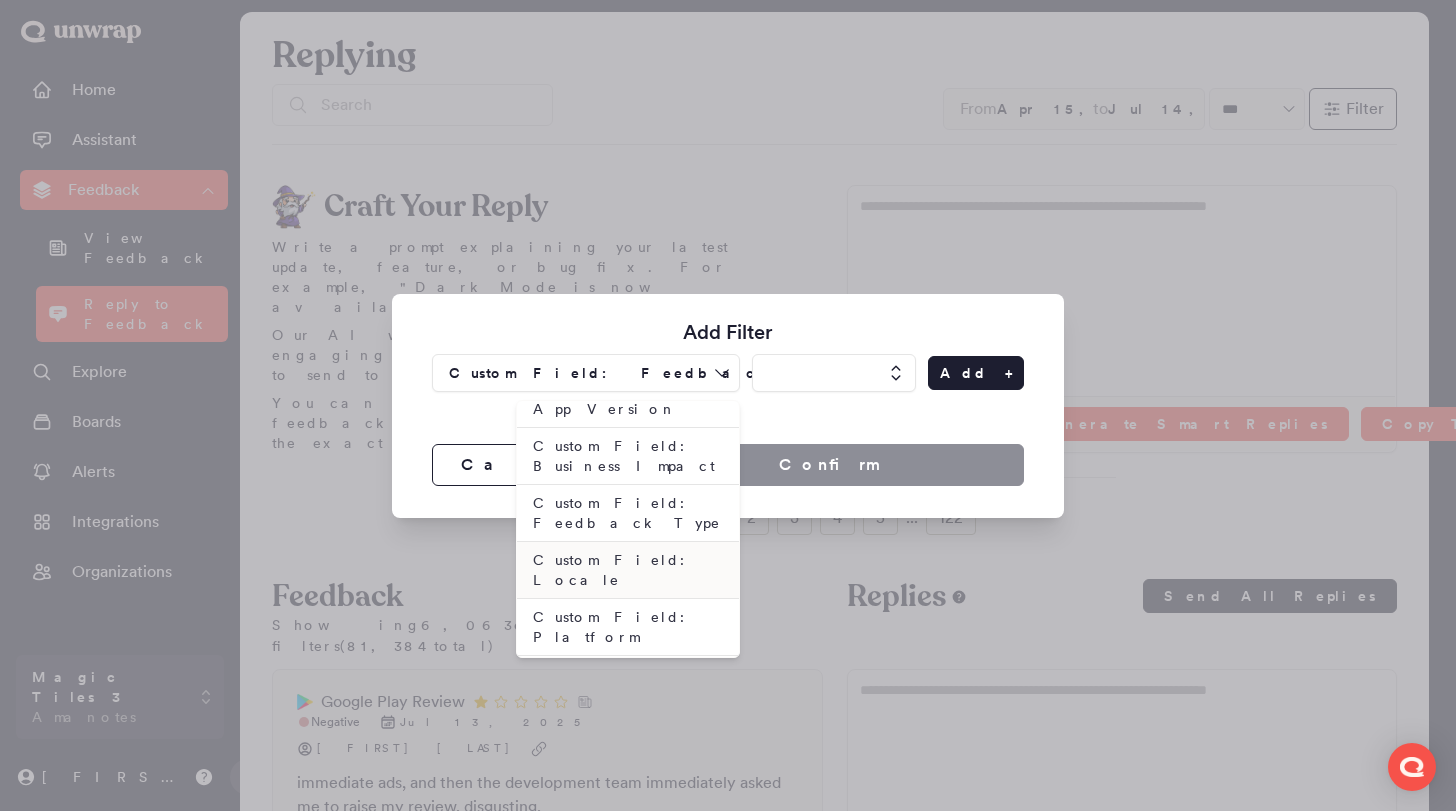 click on "Custom Field: Locale" at bounding box center [628, 570] 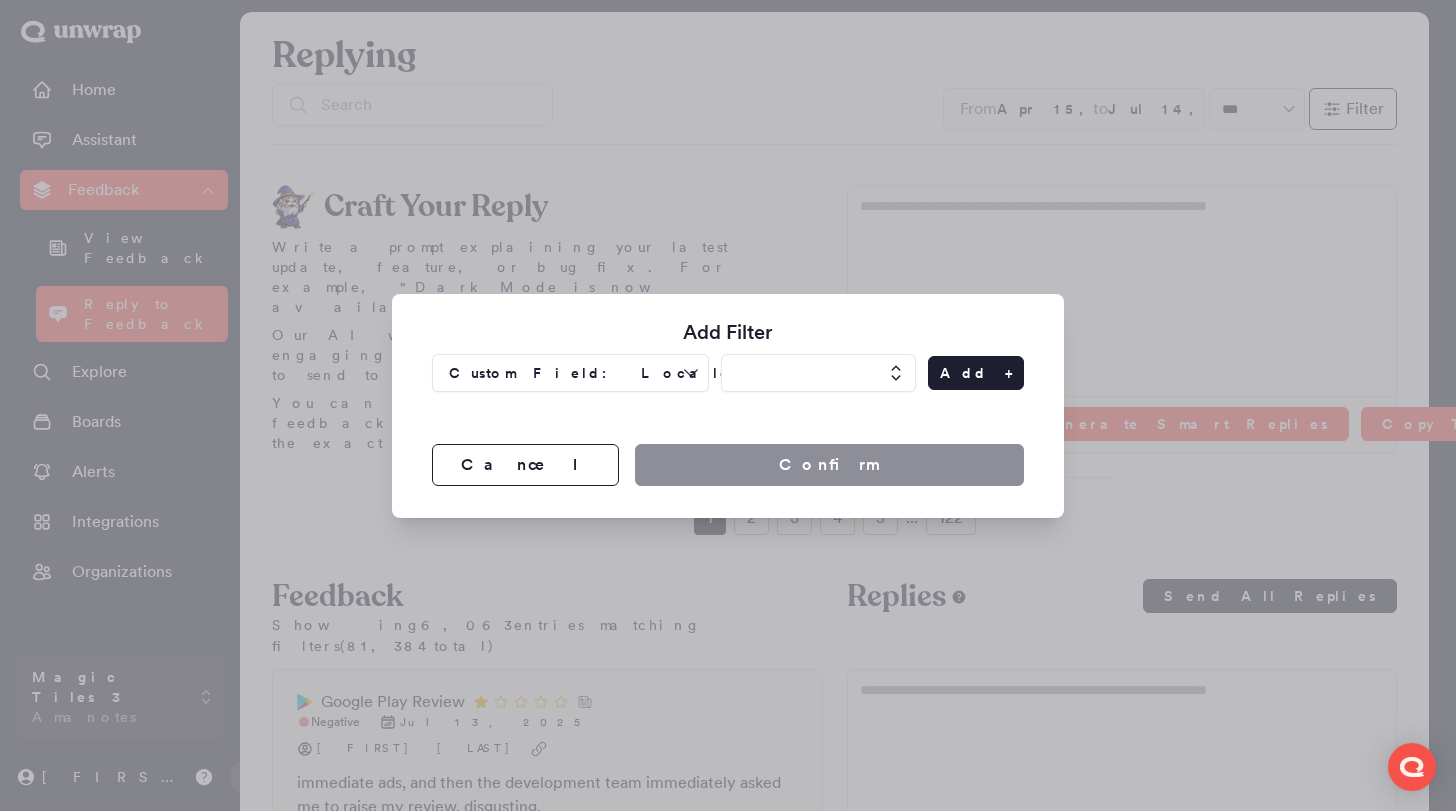 click on "Custom Field: Locale   Add + Cancel Confirm" at bounding box center (728, 420) 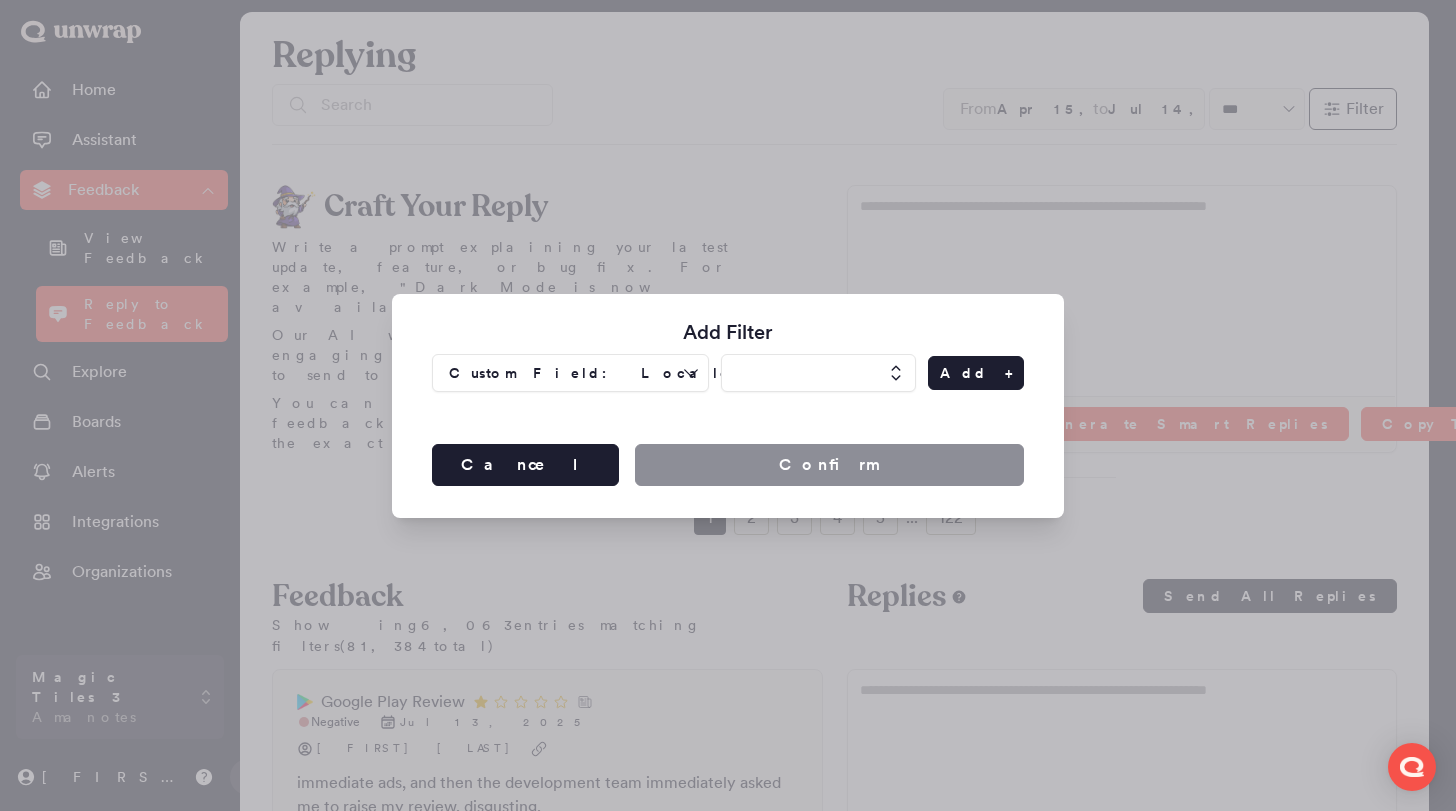 click on "Cancel" at bounding box center [525, 465] 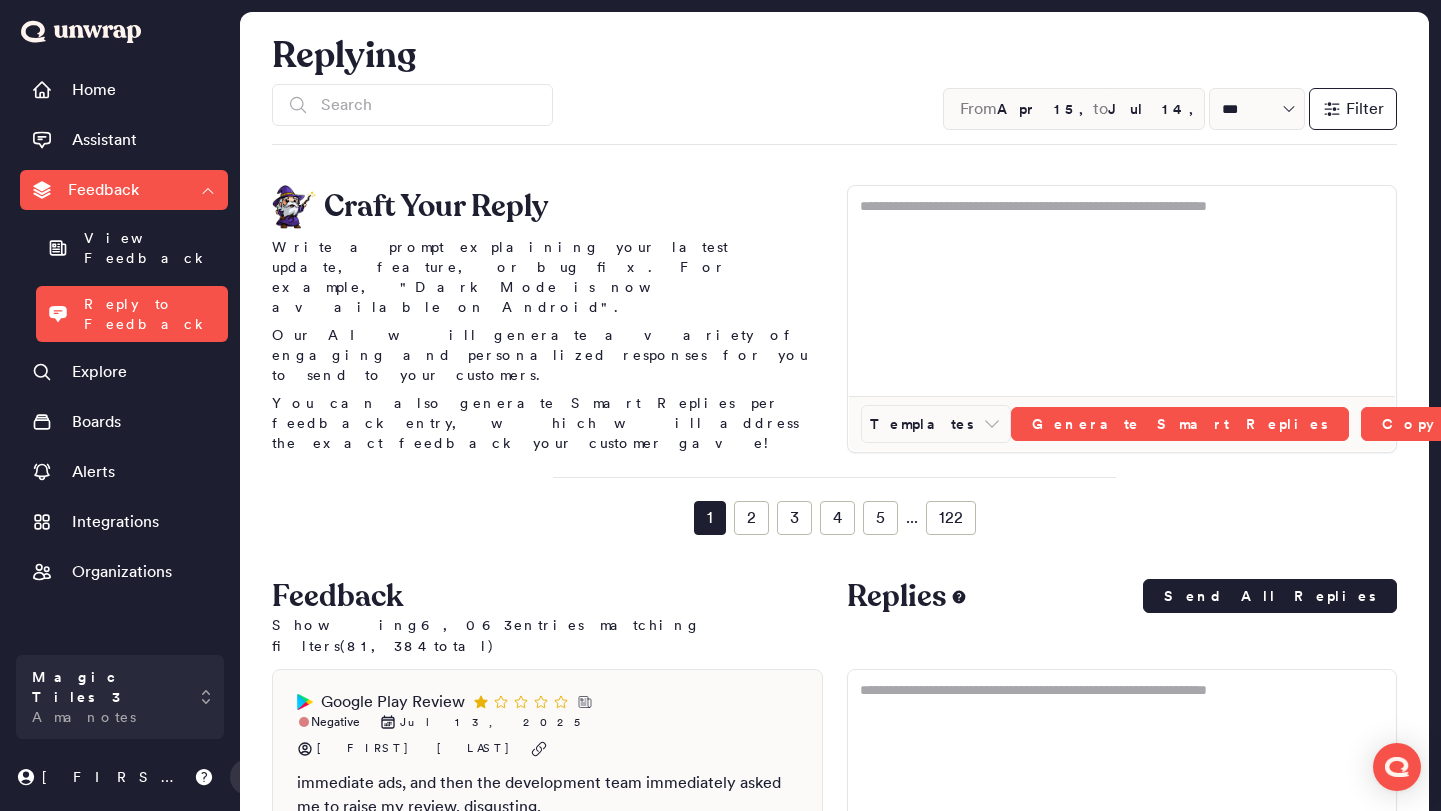 click on "1 2 3 4 5 ... 122" at bounding box center [834, 518] 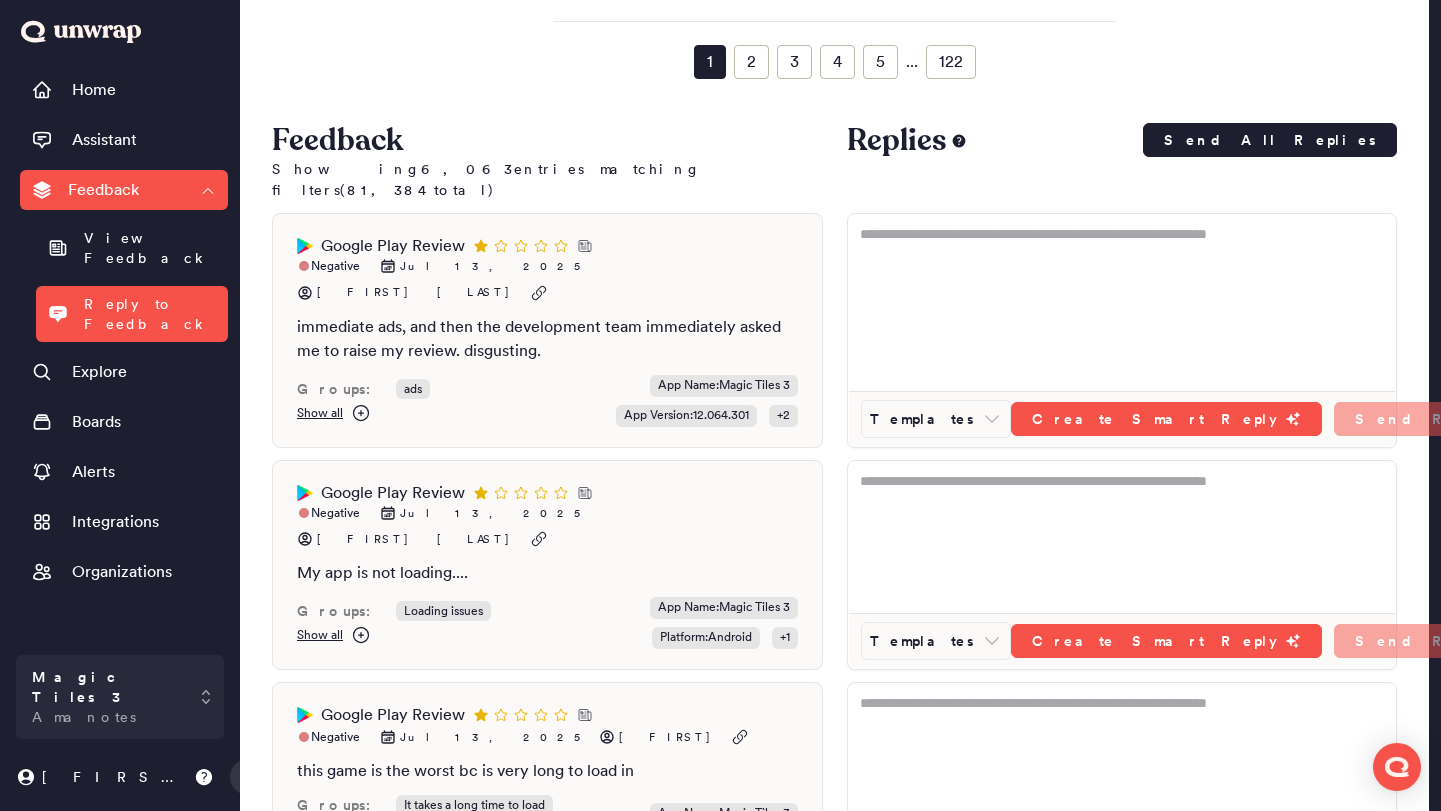scroll, scrollTop: 202, scrollLeft: 0, axis: vertical 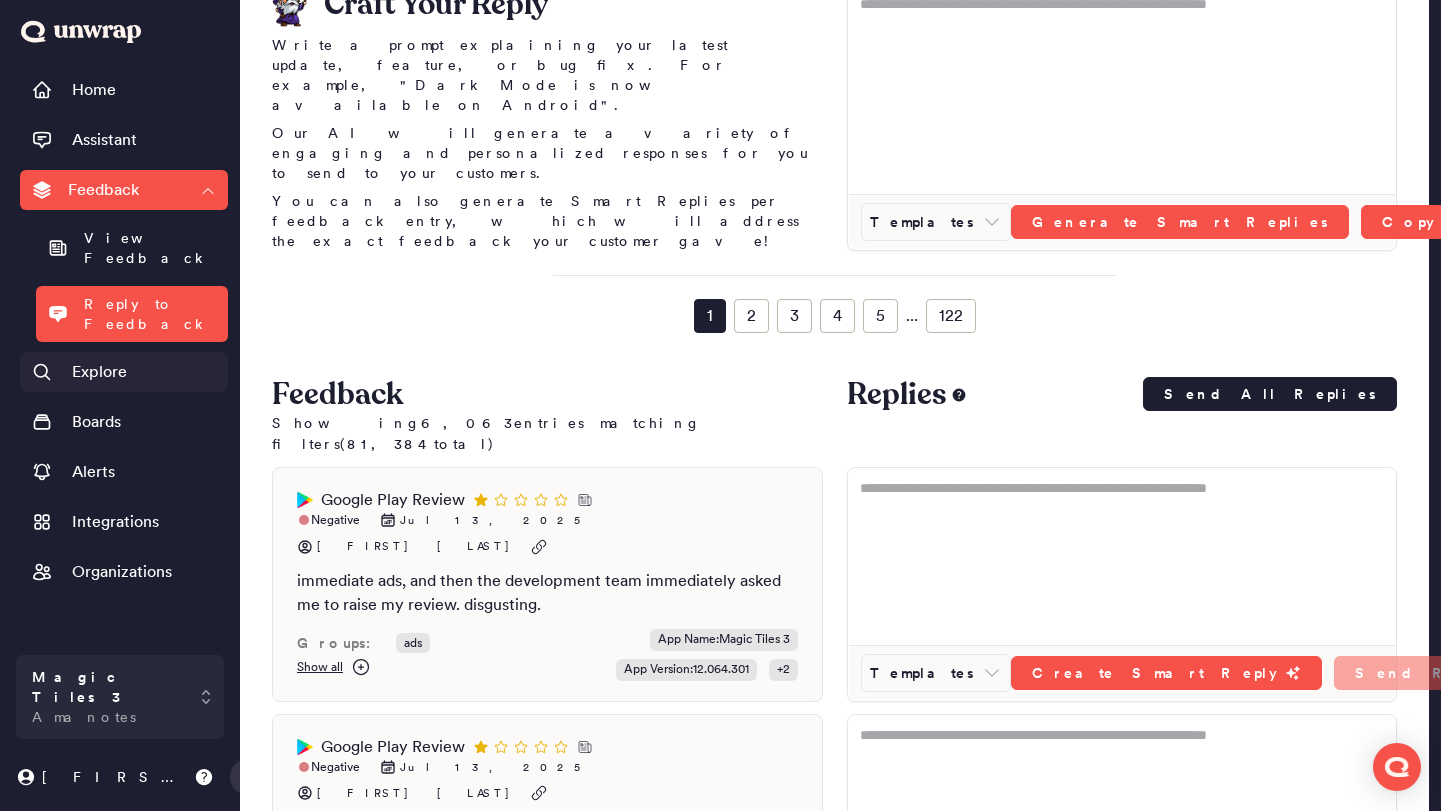 click on "Explore" at bounding box center (99, 372) 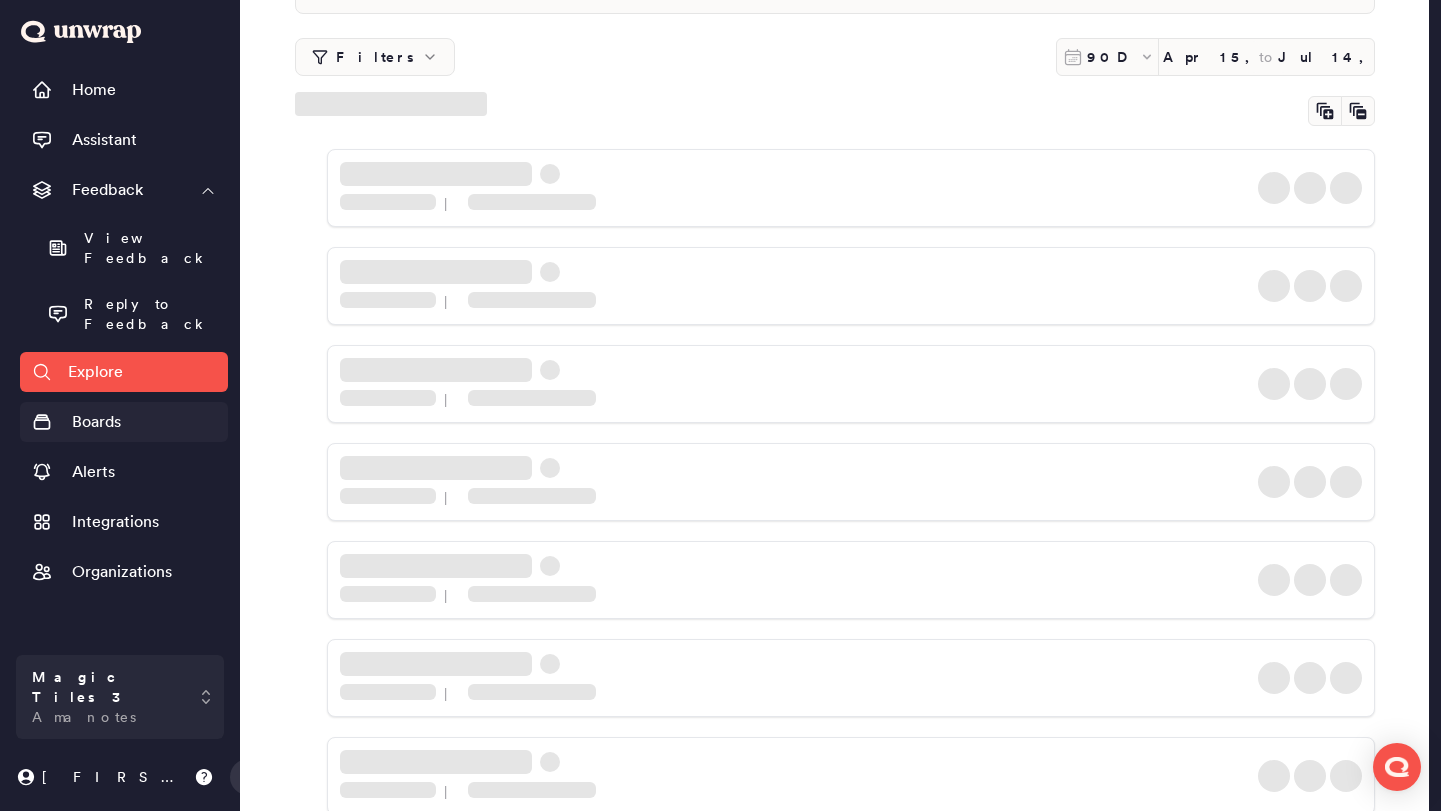 click on "Boards" at bounding box center [124, 422] 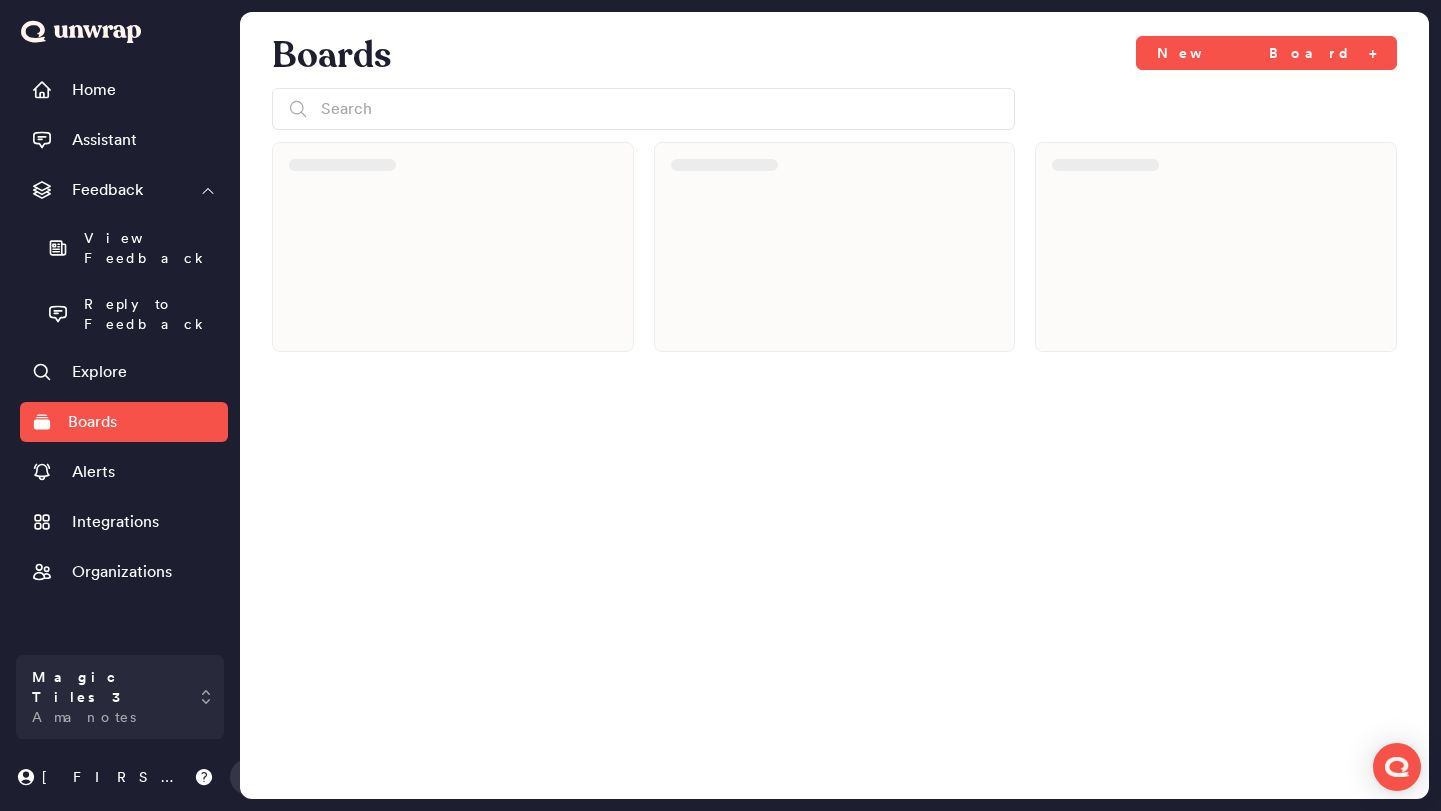 scroll, scrollTop: 0, scrollLeft: 0, axis: both 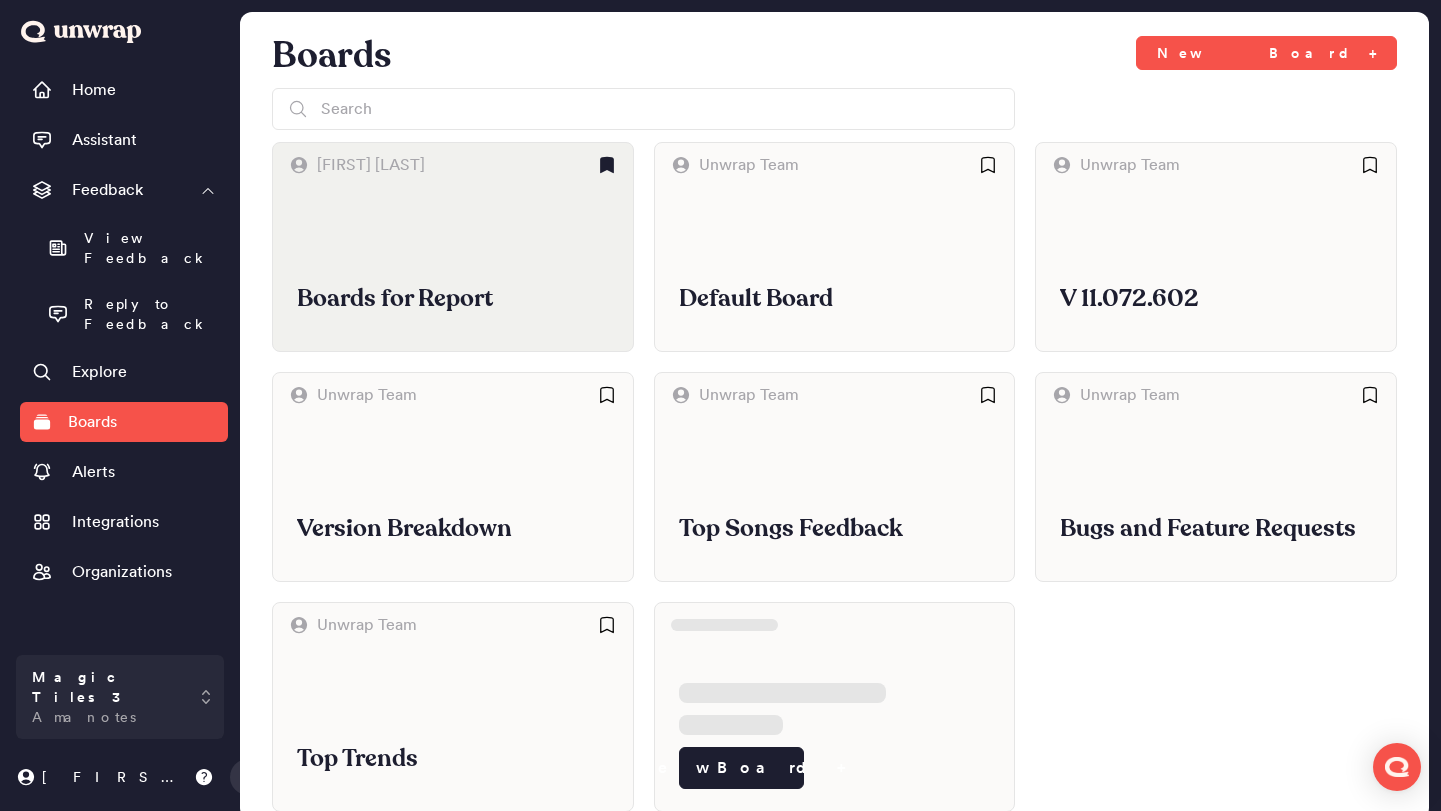 click on "Boards for Report" at bounding box center (453, 269) 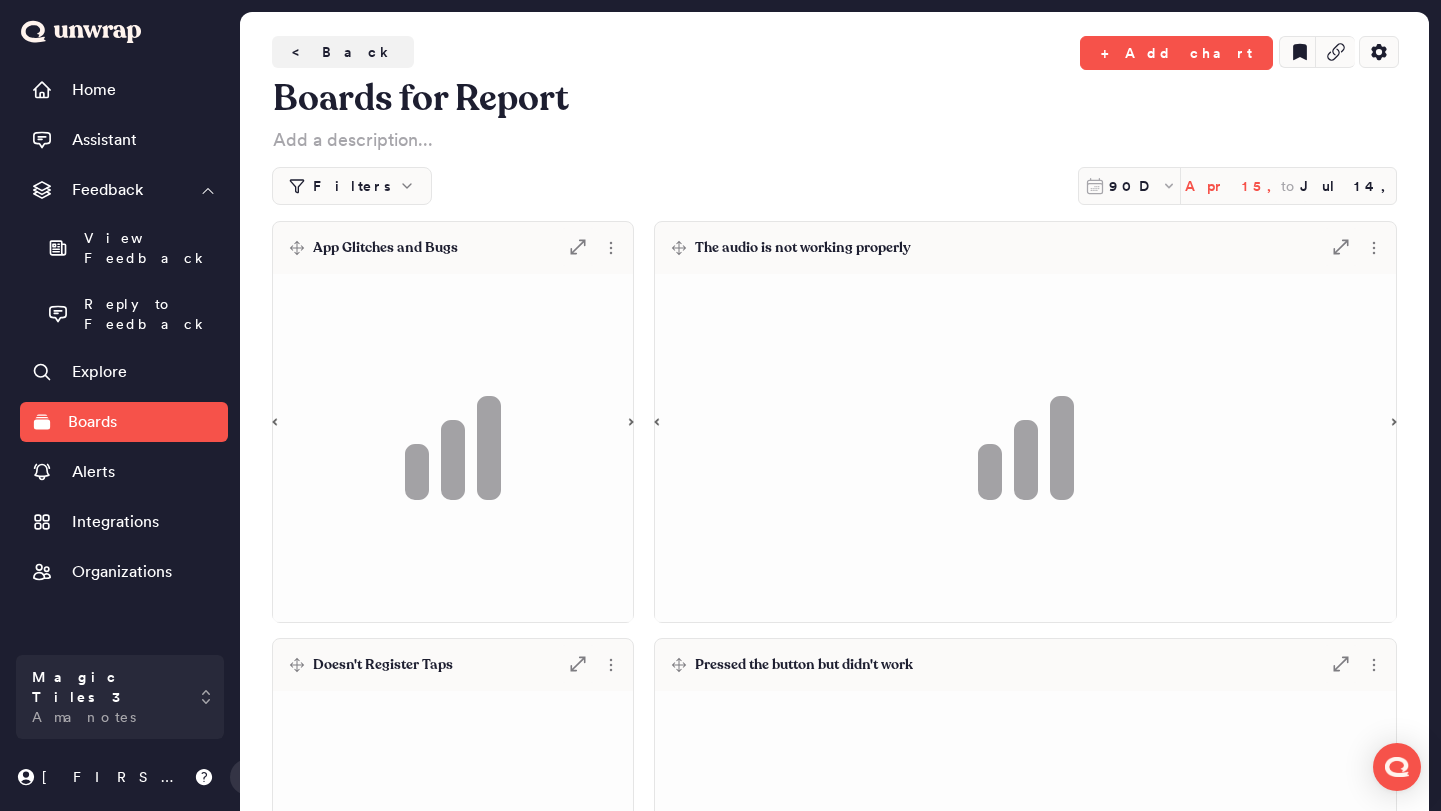 click on "Apr 15, 2025" at bounding box center (1233, 186) 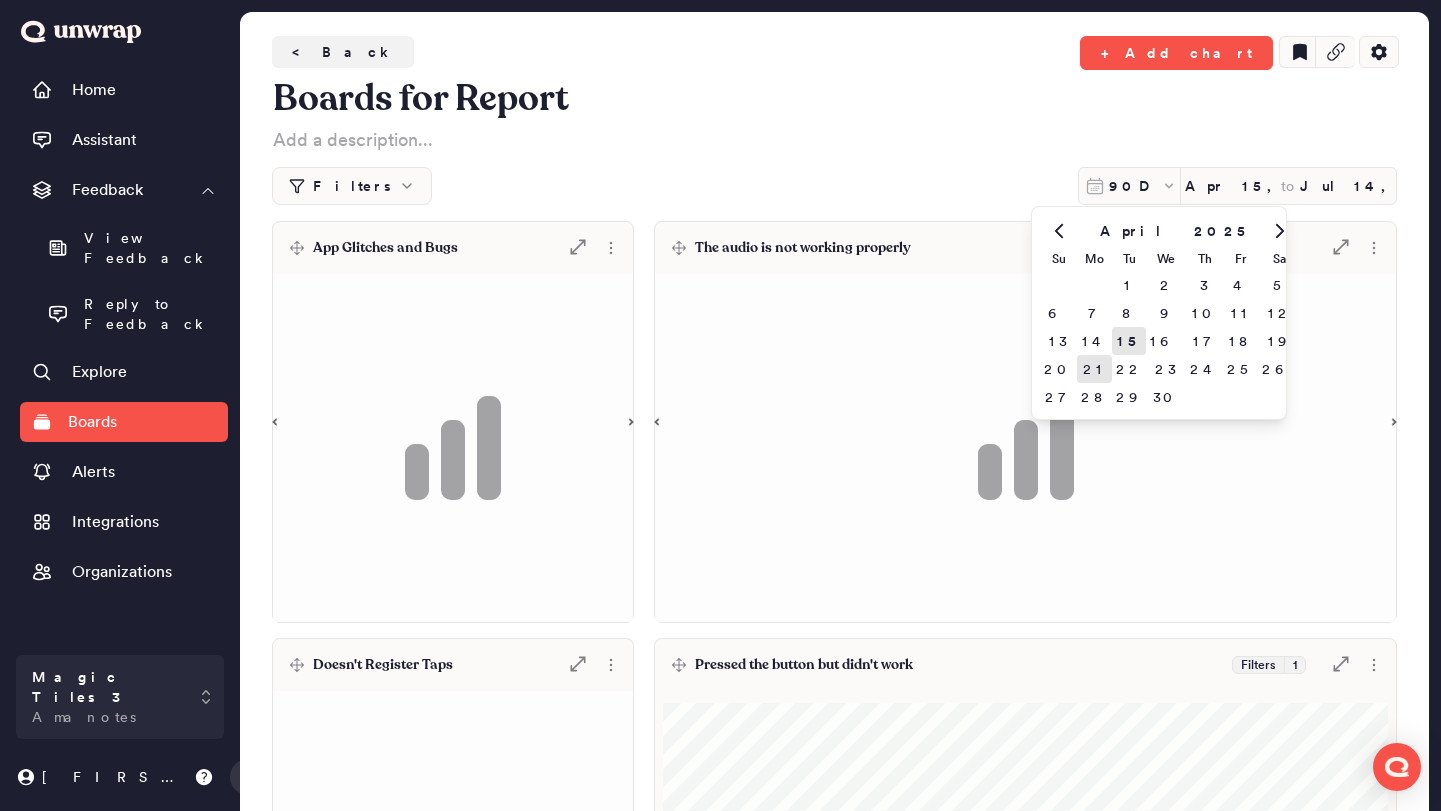 click on "21" at bounding box center [1094, 369] 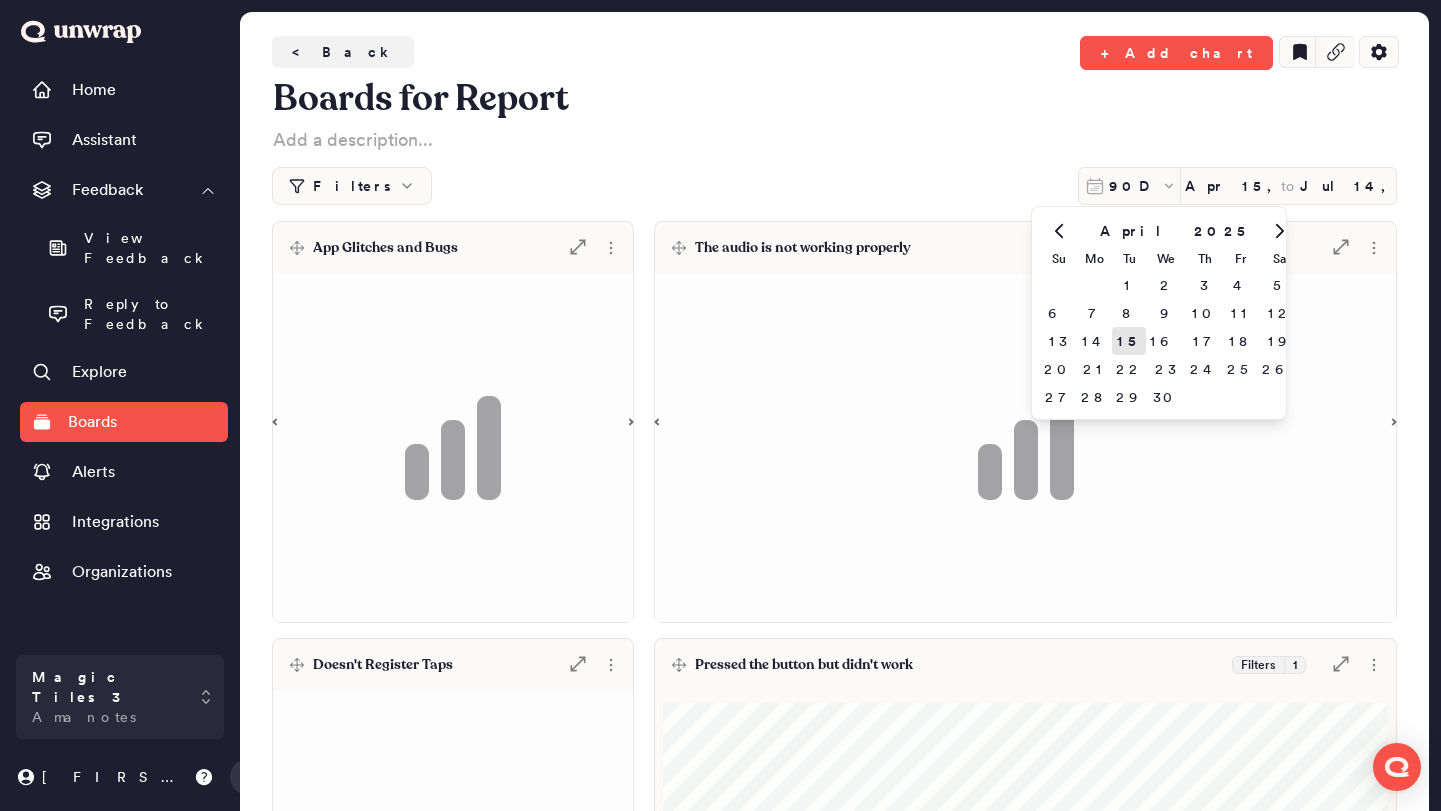 type on "Apr 21, 2025" 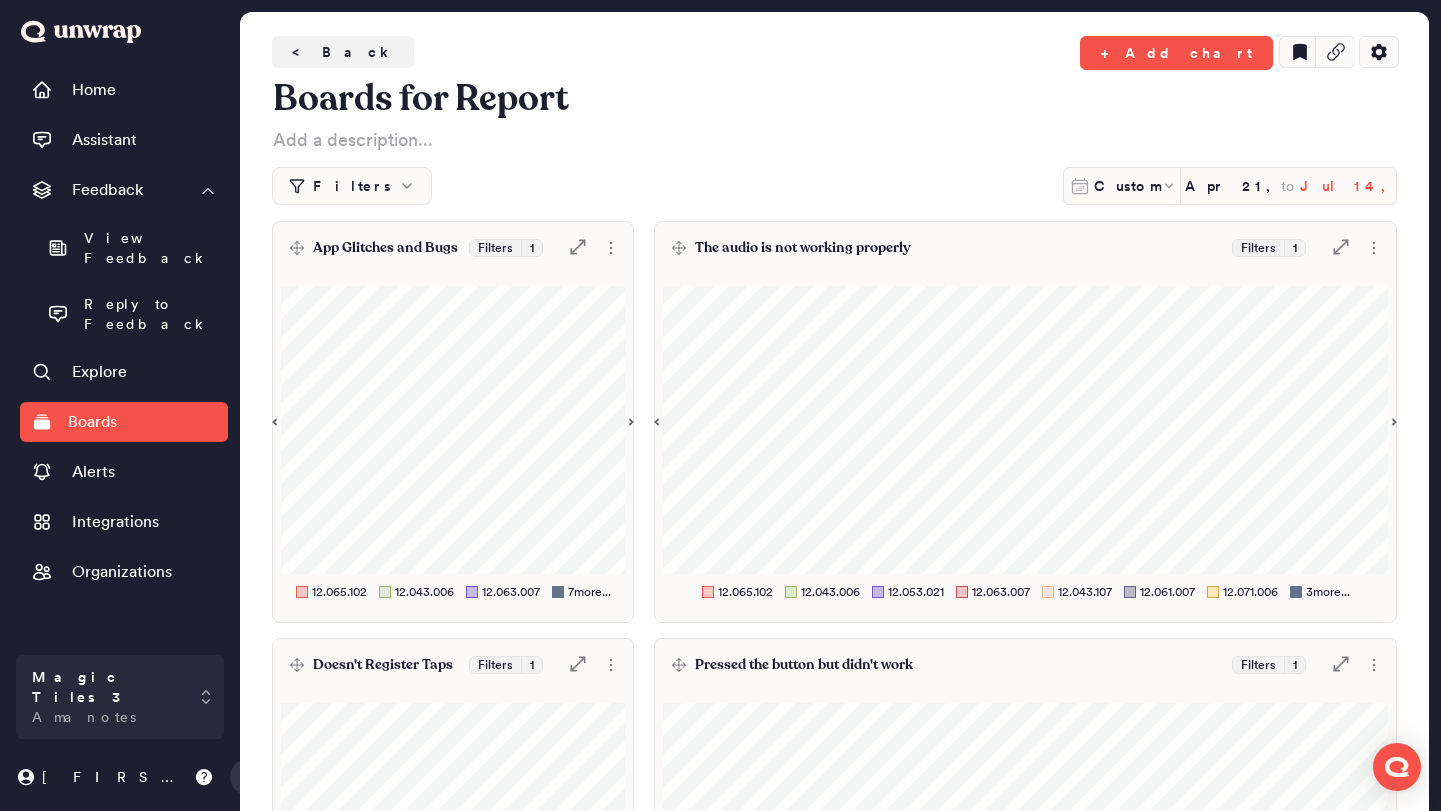 click on "Jul 14, 2025" at bounding box center [1348, 186] 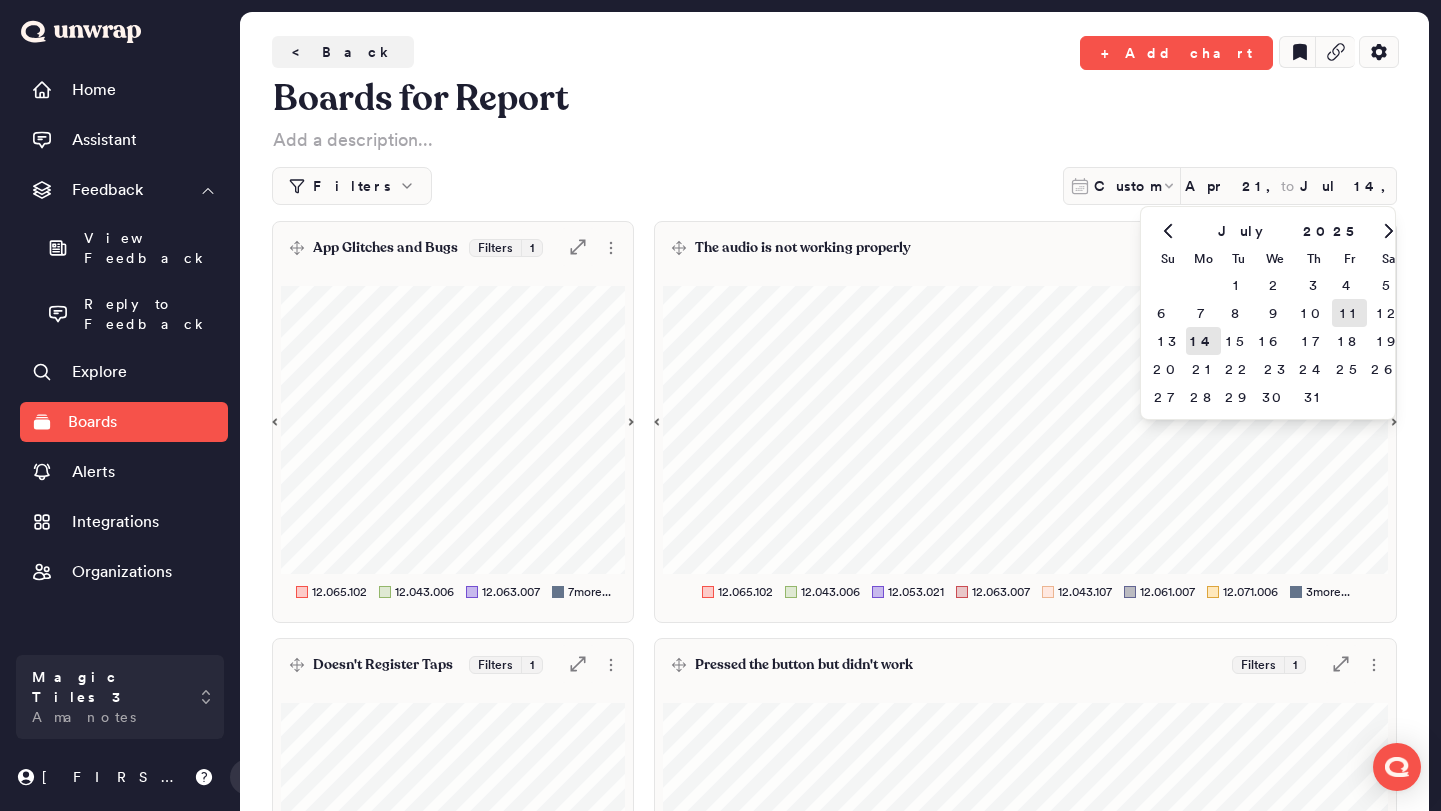 click on "11" at bounding box center (1349, 313) 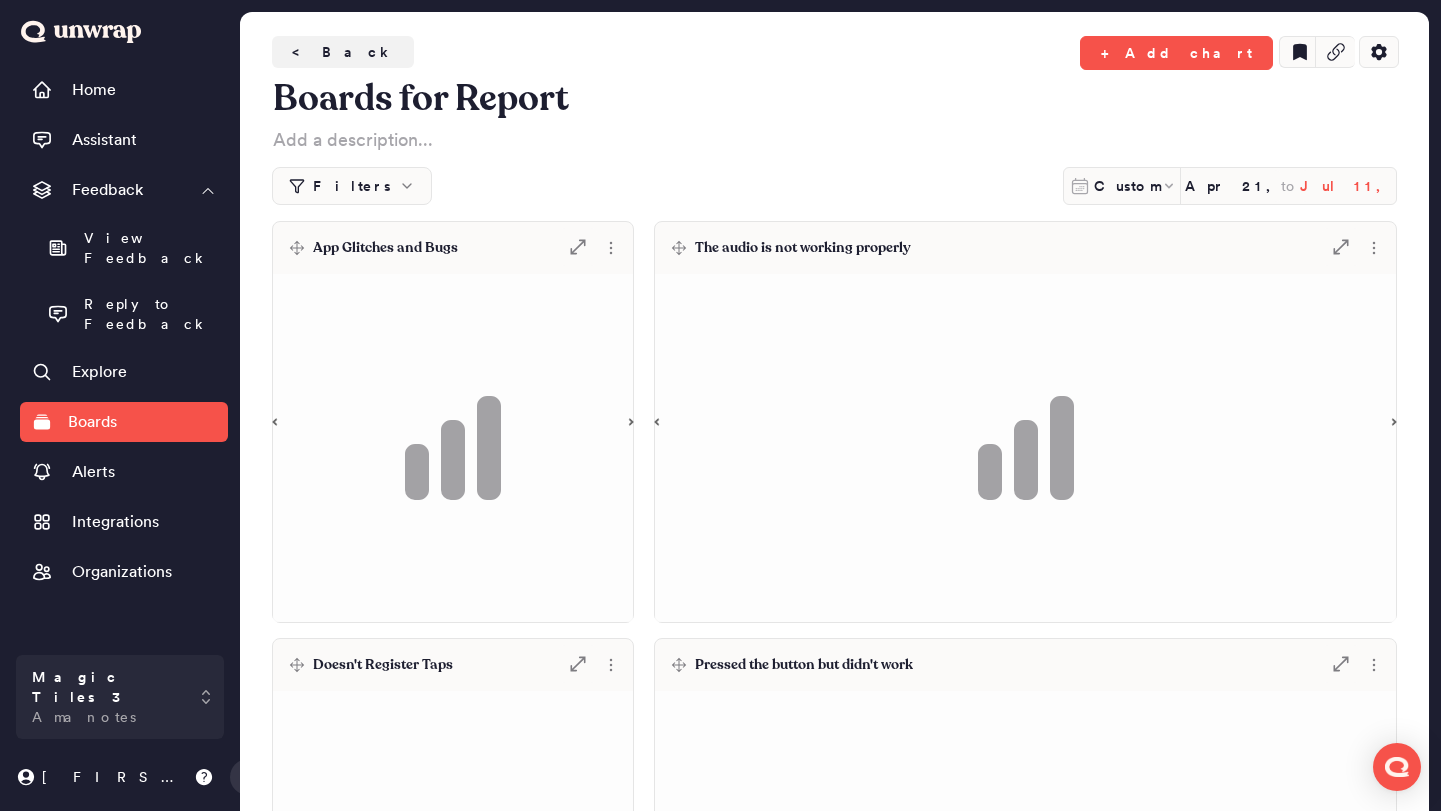 click on "Jul 11, 2025" at bounding box center (1348, 186) 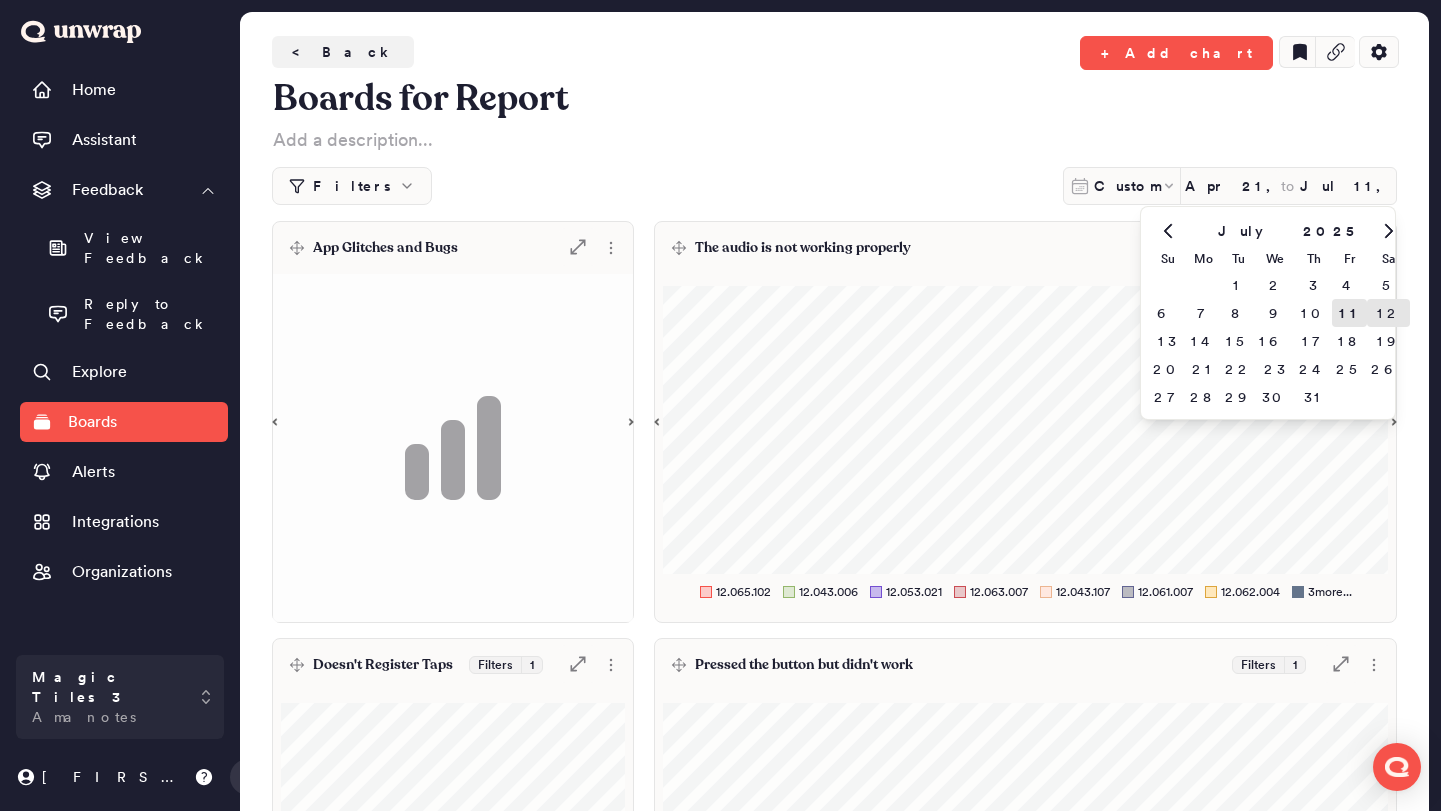 click on "12" at bounding box center (1388, 313) 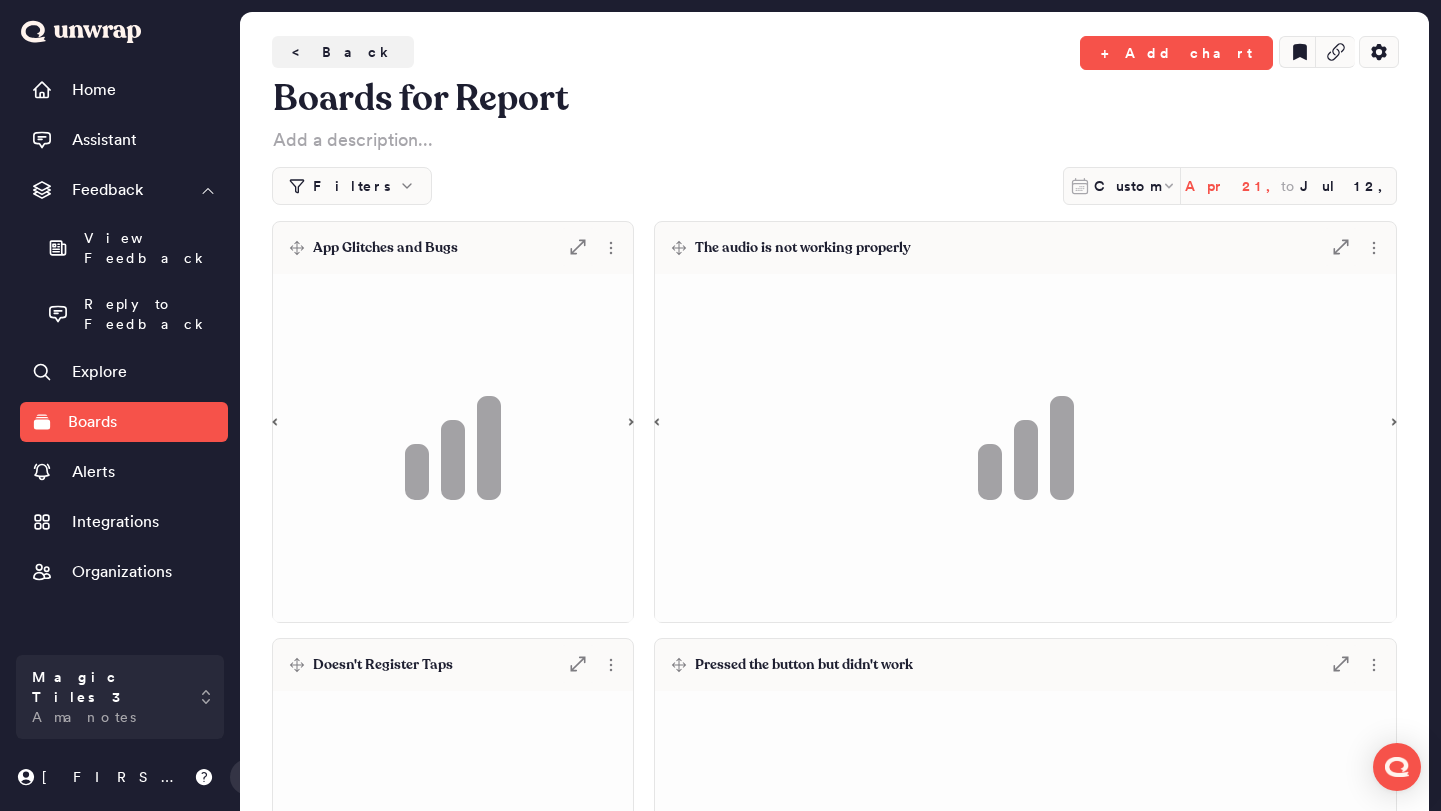 click on "Apr 21, 2025" at bounding box center (1233, 186) 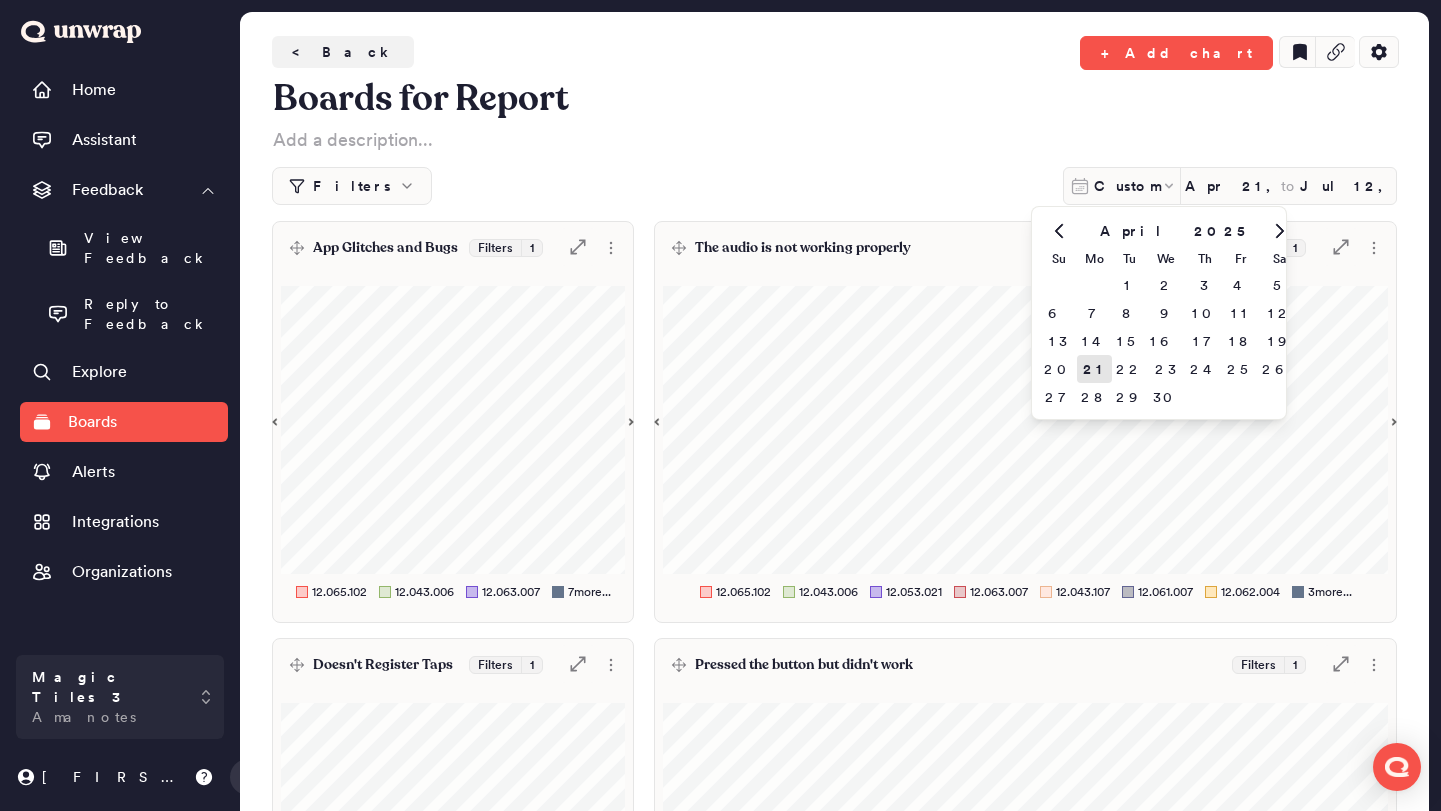click 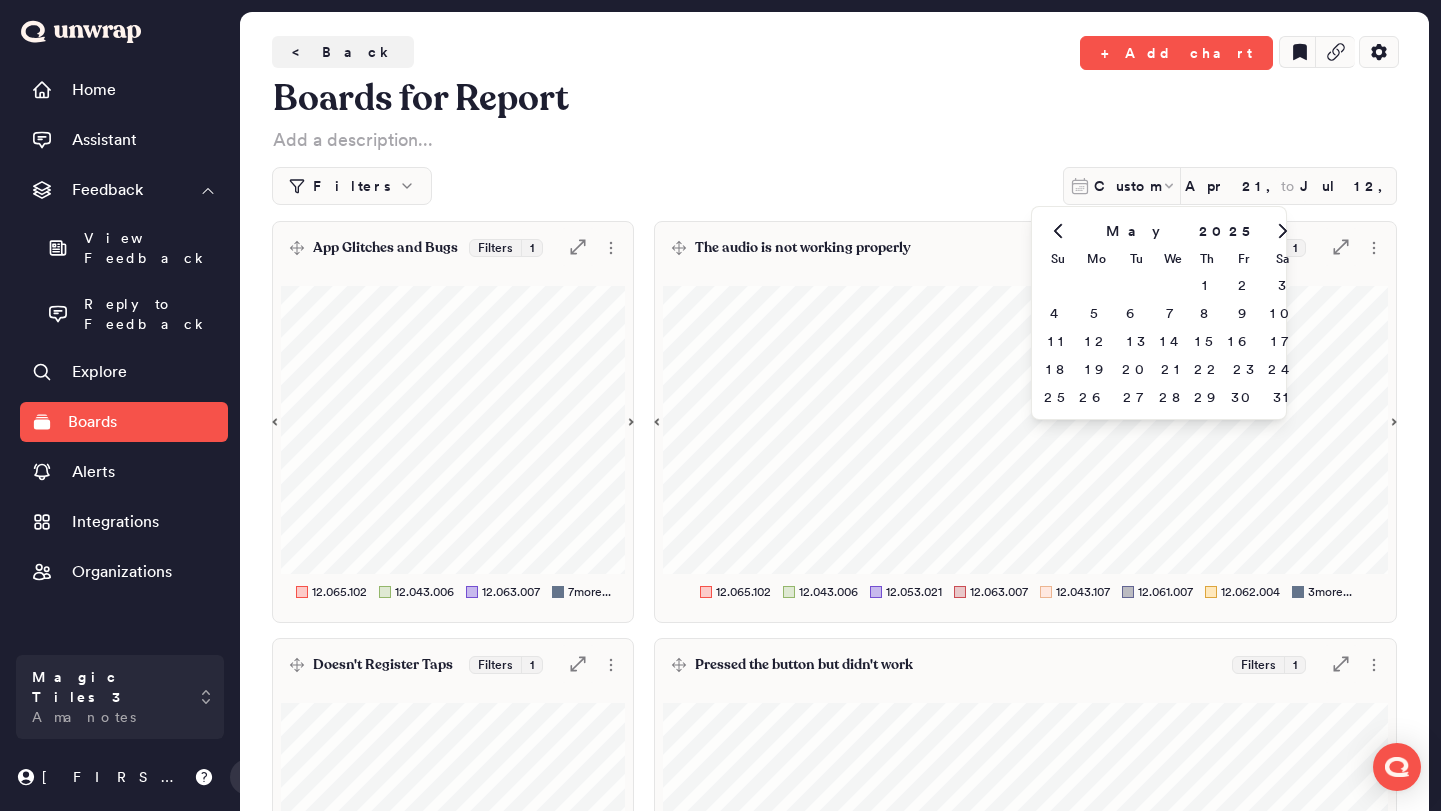 click 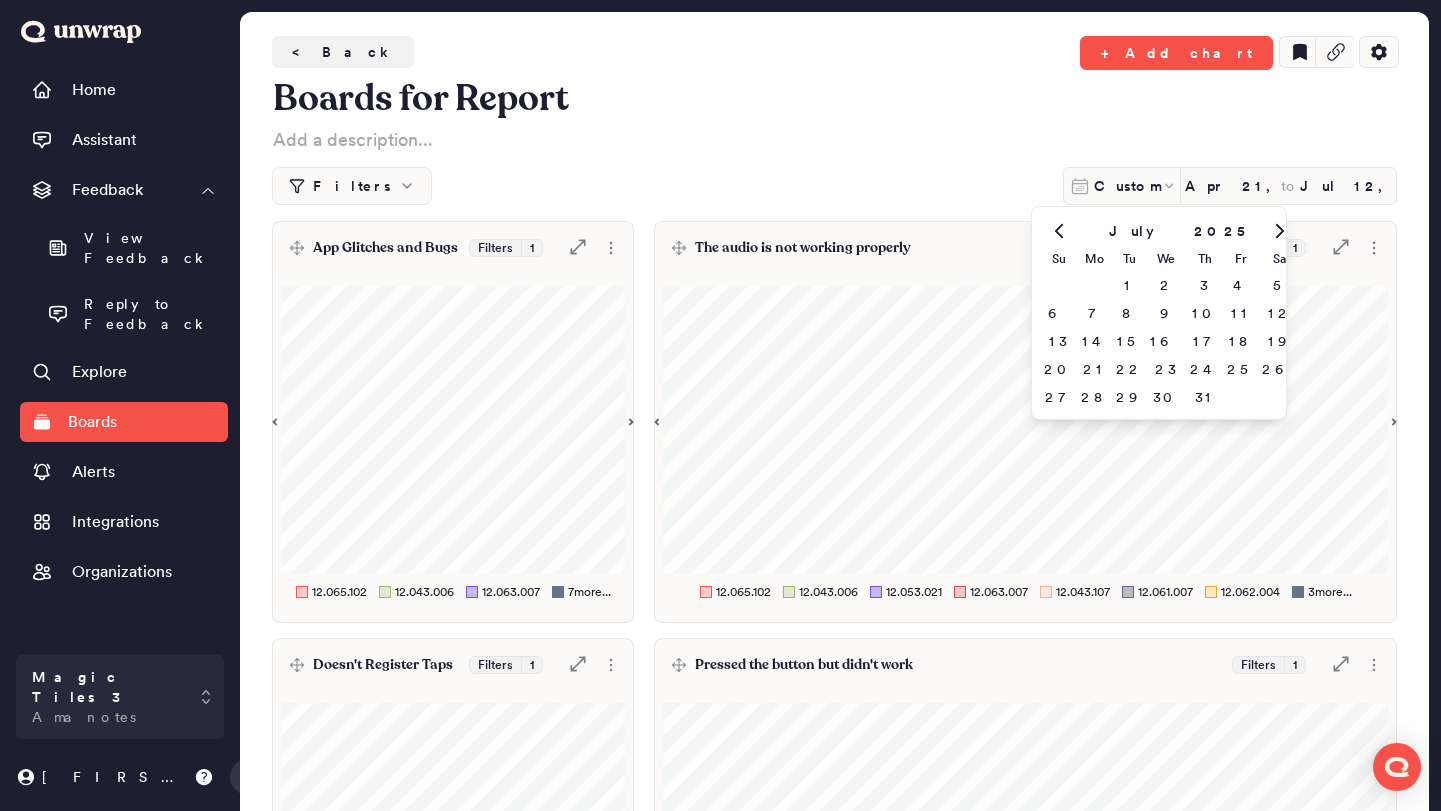 click at bounding box center [1058, 231] 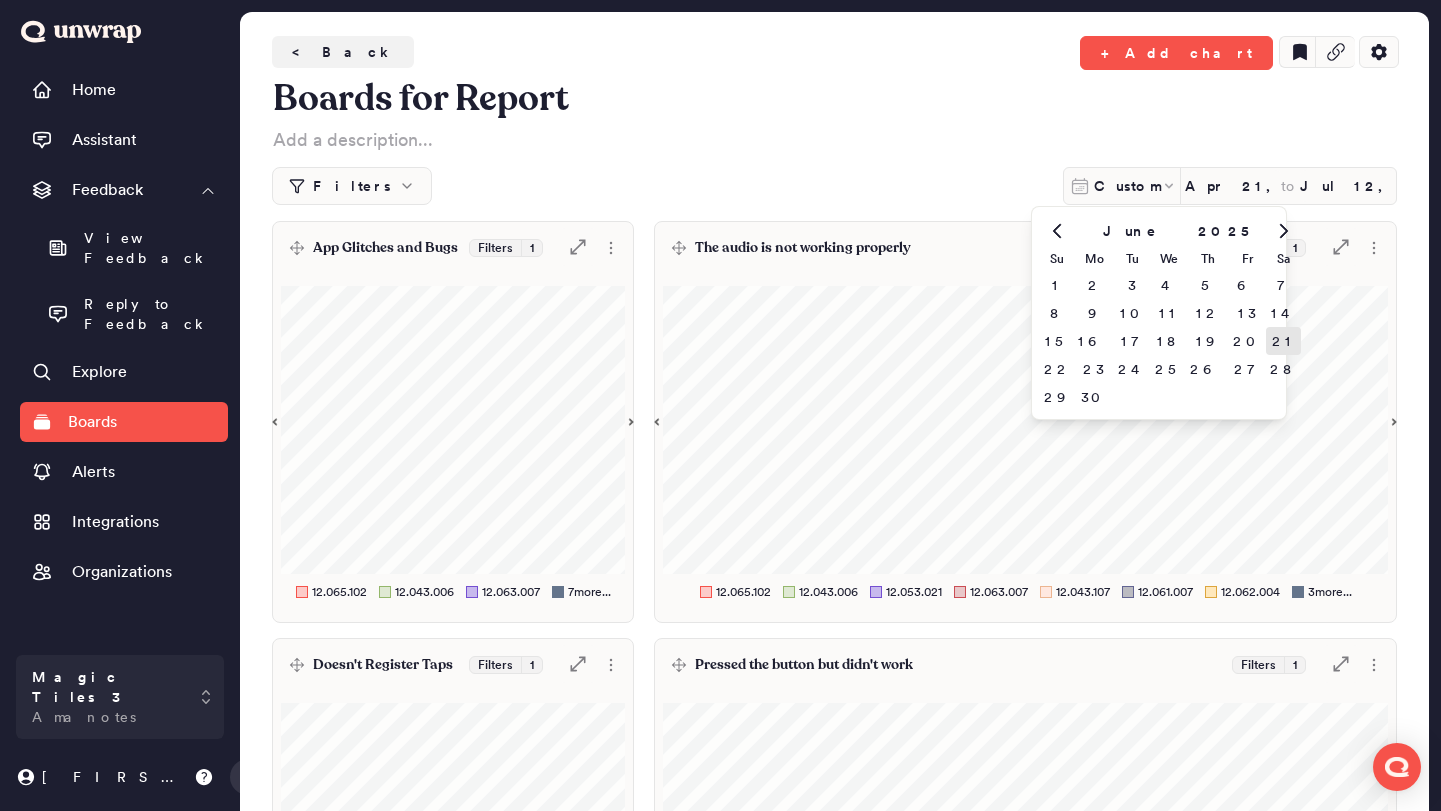 click on "21" at bounding box center (1283, 341) 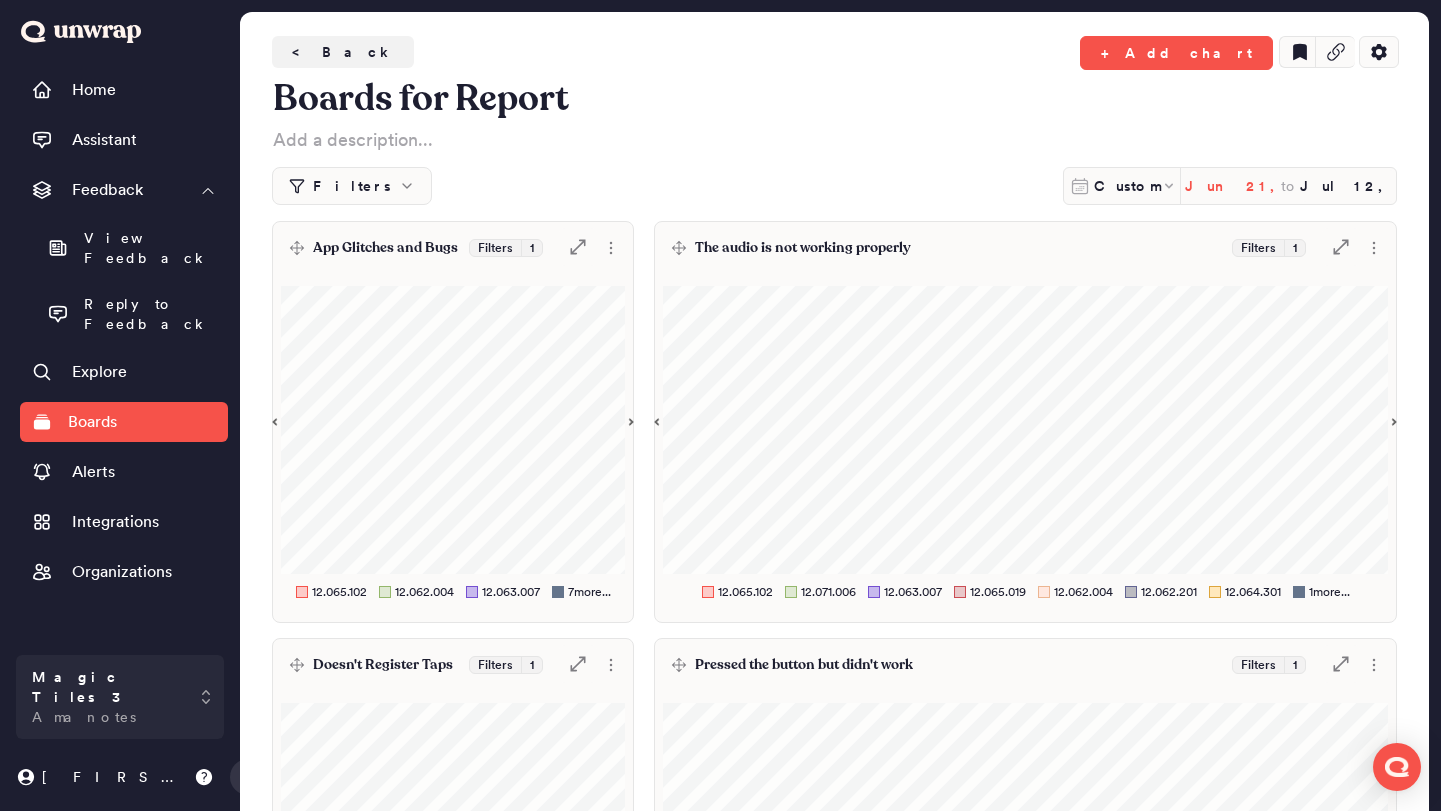 click on "Jun 21, 2025" at bounding box center [1233, 186] 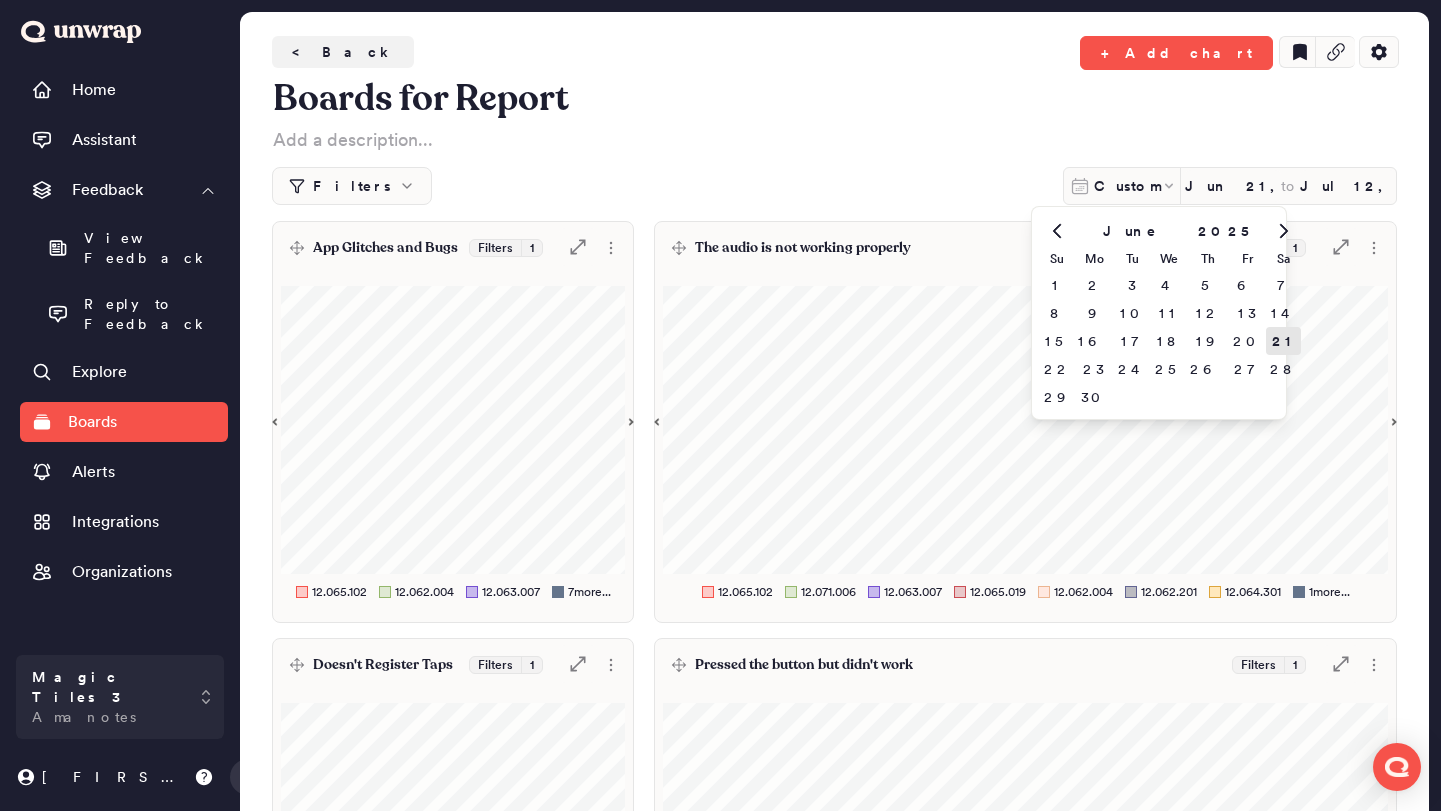 click 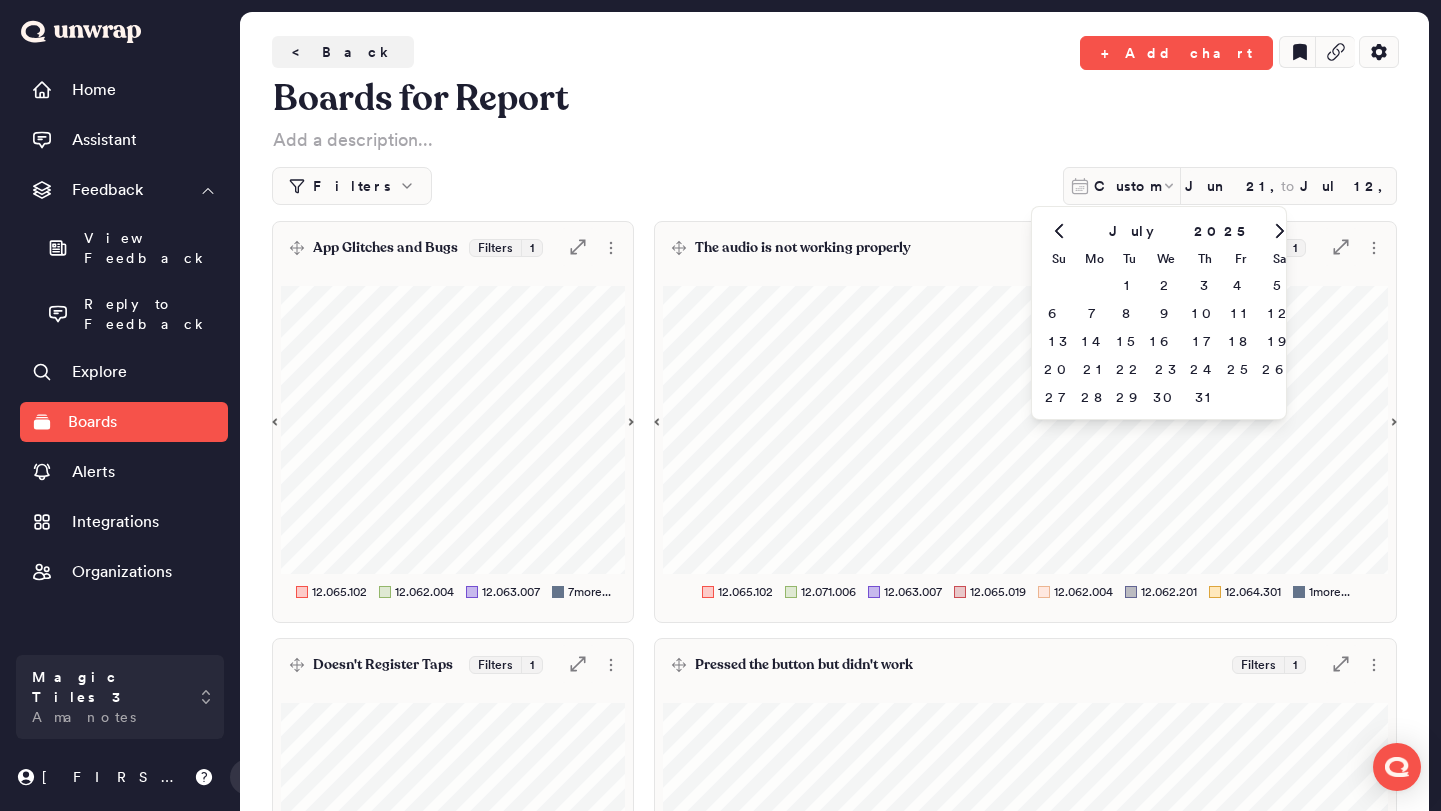 click at bounding box center [1058, 231] 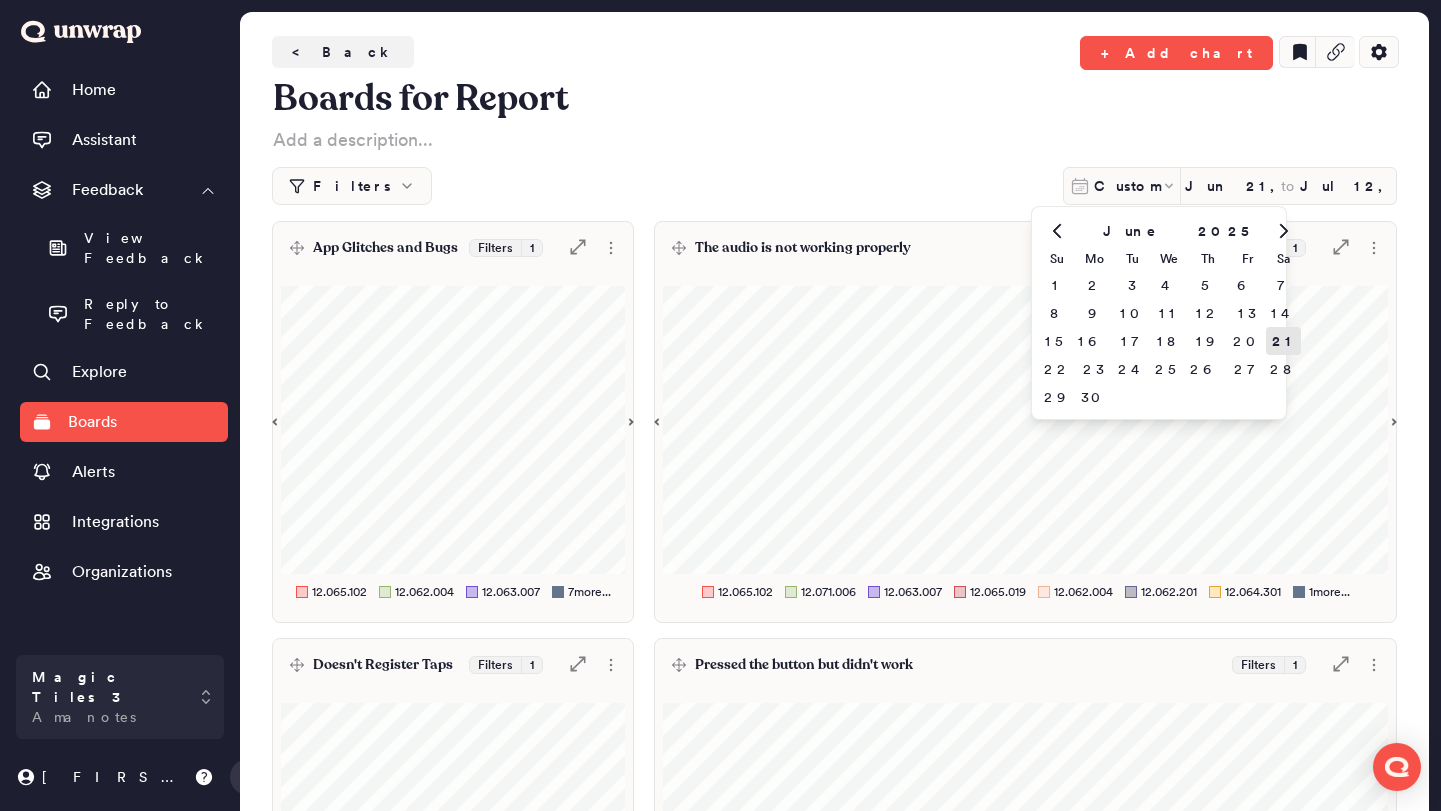 click 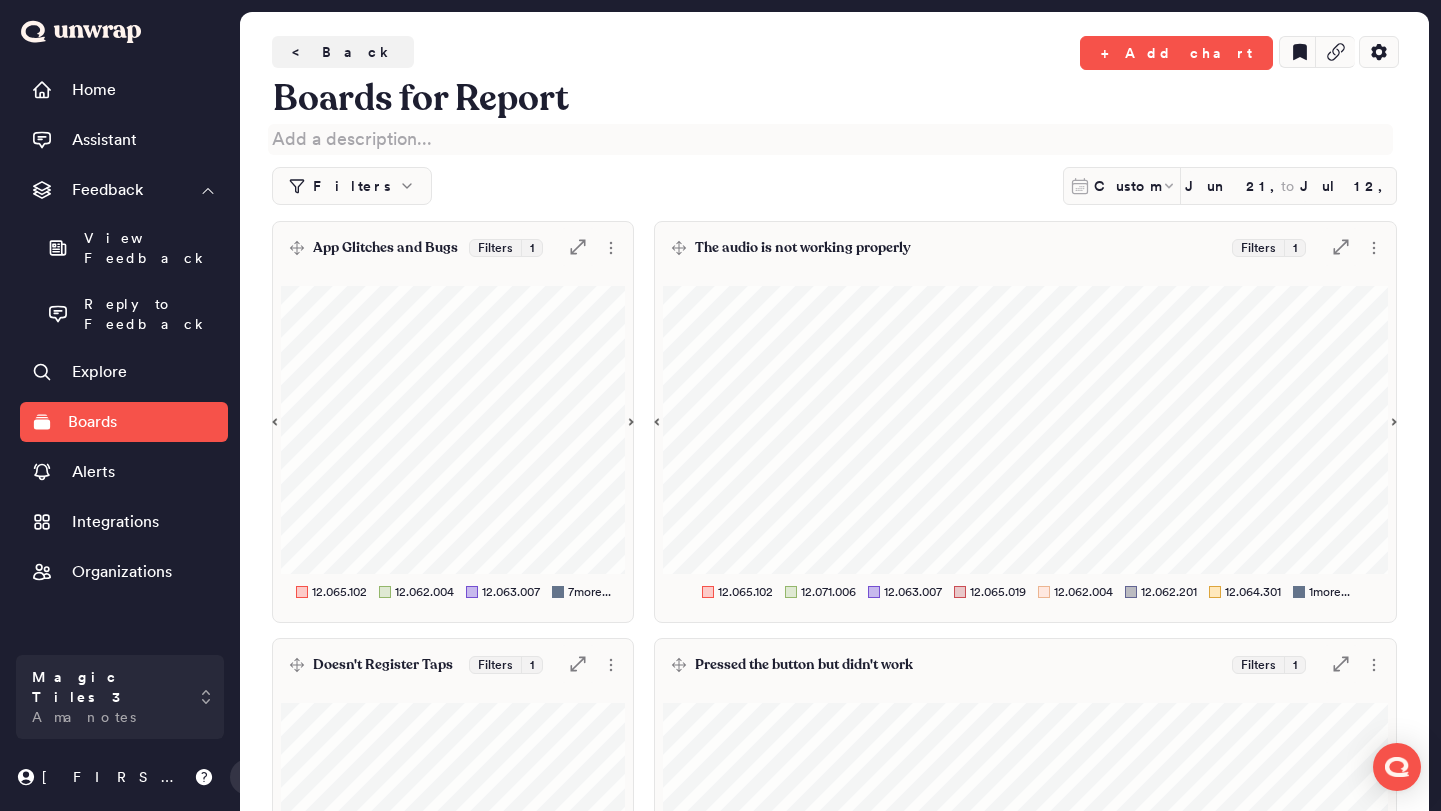 click at bounding box center [830, 139] 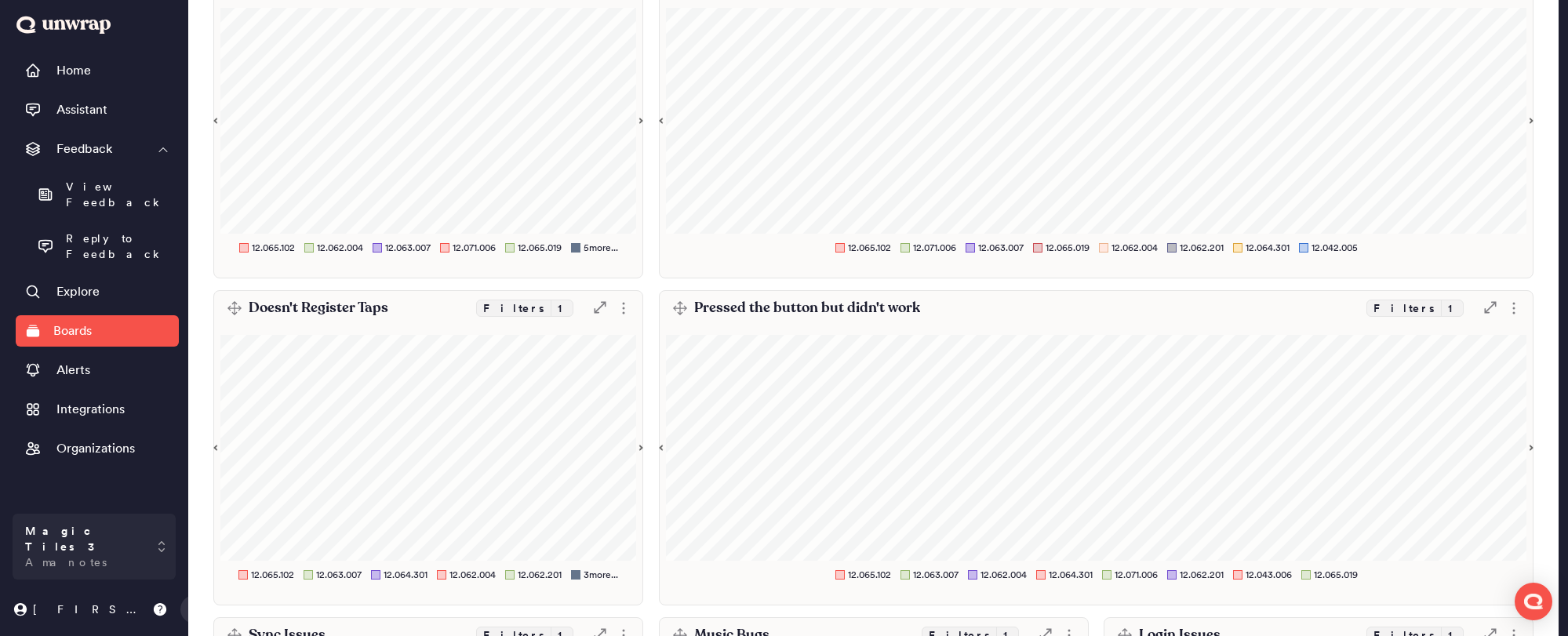 scroll, scrollTop: 2, scrollLeft: 0, axis: vertical 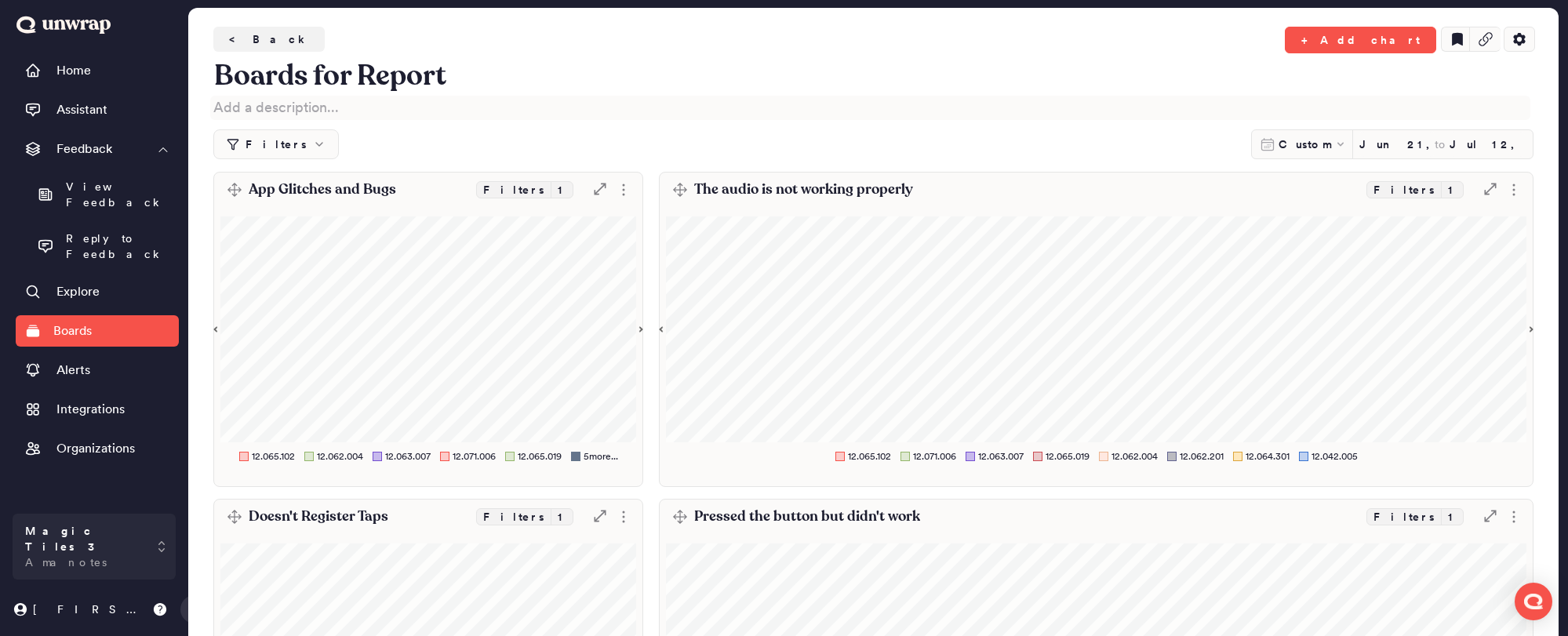 click at bounding box center [870, 107] 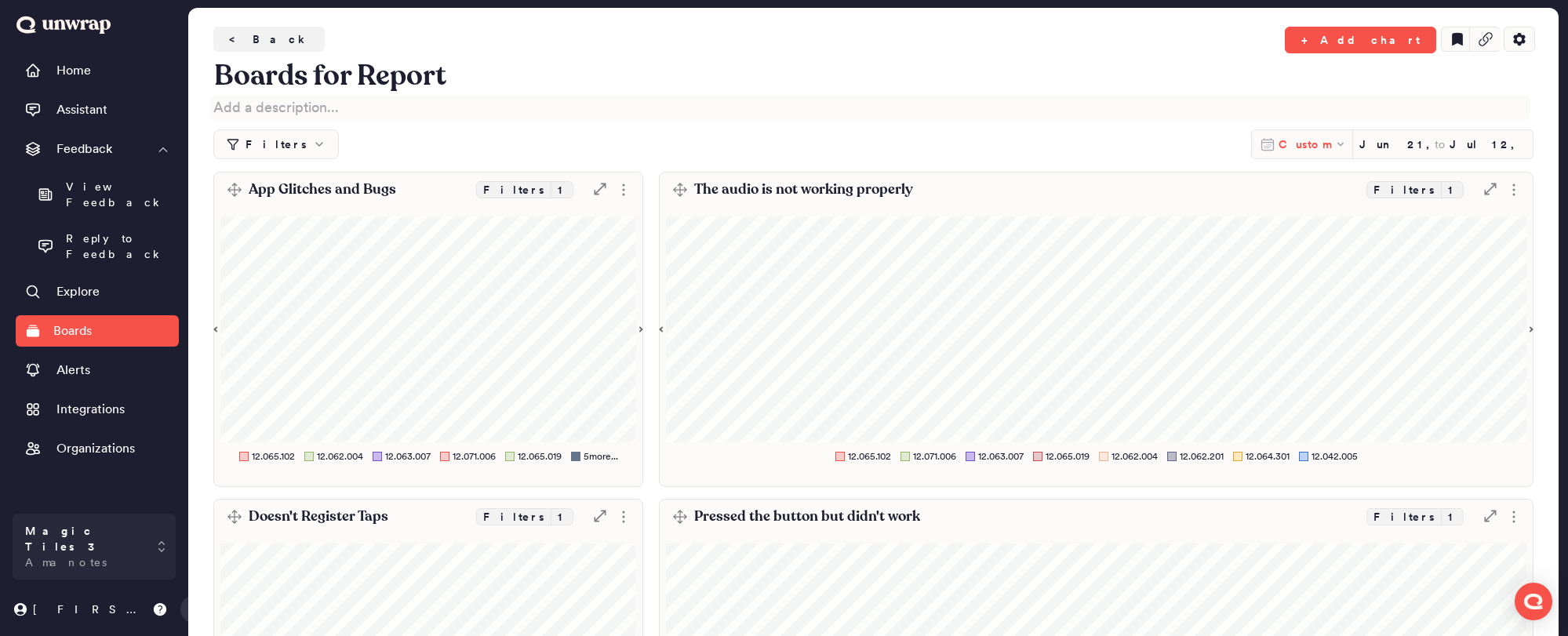 click on "Custom" at bounding box center [1304, 144] 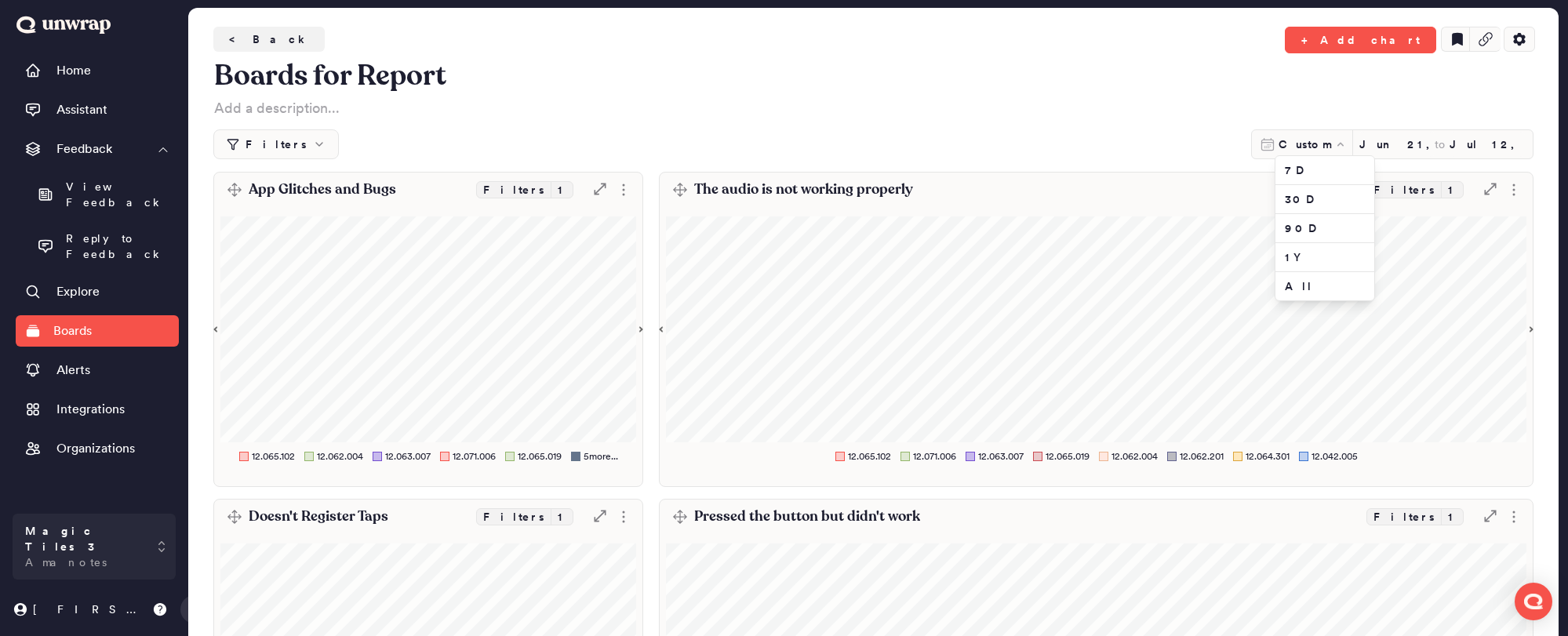 click on "< Back + Add chart Boards for Report Filters Custom Jun 21, 2025 to Jul 12, 2025" at bounding box center [873, 97] 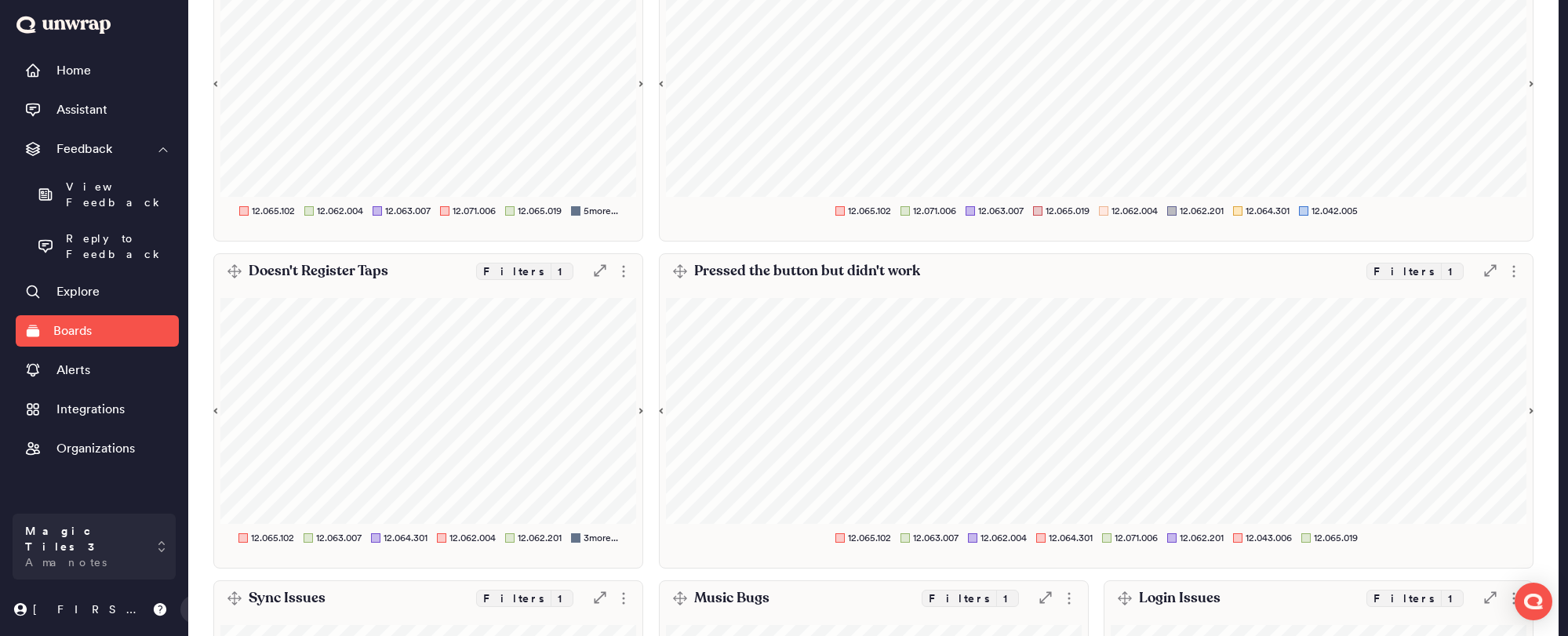 scroll, scrollTop: 389, scrollLeft: 0, axis: vertical 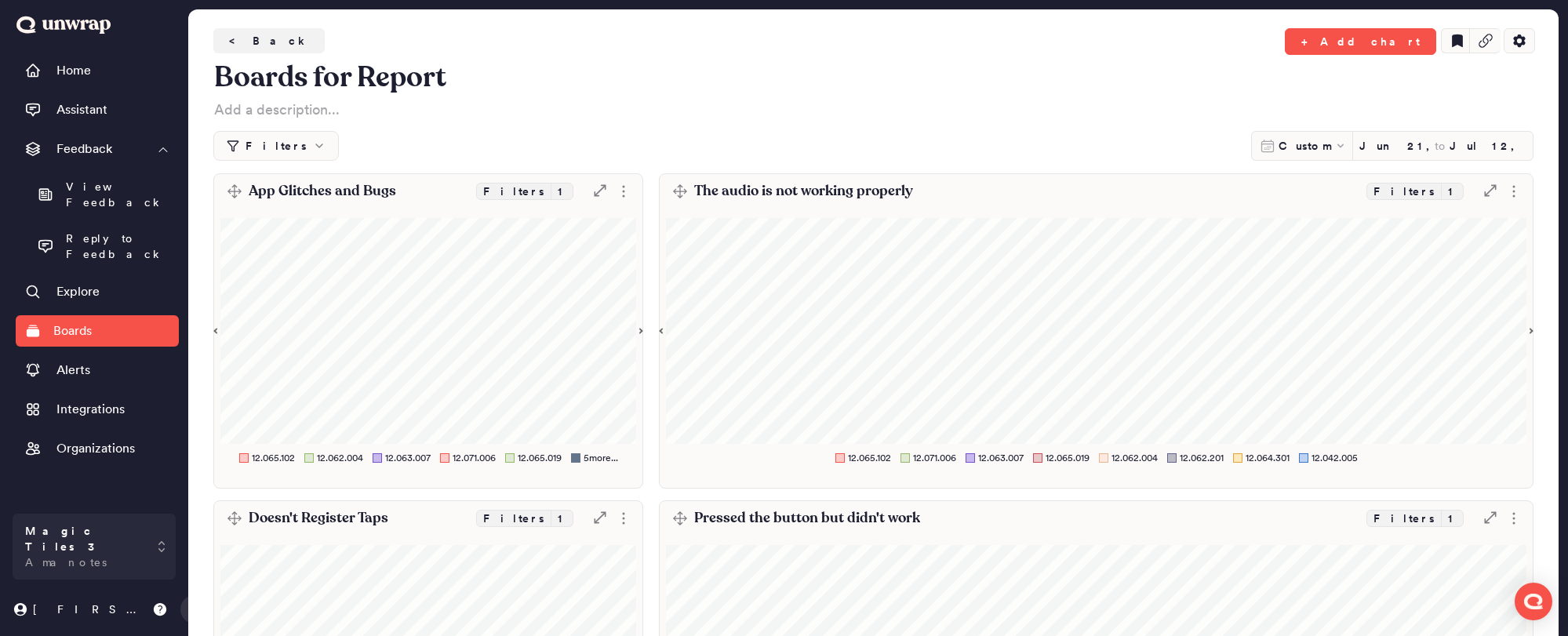 click on "Filters" at bounding box center (276, 146) 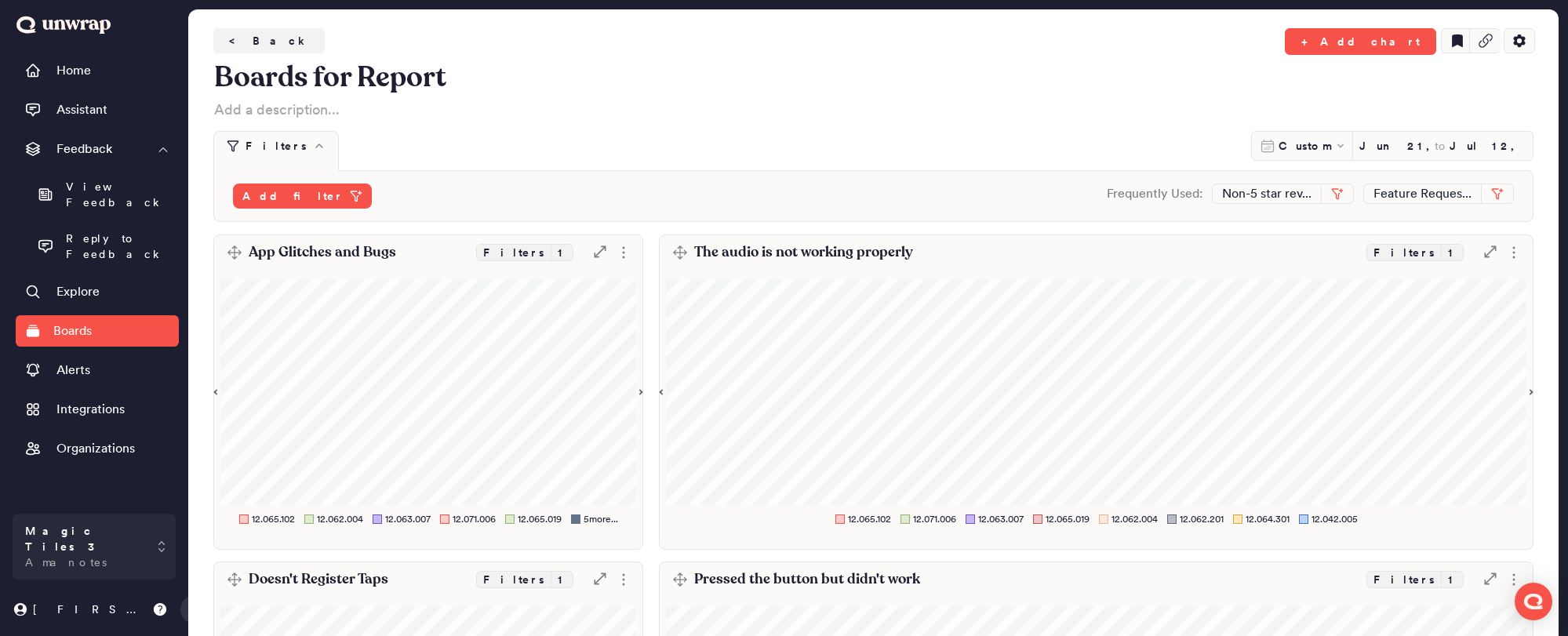 click on "Filters" at bounding box center (276, 145) 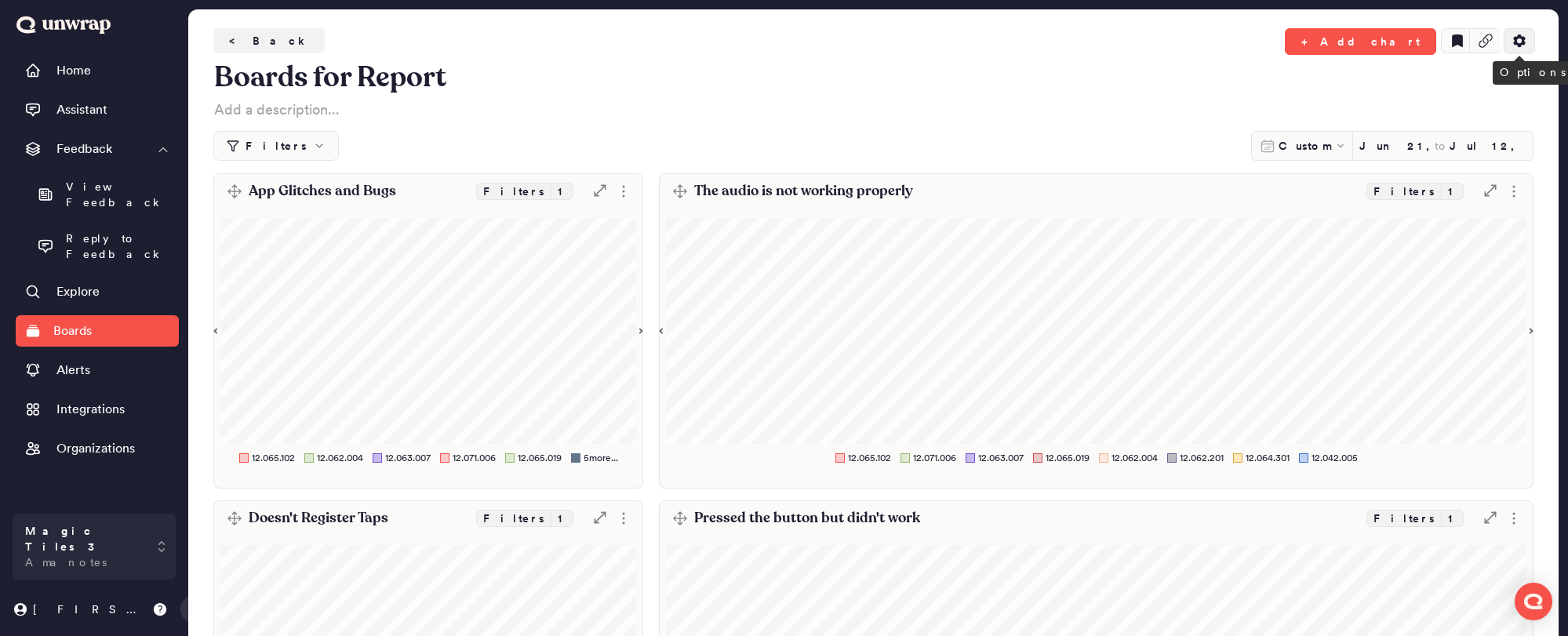 click 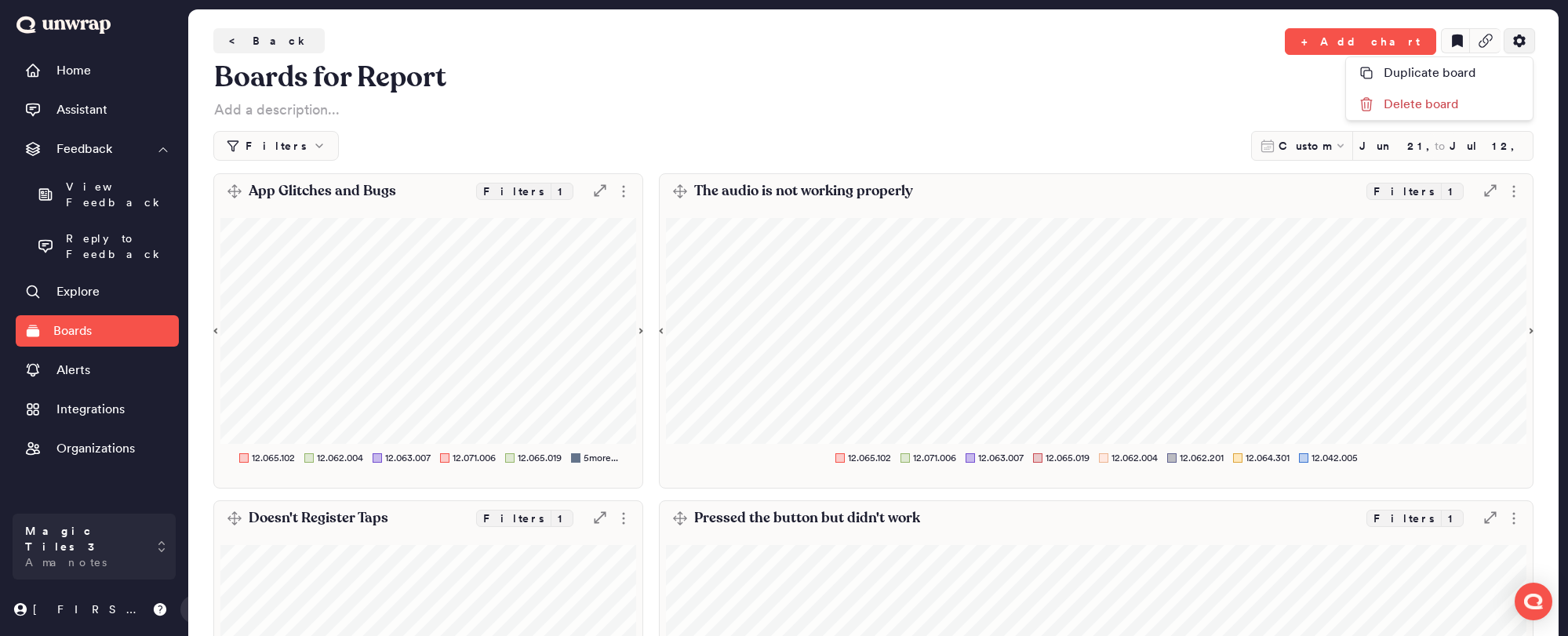 click at bounding box center [1519, 41] 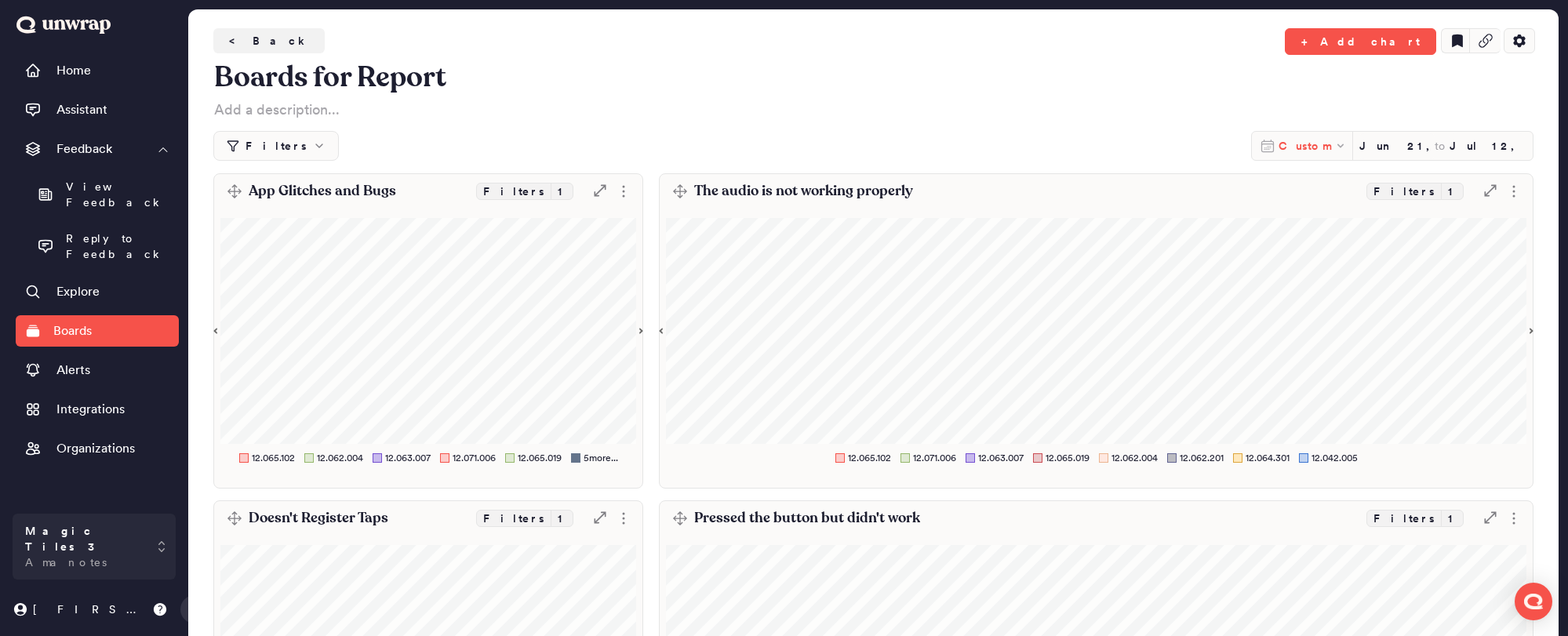click on "Custom" at bounding box center (1304, 146) 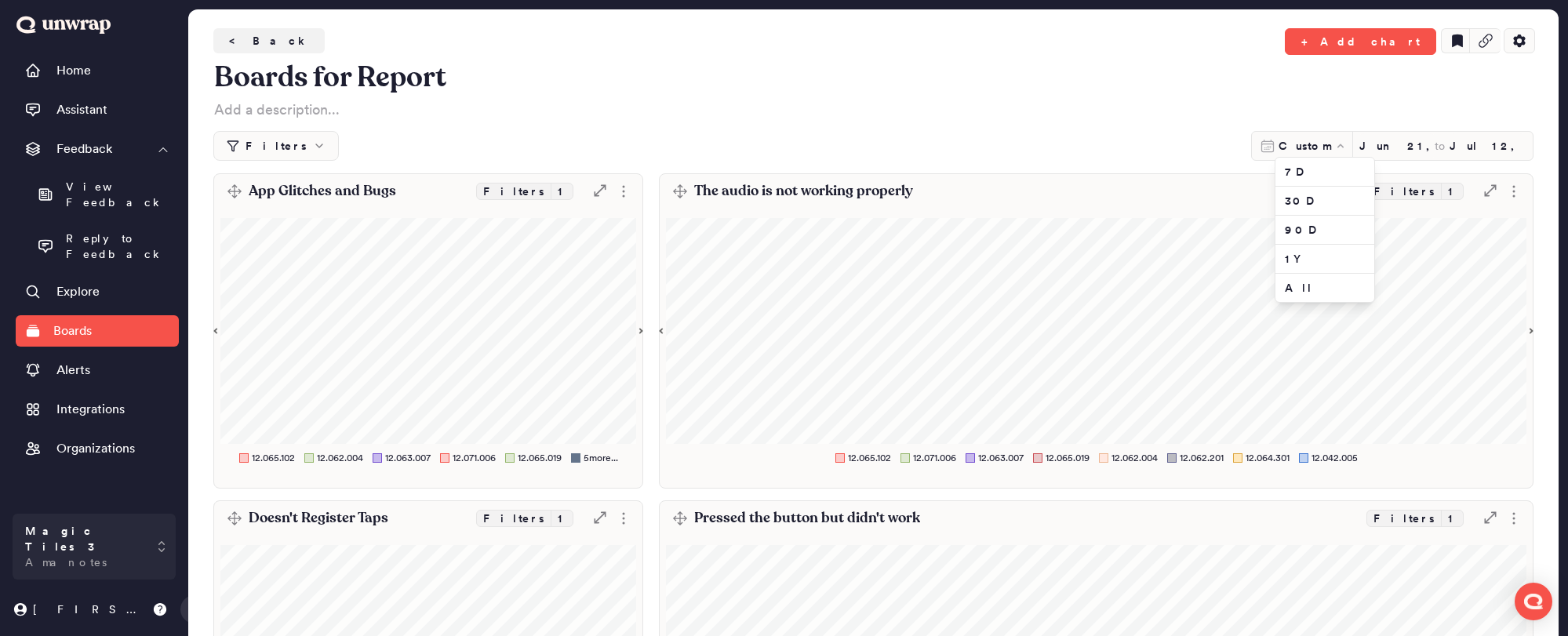 click on "Filters Custom [MONTH] [DAY], [YEAR] to [MONTH] [DAY], [YEAR]" at bounding box center [873, 146] 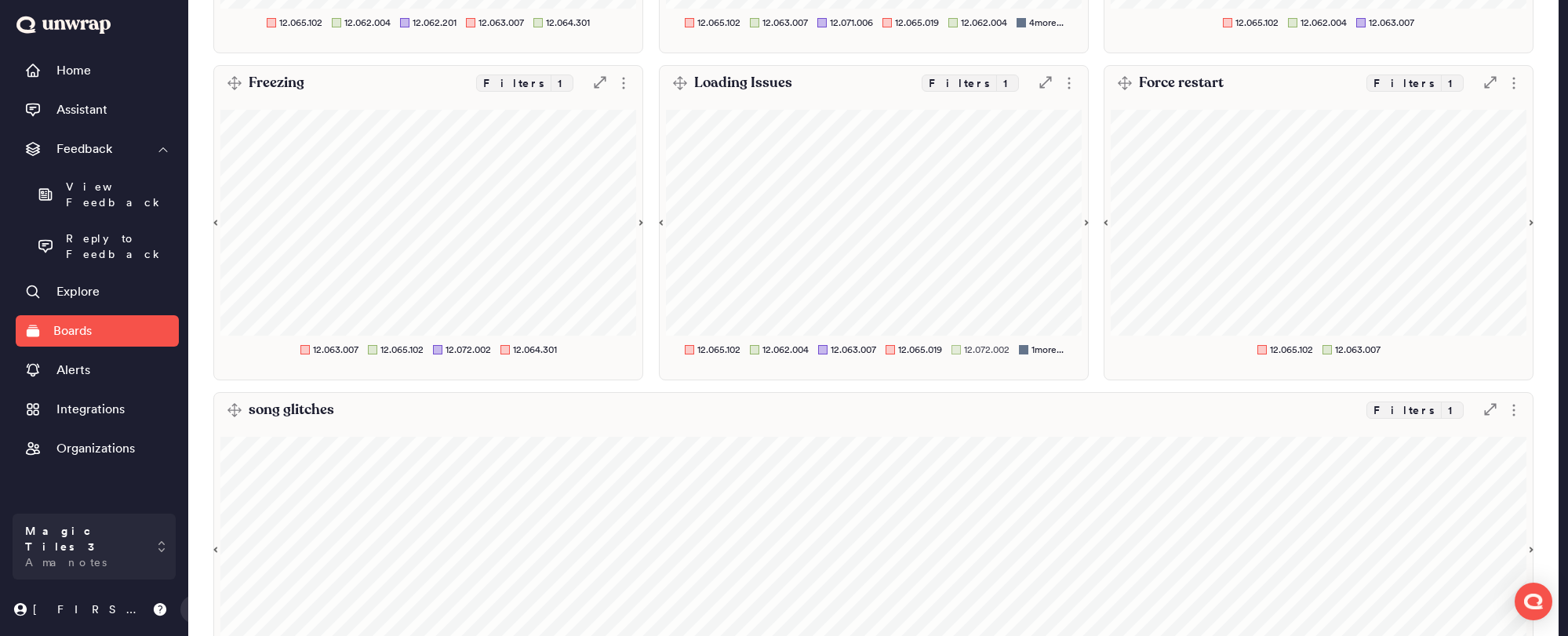 scroll, scrollTop: 885, scrollLeft: 0, axis: vertical 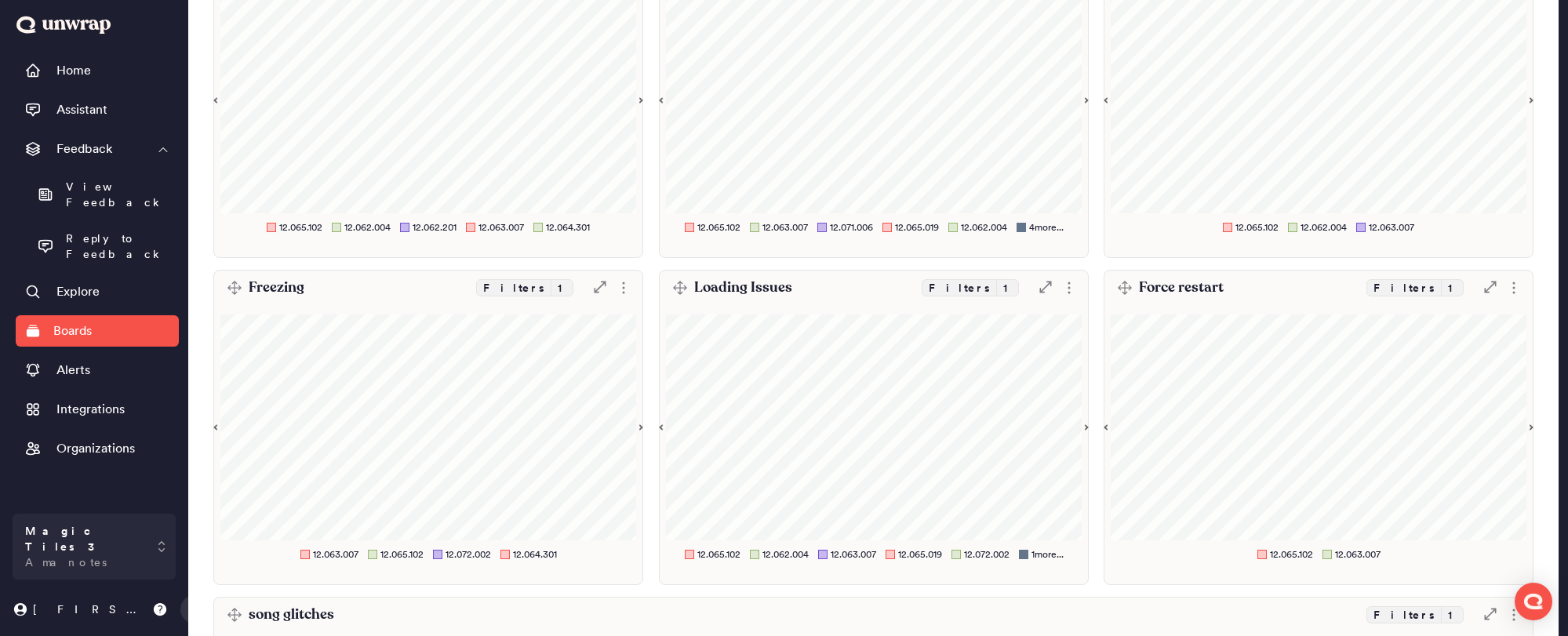 click on "Loading Issues" at bounding box center [743, 288] 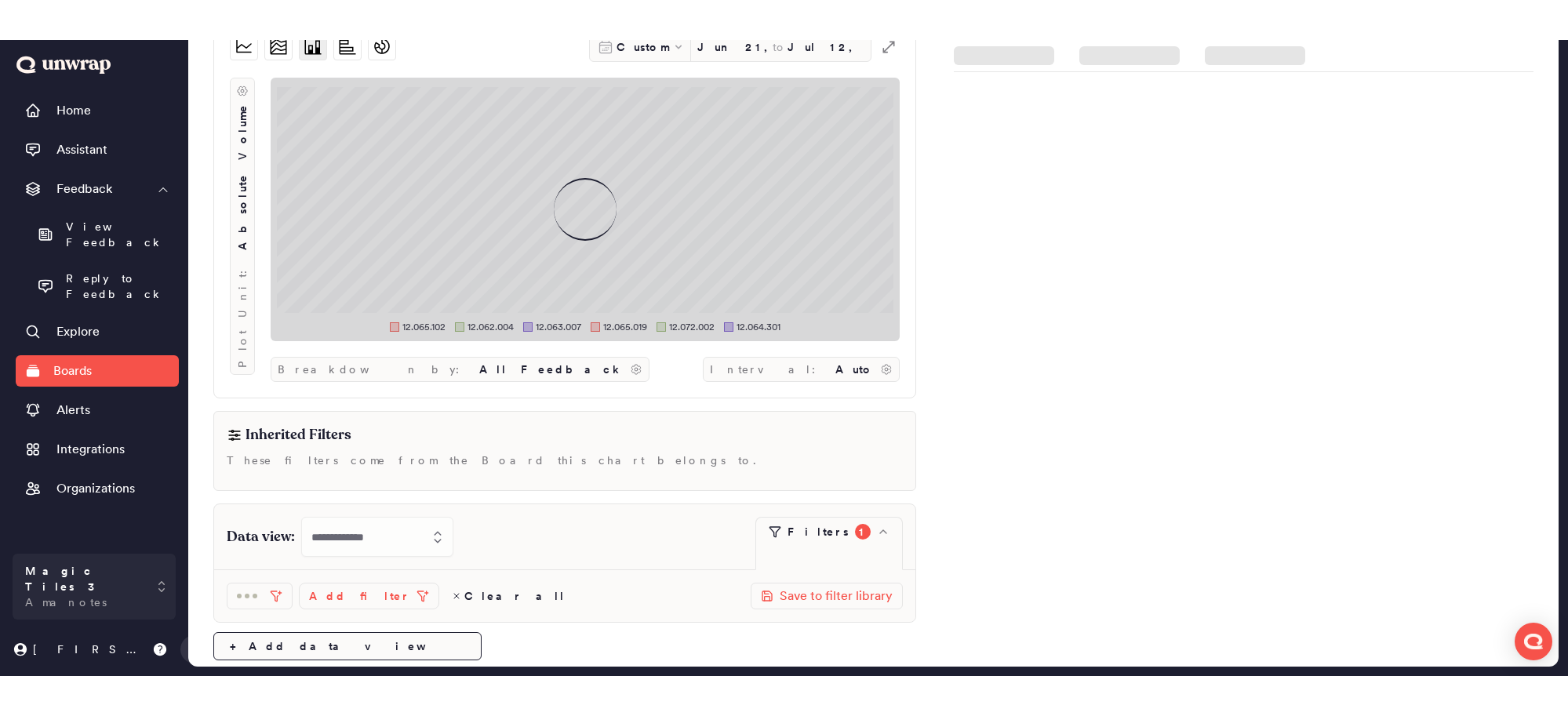scroll, scrollTop: 0, scrollLeft: 0, axis: both 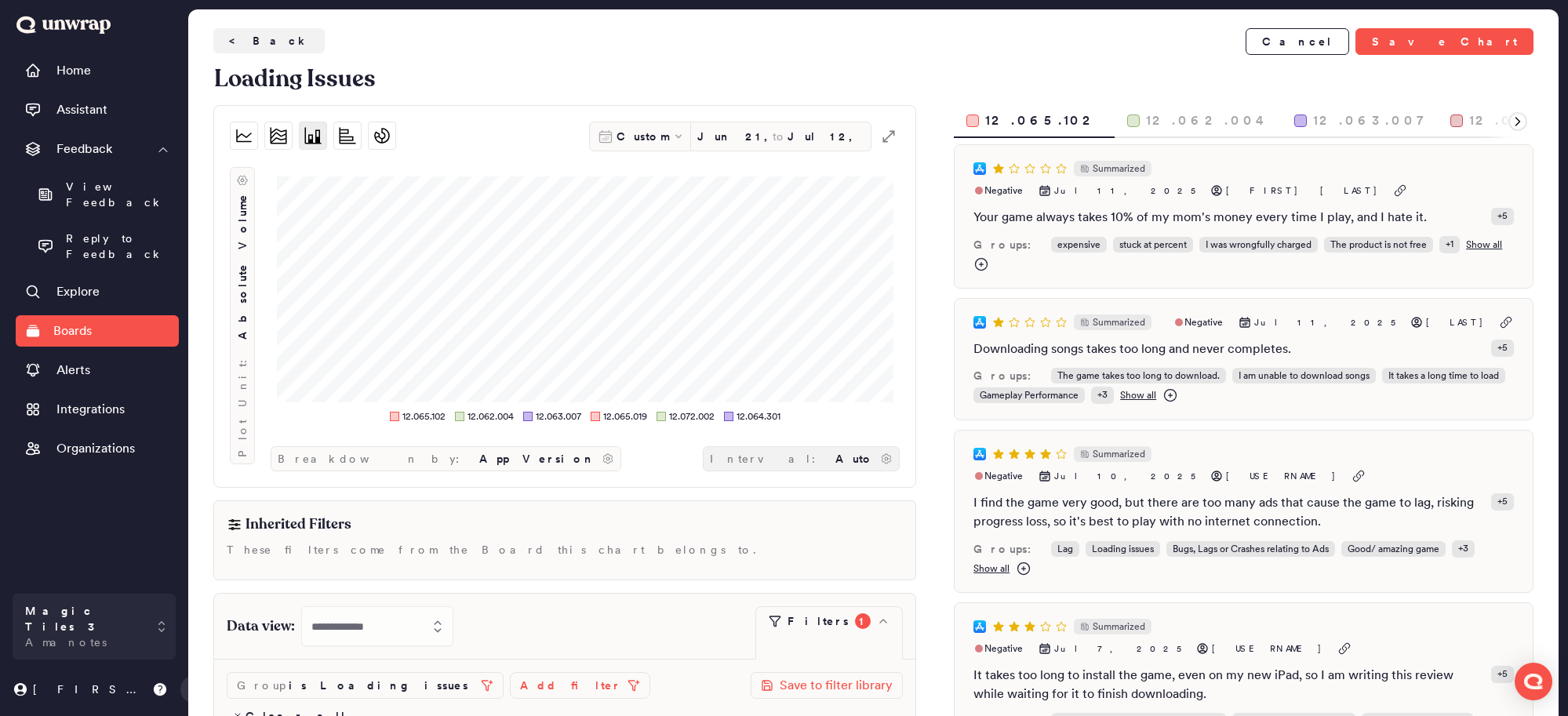 click on "Auto" at bounding box center (854, 459) 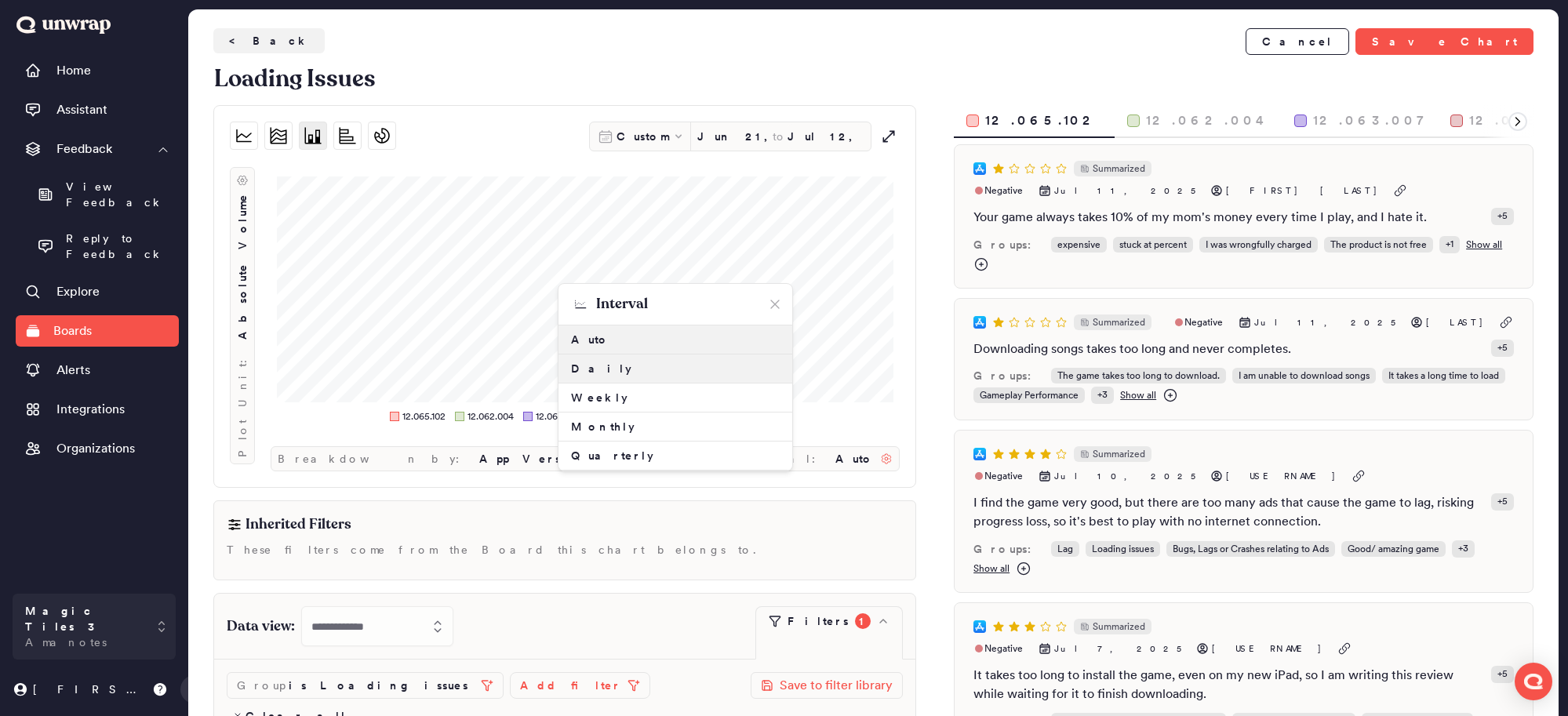 click on "Daily" at bounding box center [675, 369] 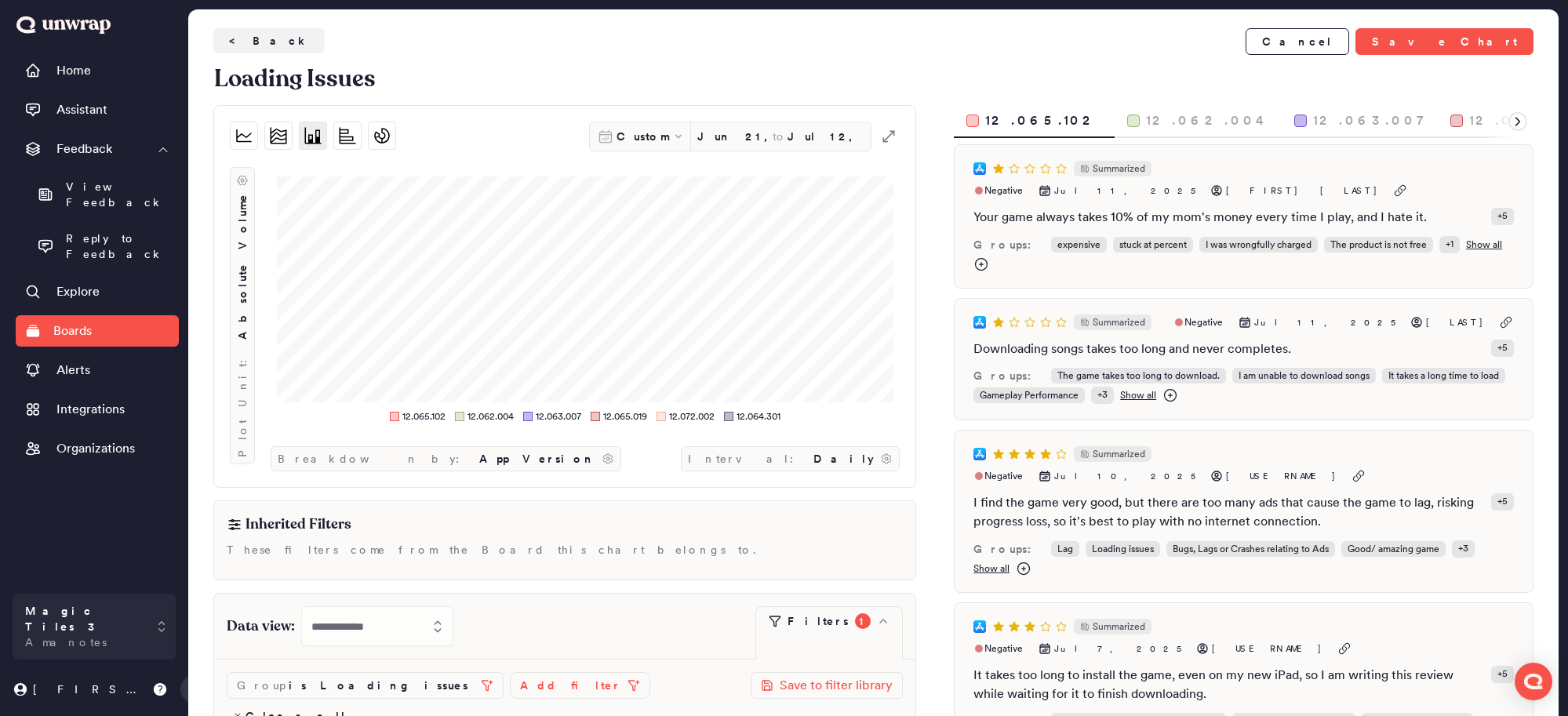 click on "< Back Cancel Save Chart Loading Issues" at bounding box center [873, 62] 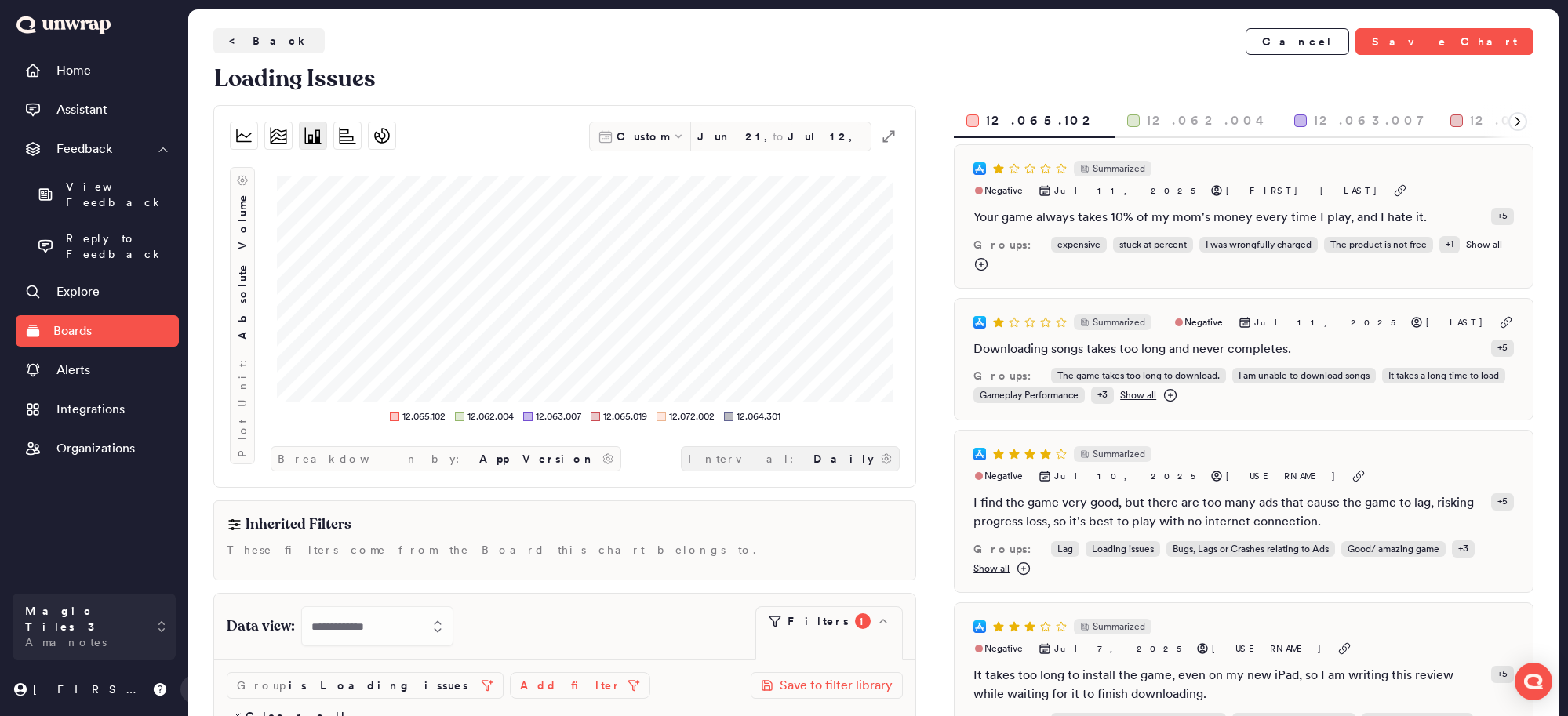 click on "Interval:" at bounding box center [748, 459] 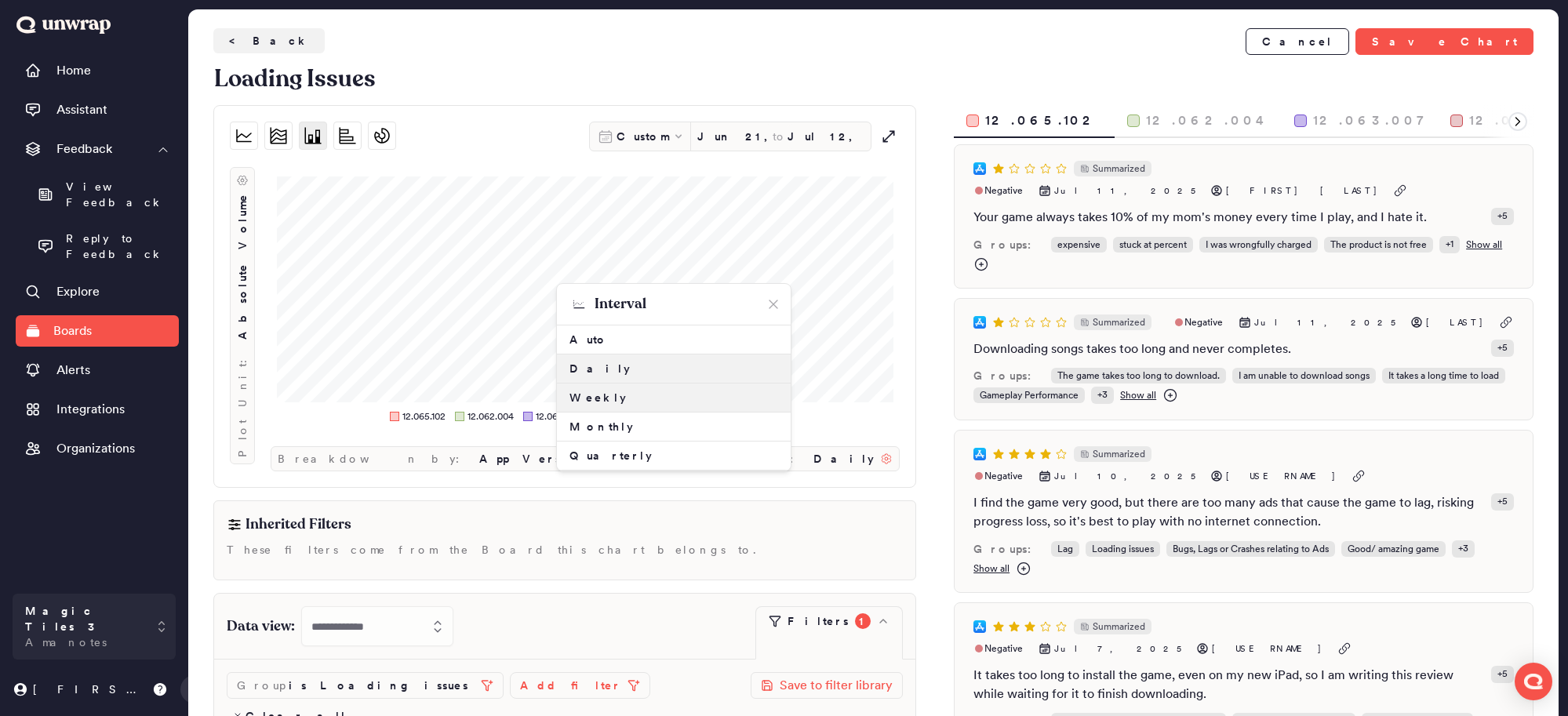 click on "Weekly" at bounding box center (674, 398) 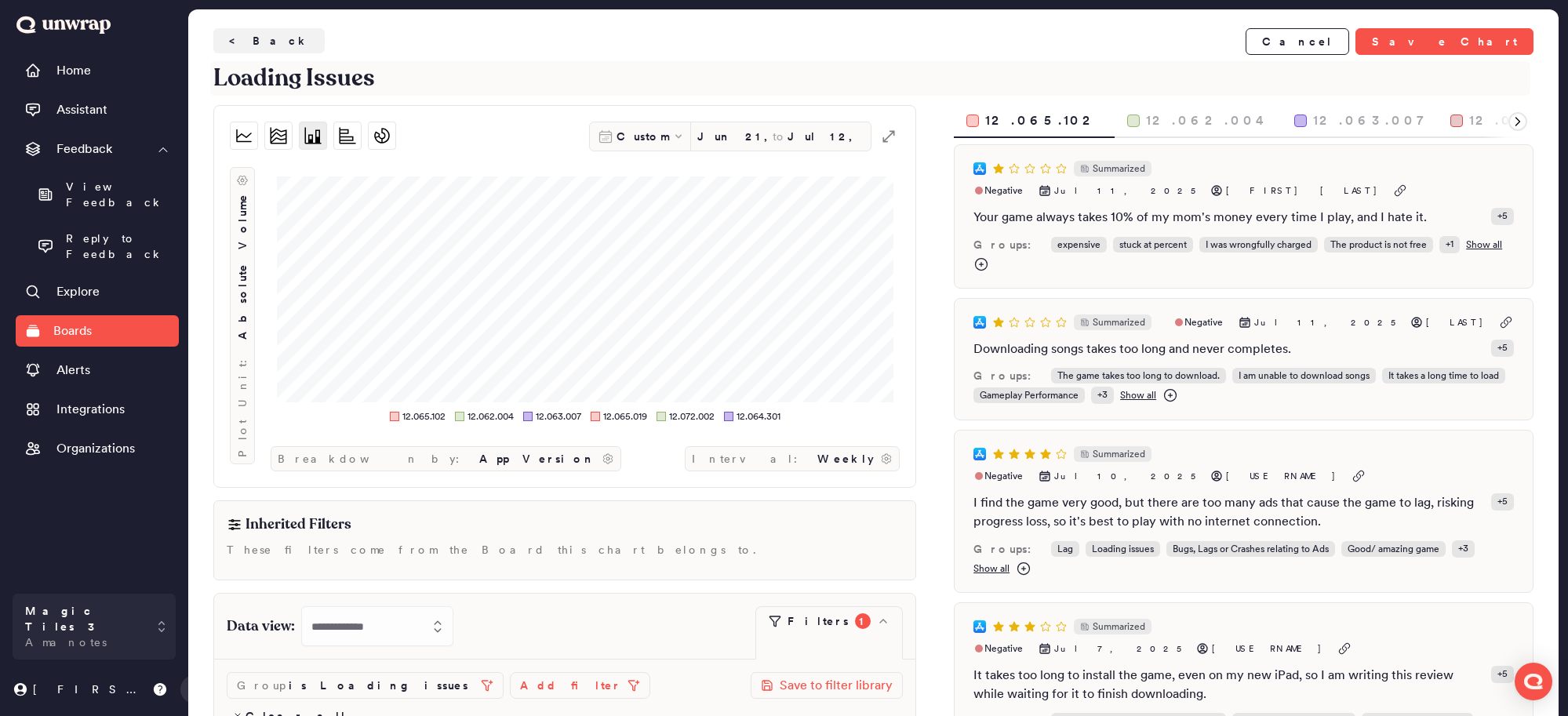 click on "Loading Issues" at bounding box center [870, 78] 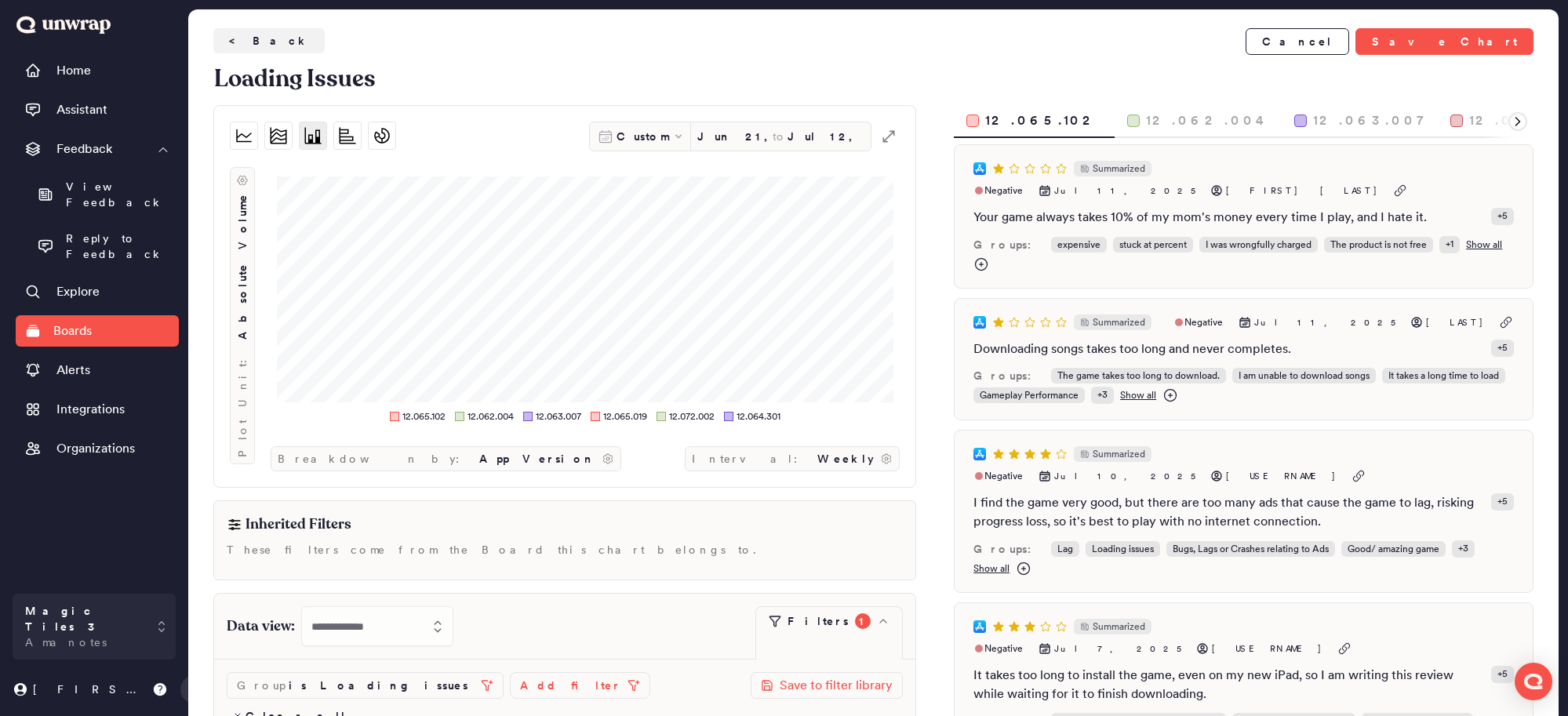 click on "Summarized Negative [MONTH] [DATE], [YEAR] [USERNAME] Downloading songs takes too long and never completes.    + 5 Groups: The game takes too long to download. I am unable to download songs It takes a long time to load Gameplay Performance + 3 Show all Summarized Negative   5" at bounding box center (873, 397) 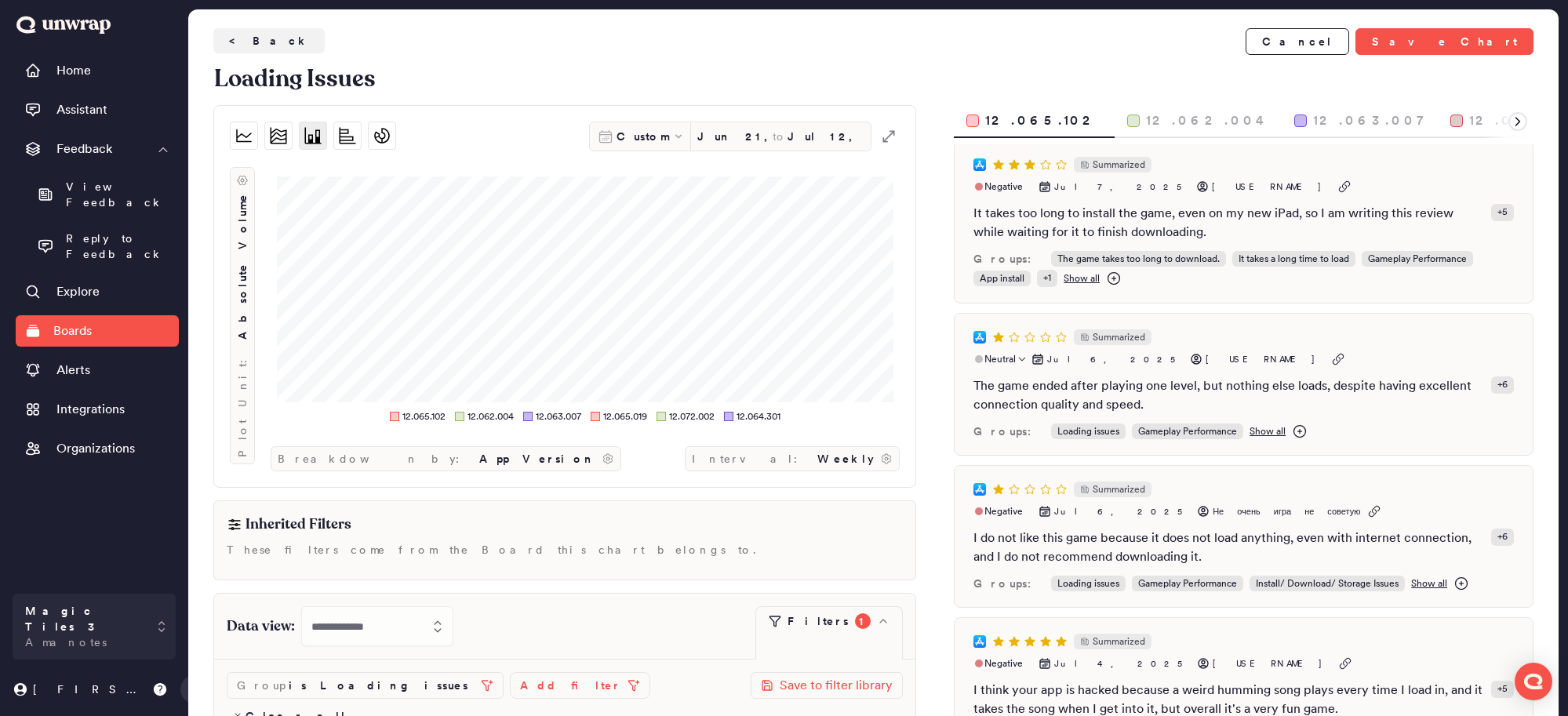 scroll, scrollTop: 466, scrollLeft: 0, axis: vertical 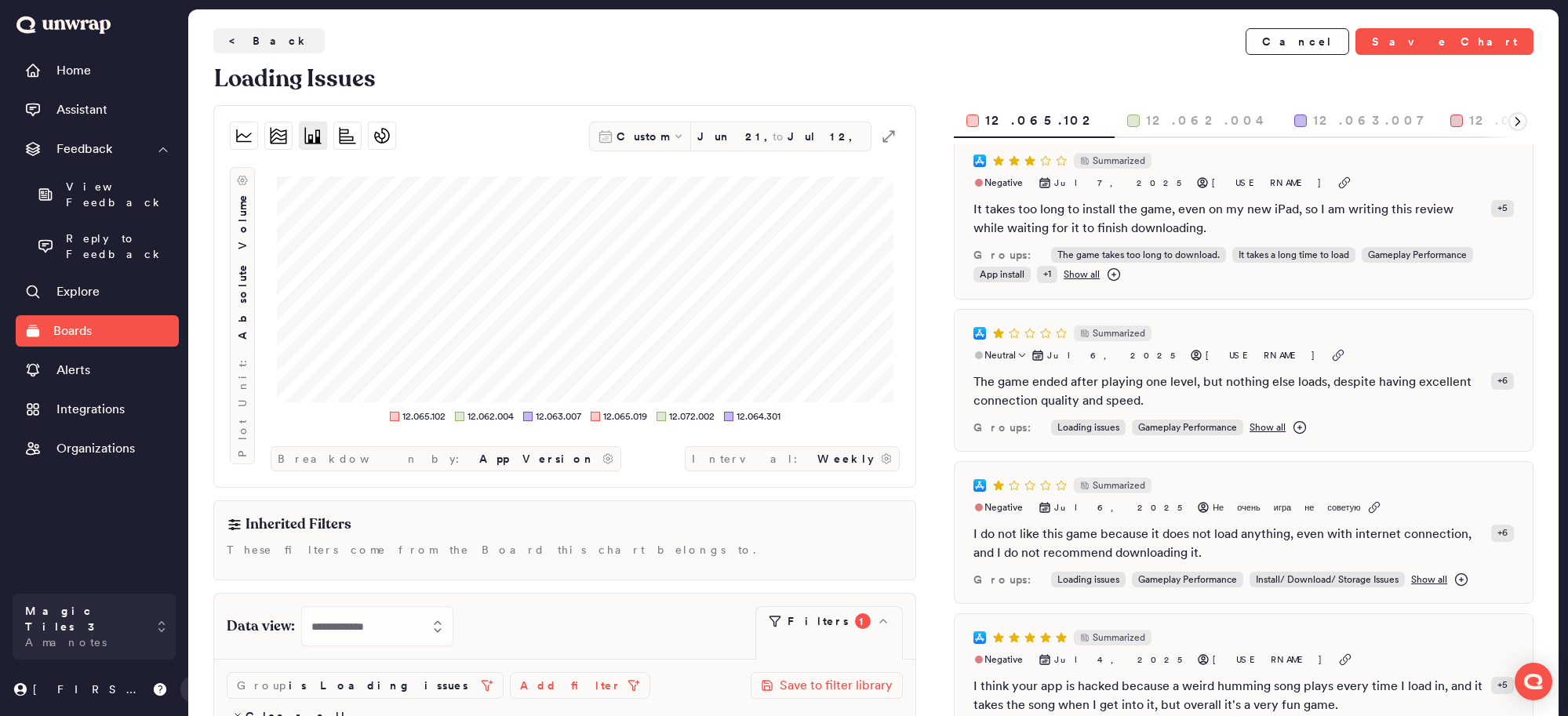click on "Summarized Neutral [DATE] Тёплый13 The game ended after playing one level, but nothing else loads, despite having excellent connection quality and speed.    + 6 Groups: Loading issues Gameplay Performance Show all" at bounding box center [1243, 380] 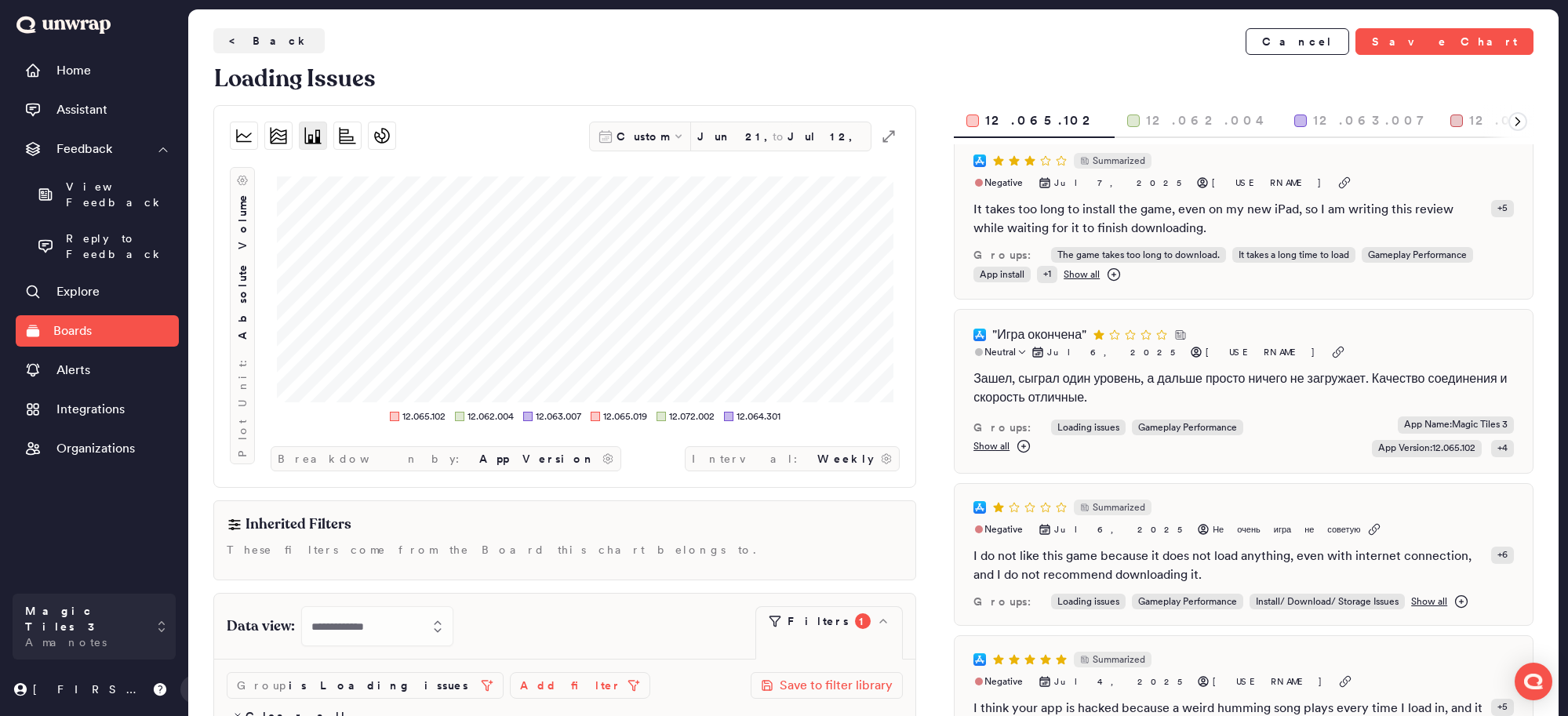 click on "Neutral [MONTH] [DATE], [YEAR] [USERNAME] Зашел, сыграл один уровень, а дальше просто ничего не загружает. Качество соединения и скорость отличные. Groups: Loading issues Gameplay Performance Show all App Name :  Magic Tiles 3 App Version :  12.065.102  + 4" at bounding box center [1243, 391] 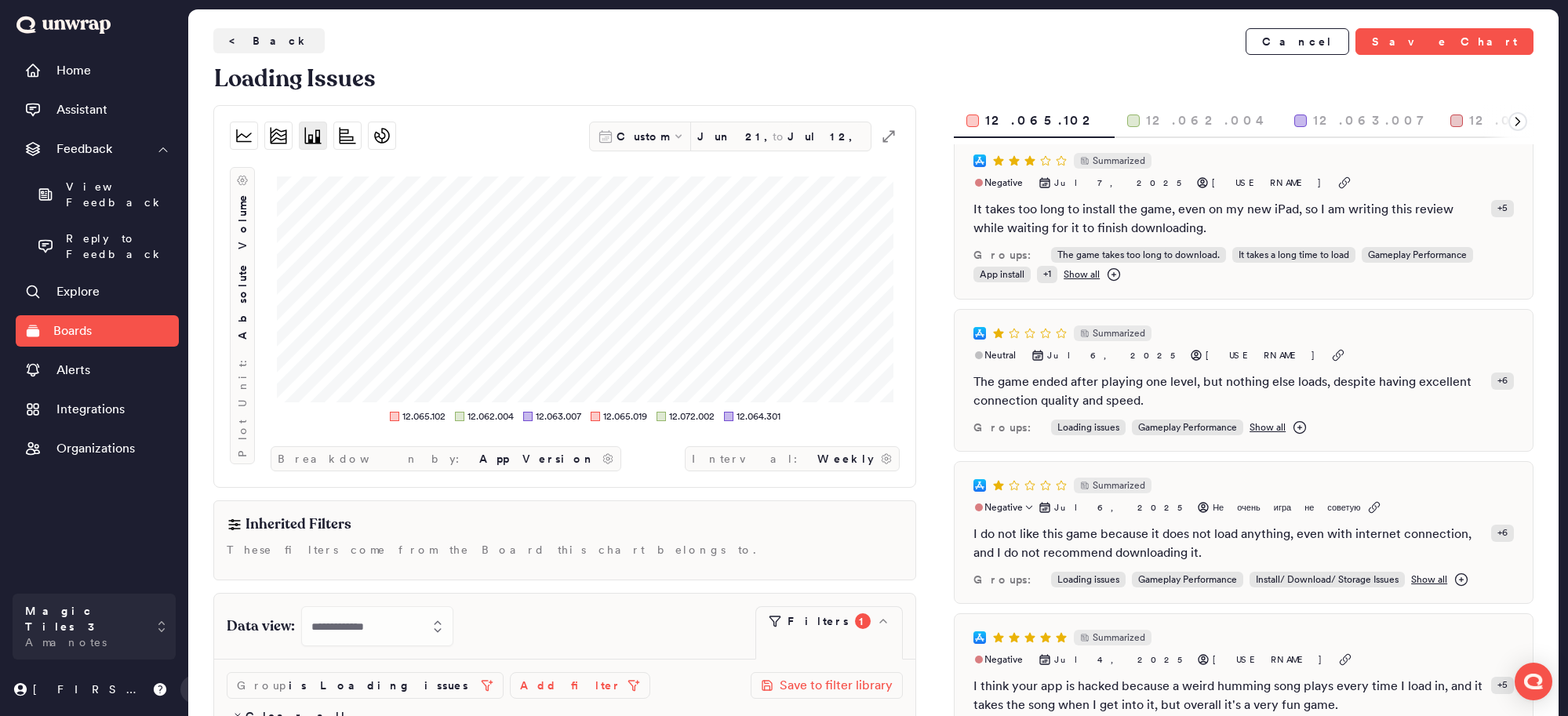 click on "I do not like this game because it does not load anything, even with internet connection, and I do not recommend downloading it." at bounding box center (1229, 543) 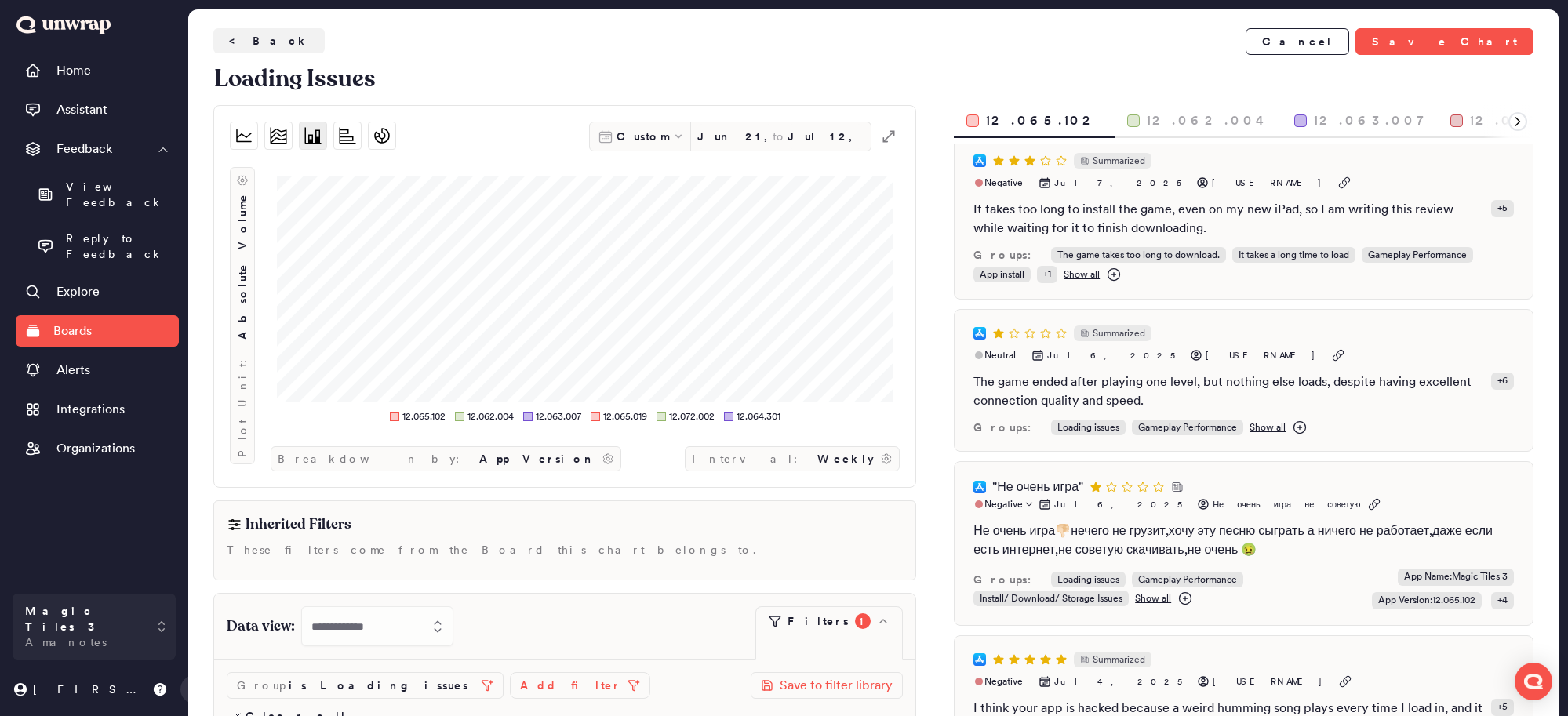 click on "Не очень игра👎🏻нечего не грузит,хочу эту песню сыграть а ничего не работает,даже если есть интернет,не советую скачивать,не очень 🤢" at bounding box center [1243, 540] 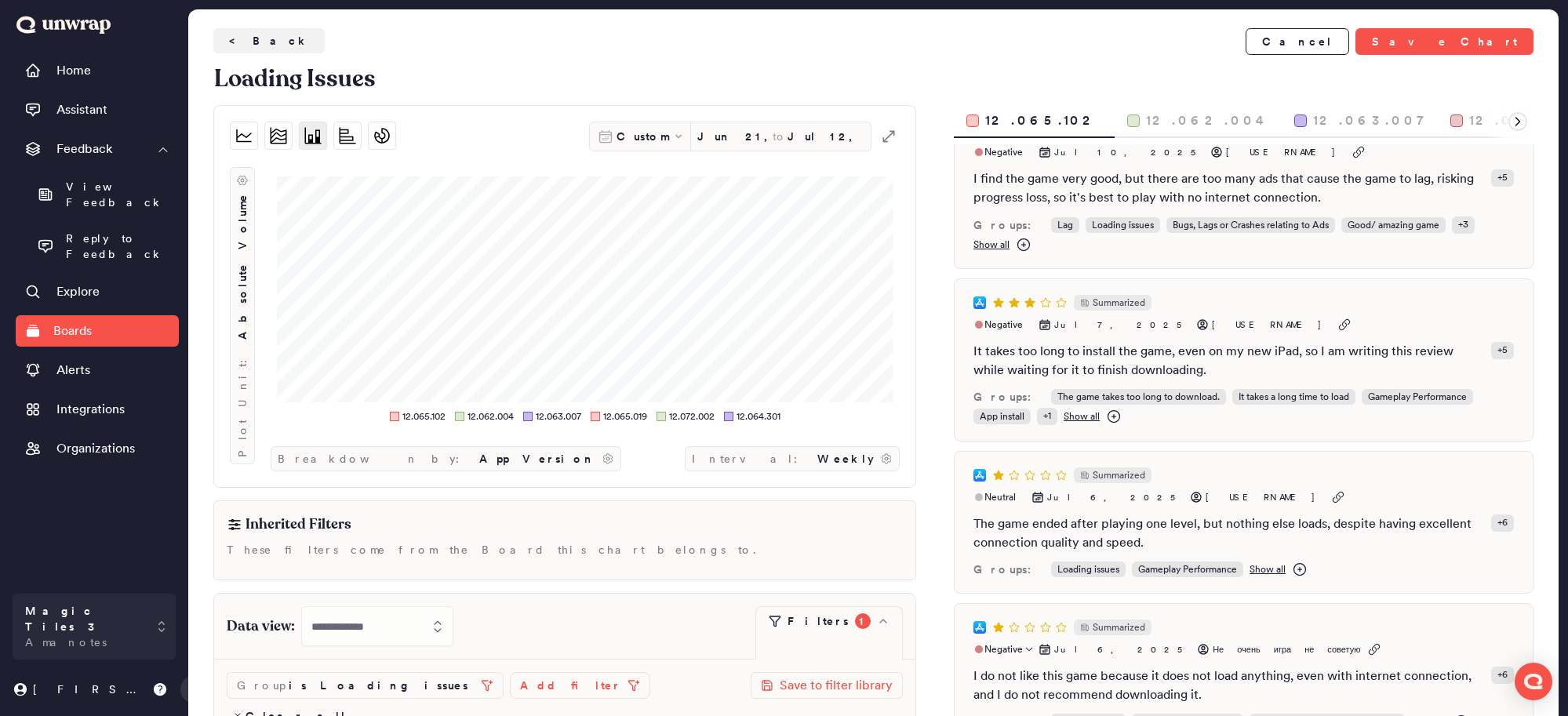 scroll, scrollTop: 587, scrollLeft: 0, axis: vertical 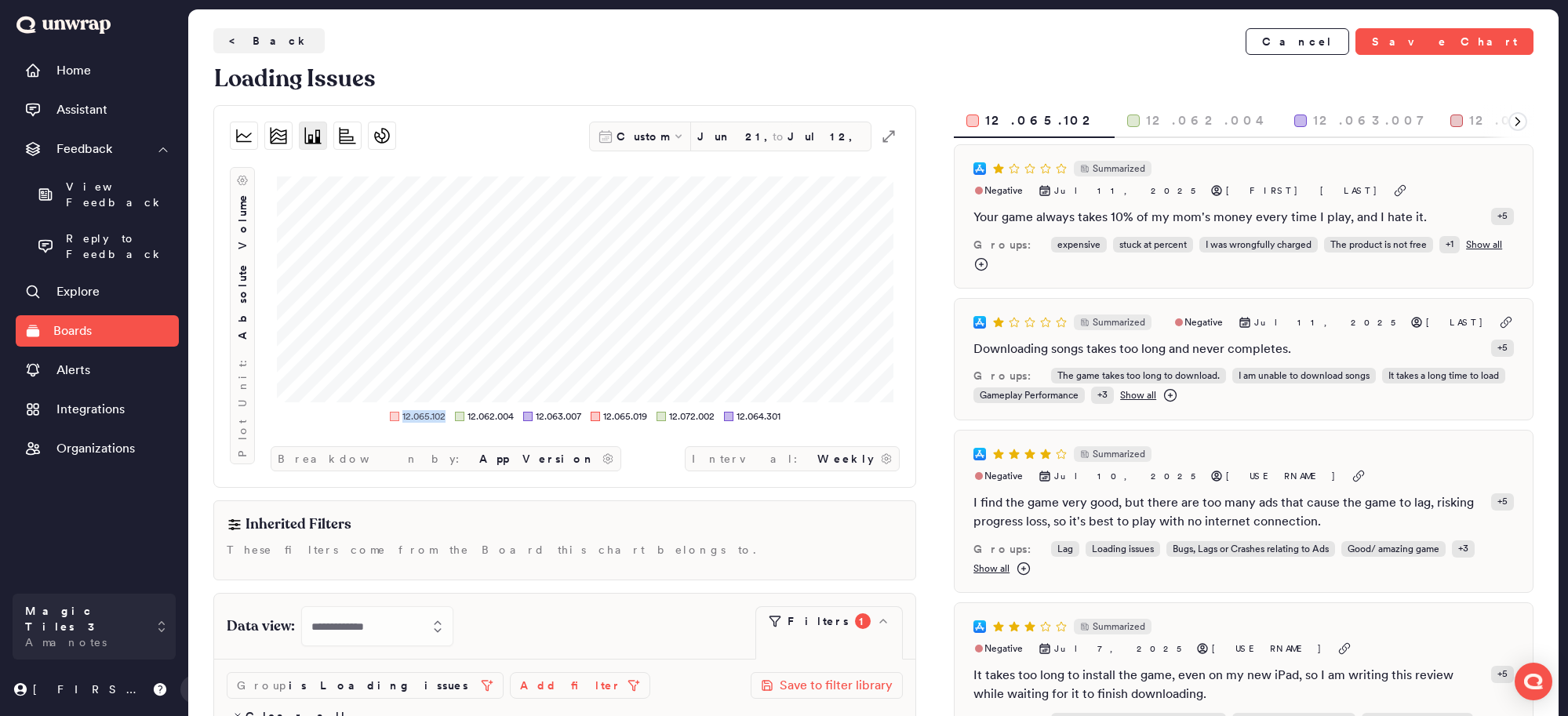 drag, startPoint x: 444, startPoint y: 414, endPoint x: 402, endPoint y: 420, distance: 42.426407 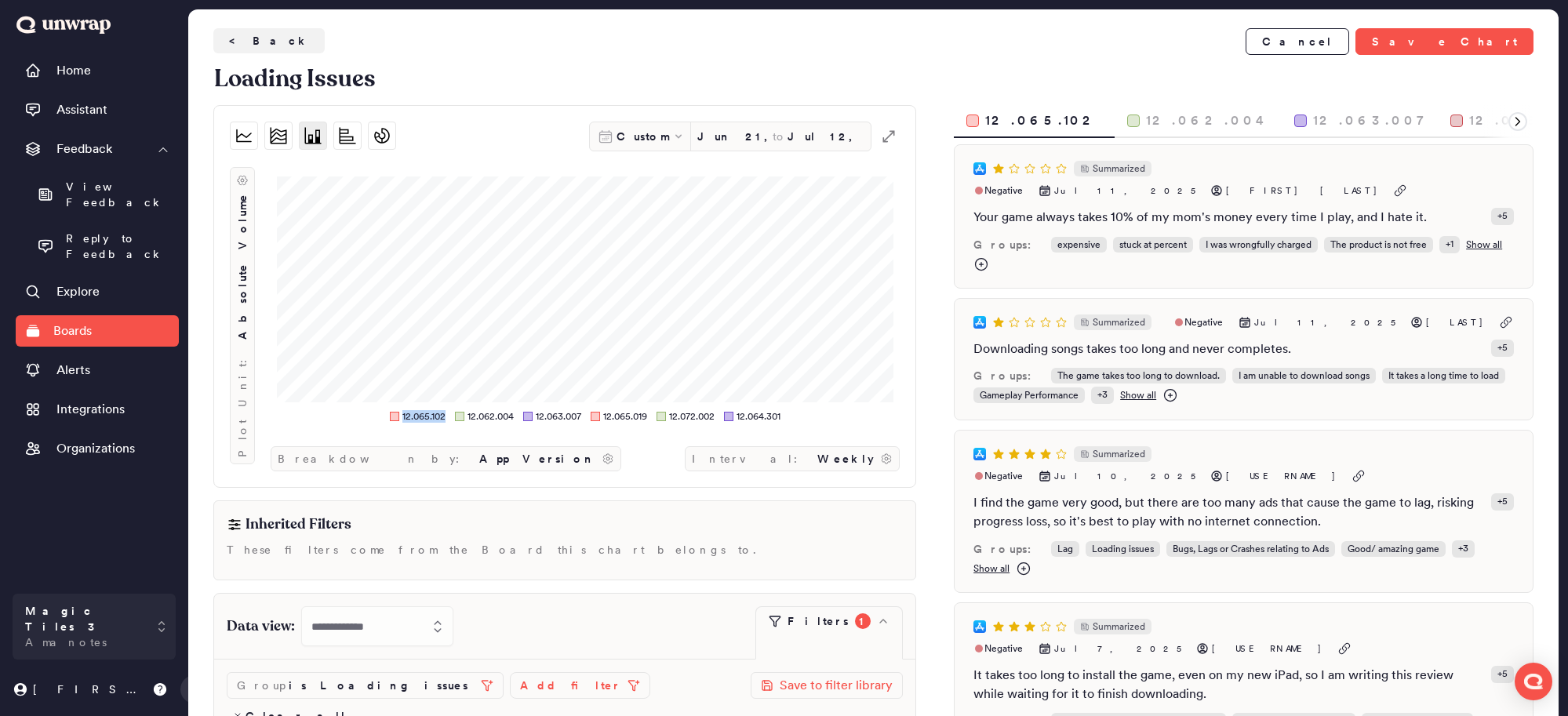 copy on "12.065.102" 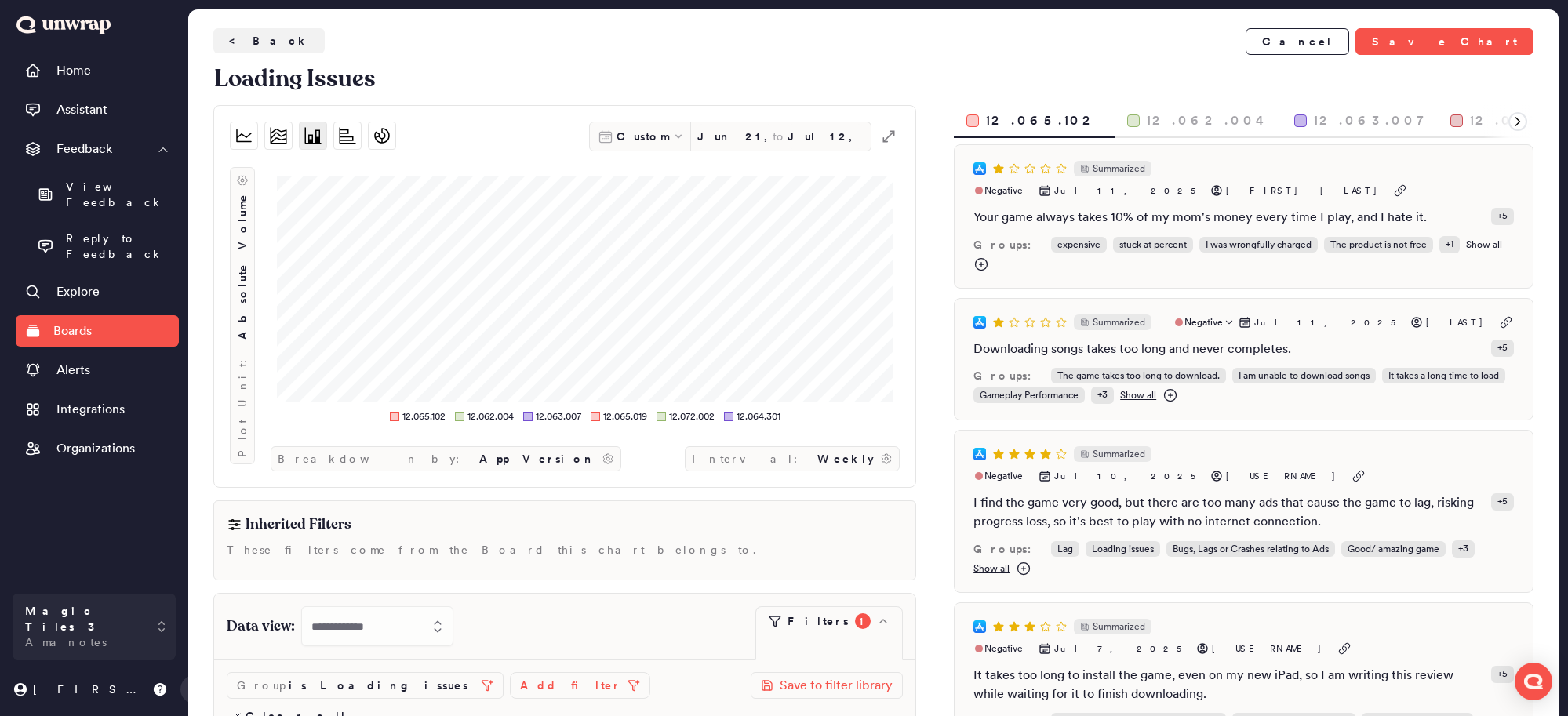 click on "Downloading songs takes too long and never completes." at bounding box center [1132, 349] 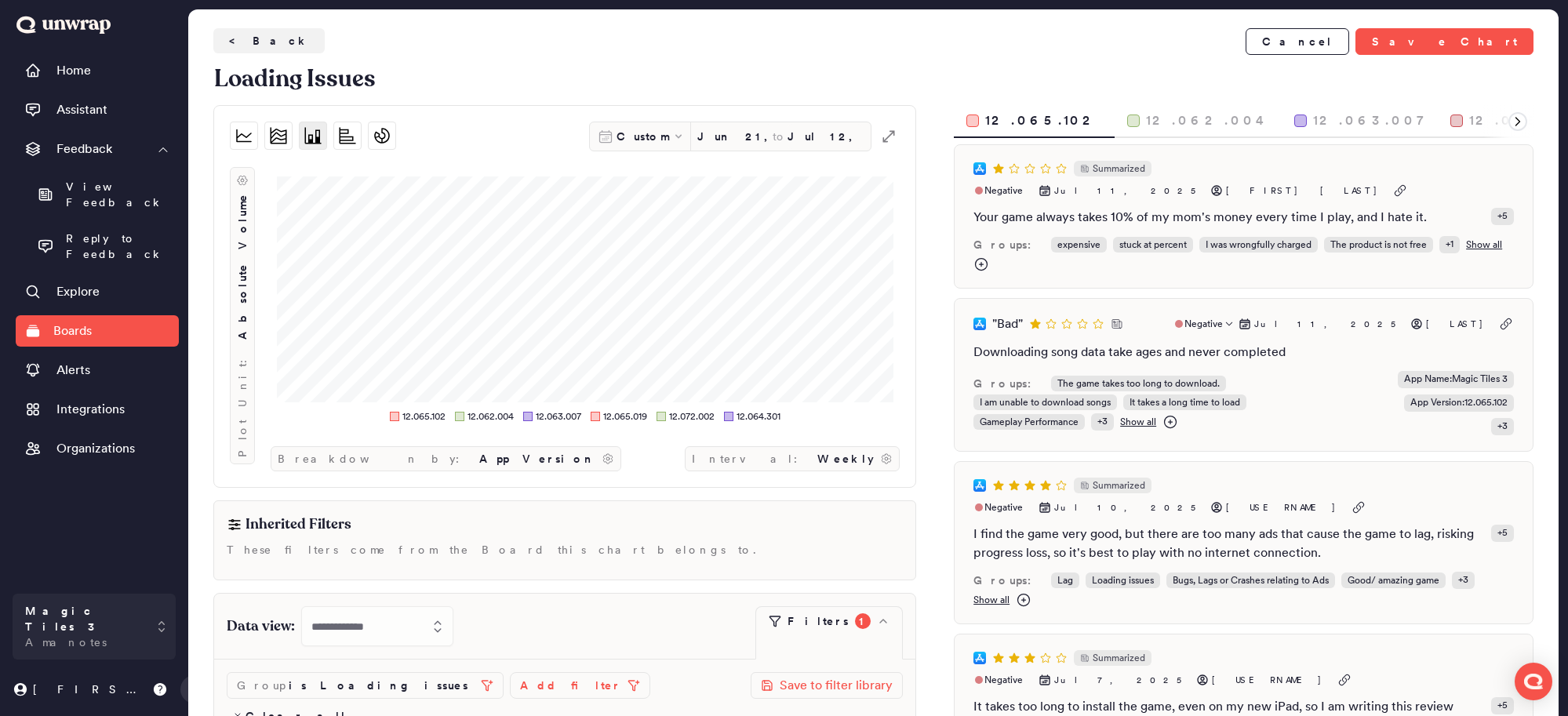 click on "Downloading song data take ages and never completed" at bounding box center (1243, 352) 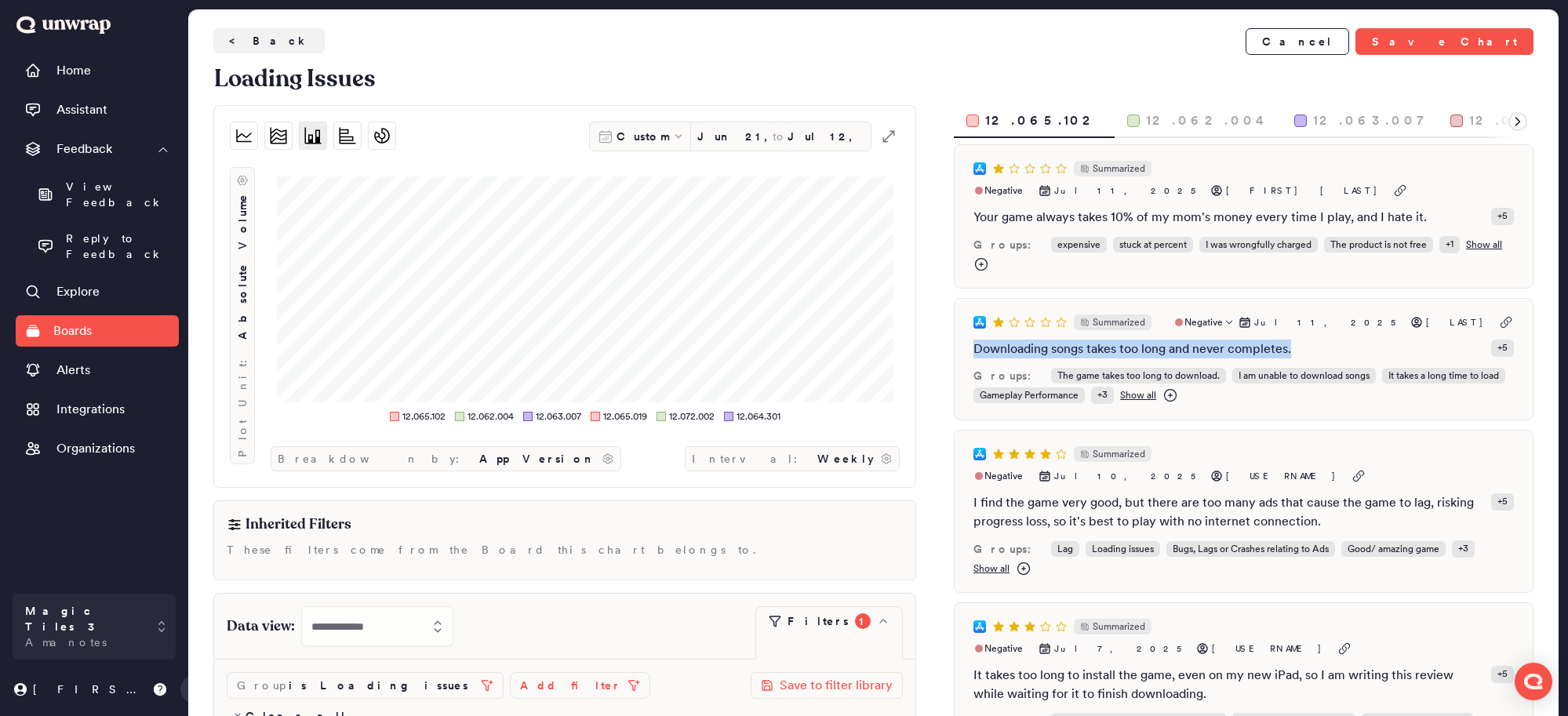 drag, startPoint x: 975, startPoint y: 307, endPoint x: 1327, endPoint y: 313, distance: 352.05113 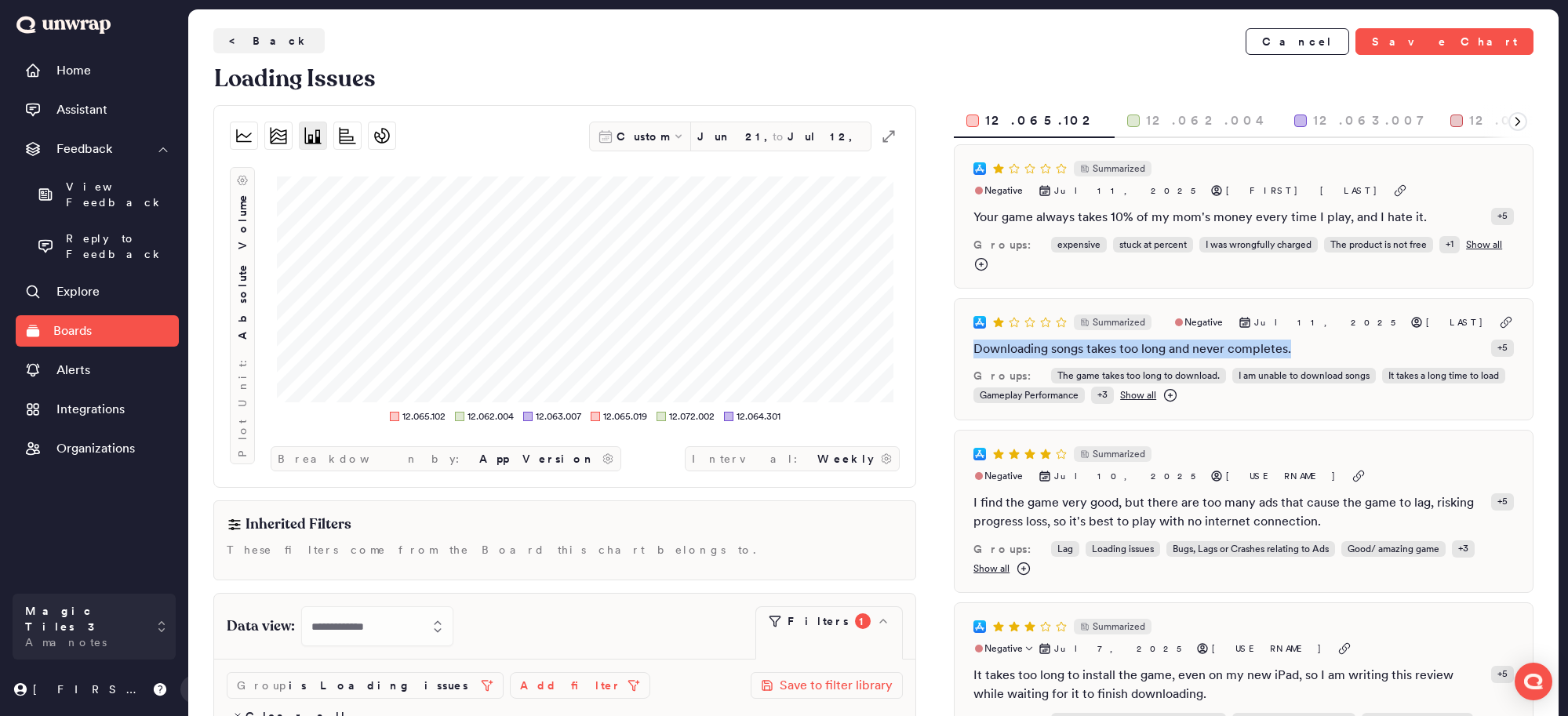 copy on "Downloading songs takes too long and never completes." 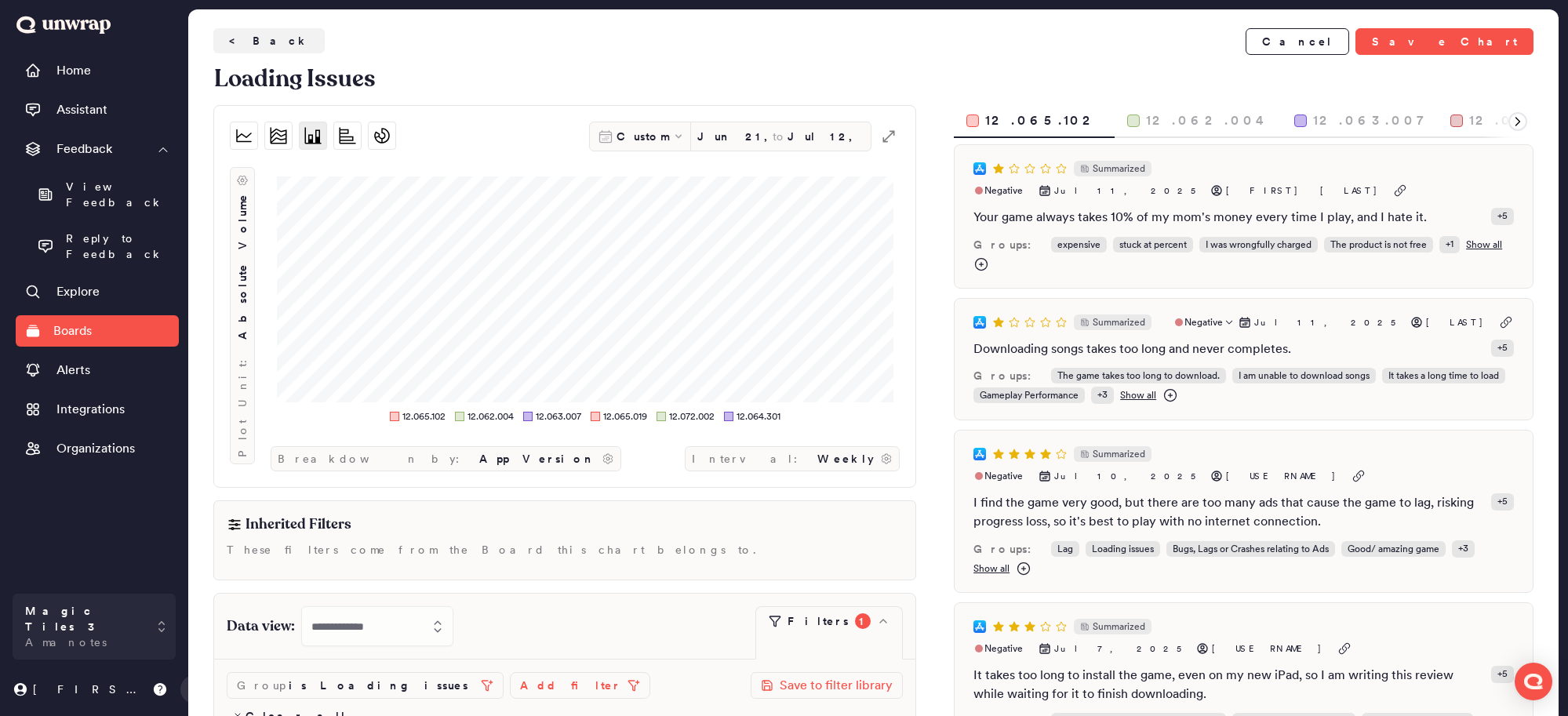 click on "Summarized Negative Jul 11, 2025 Liestina Downloading songs takes too long and never completes.    + 5 Groups: The game takes too long to download. I am unable to download songs It takes a long time to load Gameplay Performance + 3 Show all" at bounding box center [1243, 359] 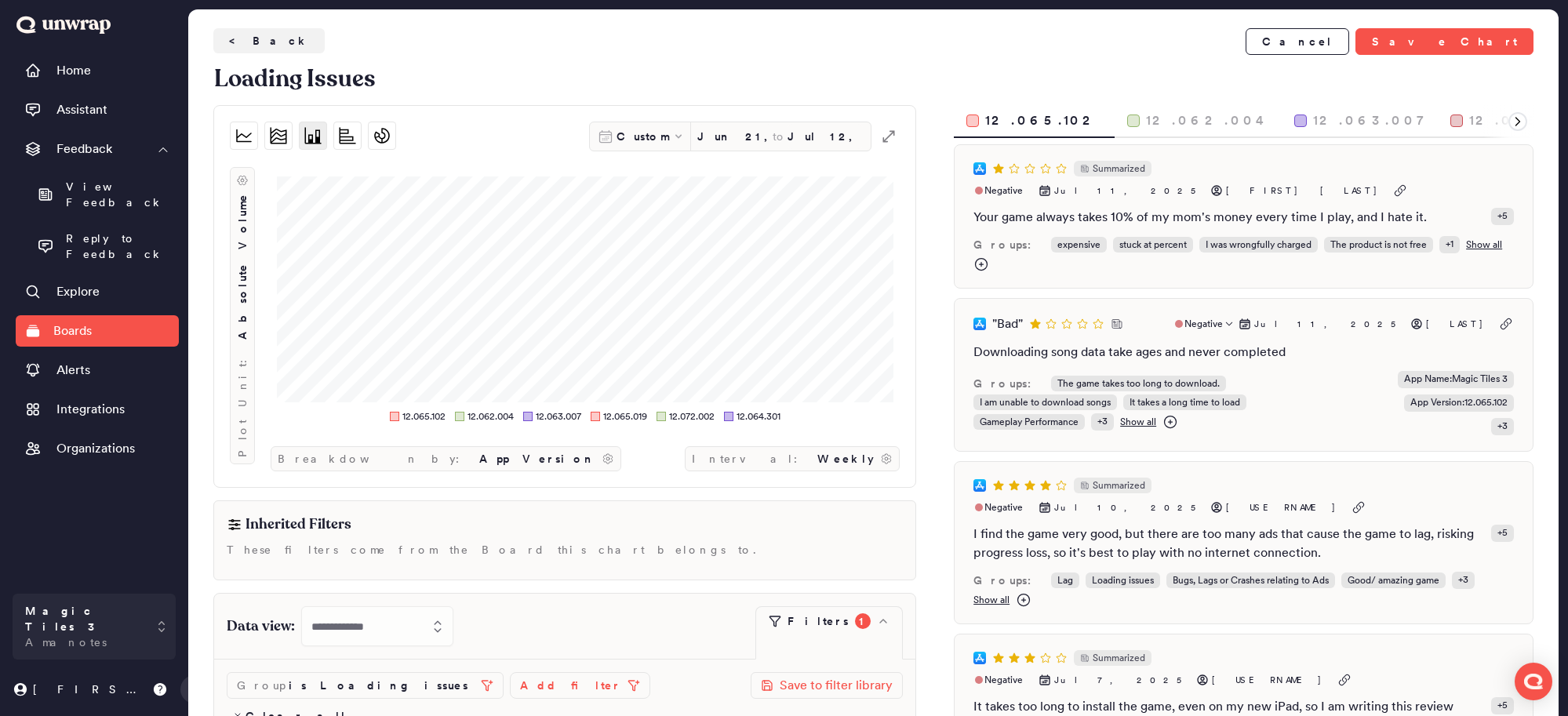 click on "" Bad " Negative [MONTH] [DAY], [YEAR] [FIRST] Downloading song data take ages and never completed Groups: The game takes too long to download. I am unable to download songs It takes a long time to load Gameplay Performance + 3 Show all App Name : Magic Tiles 3 App Version : 12.065.102 + 3" at bounding box center [1243, 375] 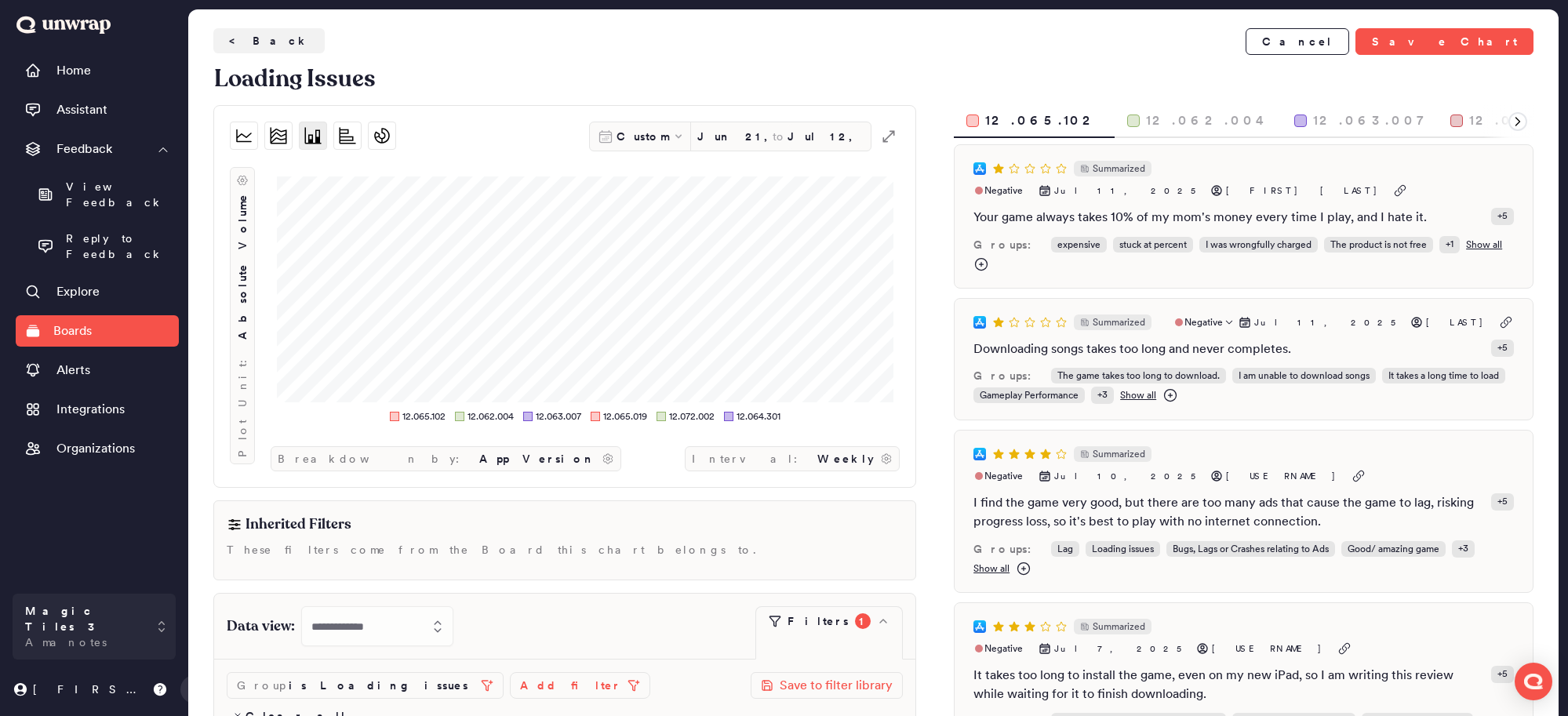 click on "Downloading songs takes too long and never completes." at bounding box center (1132, 349) 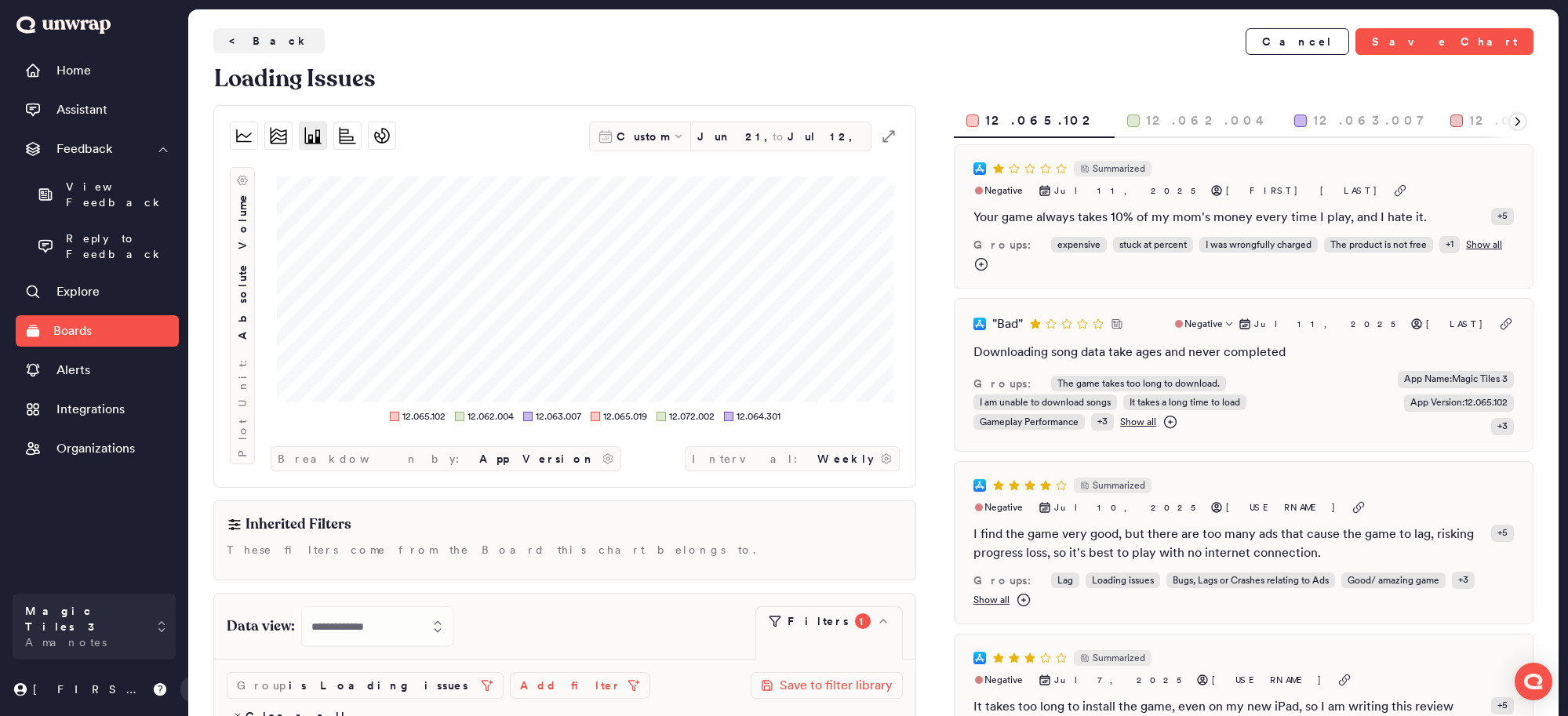 click on "Downloading song data take ages and never completed" at bounding box center (1243, 352) 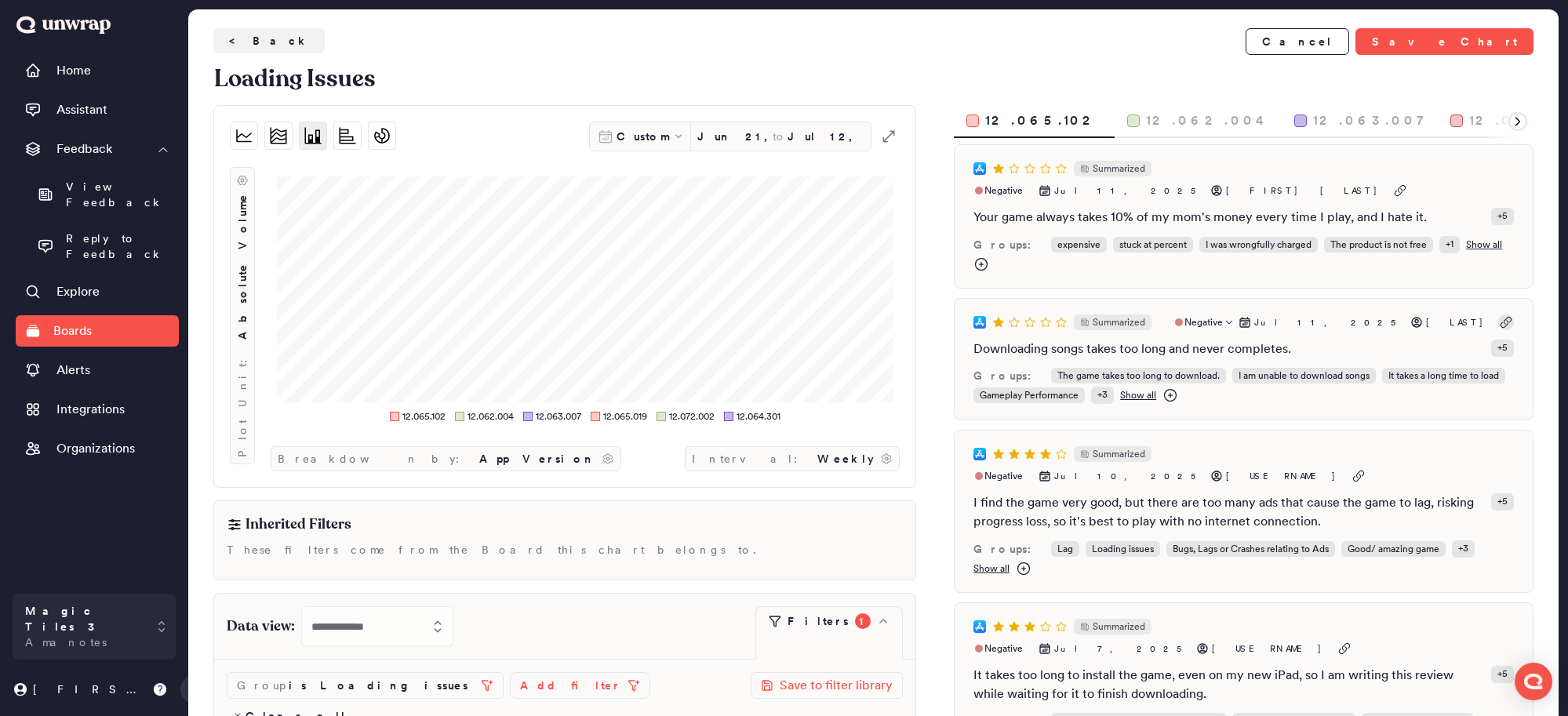 click 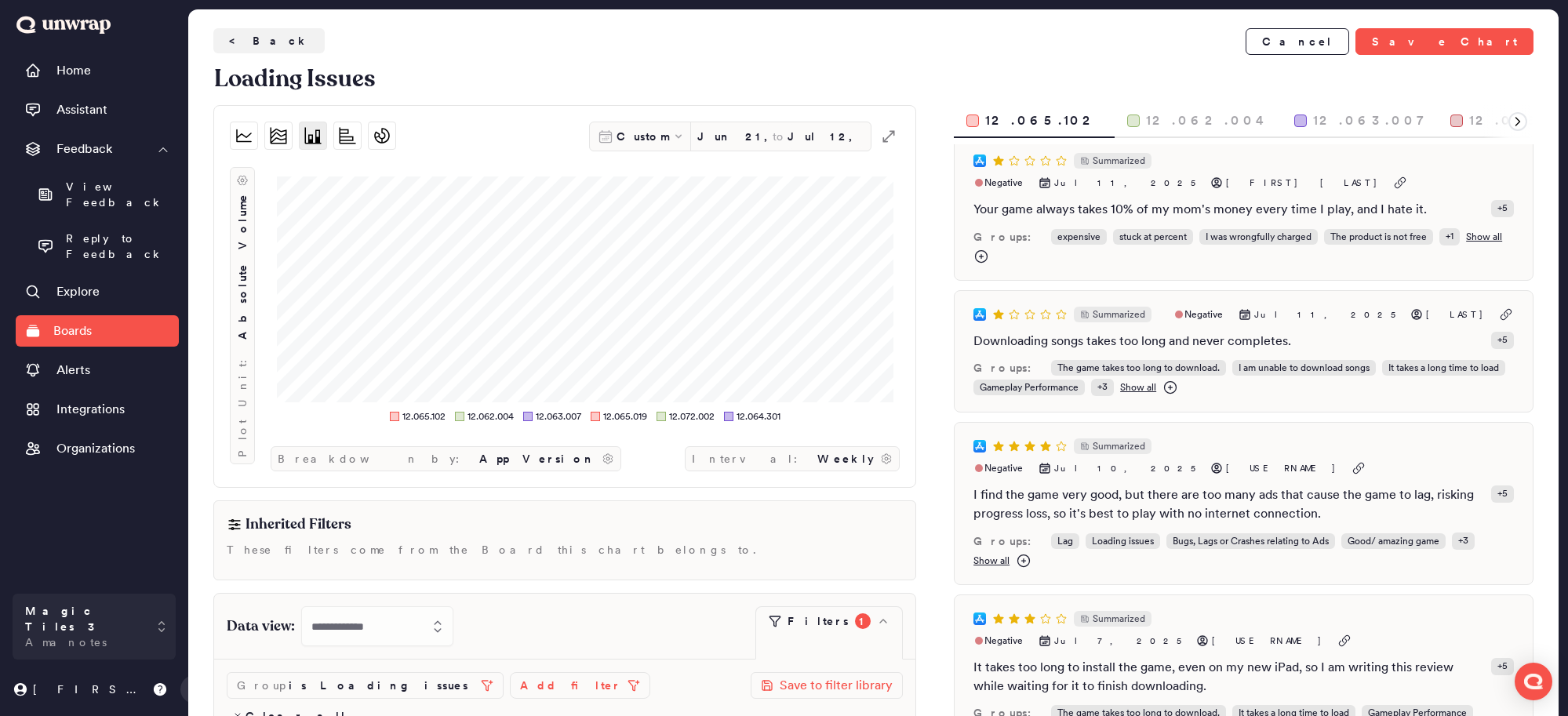 scroll, scrollTop: 0, scrollLeft: 0, axis: both 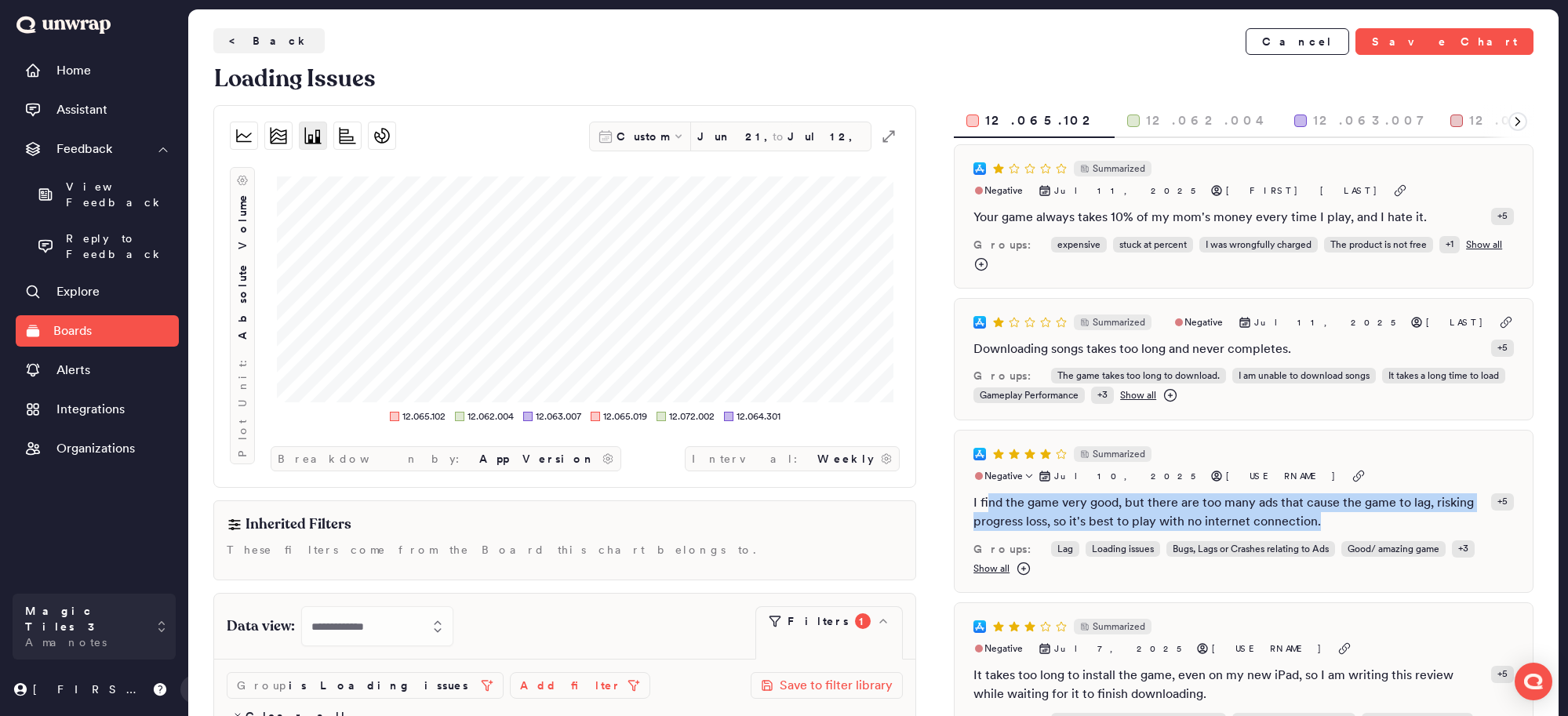 drag, startPoint x: 986, startPoint y: 438, endPoint x: 1351, endPoint y: 459, distance: 365.60361 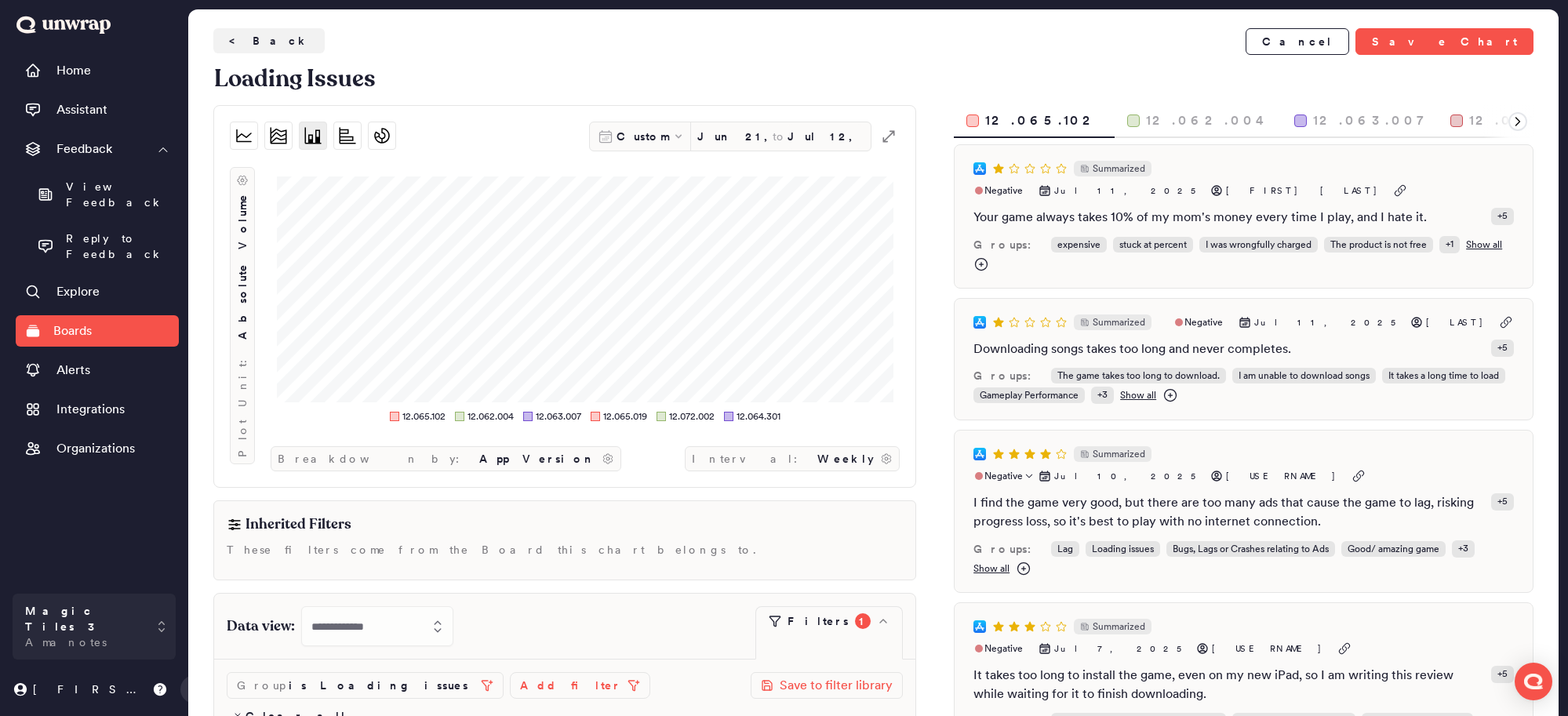 click on "I find the game very good, but there are too many ads that cause the game to lag, risking progress loss, so it's best to play with no internet connection." at bounding box center [1229, 512] 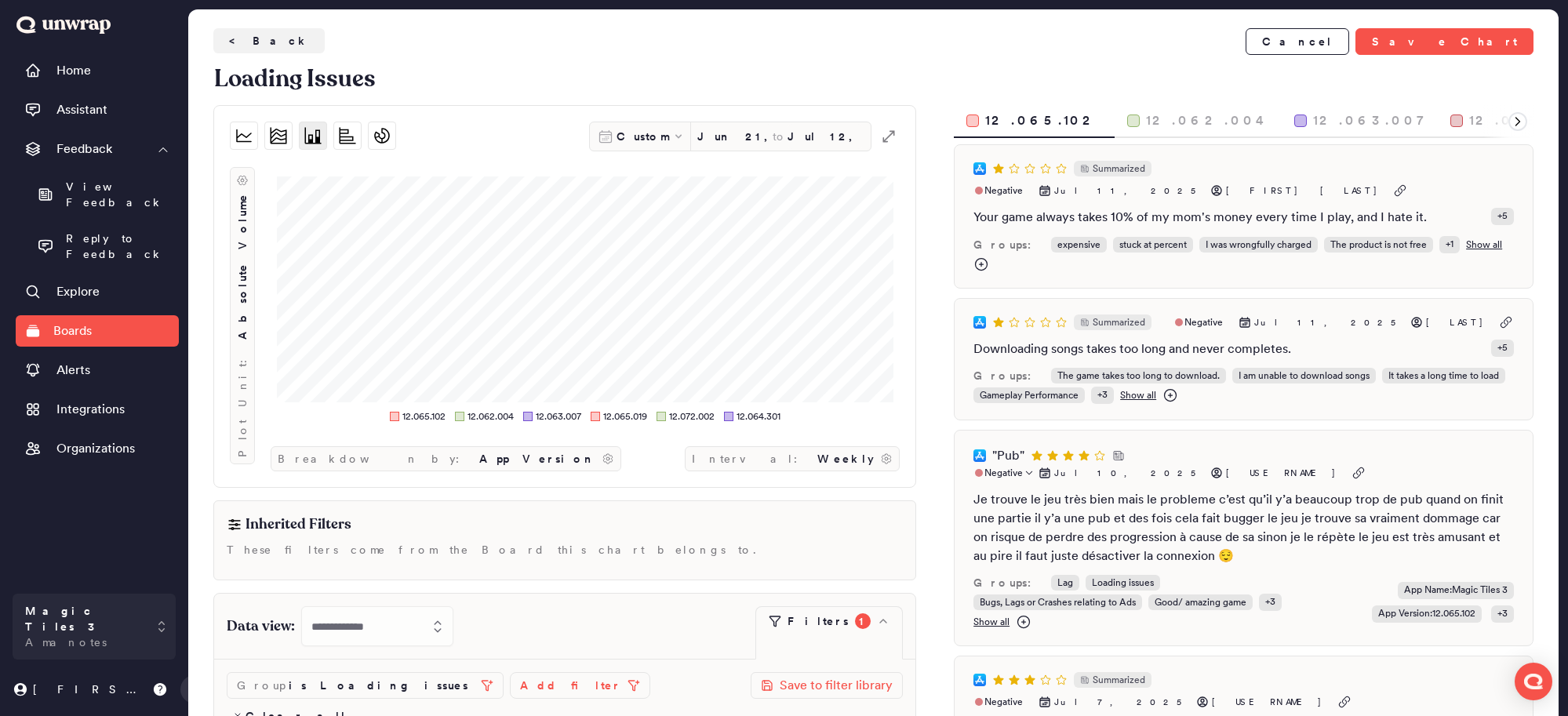 click on "Je trouve le jeu très bien mais le probleme c’est qu’il y’a beaucoup trop de pub quand on finit une partie il y’a une pub et des fois cela fait bugger le jeu je trouve sa vraiment dommage car on risque de perdre des progression à cause de sa sinon je le répète le jeu est très amusant et au pire il faut juste désactiver la connexion 😌" at bounding box center [1243, 528] 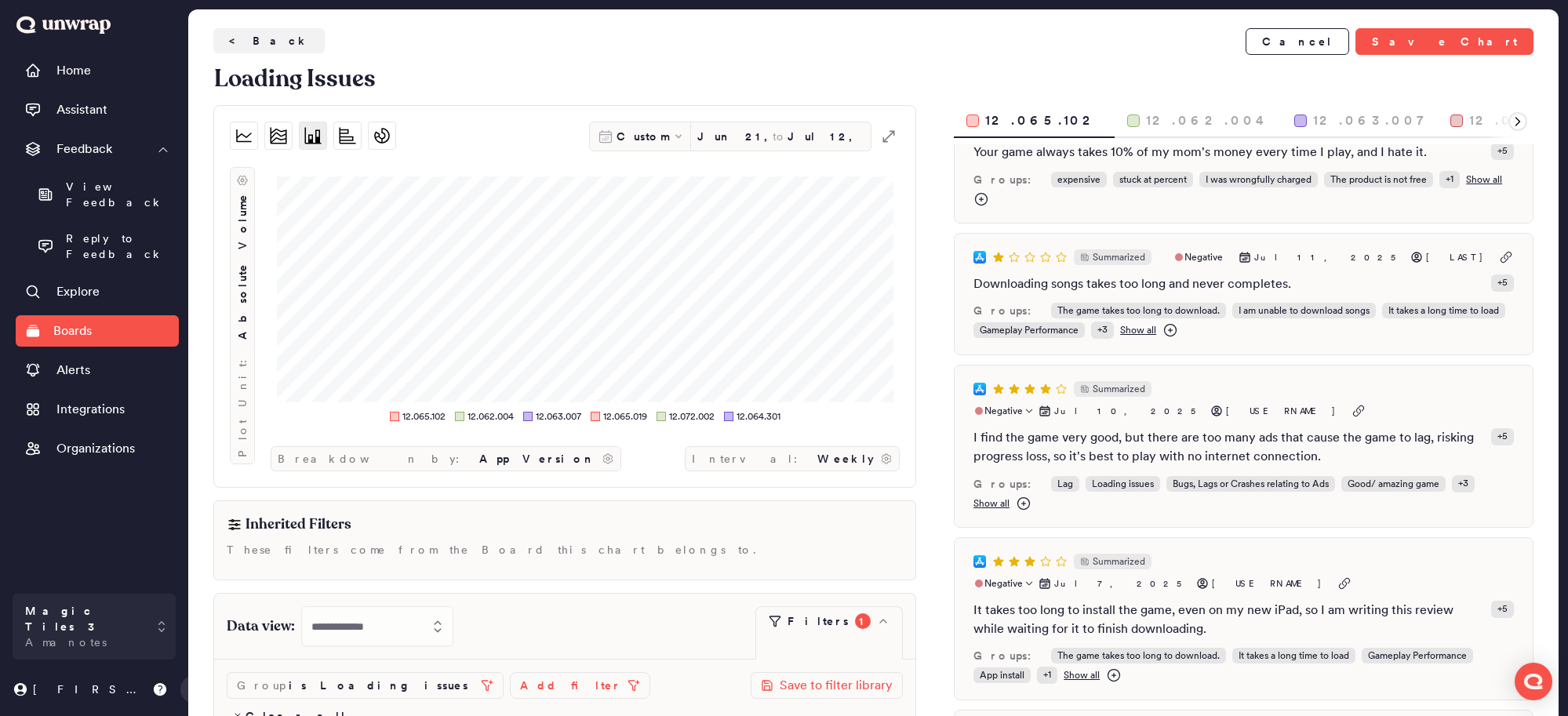scroll, scrollTop: 72, scrollLeft: 0, axis: vertical 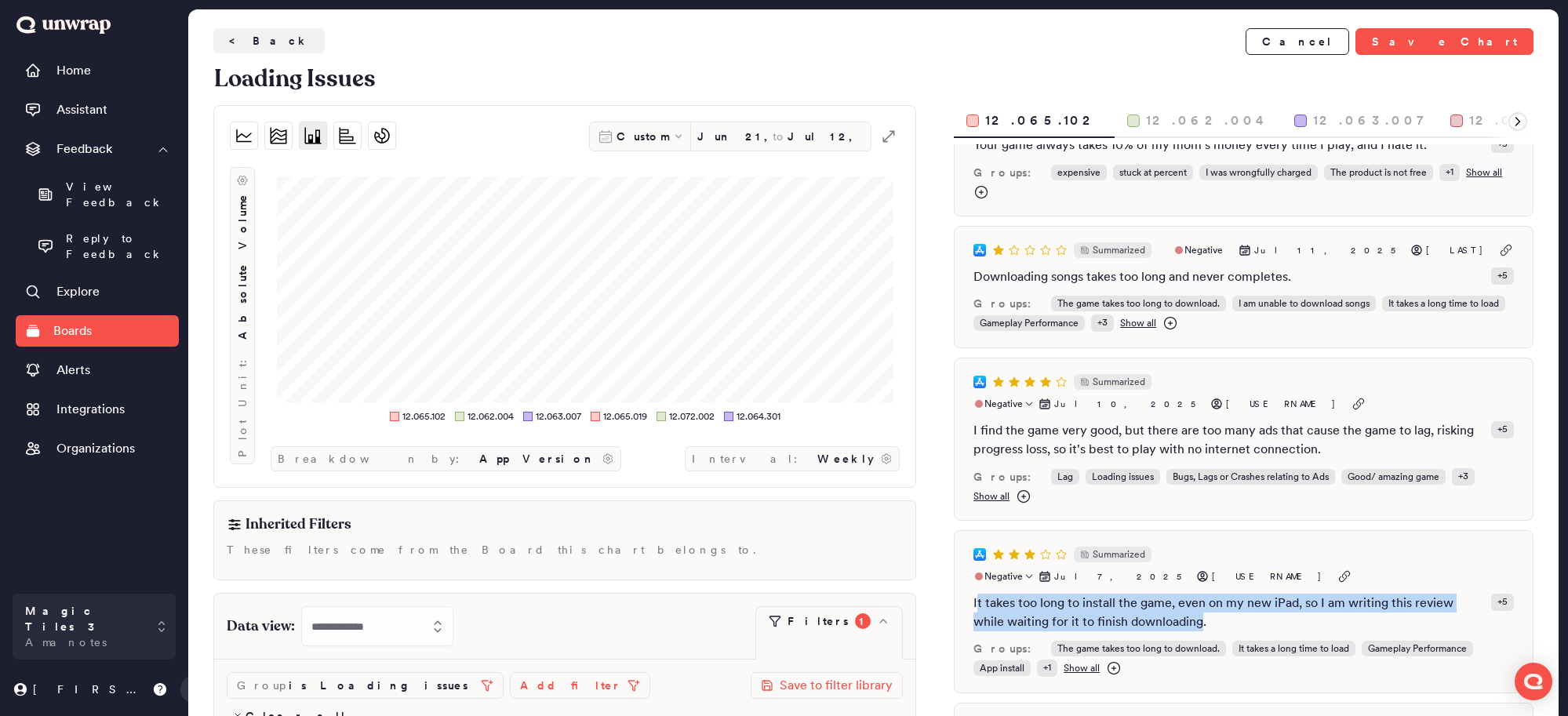 drag, startPoint x: 977, startPoint y: 515, endPoint x: 1201, endPoint y: 532, distance: 224.64416 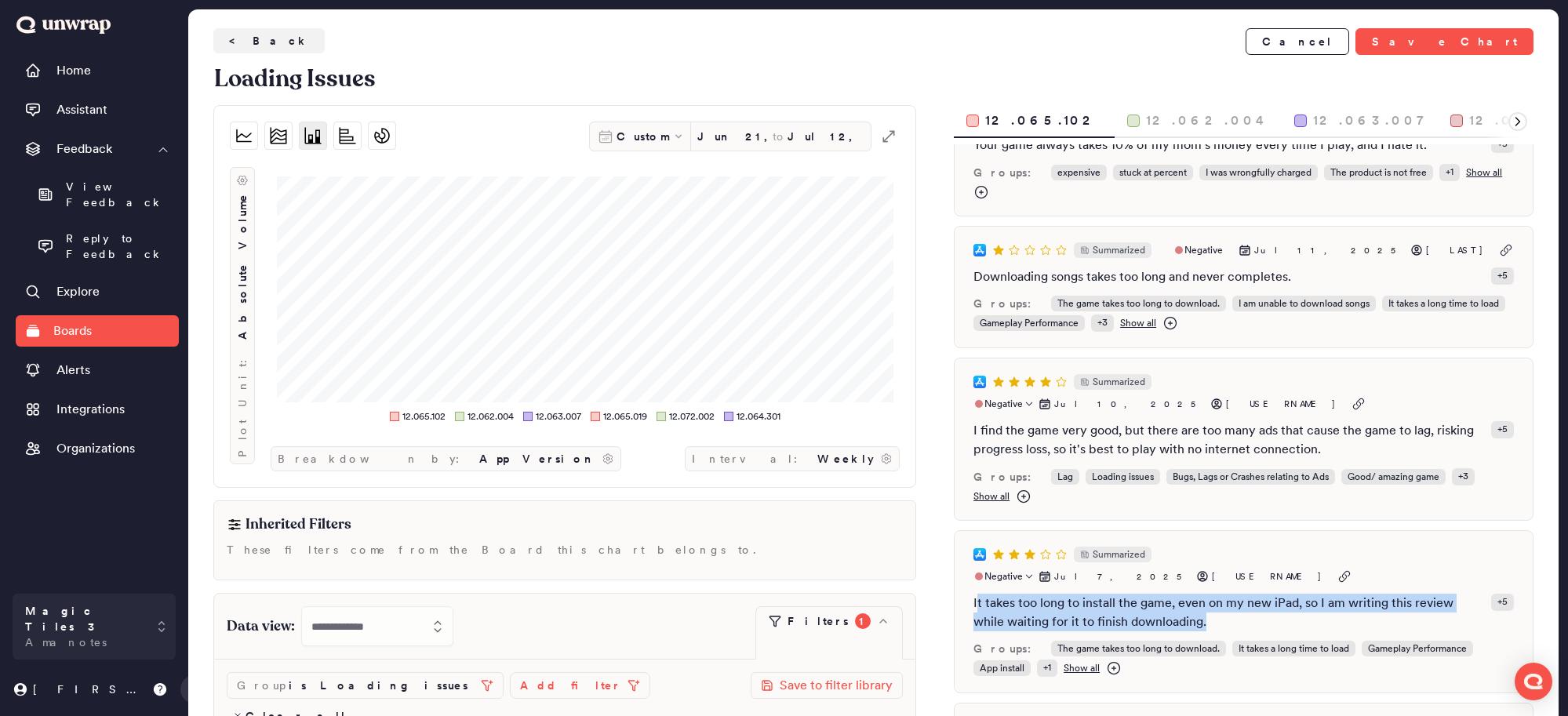 drag, startPoint x: 1253, startPoint y: 540, endPoint x: 977, endPoint y: 509, distance: 277.73549 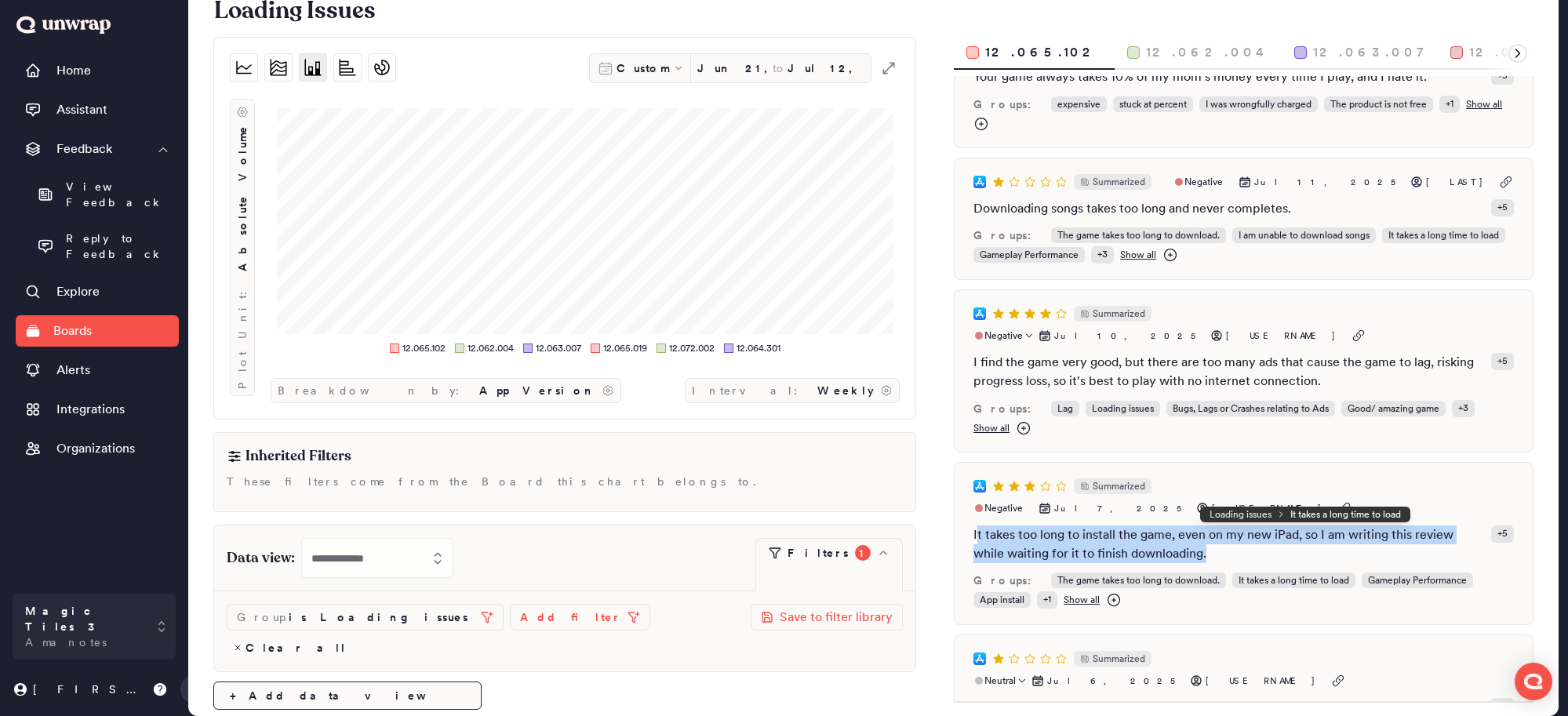 scroll, scrollTop: 71, scrollLeft: 0, axis: vertical 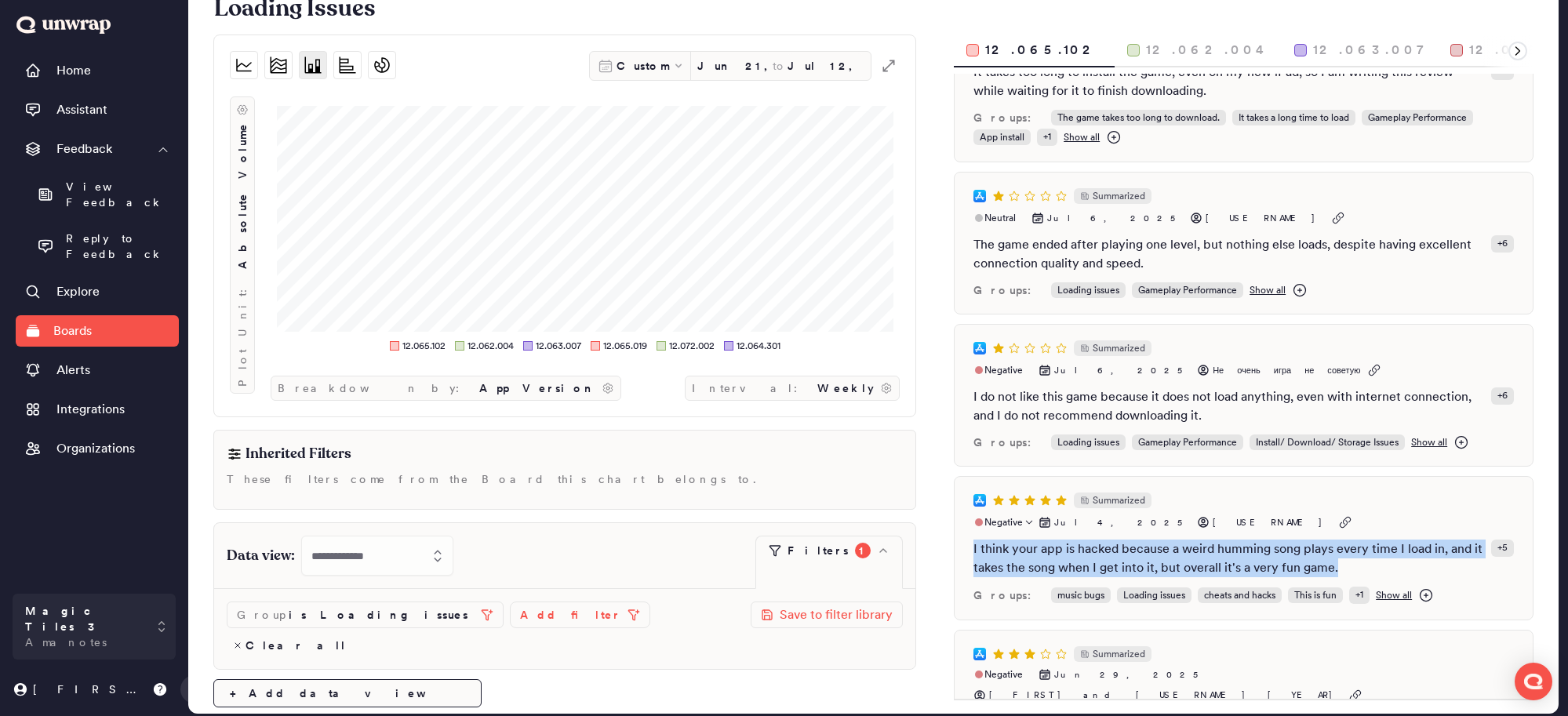 drag, startPoint x: 970, startPoint y: 394, endPoint x: 1364, endPoint y: 423, distance: 395.066 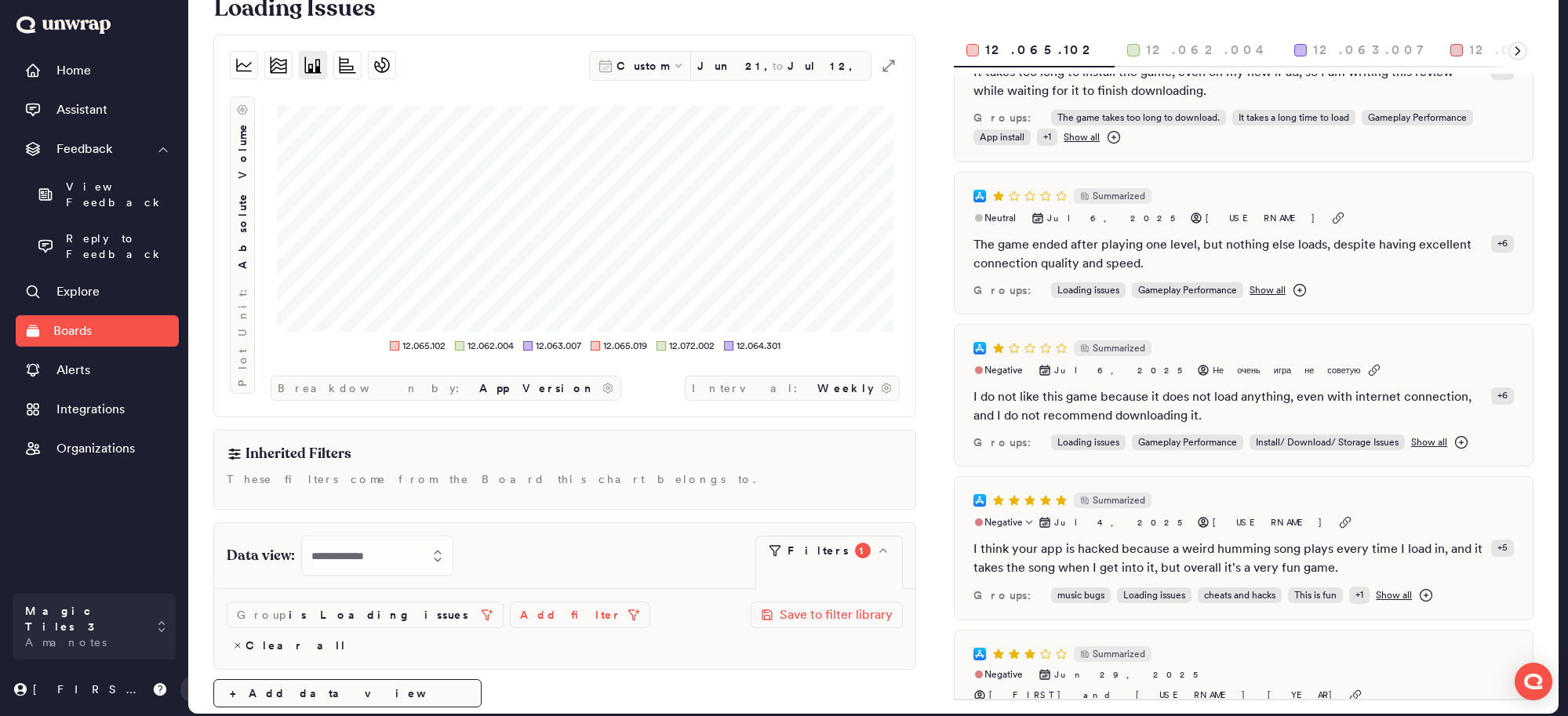 click on "I think your app is hacked because a weird humming song plays every time I load in, and it takes the song when I get into it, but overall it's a very fun game." at bounding box center (1229, 558) 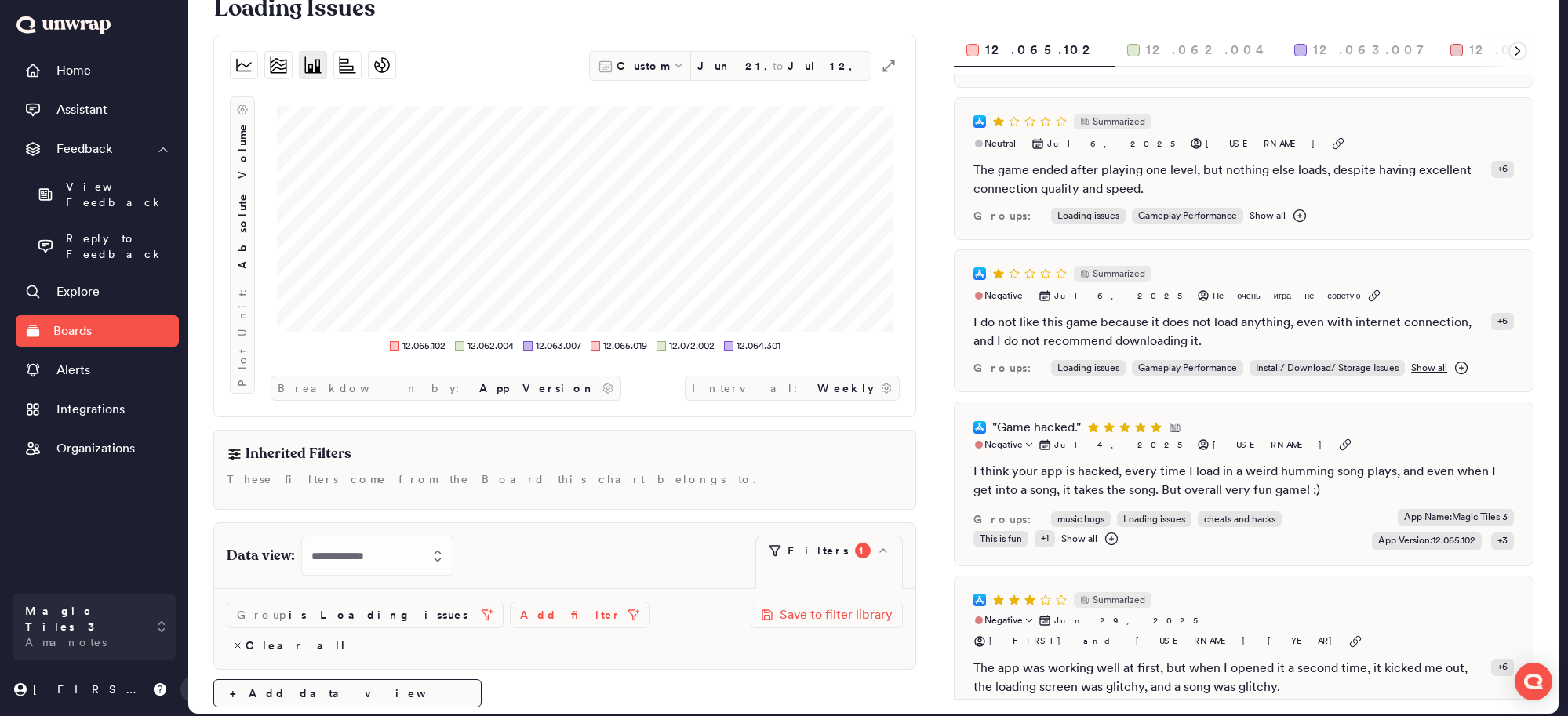 scroll, scrollTop: 608, scrollLeft: 0, axis: vertical 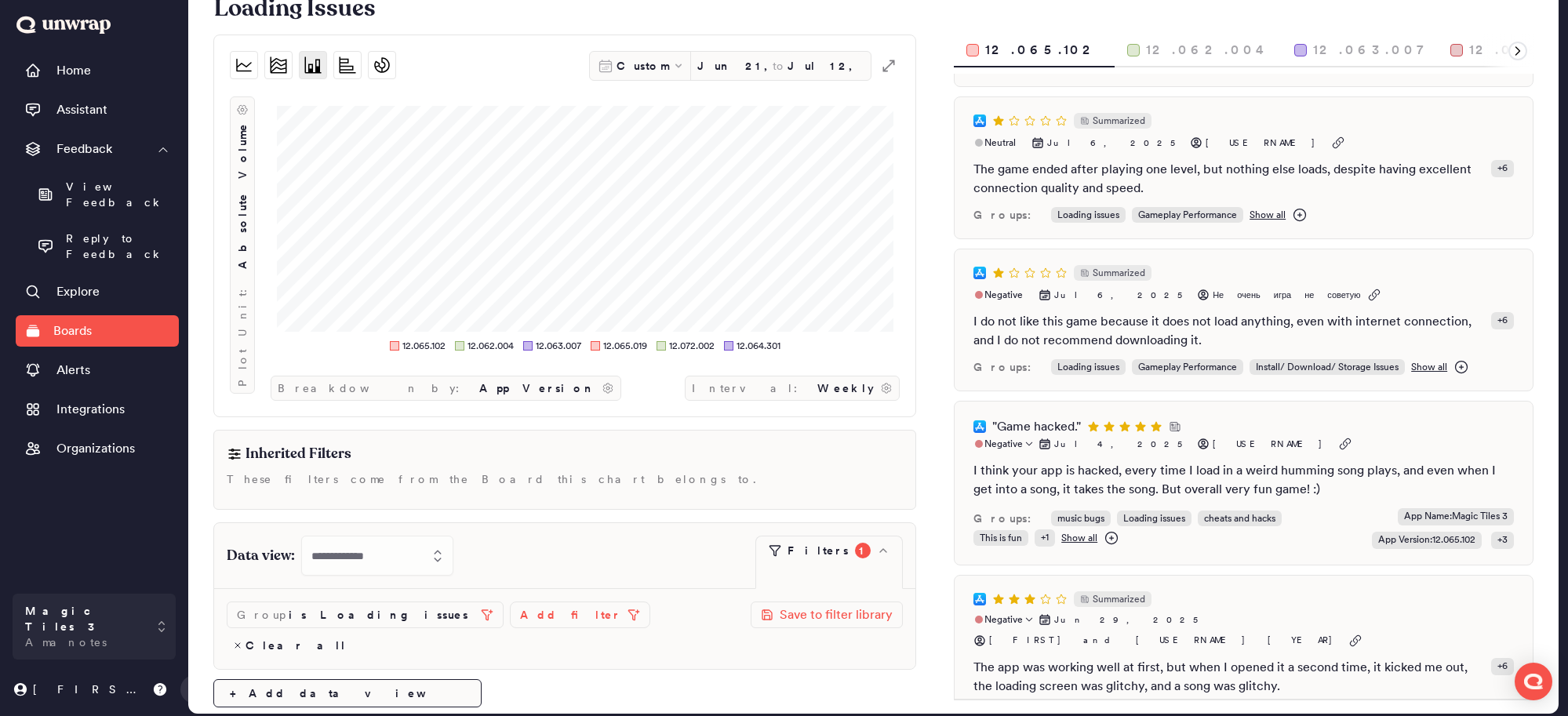 click on "The app was working well at first, but when I opened it a second time, it kicked me out, the loading screen was glitchy, and a song was glitchy." at bounding box center [1229, 677] 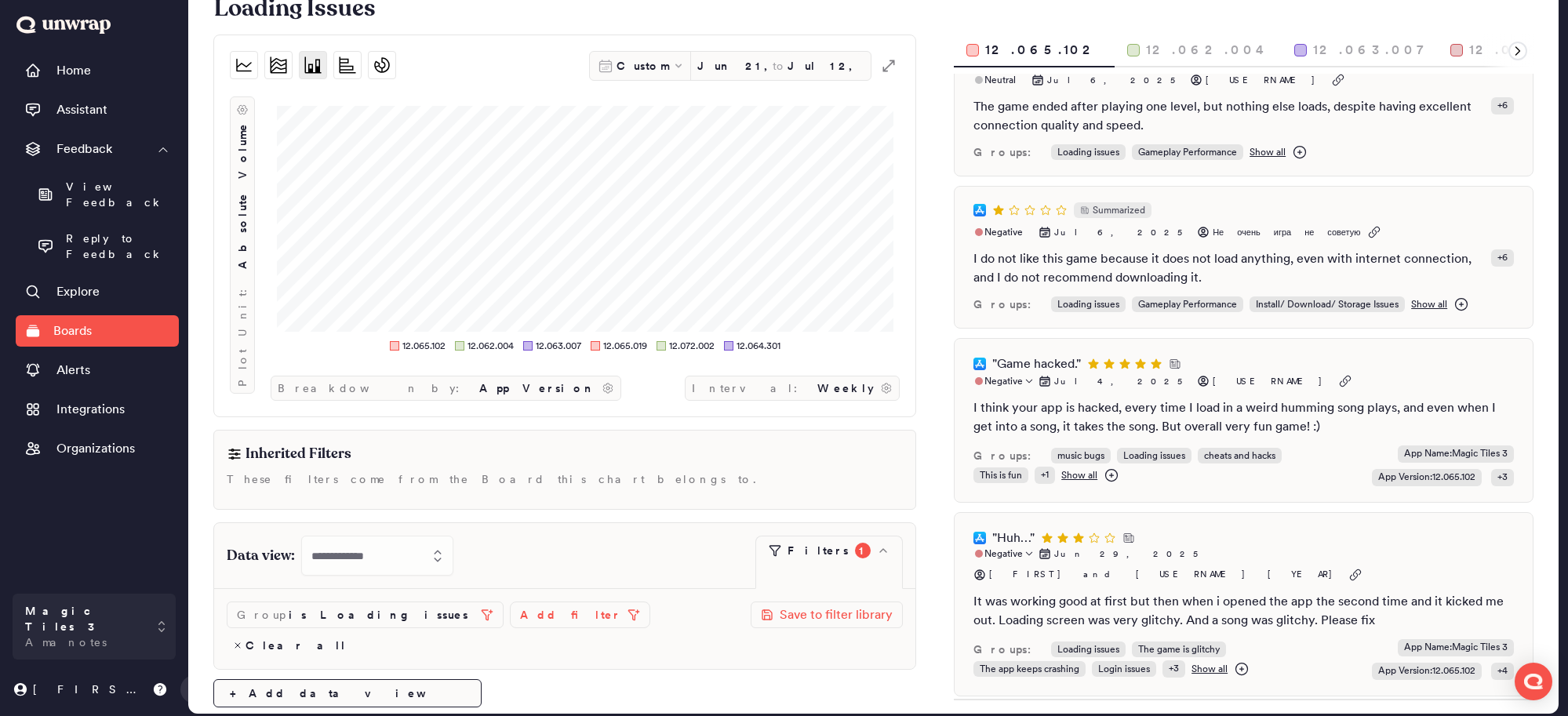 scroll, scrollTop: 672, scrollLeft: 0, axis: vertical 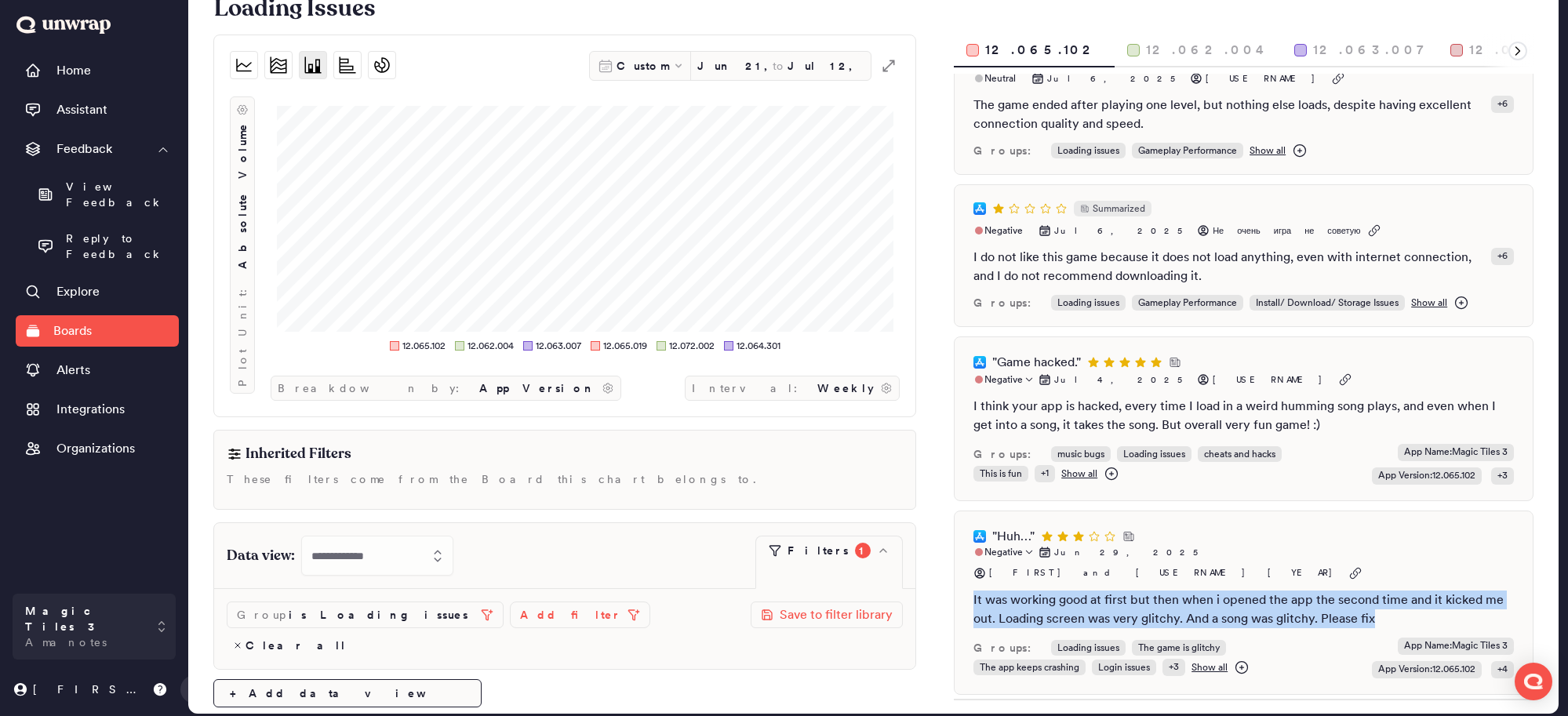 drag, startPoint x: 973, startPoint y: 422, endPoint x: 1401, endPoint y: 438, distance: 428.299 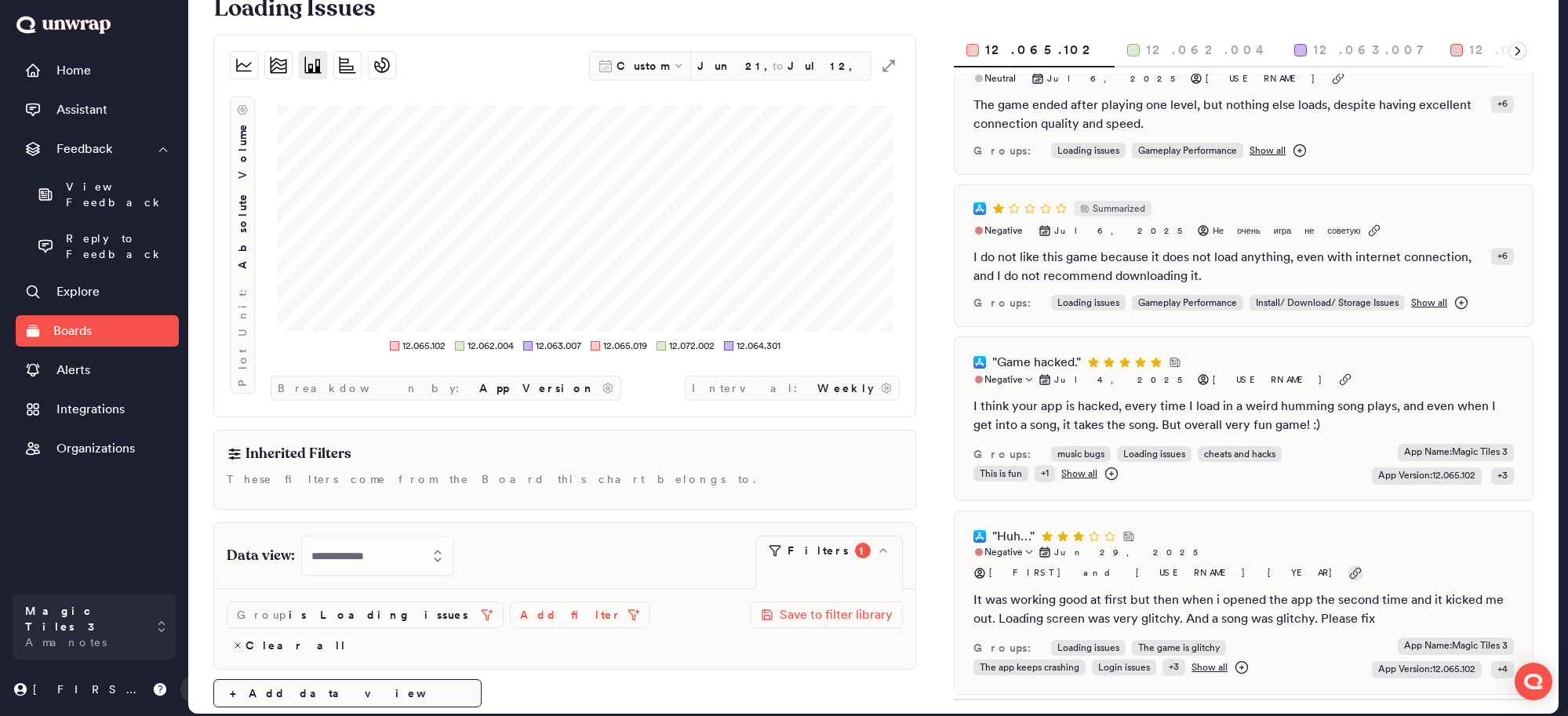 click 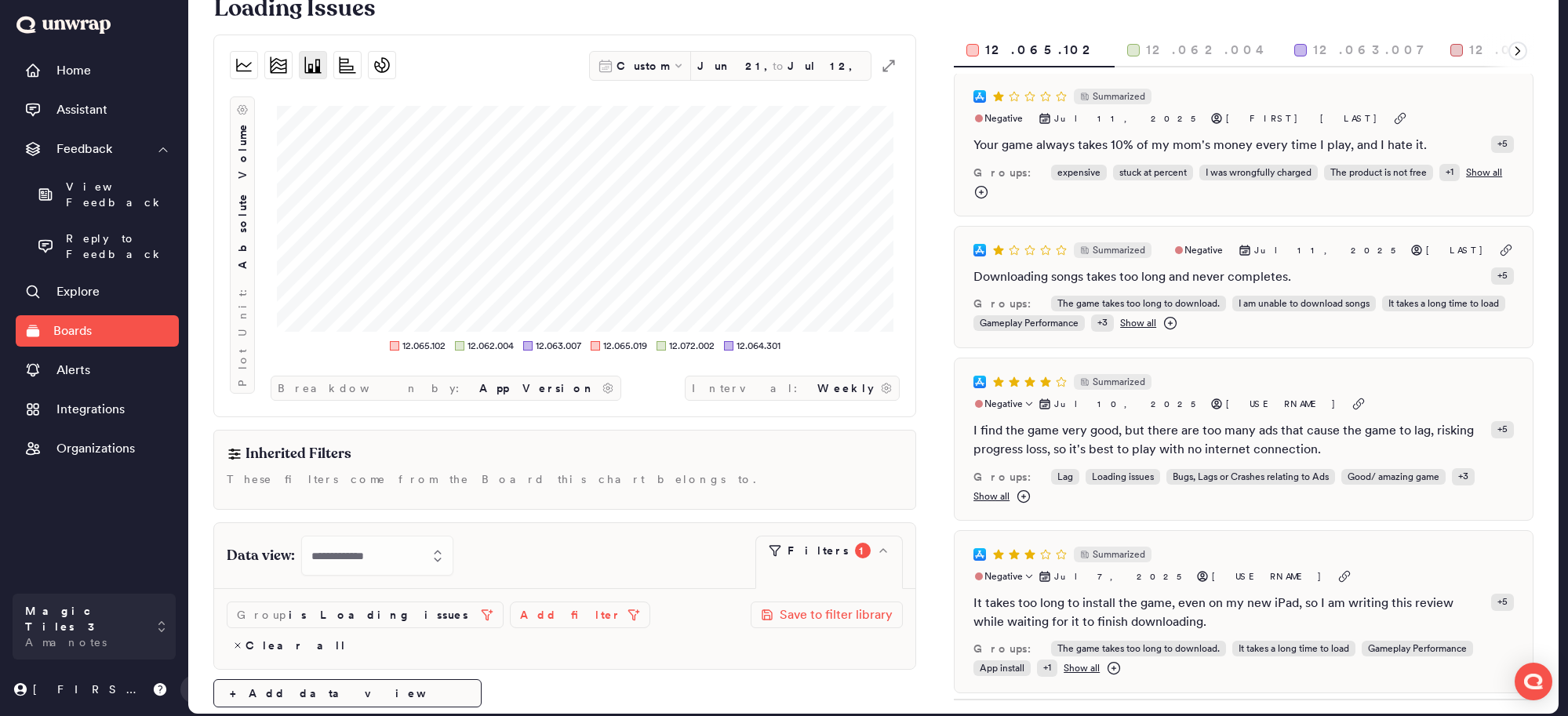 scroll, scrollTop: 0, scrollLeft: 0, axis: both 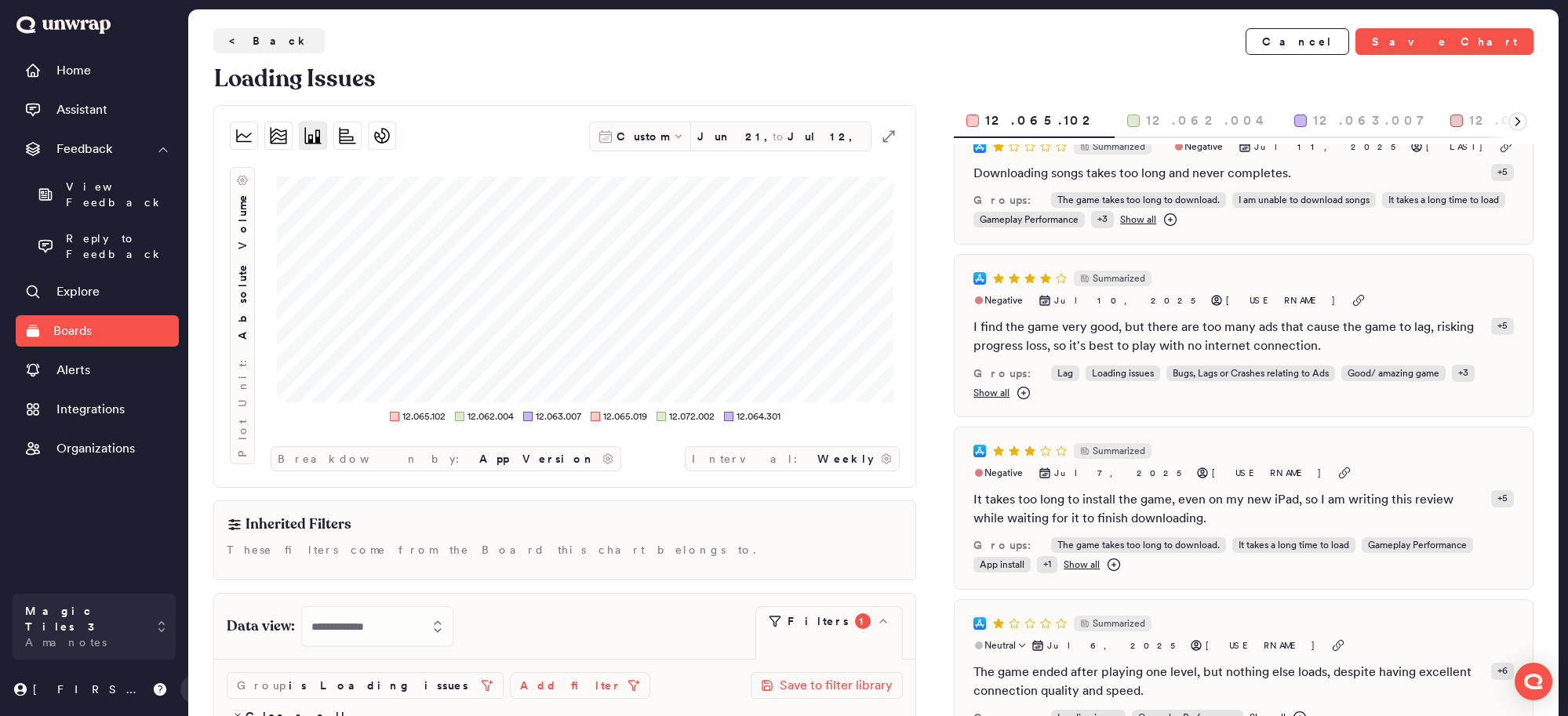 click on "The game ended after playing one level, but nothing else loads, despite having excellent connection quality and speed." at bounding box center (1229, 681) 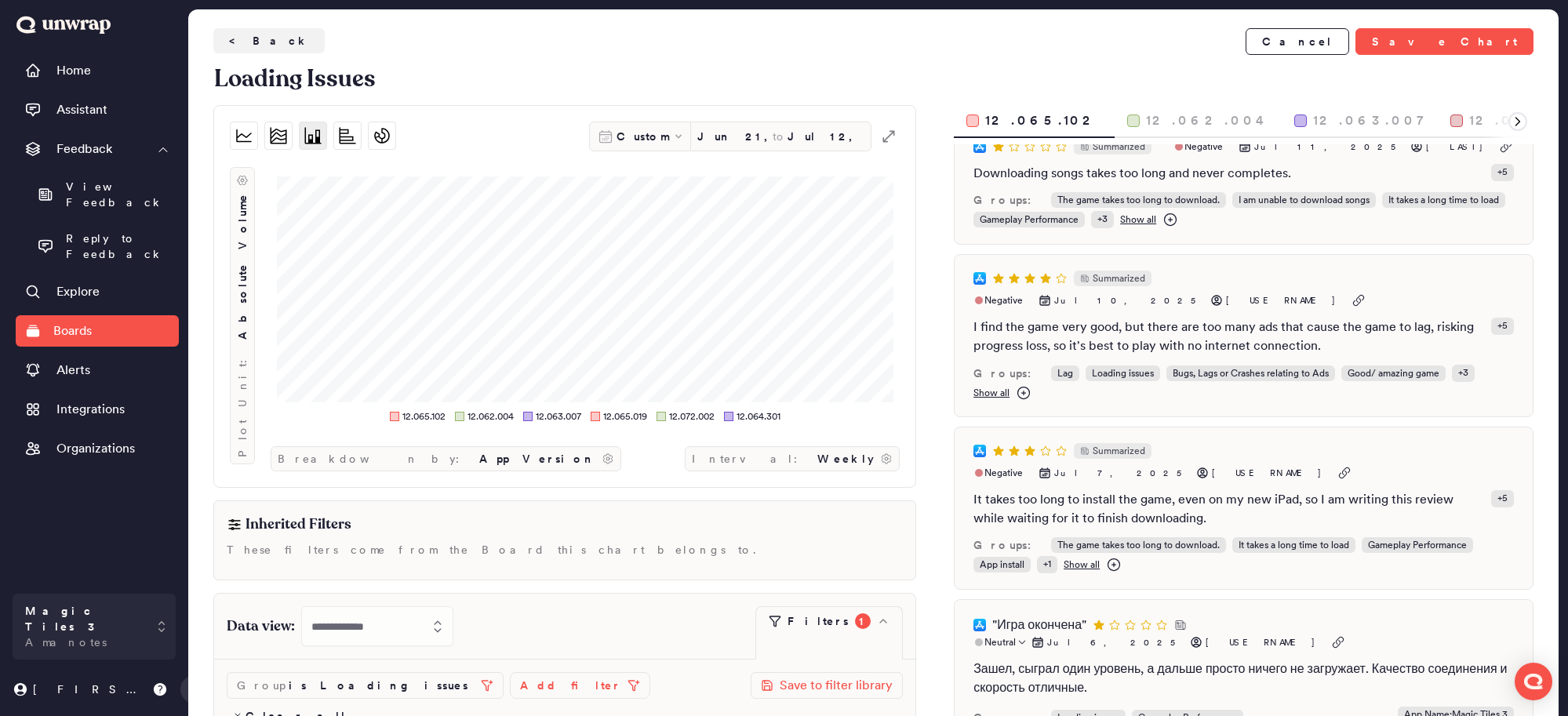 click on "Зашел, сыграл один уровень, а дальше просто ничего не загружает. Качество соединения и скорость отличные." at bounding box center (1243, 678) 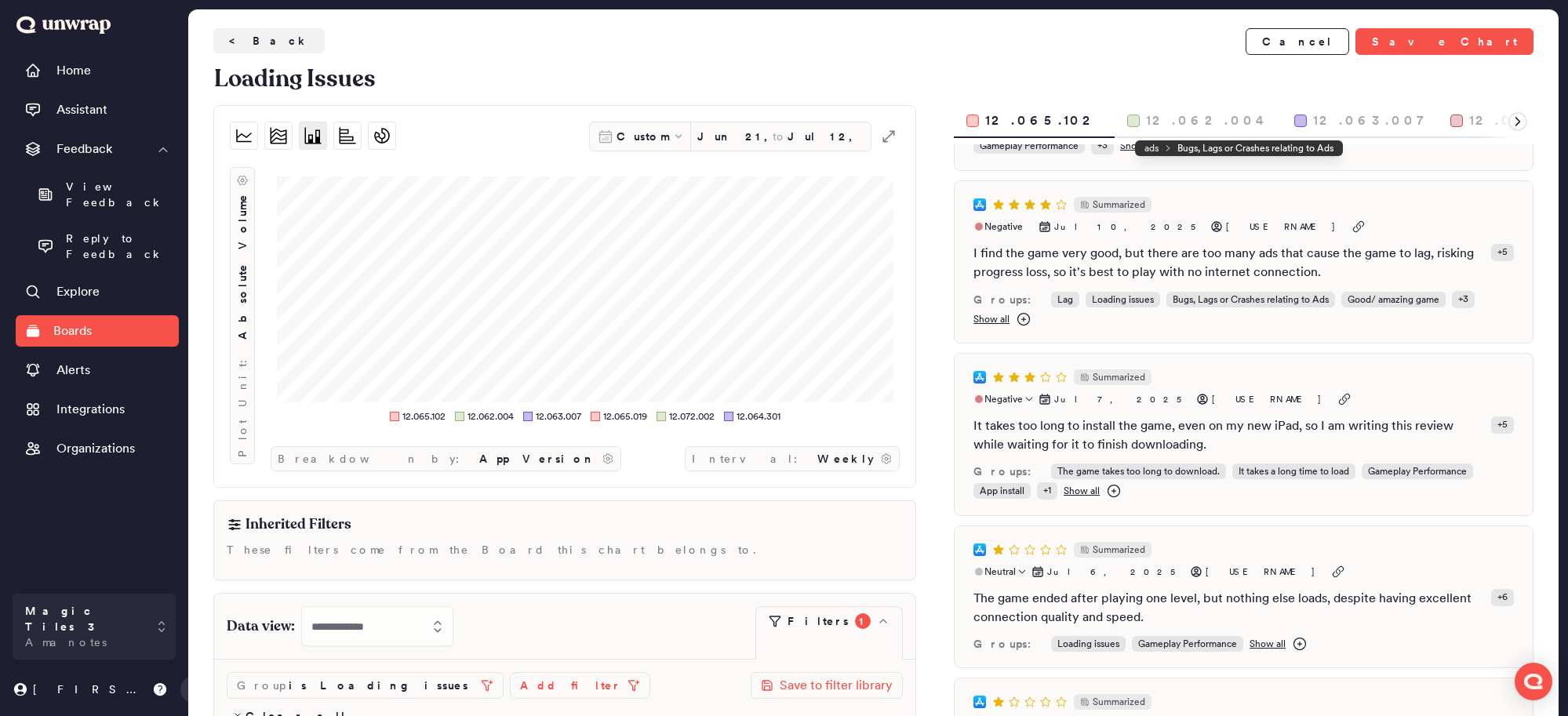 scroll, scrollTop: 357, scrollLeft: 0, axis: vertical 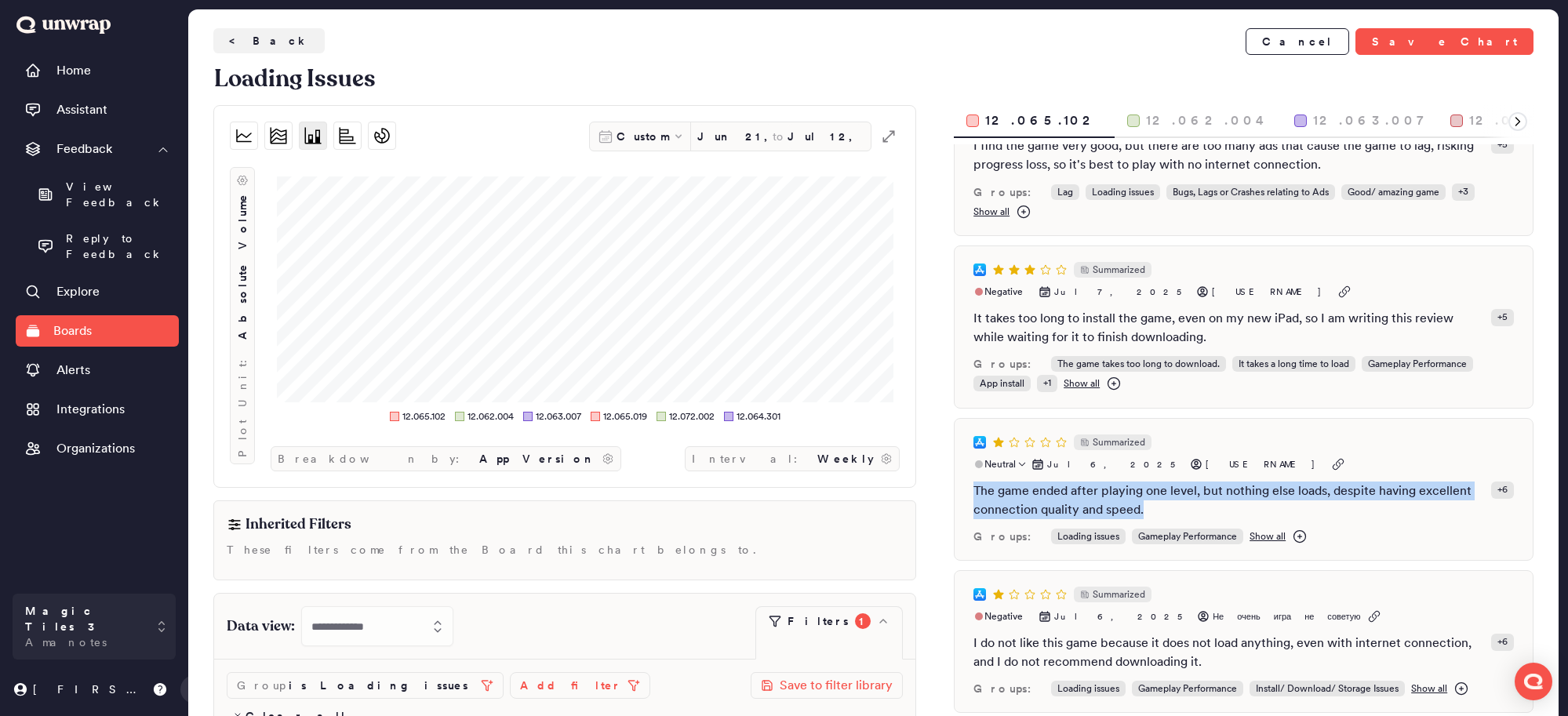 drag, startPoint x: 974, startPoint y: 383, endPoint x: 1146, endPoint y: 404, distance: 173.27723 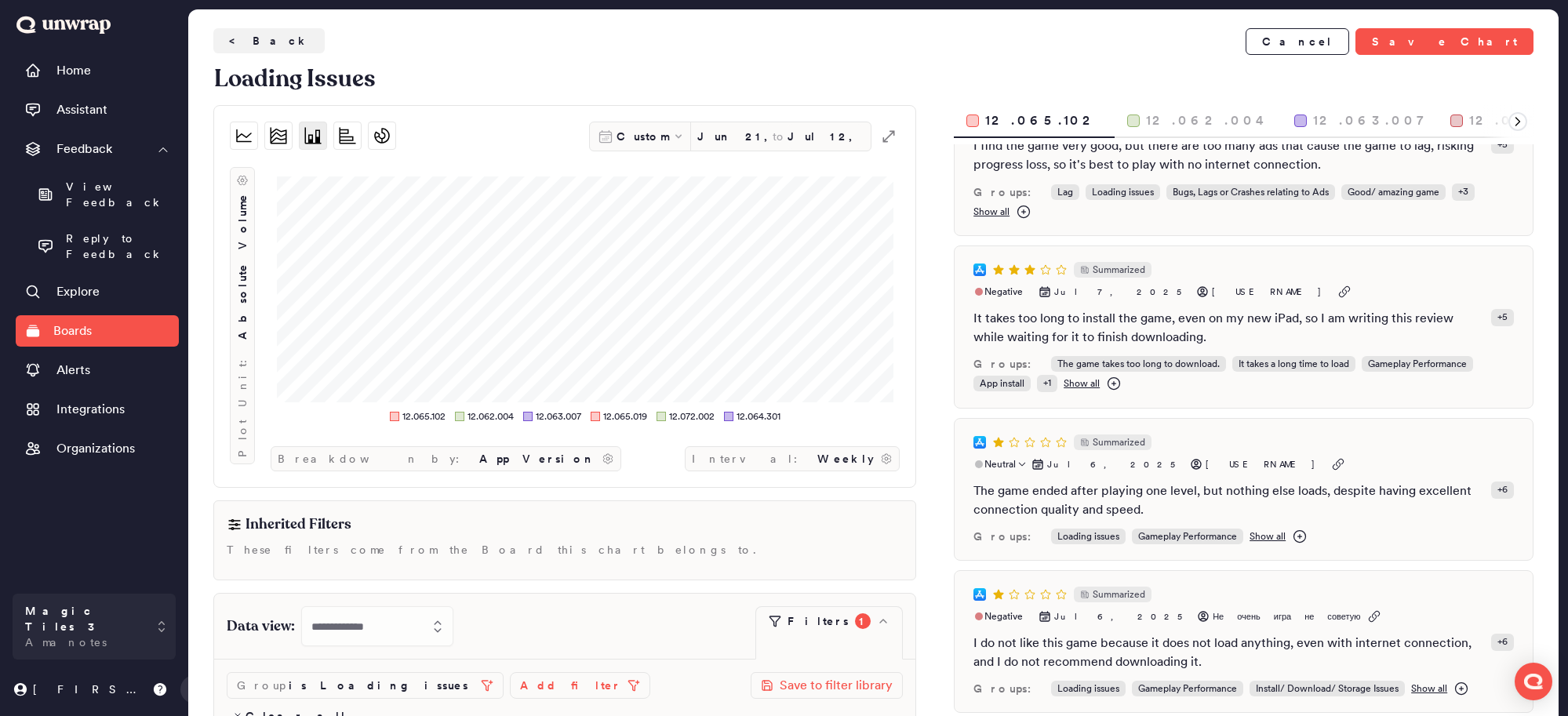 click on "The game ended after playing one level, but nothing else loads, despite having excellent connection quality and speed." at bounding box center (1229, 500) 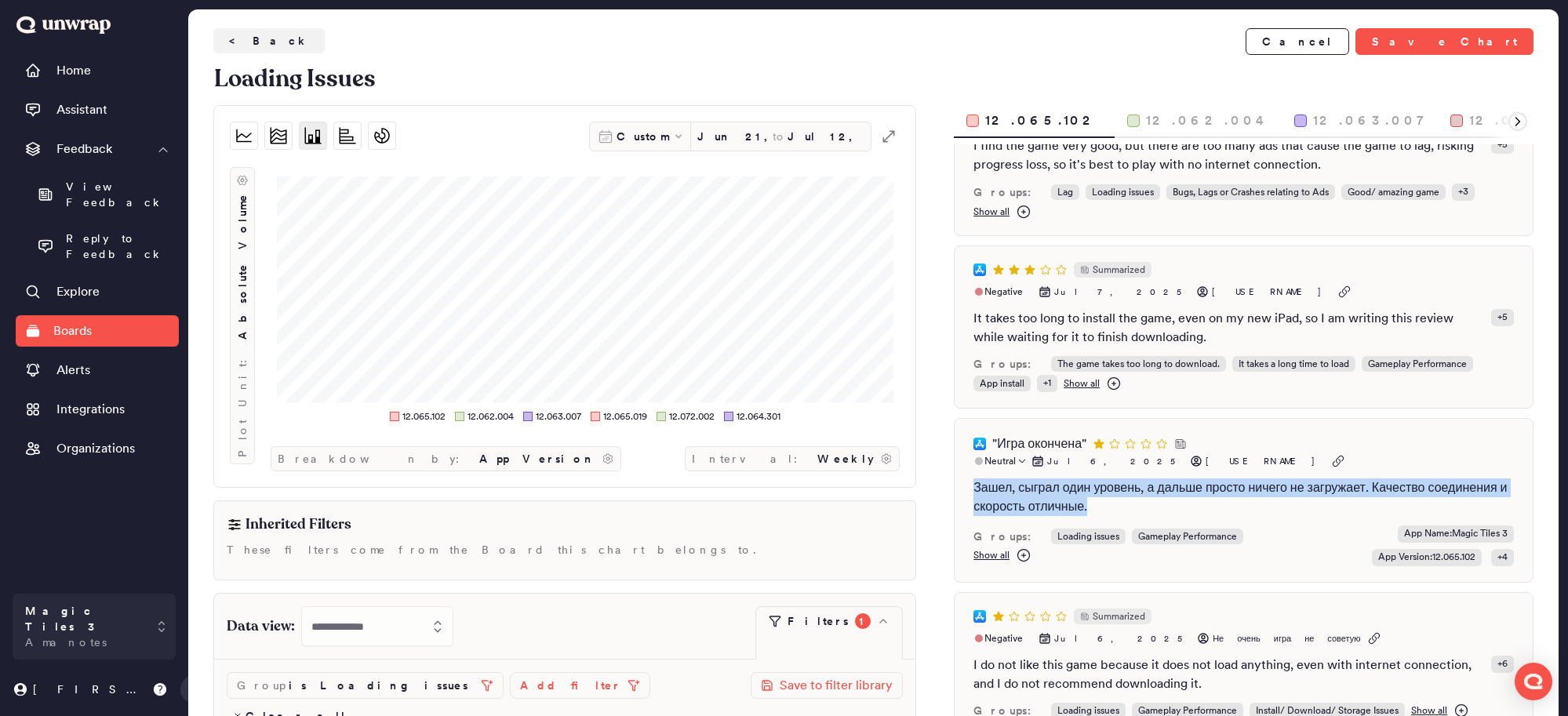 drag, startPoint x: 970, startPoint y: 387, endPoint x: 1117, endPoint y: 409, distance: 148.63714 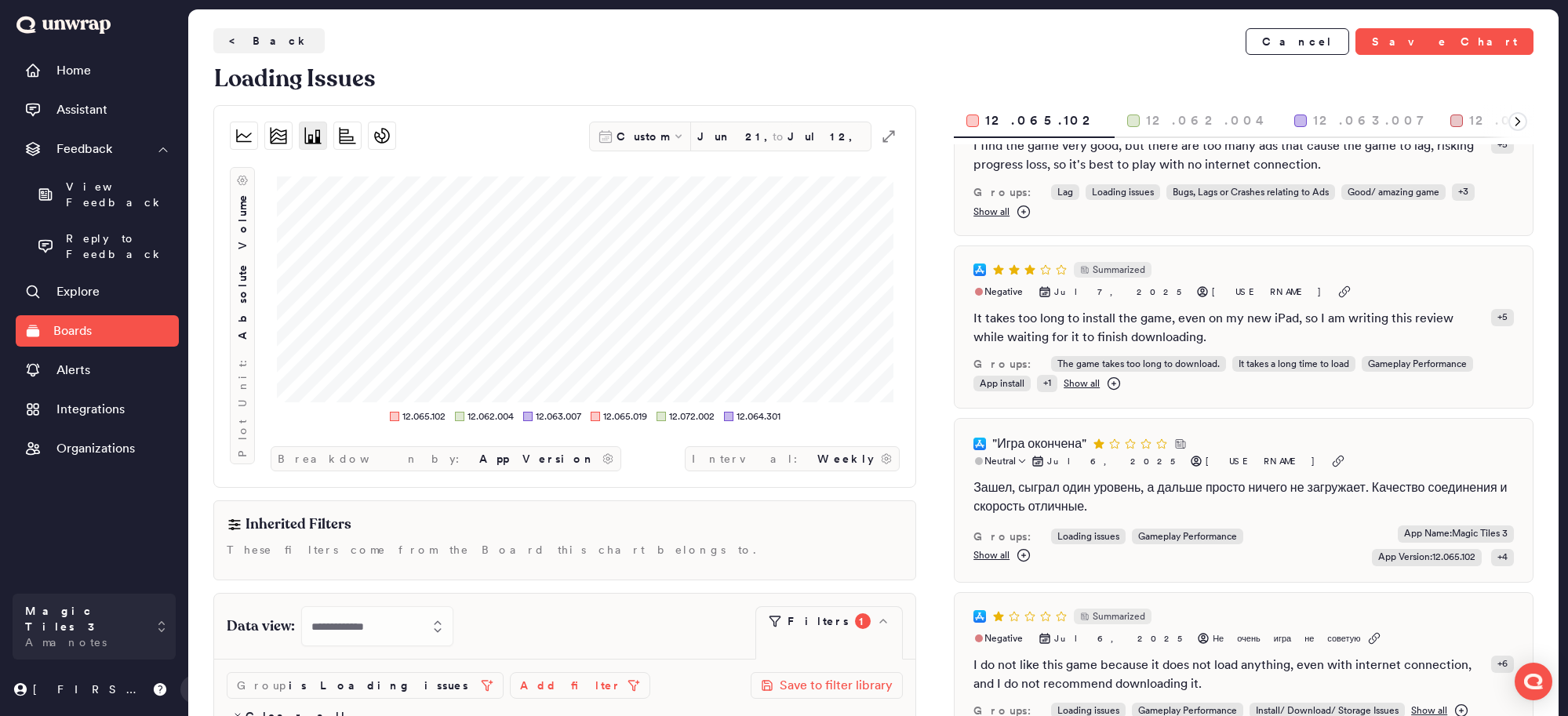 click on "Зашел, сыграл один уровень, а дальше просто ничего не загружает. Качество соединения и скорость отличные." at bounding box center [1243, 497] 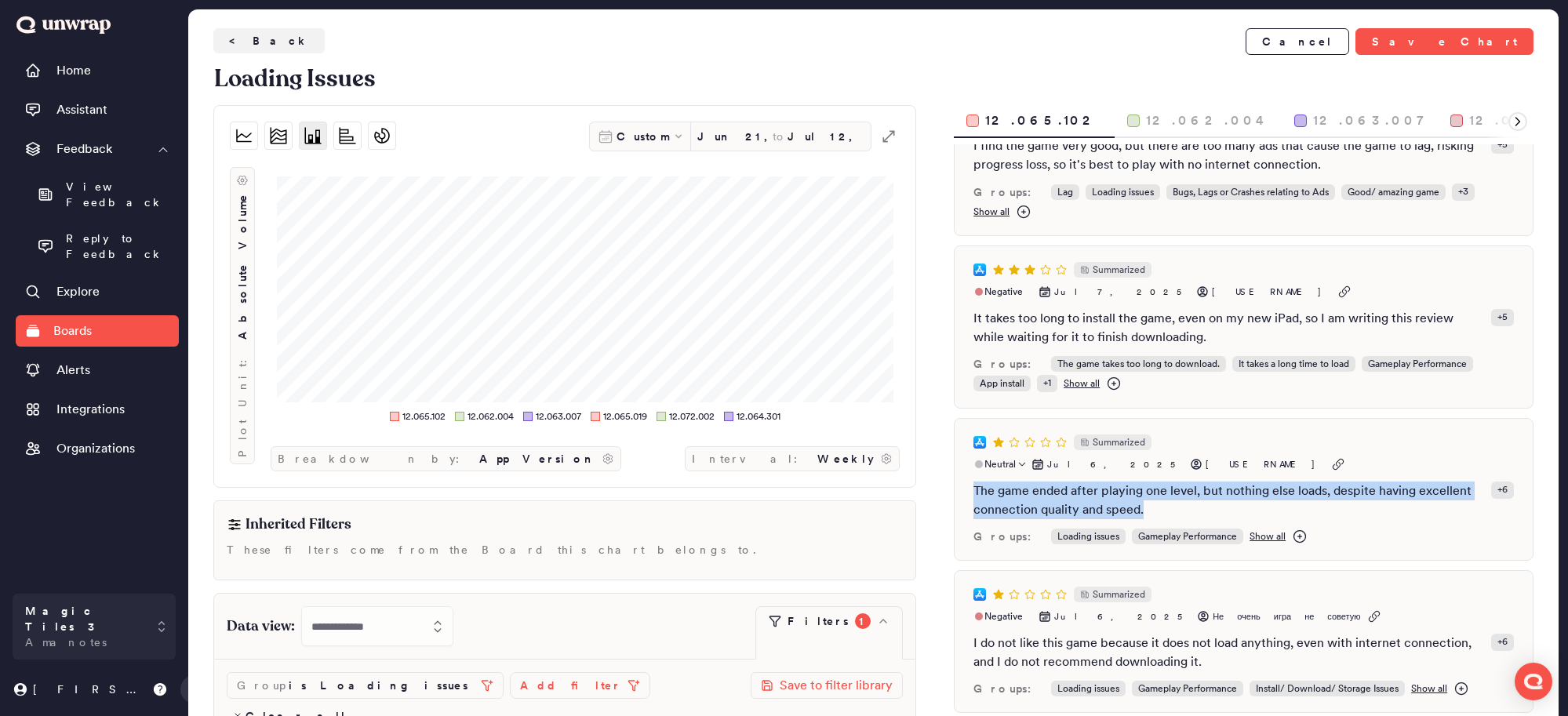 drag, startPoint x: 972, startPoint y: 382, endPoint x: 1177, endPoint y: 405, distance: 206.28621 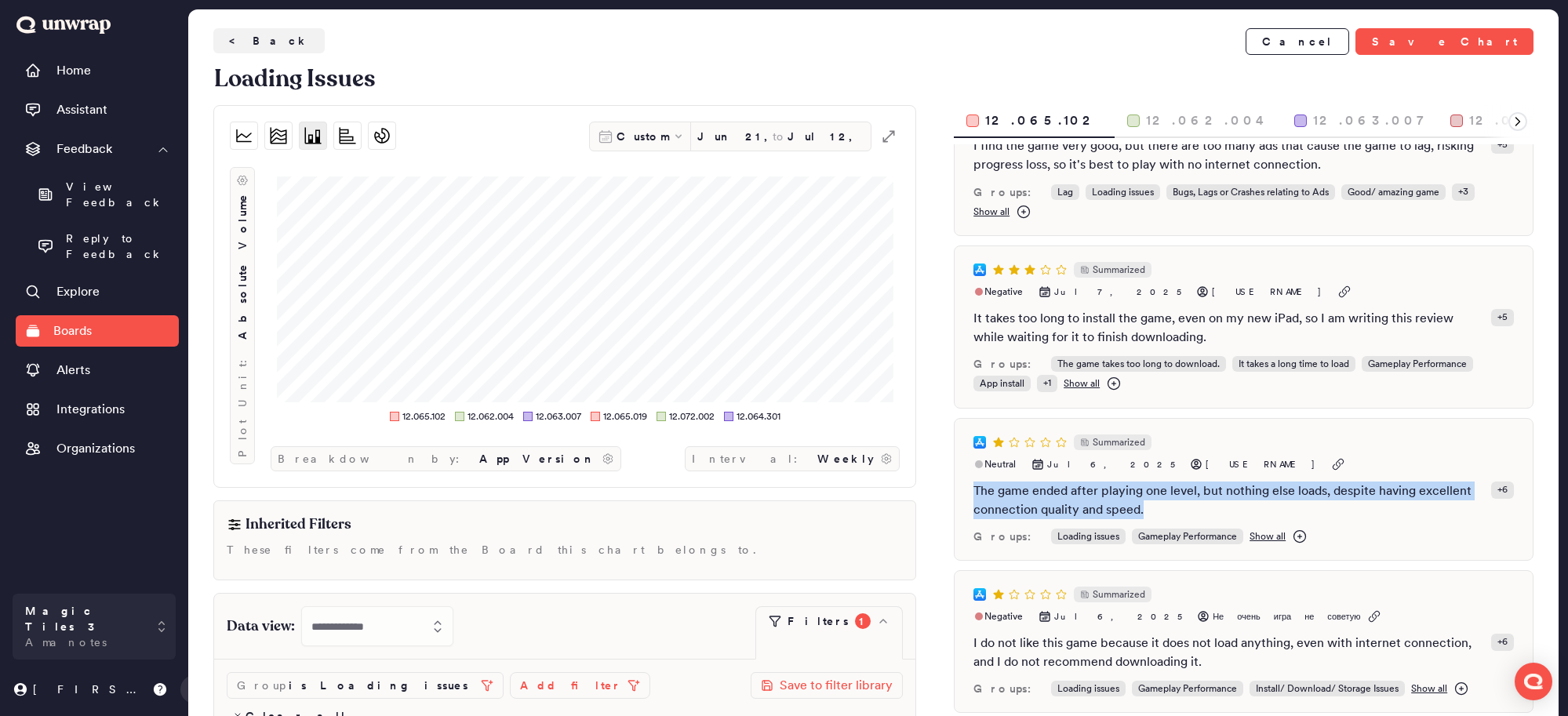 copy on "The game ended after playing one level, but nothing else loads, despite having excellent connection quality and speed." 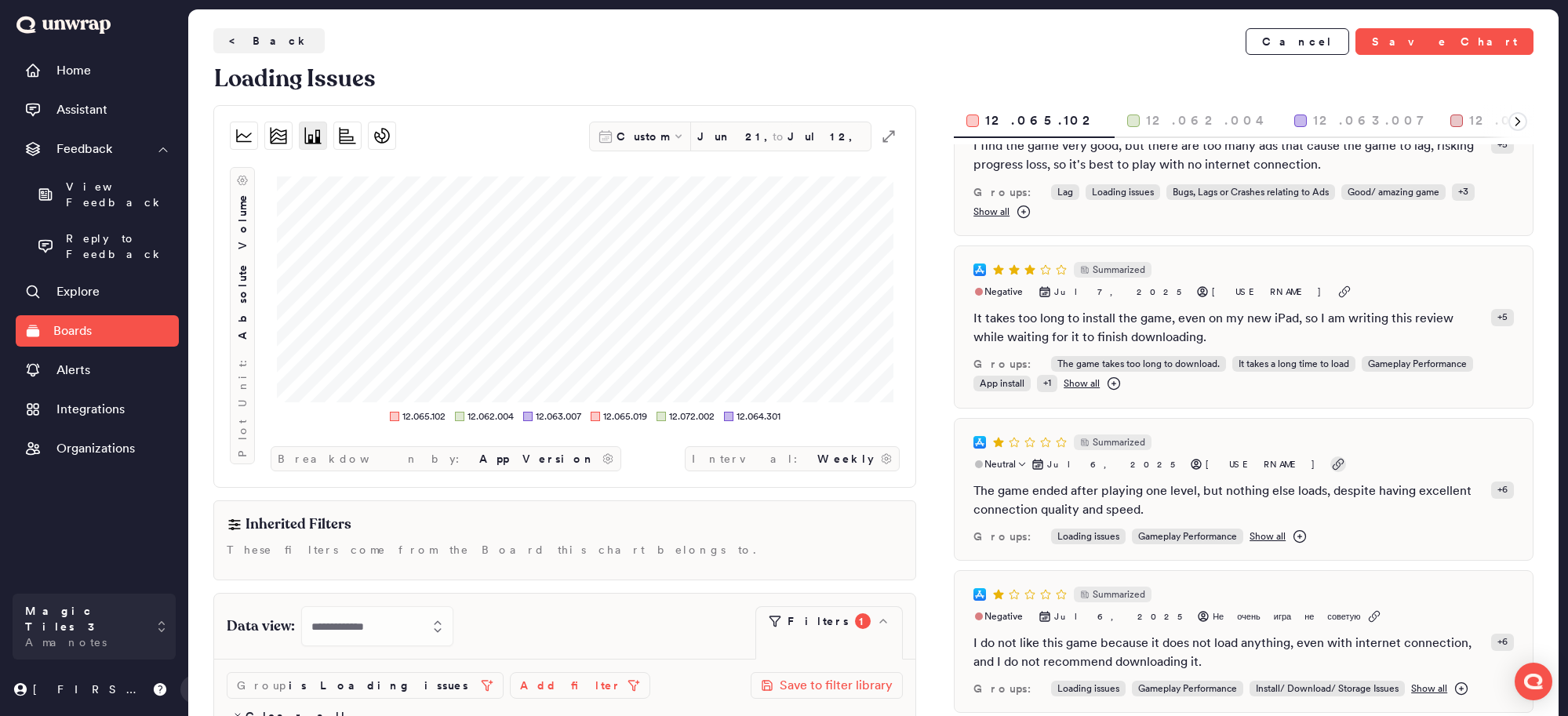 click 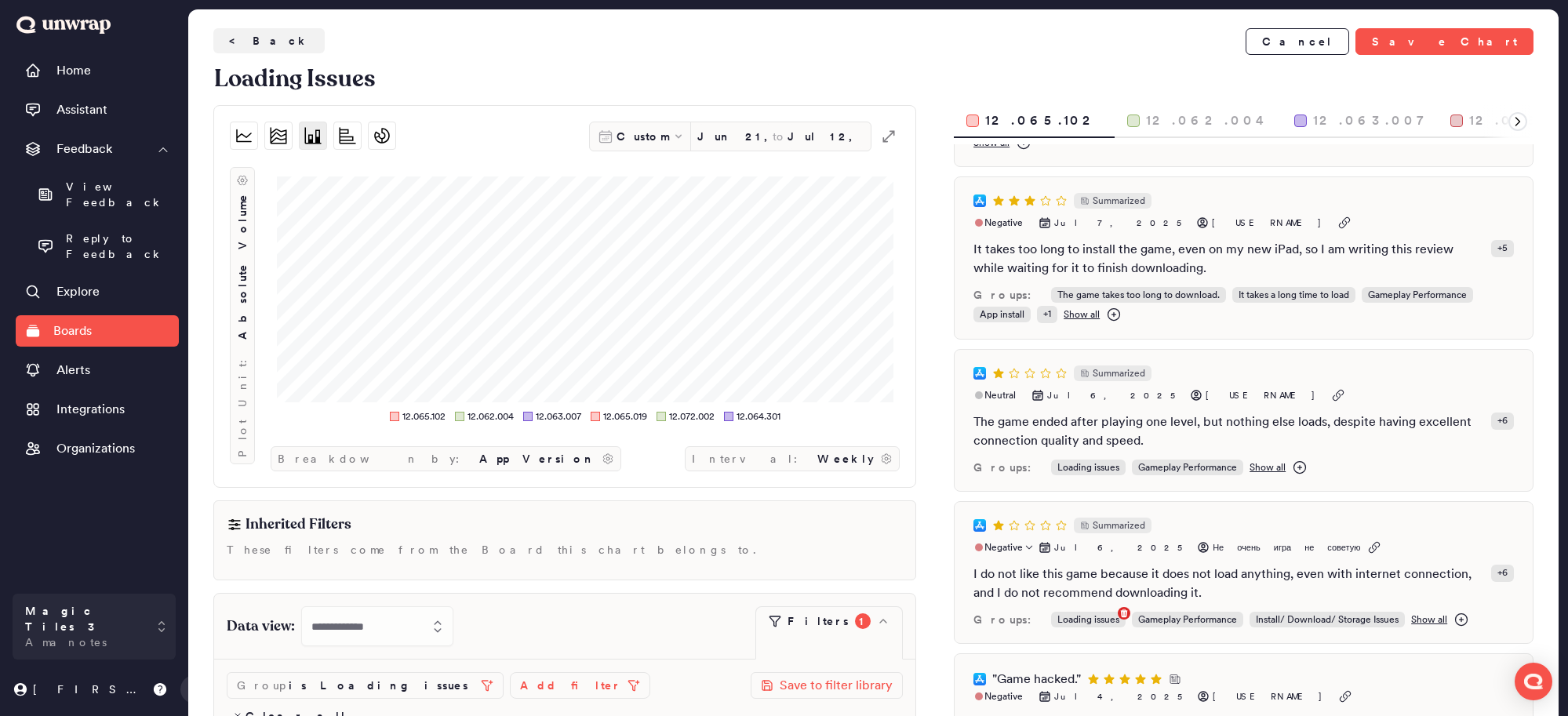 scroll, scrollTop: 419, scrollLeft: 0, axis: vertical 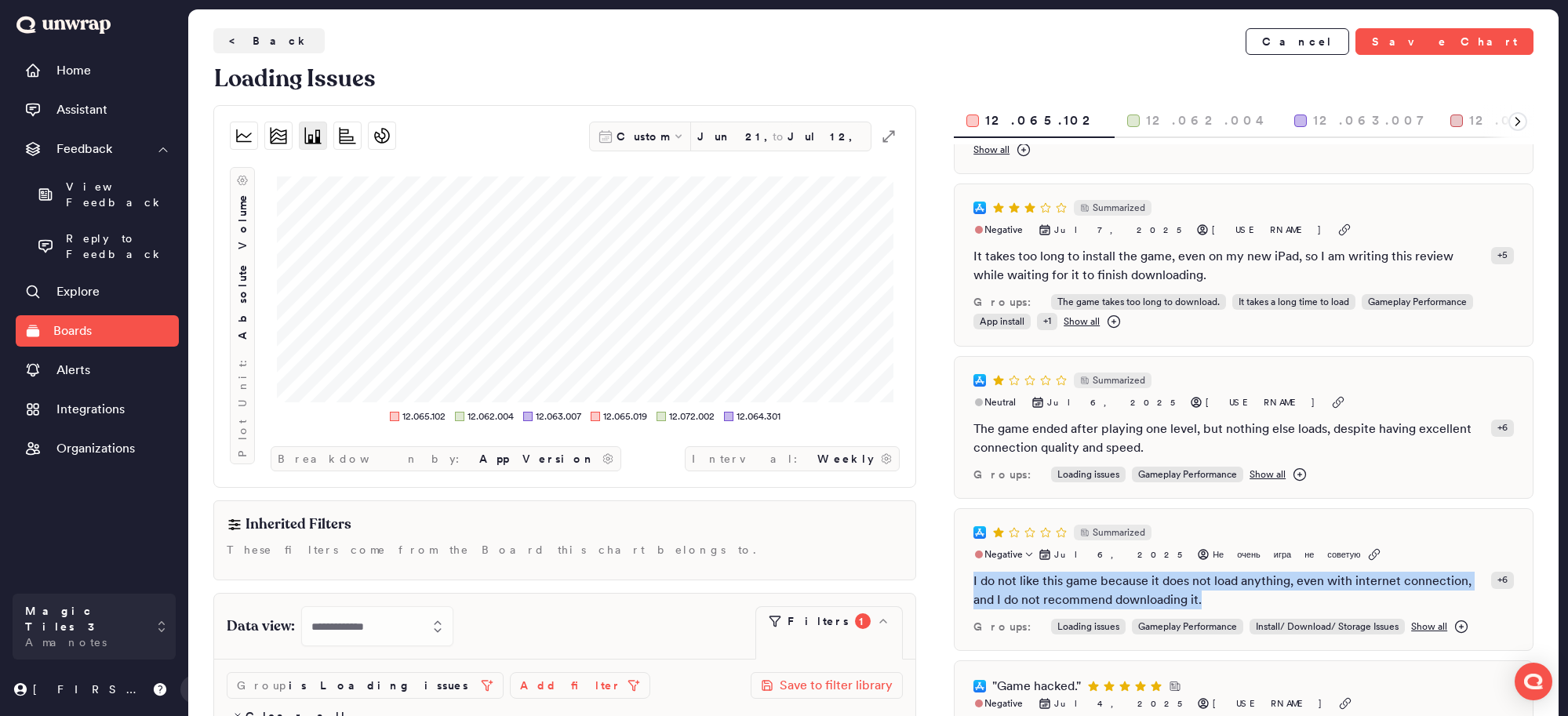 drag, startPoint x: 973, startPoint y: 451, endPoint x: 1210, endPoint y: 473, distance: 238.01891 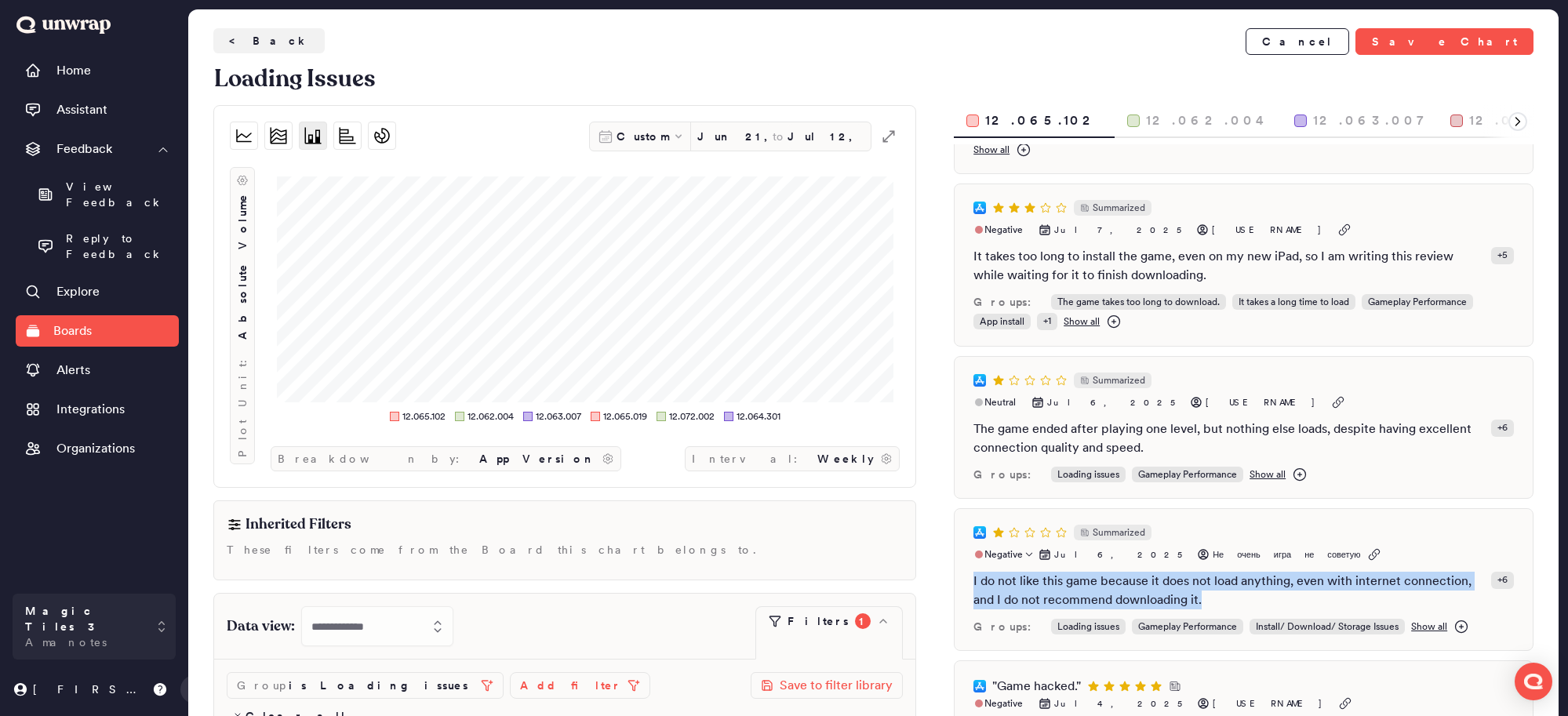 copy on "I do not like this game because it does not load anything, even with internet connection, and I do not recommend downloading it." 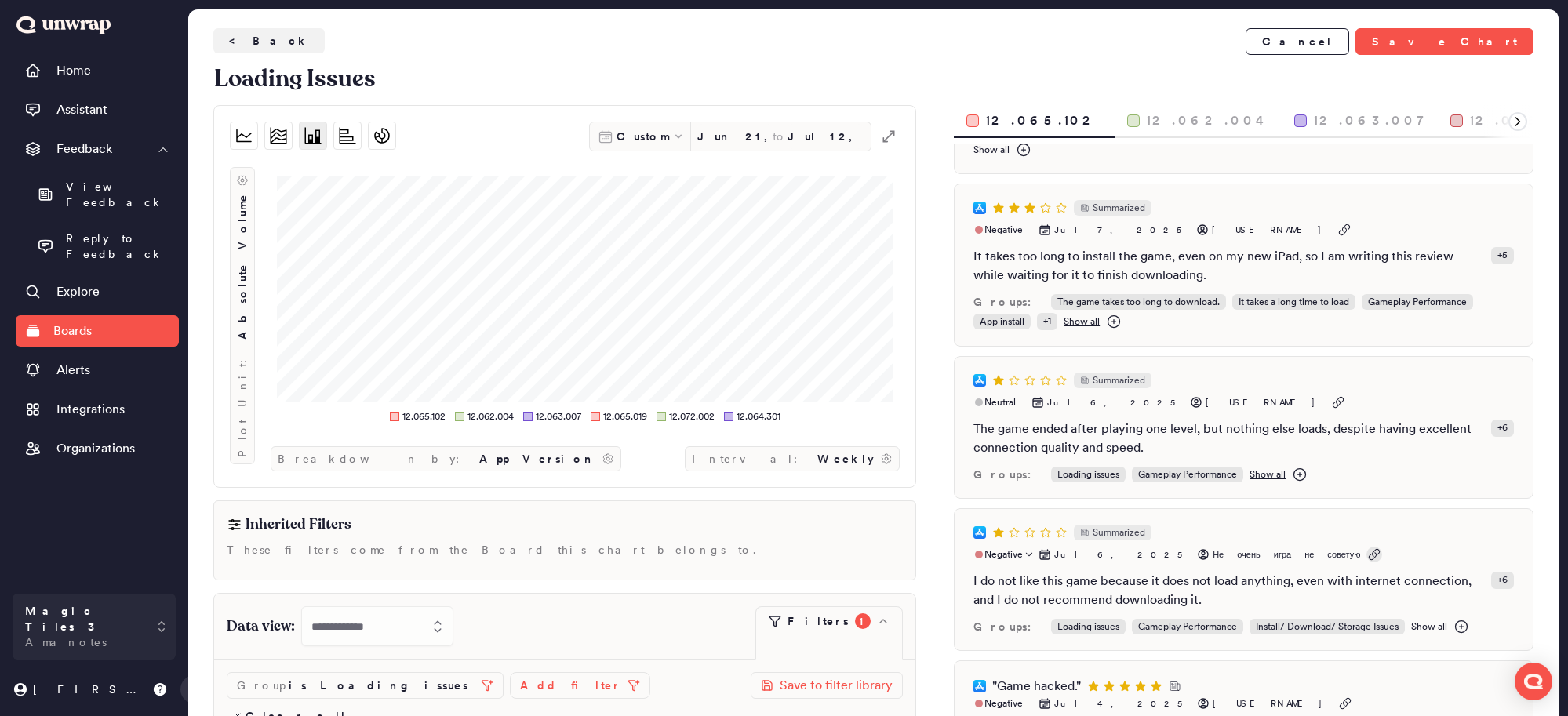 click 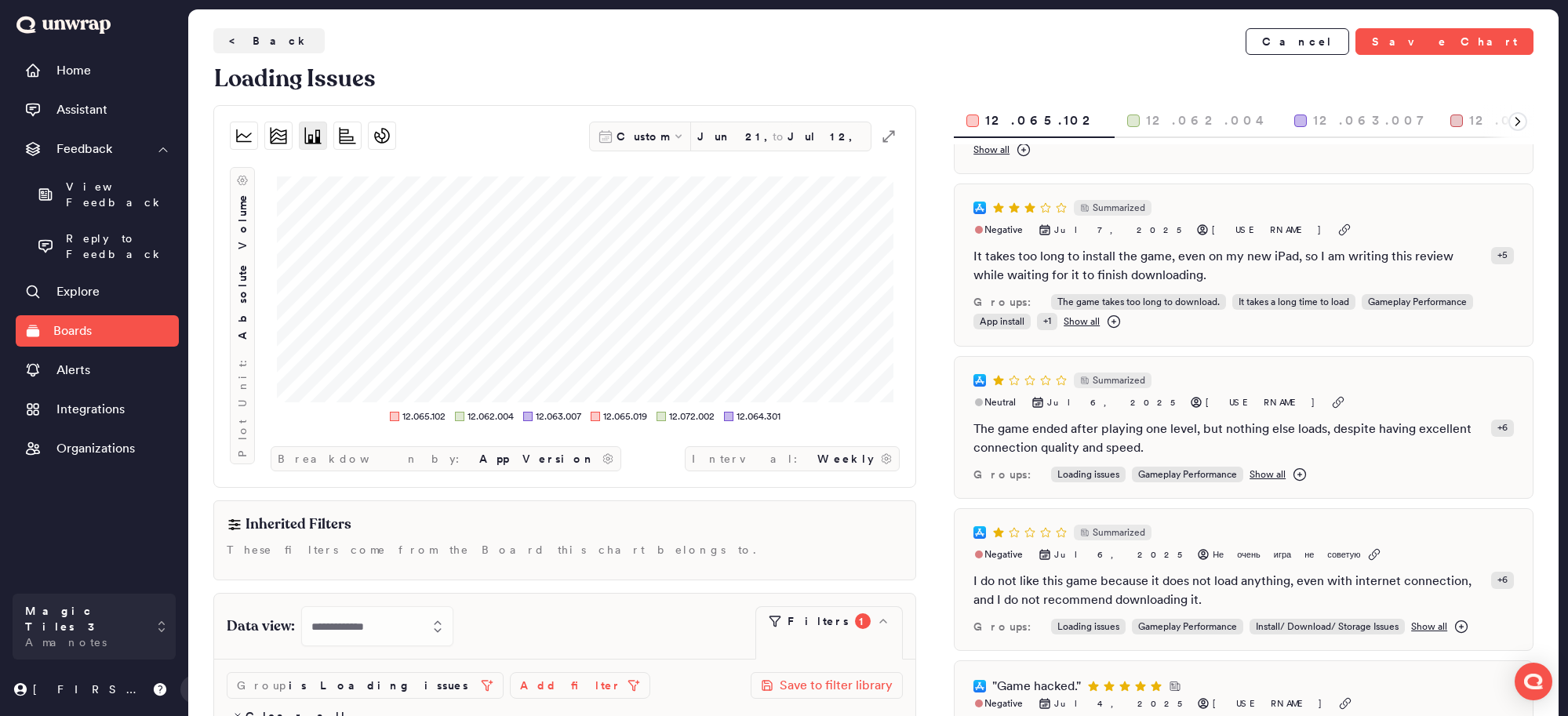 click on "12.062.004" at bounding box center (1207, 121) 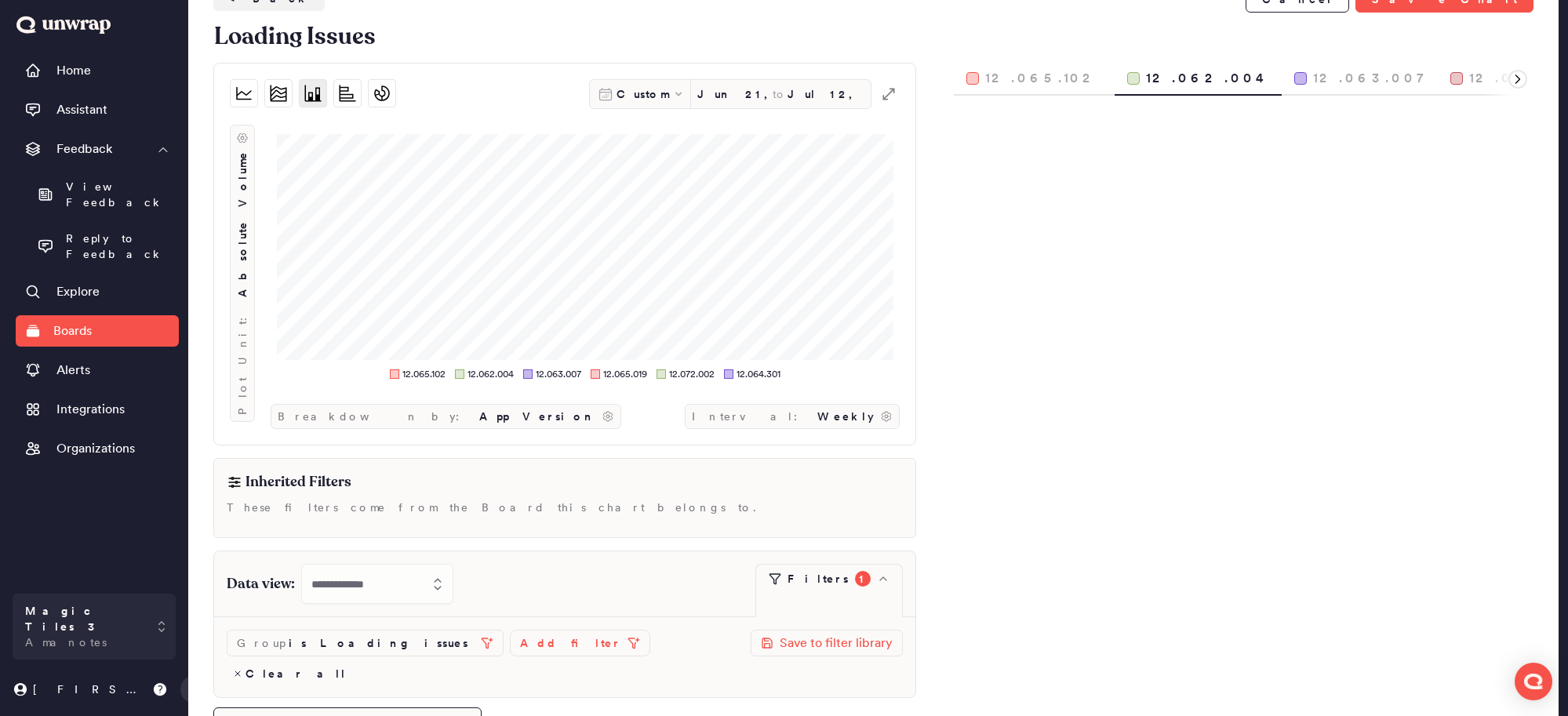scroll, scrollTop: 0, scrollLeft: 0, axis: both 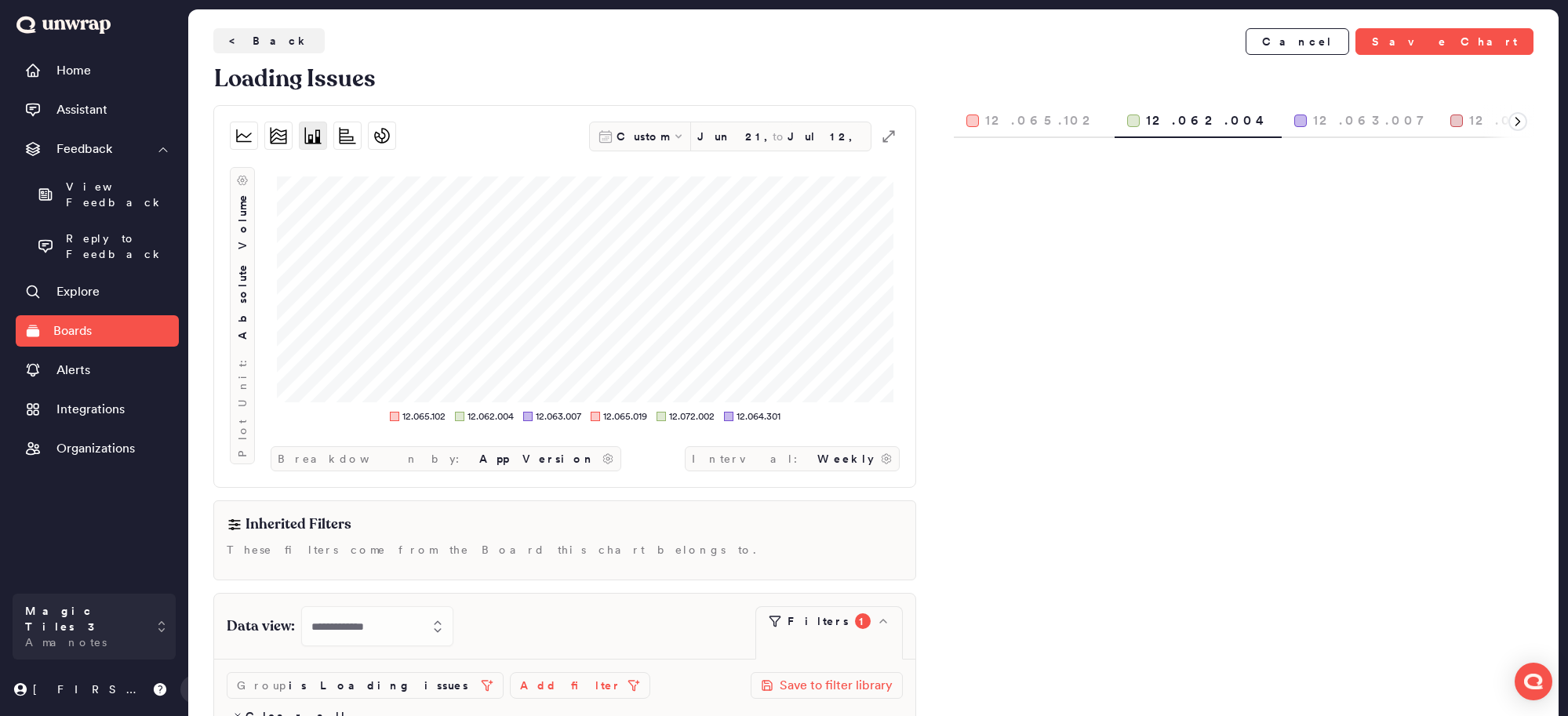 click on "12.062.004" at bounding box center (1207, 121) 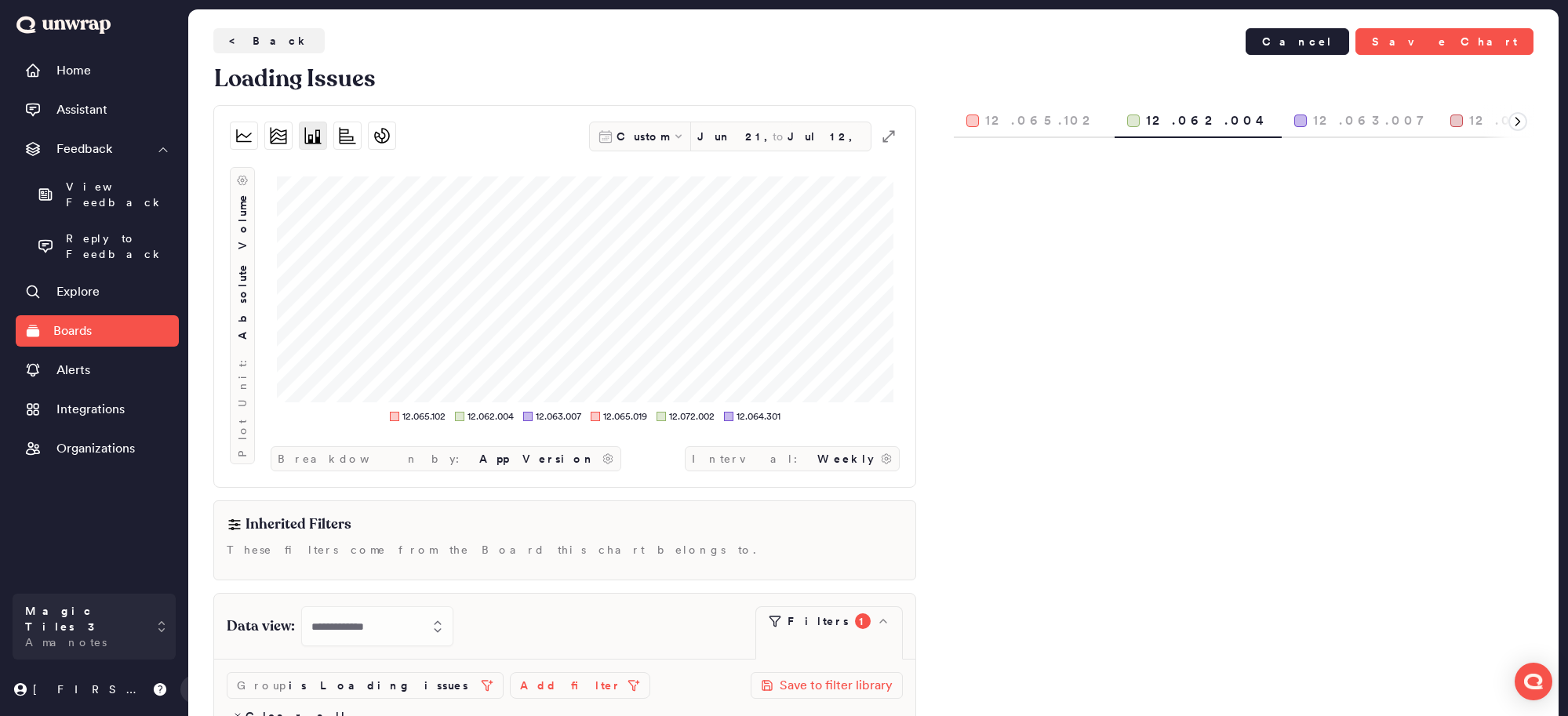 click on "Cancel" at bounding box center (1297, 42) 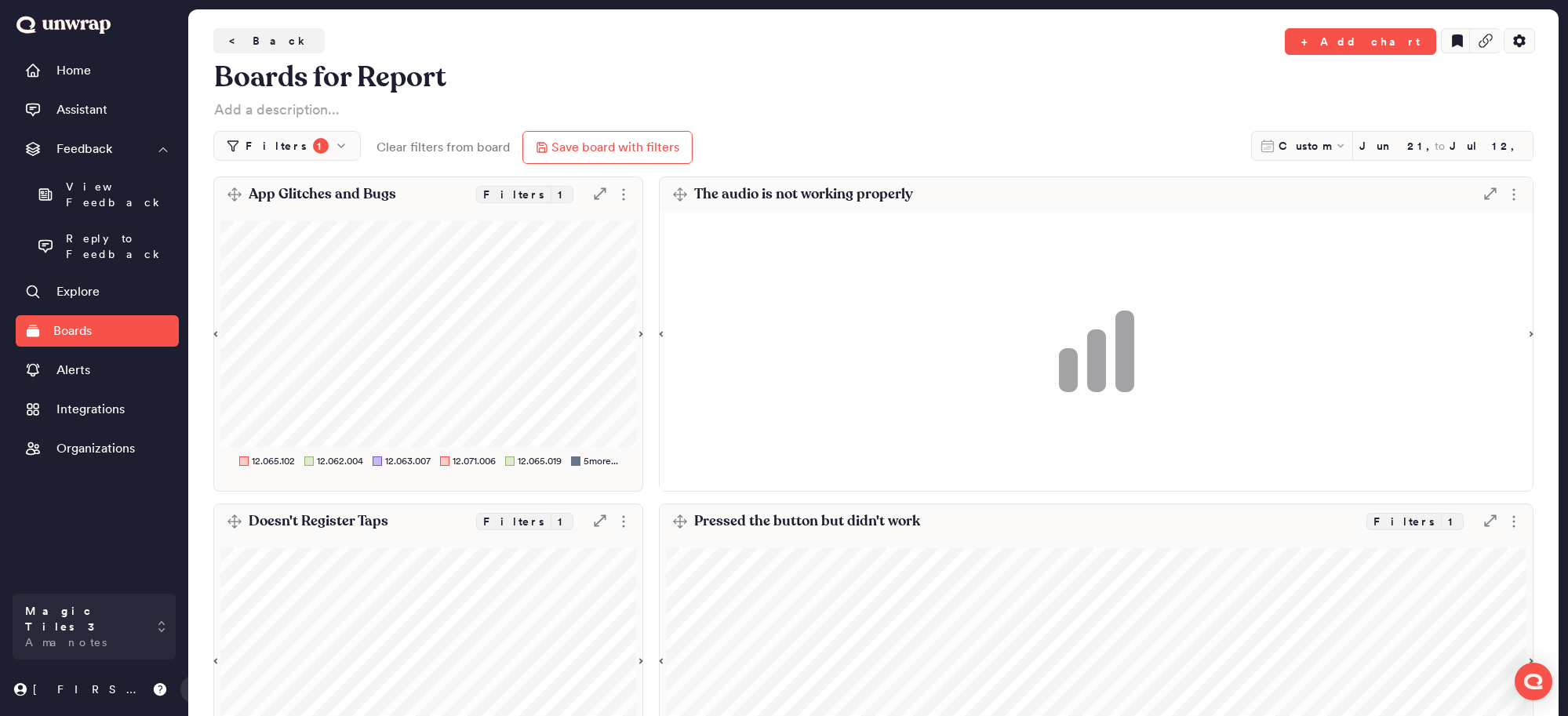 click 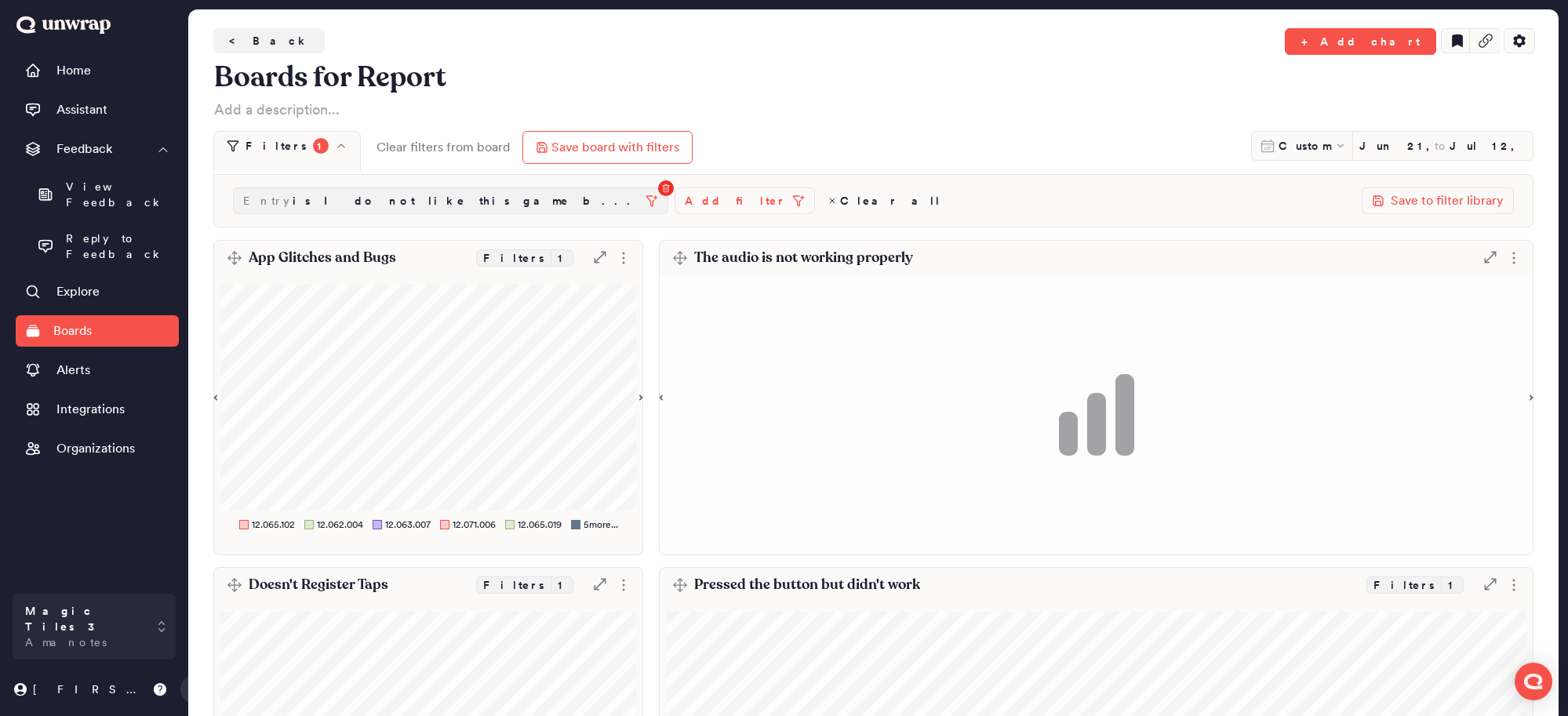 click 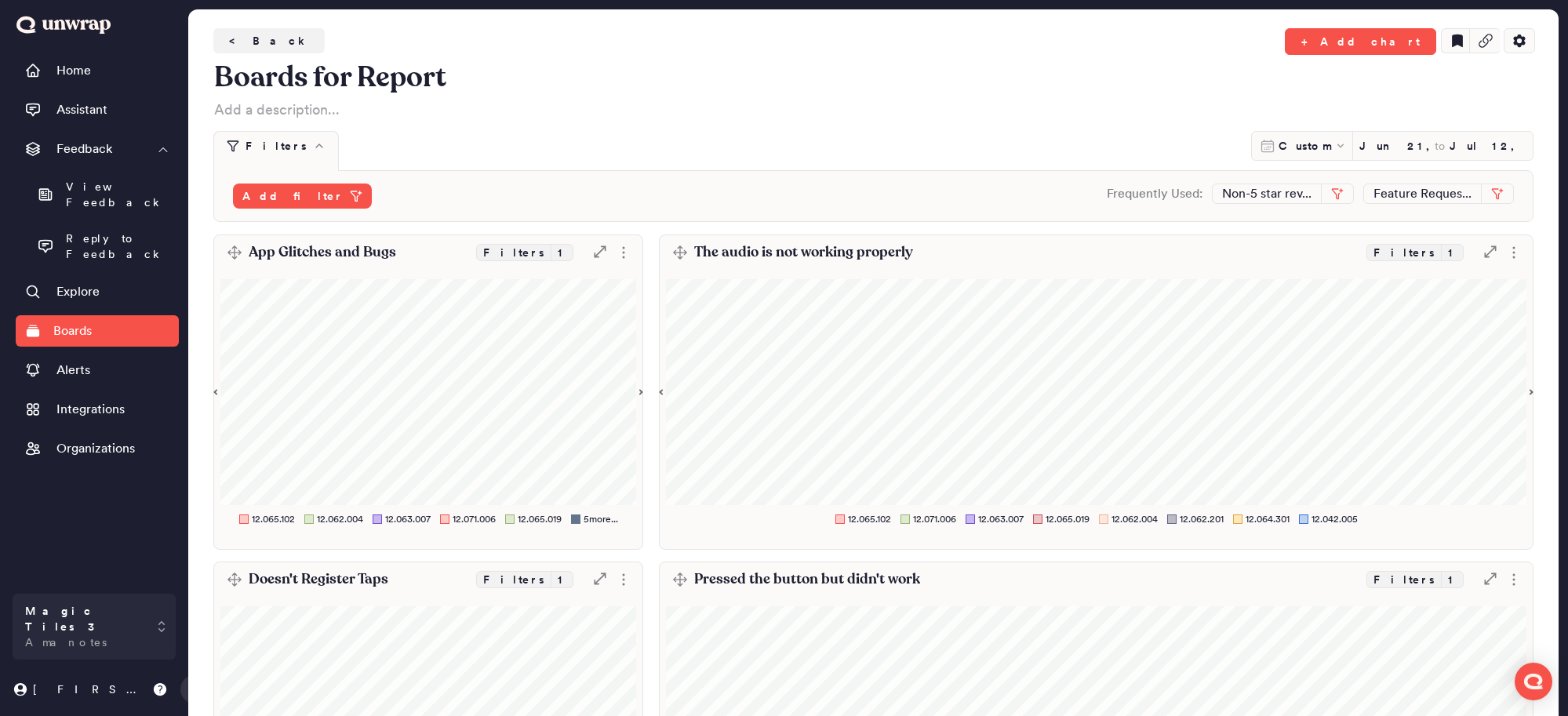 click on "Back + Add chart Boards for Report Filters Custom [MONTH] [DAY], [YEAR] to [MONTH] [DAY], [YEAR] Add filter Frequently Used: Non-5 star rev... Feature Reques..." at bounding box center [873, 129] 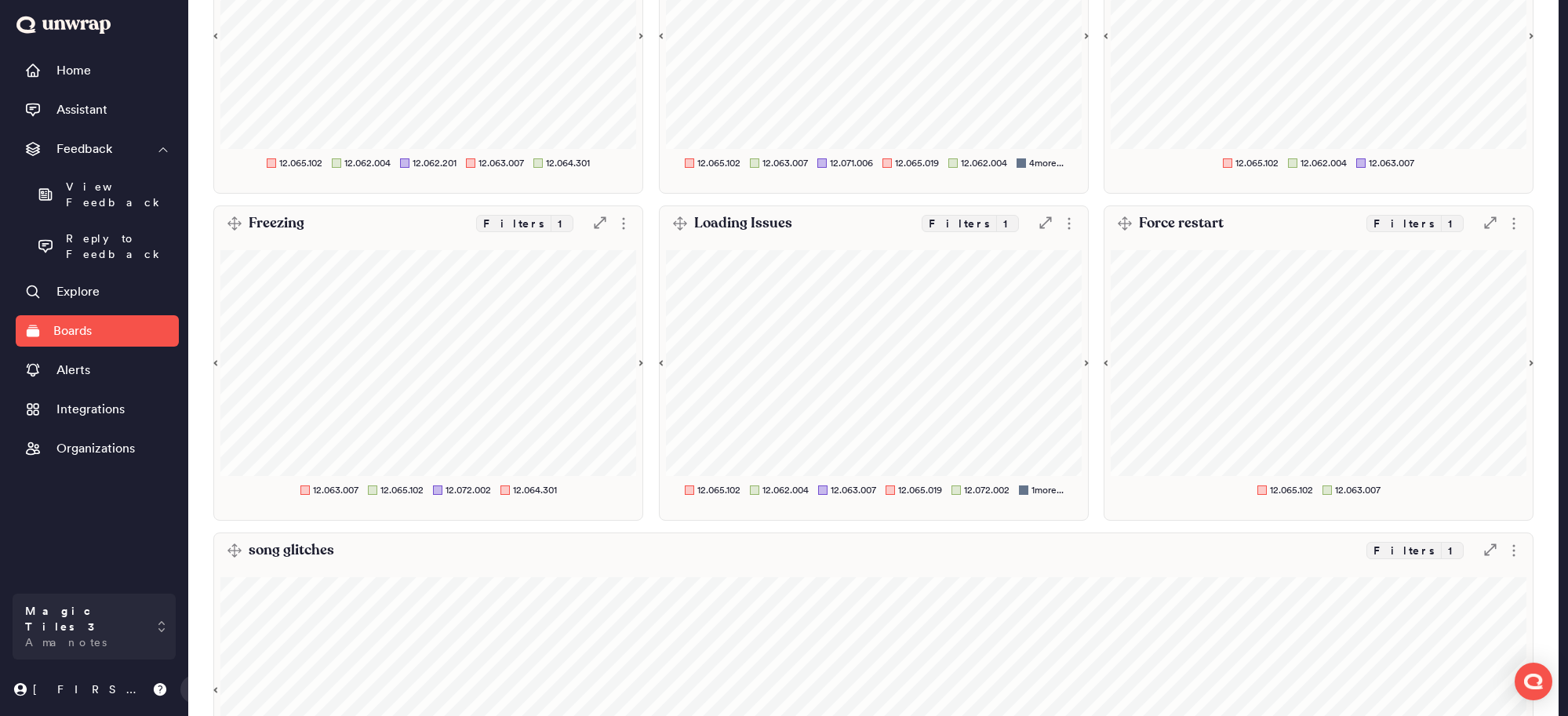 scroll, scrollTop: 931, scrollLeft: 0, axis: vertical 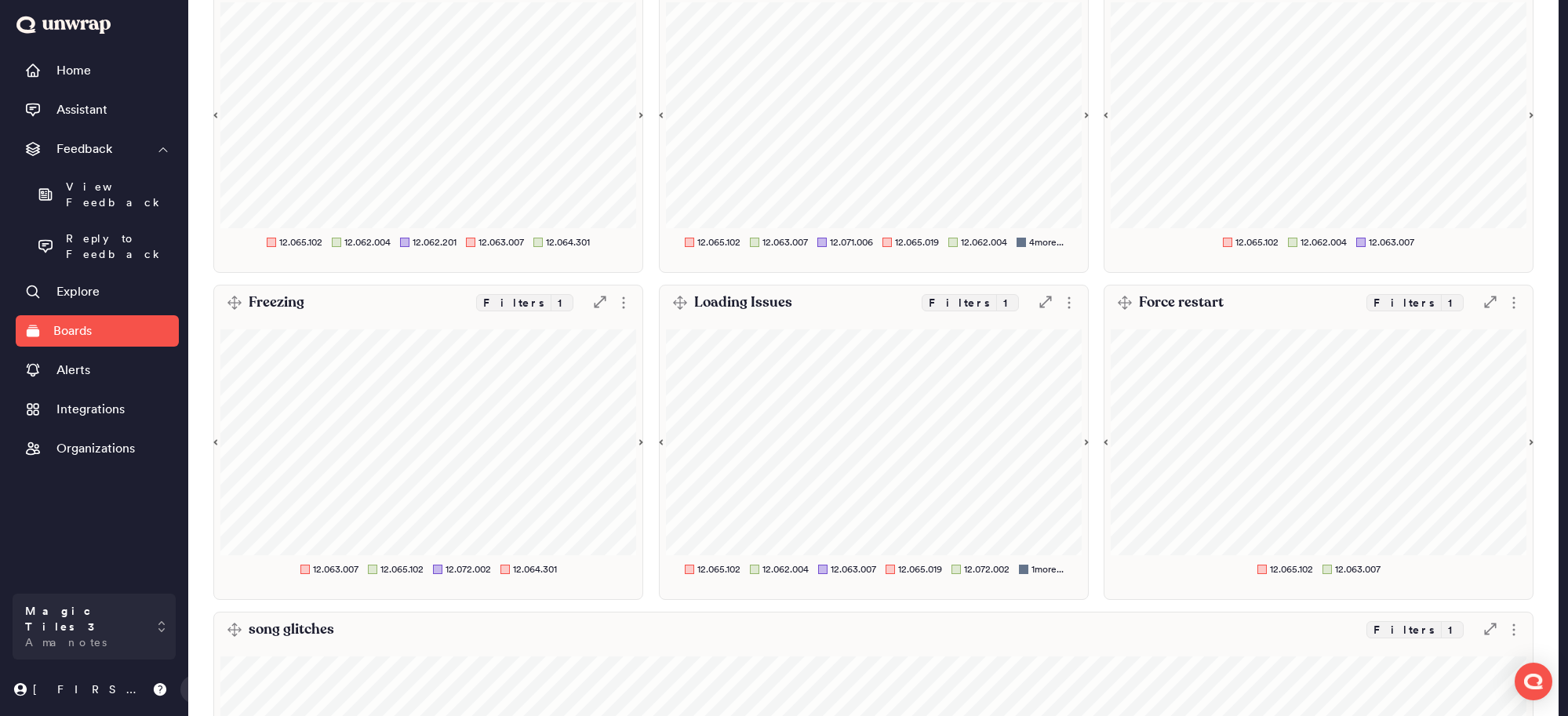 click on "Loading Issues Filters 1
.st0 {
fill: #7e7d82;
}" at bounding box center [874, 303] 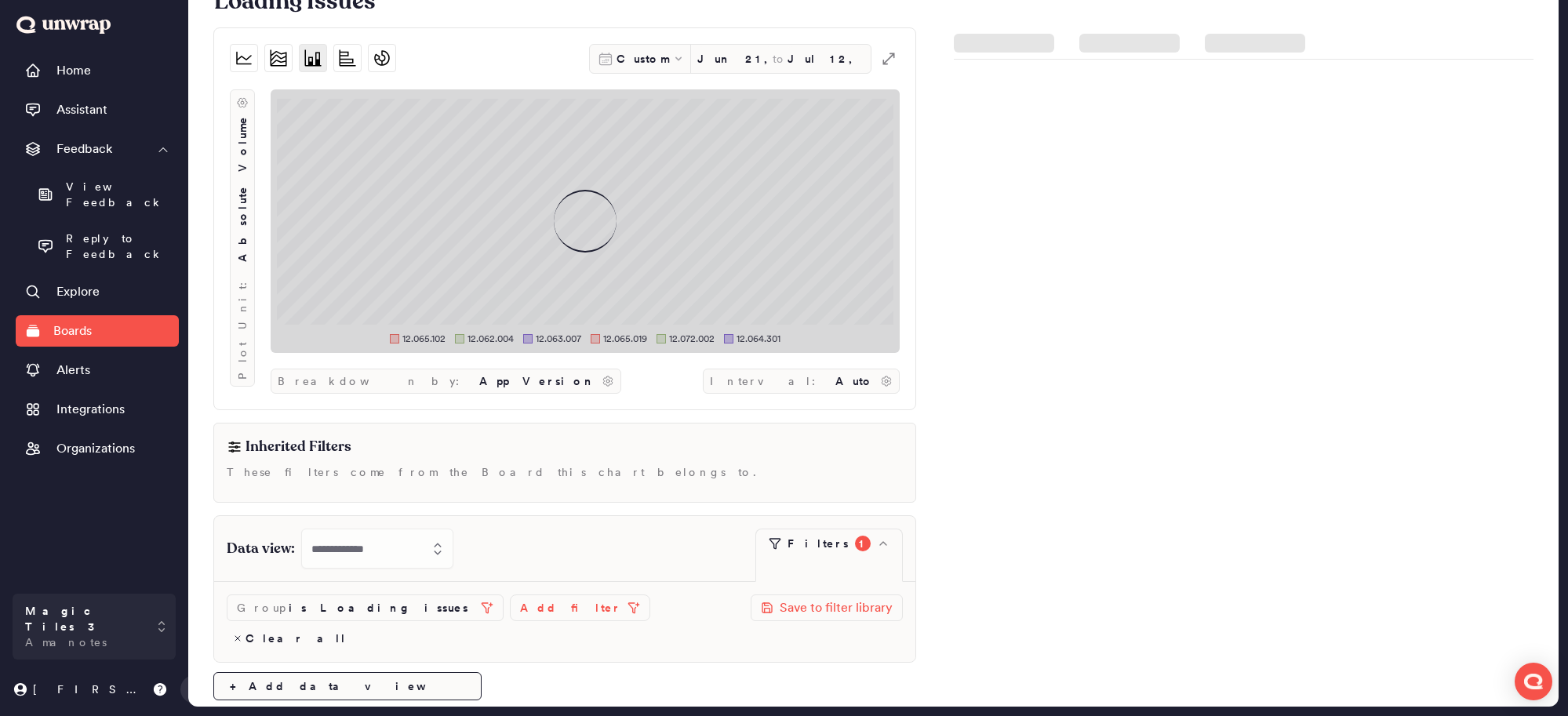 scroll, scrollTop: 0, scrollLeft: 0, axis: both 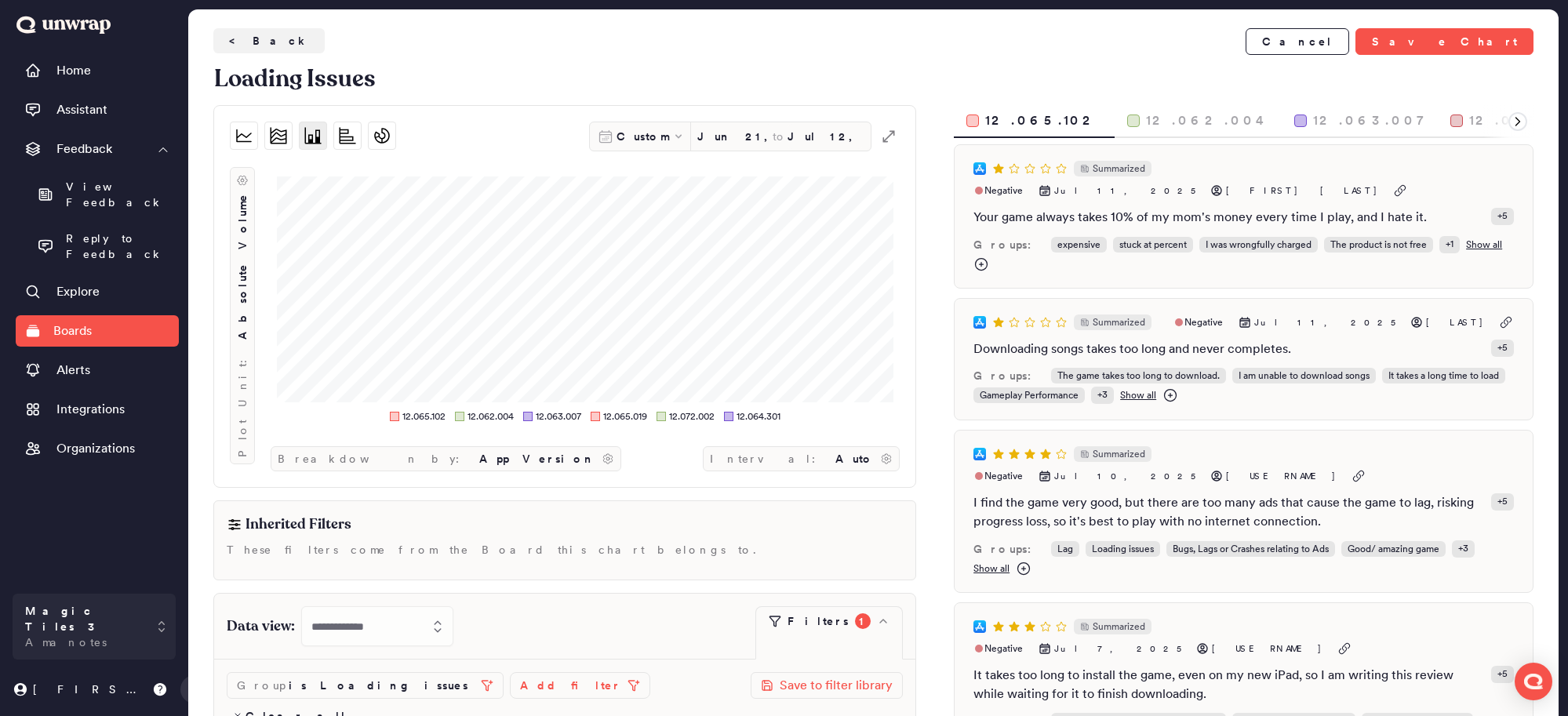 click on "12.062.004" at bounding box center (1207, 121) 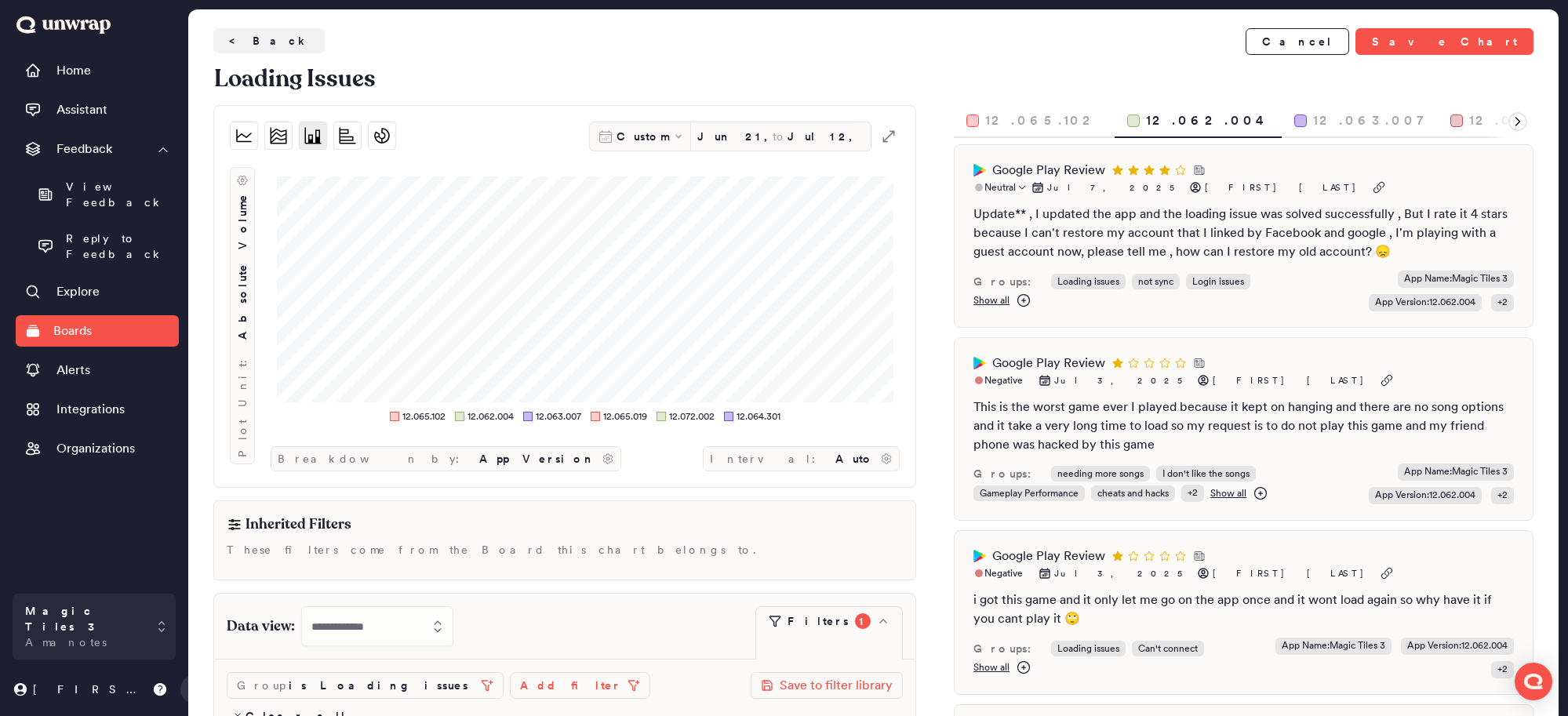 click on "Update** , I updated the app and the loading issue was solved successfully , But I rate it 4 stars because I can't restore my account that I linked by Facebook and google , I'm playing with a guest account now, please tell me , how can I restore my old account? 😞" at bounding box center (1243, 233) 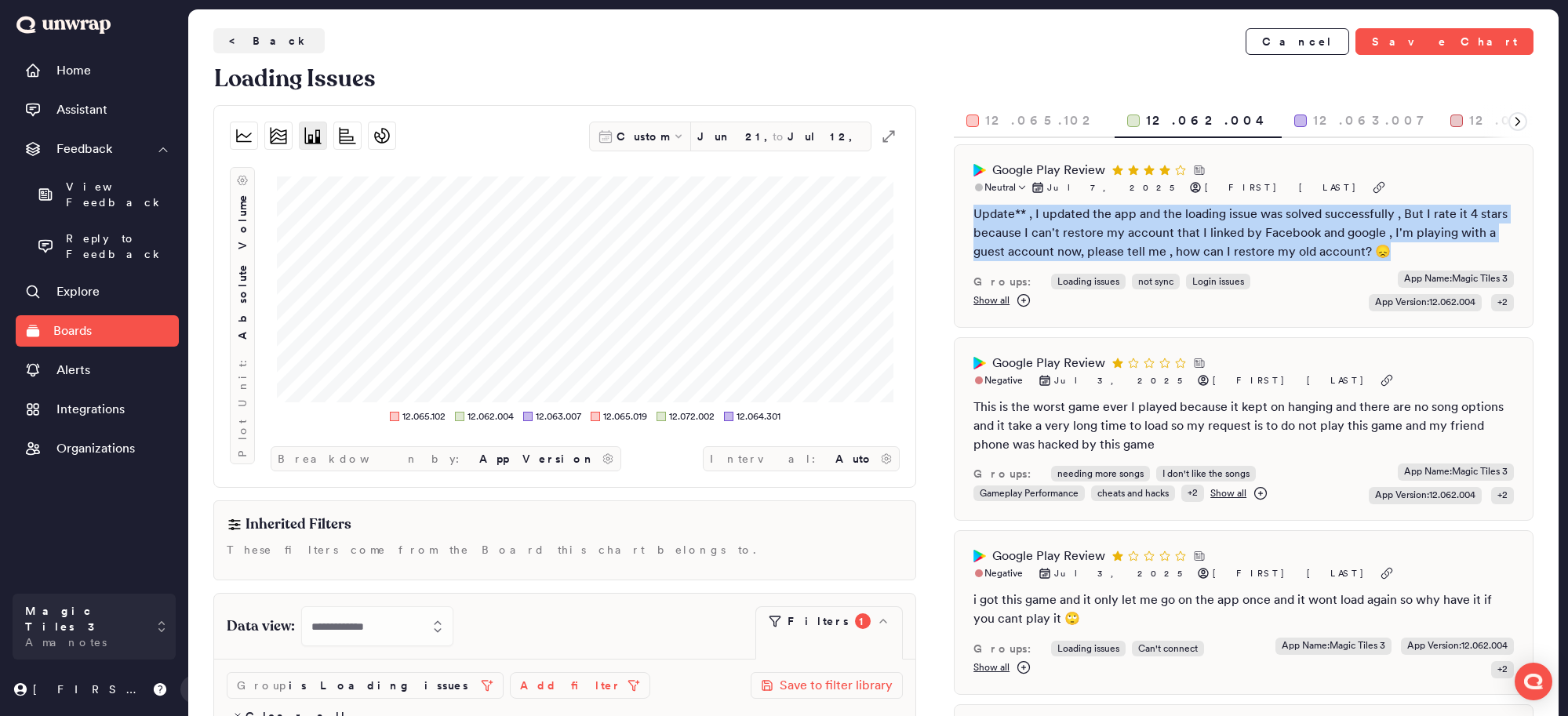 drag, startPoint x: 972, startPoint y: 197, endPoint x: 1420, endPoint y: 245, distance: 450.56409 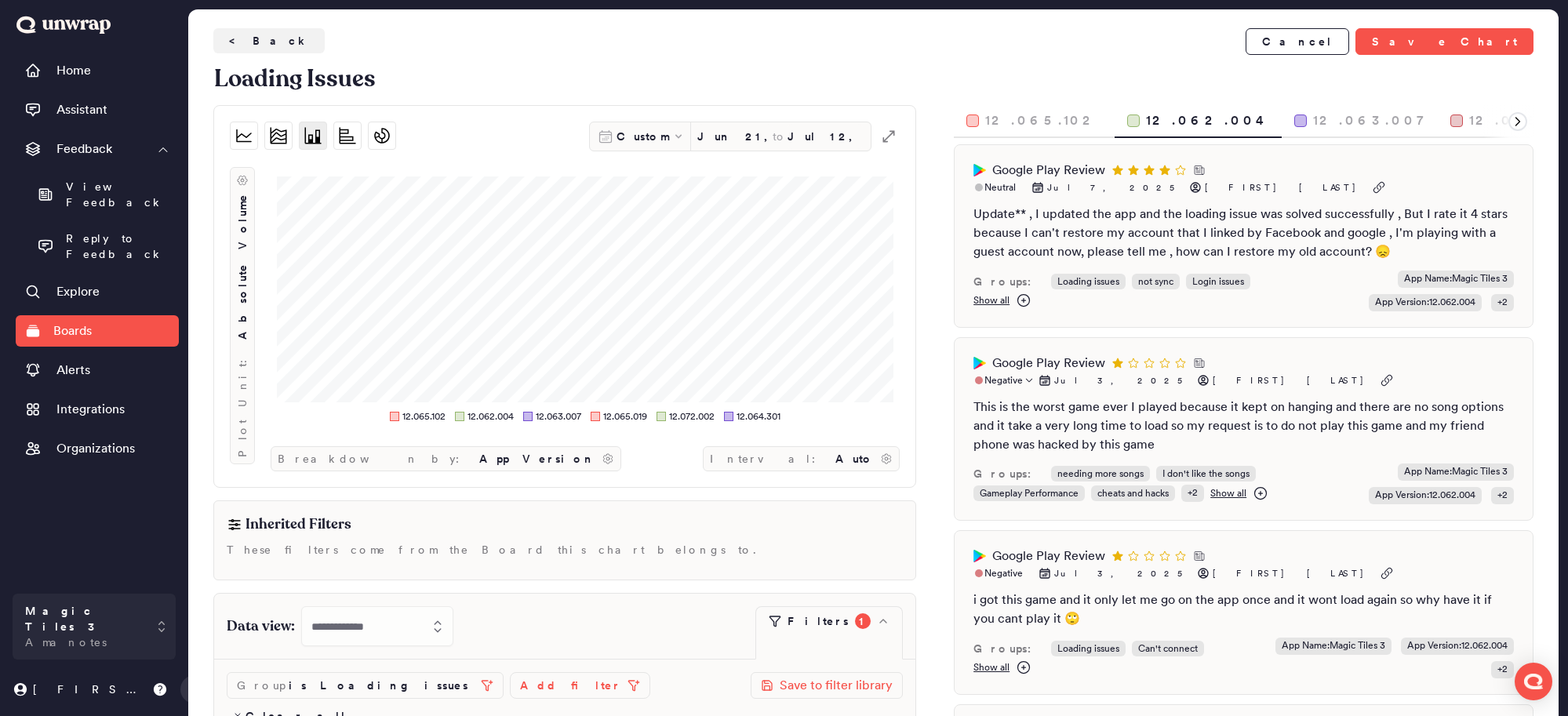 click on "This is the worst game ever I played because it kept on hanging and there are no song options and it take a very long time to load so my request is to do not play this game and my friend phone was hacked by this game" at bounding box center (1243, 426) 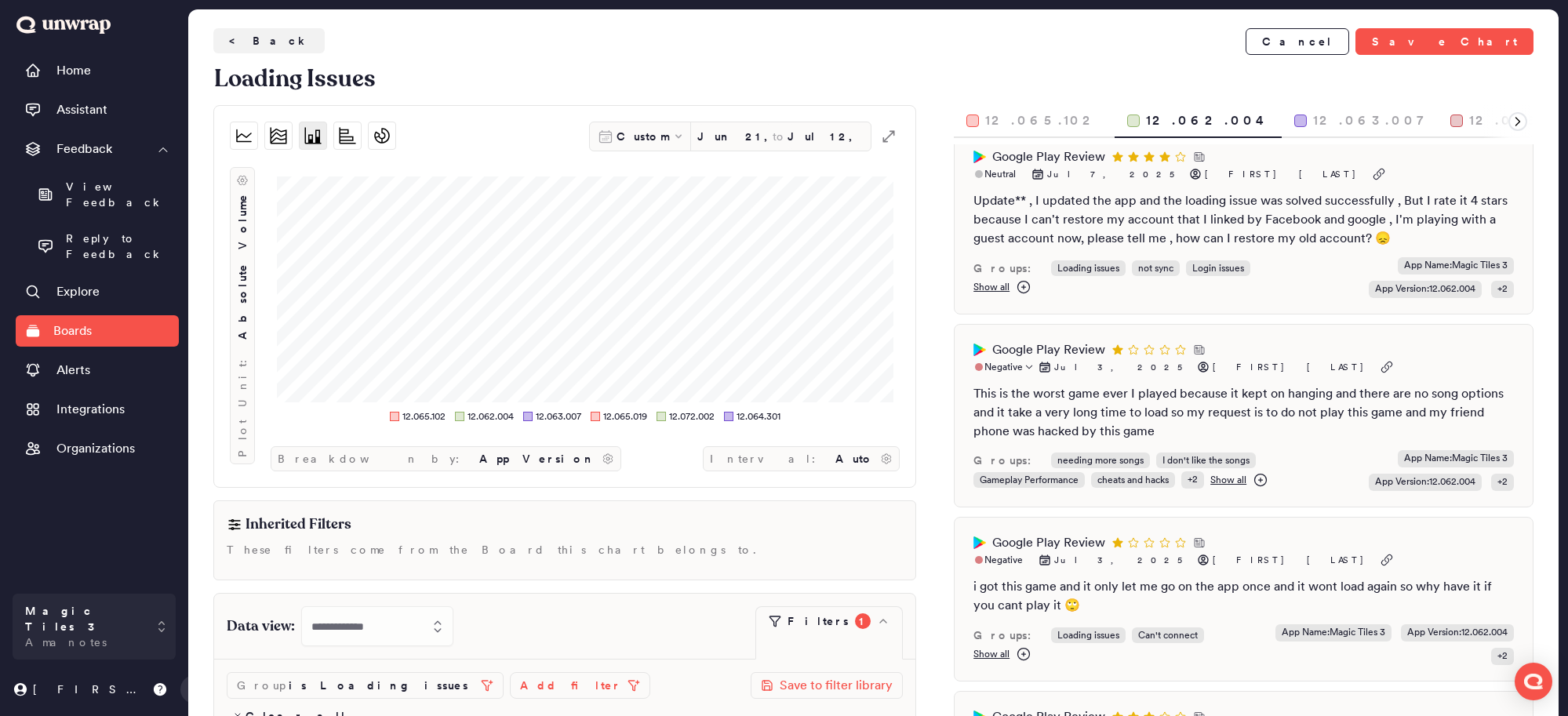 scroll, scrollTop: 14, scrollLeft: 0, axis: vertical 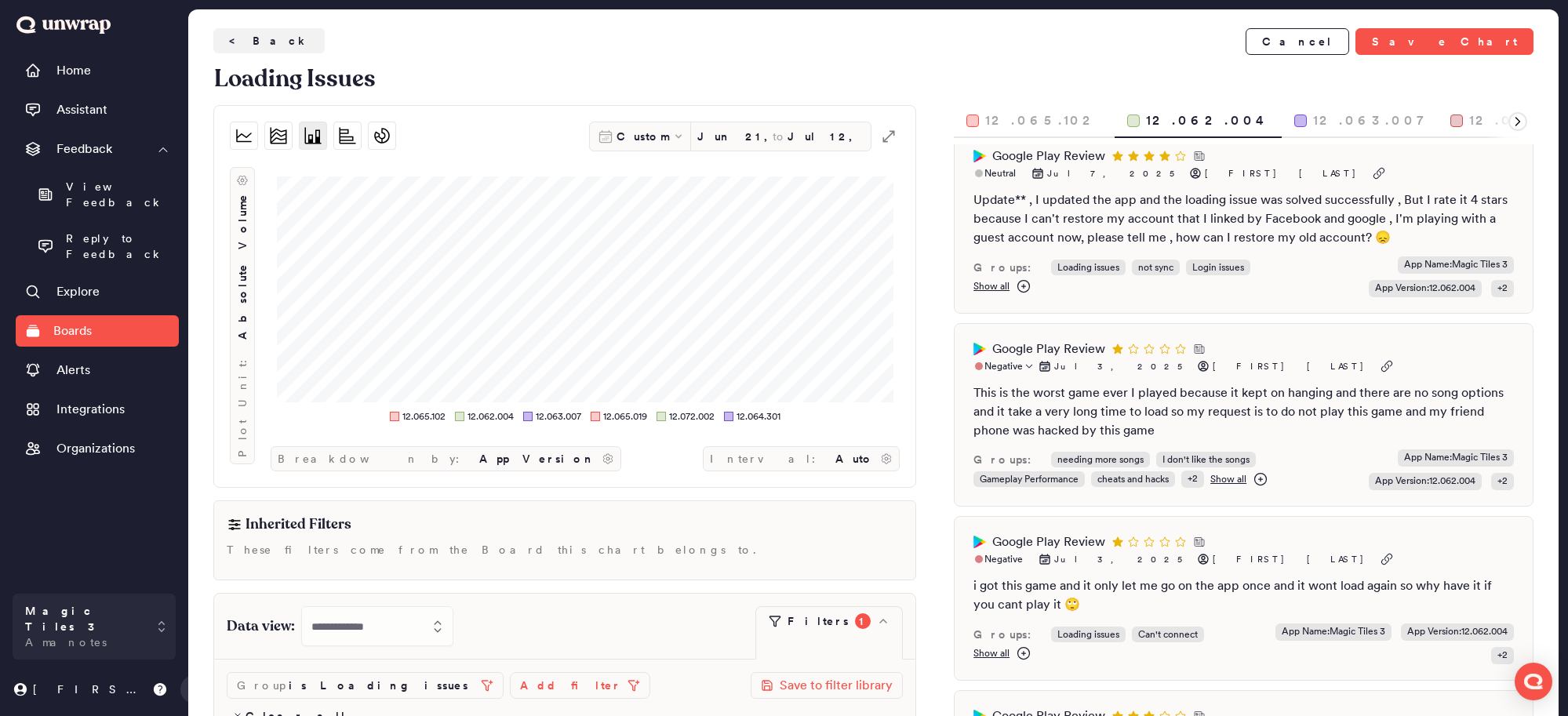 click on "This is the worst game ever I played because it kept on hanging and there are no song options and it take a very long time to load so my request is to do not play this game and my friend phone was hacked by this game" at bounding box center [1243, 412] 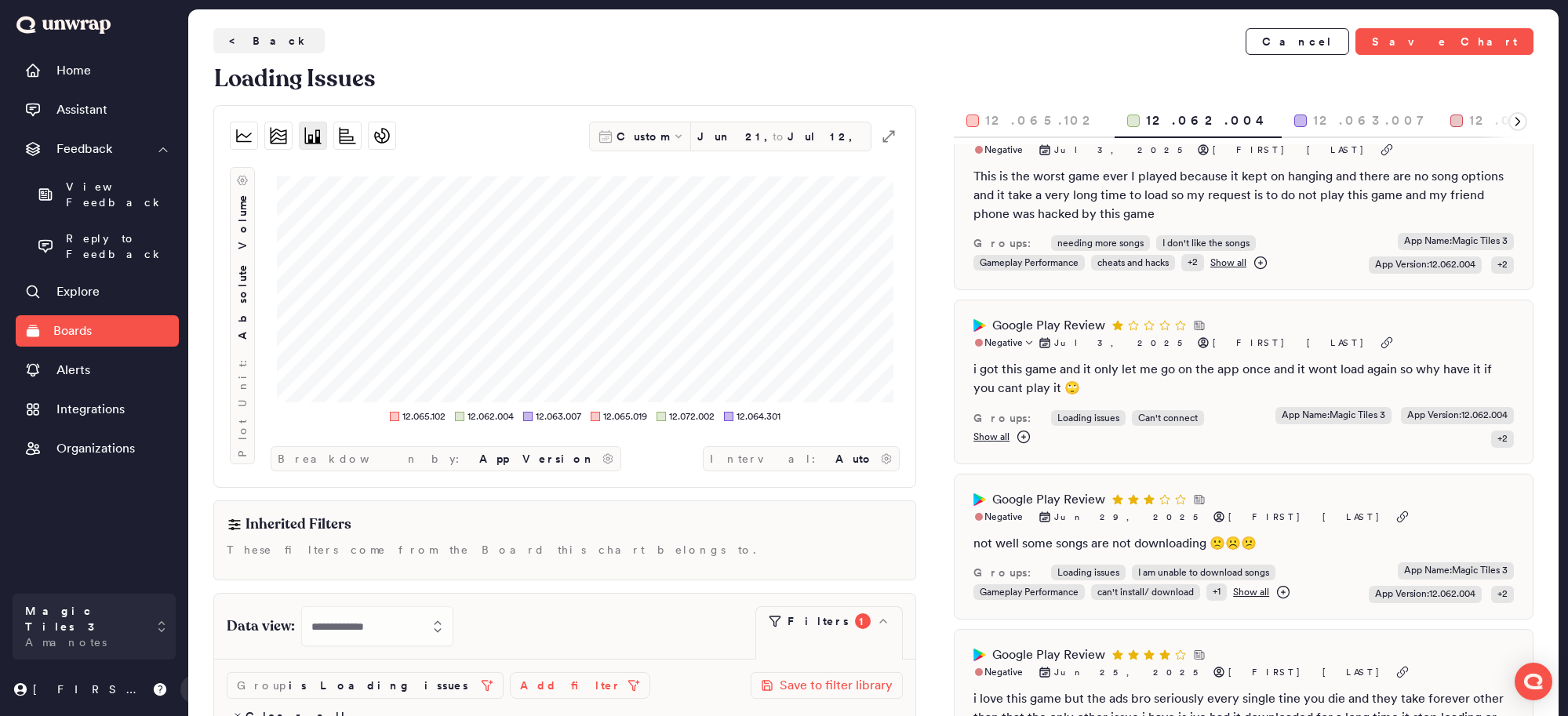 scroll, scrollTop: 231, scrollLeft: 0, axis: vertical 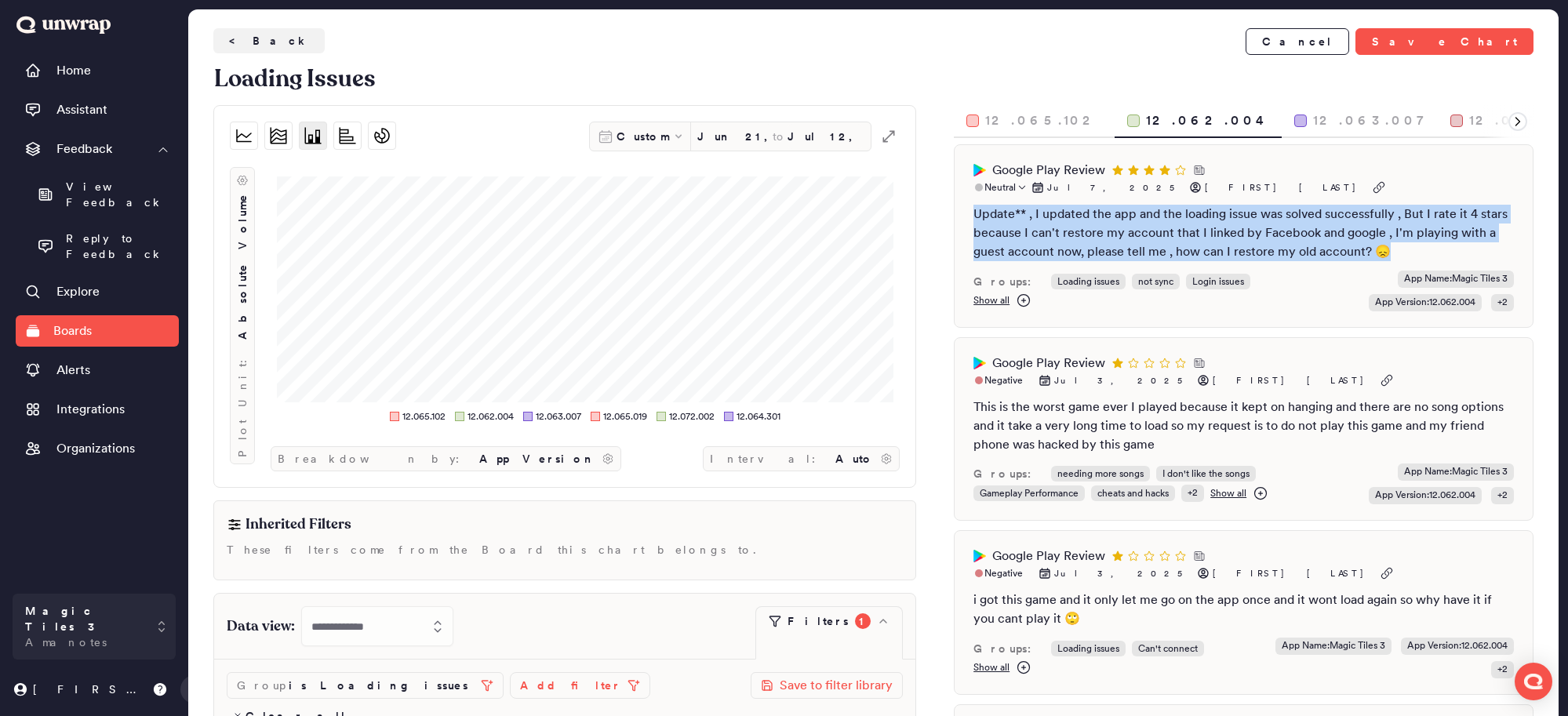drag, startPoint x: 970, startPoint y: 191, endPoint x: 1422, endPoint y: 234, distance: 454.0407 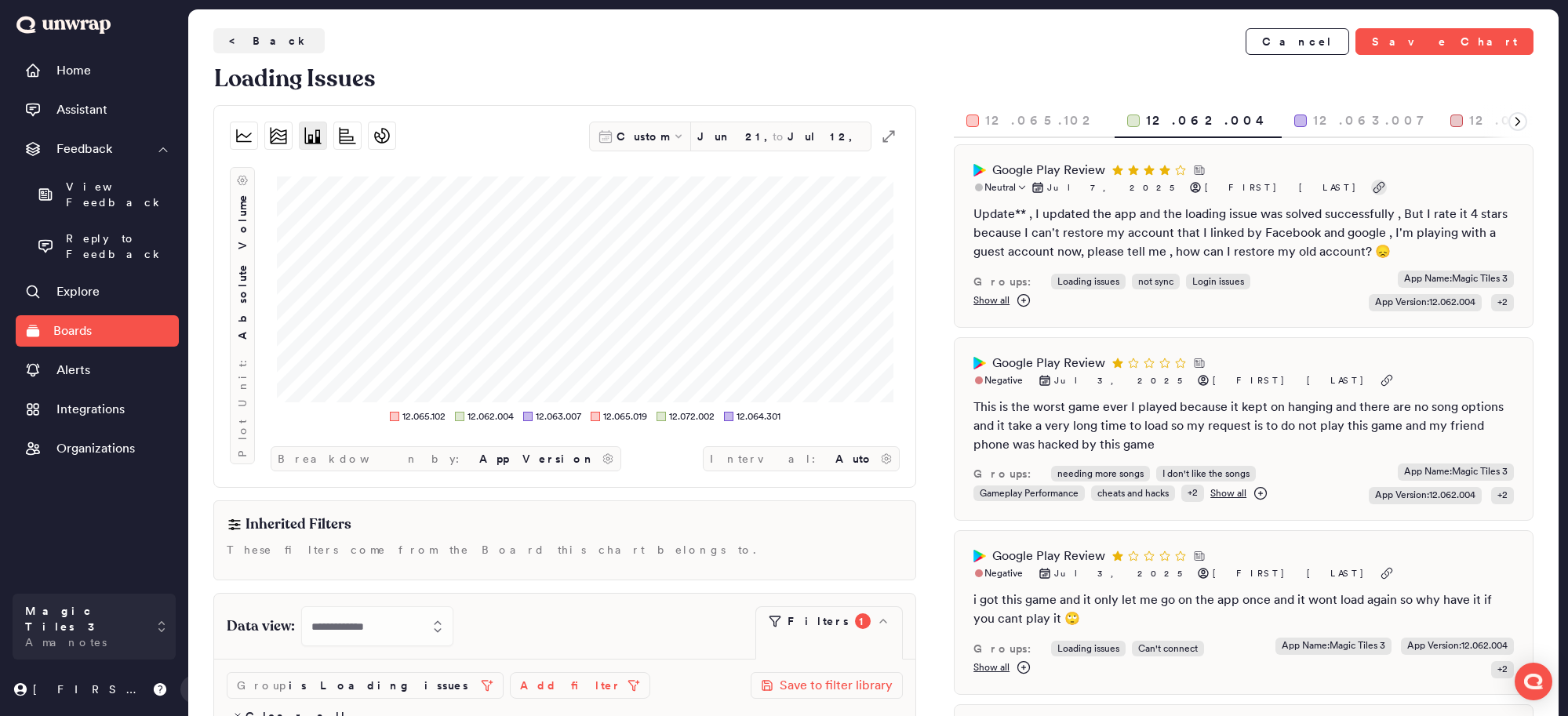 click 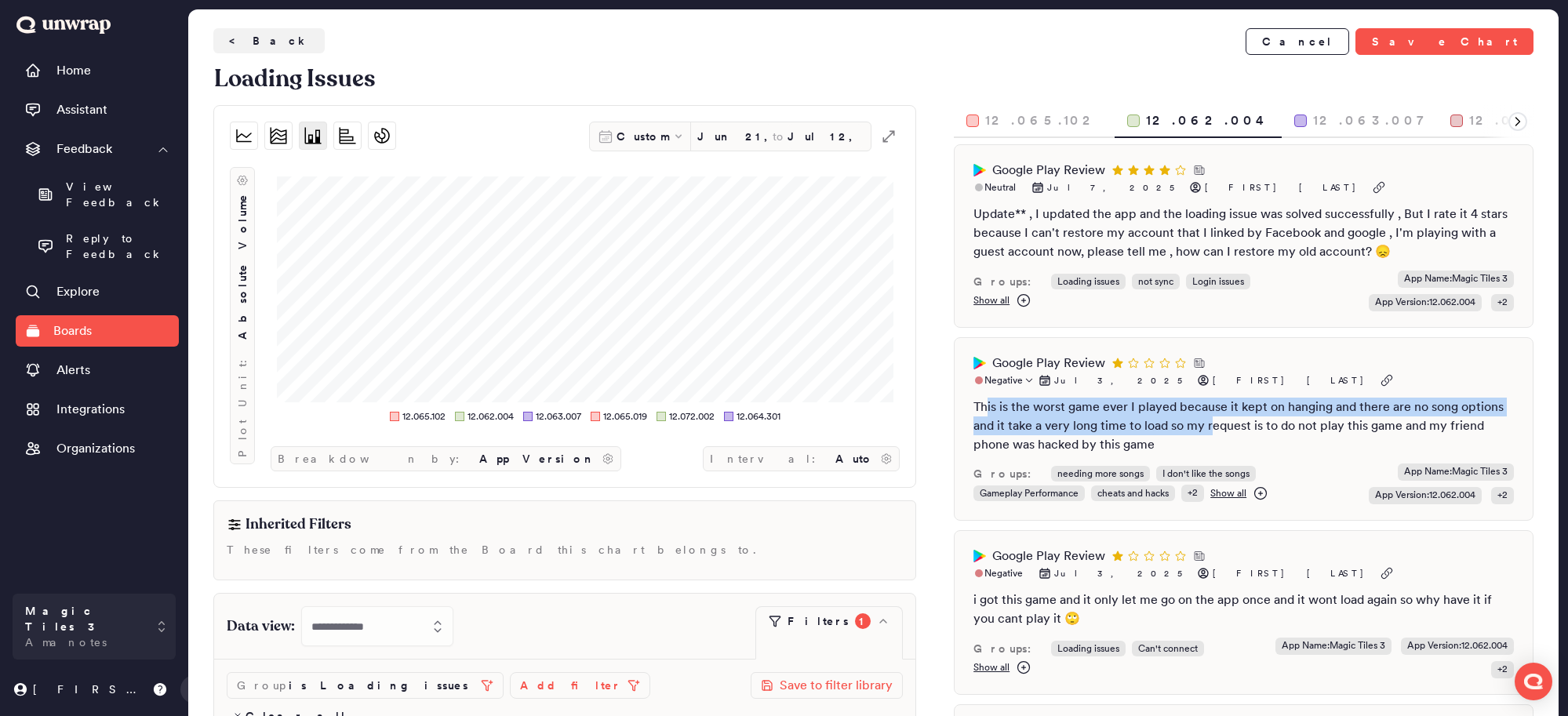 drag, startPoint x: 986, startPoint y: 369, endPoint x: 1210, endPoint y: 388, distance: 224.8044 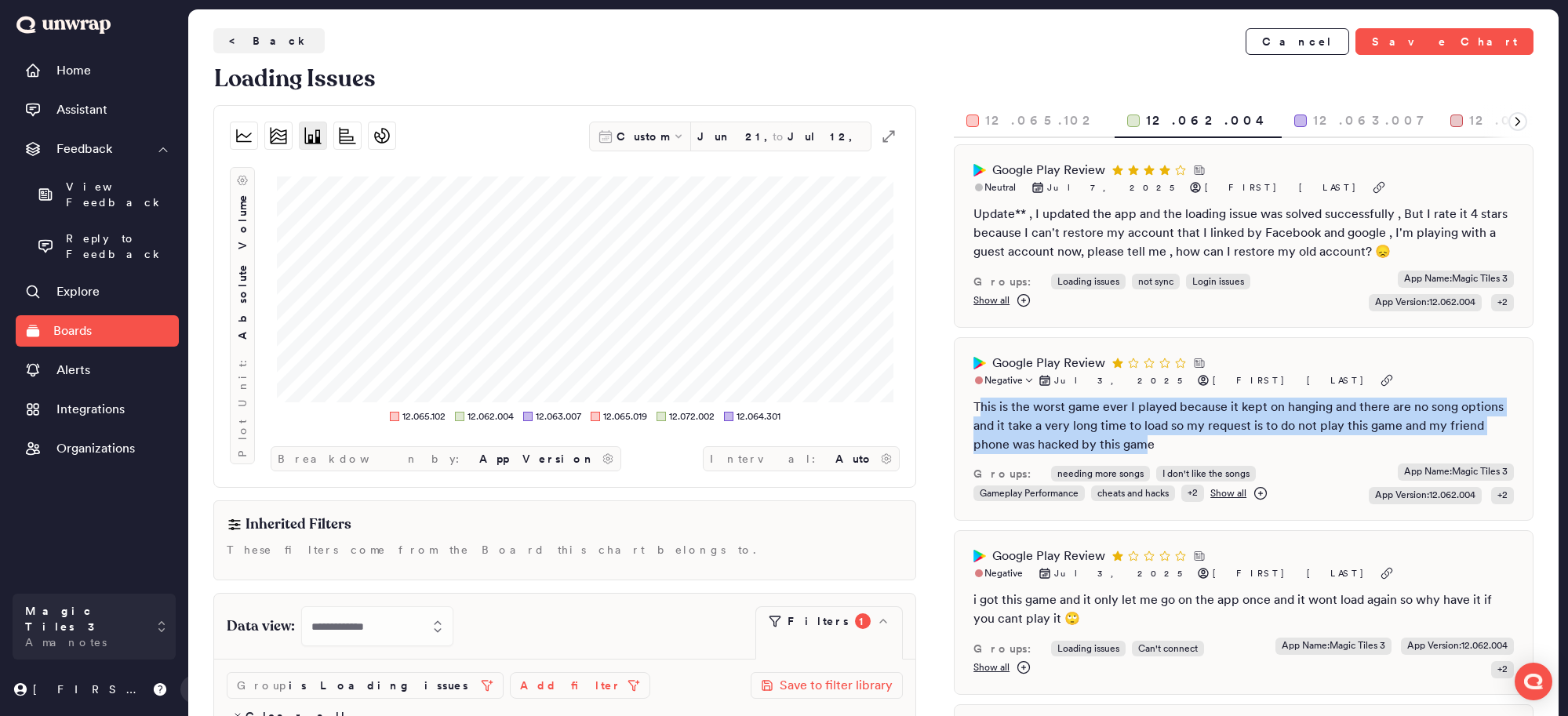 drag, startPoint x: 979, startPoint y: 372, endPoint x: 1149, endPoint y: 405, distance: 173.17332 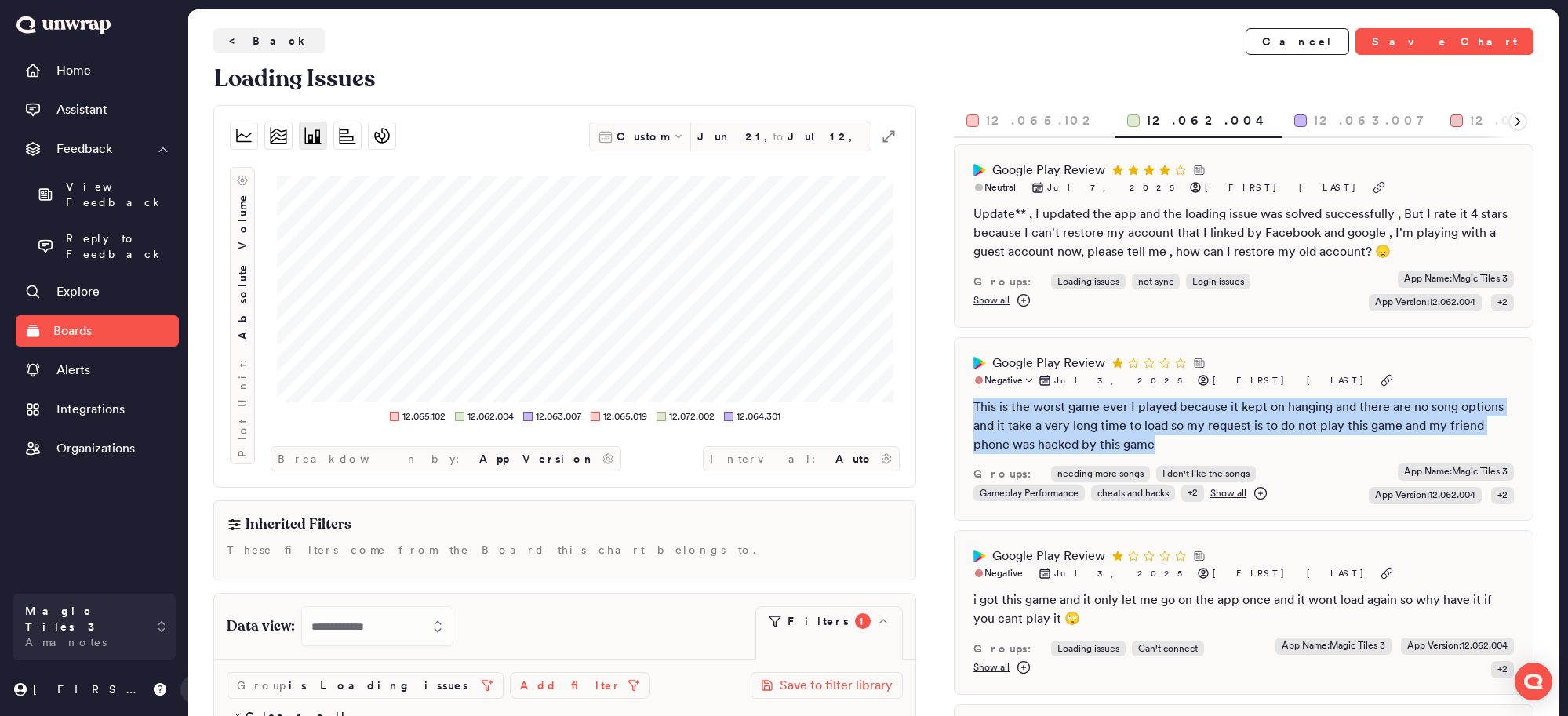 drag, startPoint x: 977, startPoint y: 373, endPoint x: 1197, endPoint y: 415, distance: 223.97321 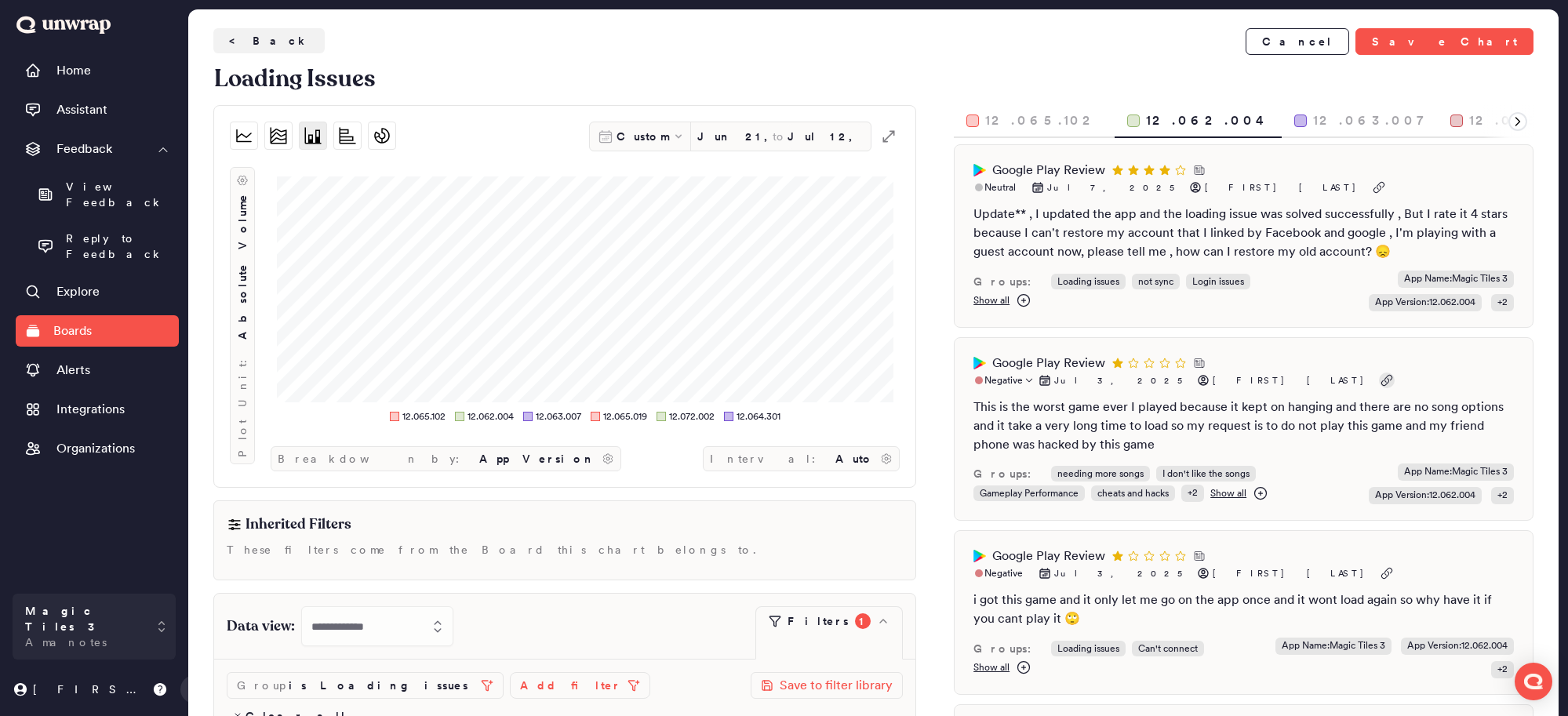 click 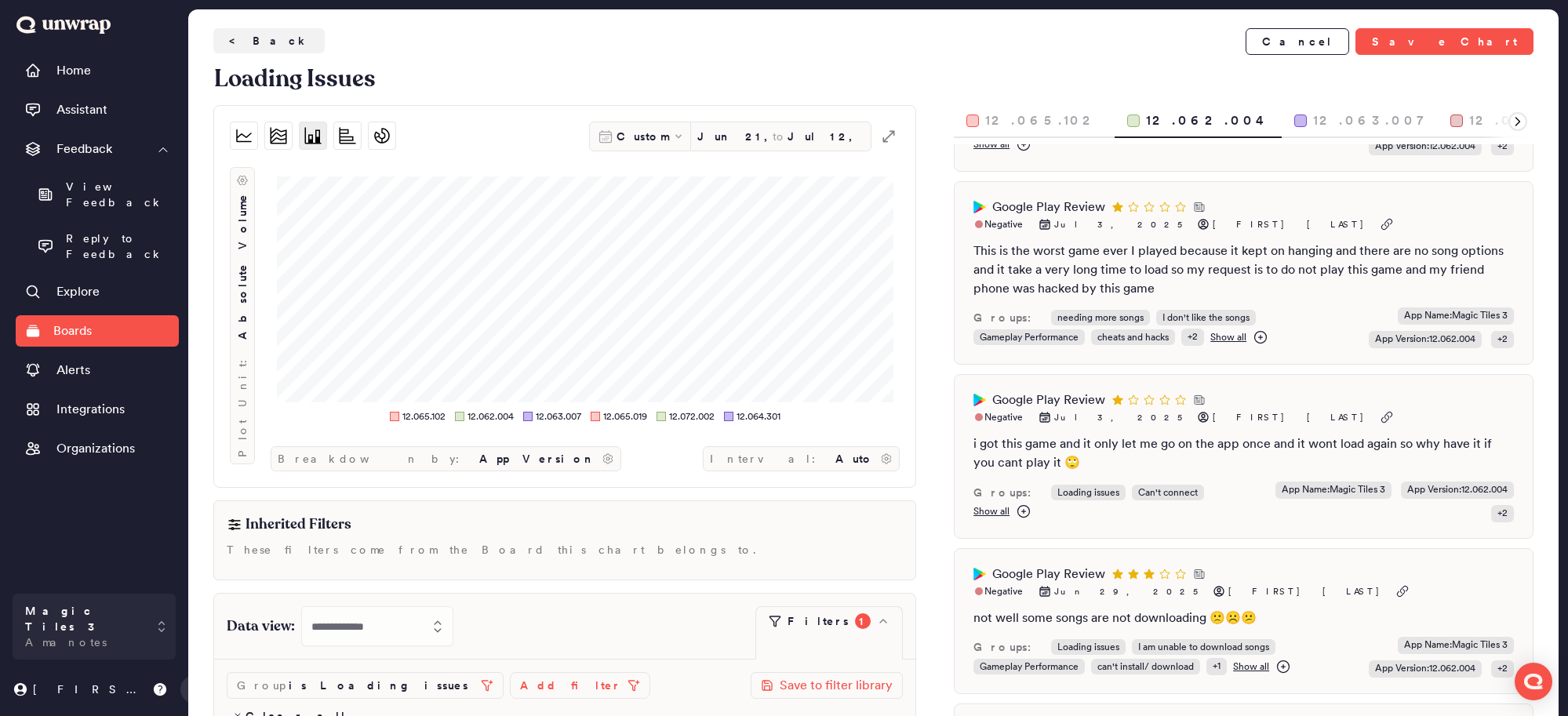 scroll, scrollTop: 157, scrollLeft: 0, axis: vertical 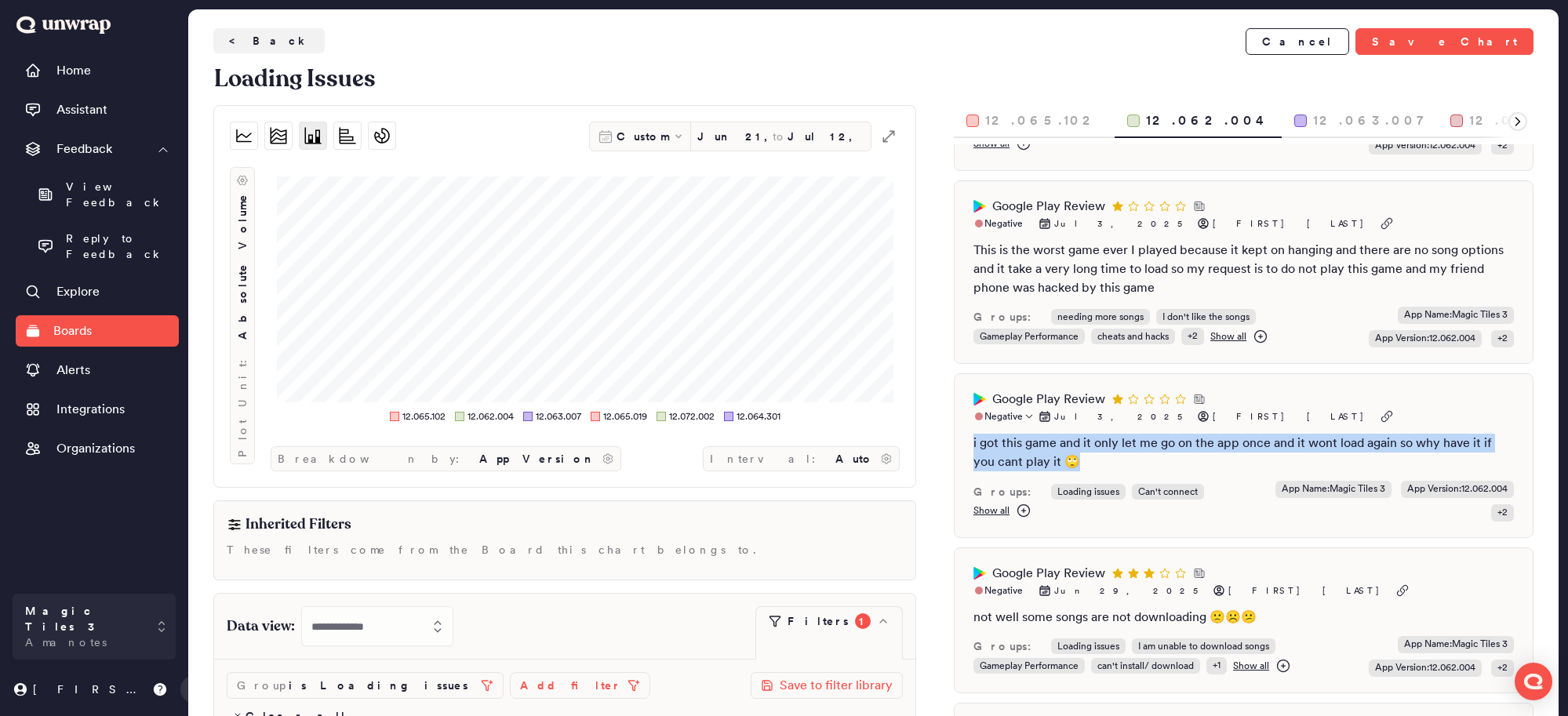 drag, startPoint x: 971, startPoint y: 397, endPoint x: 1157, endPoint y: 409, distance: 186.38669 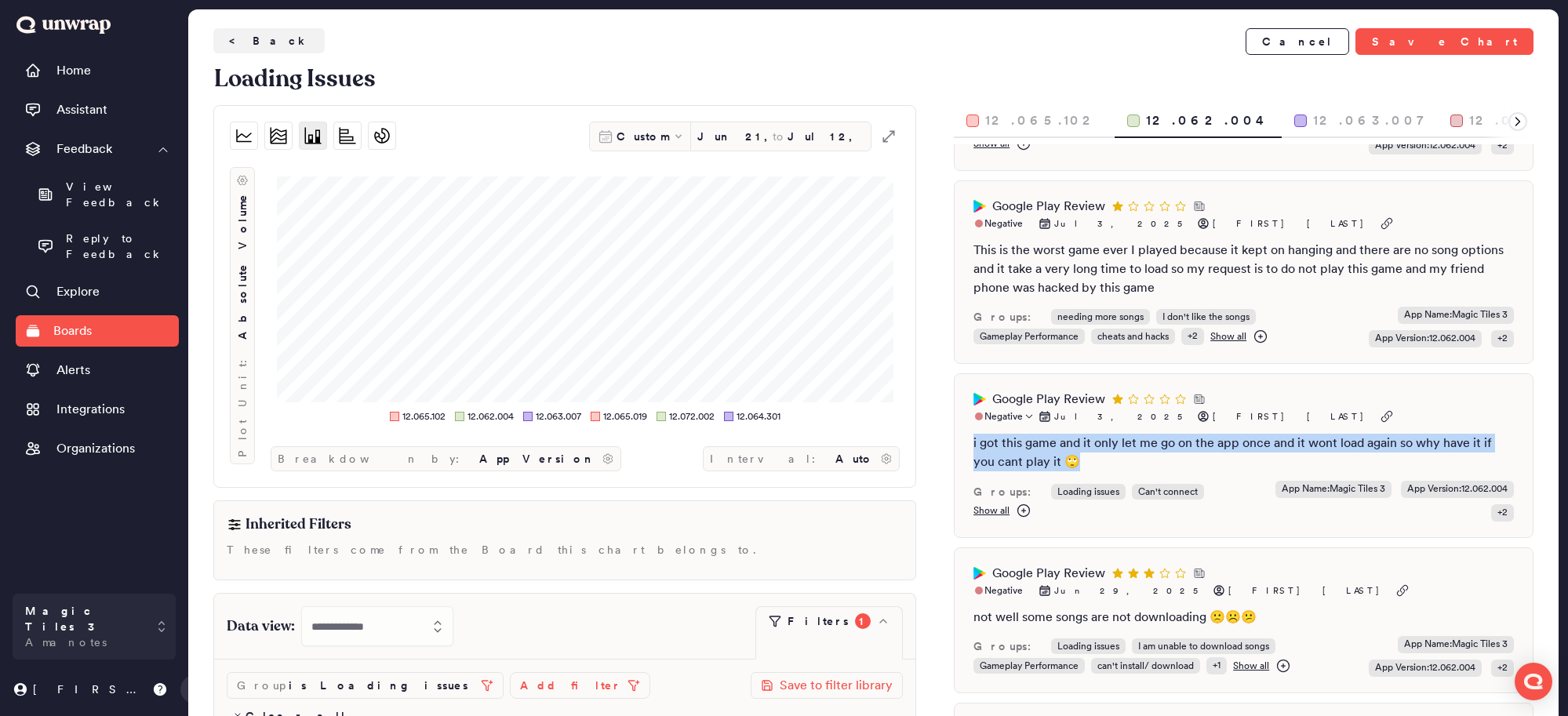drag, startPoint x: 972, startPoint y: 396, endPoint x: 1131, endPoint y: 407, distance: 159.38 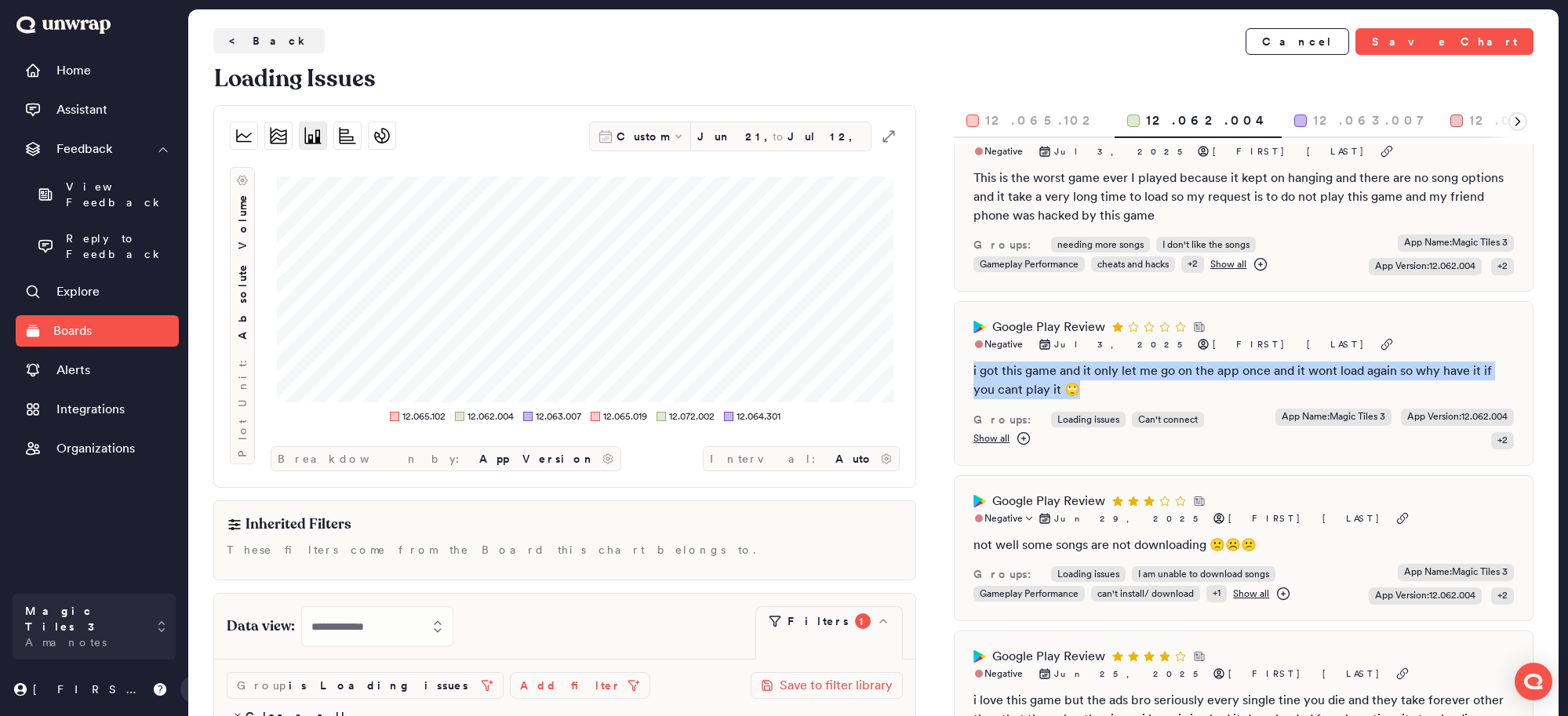 scroll, scrollTop: 240, scrollLeft: 0, axis: vertical 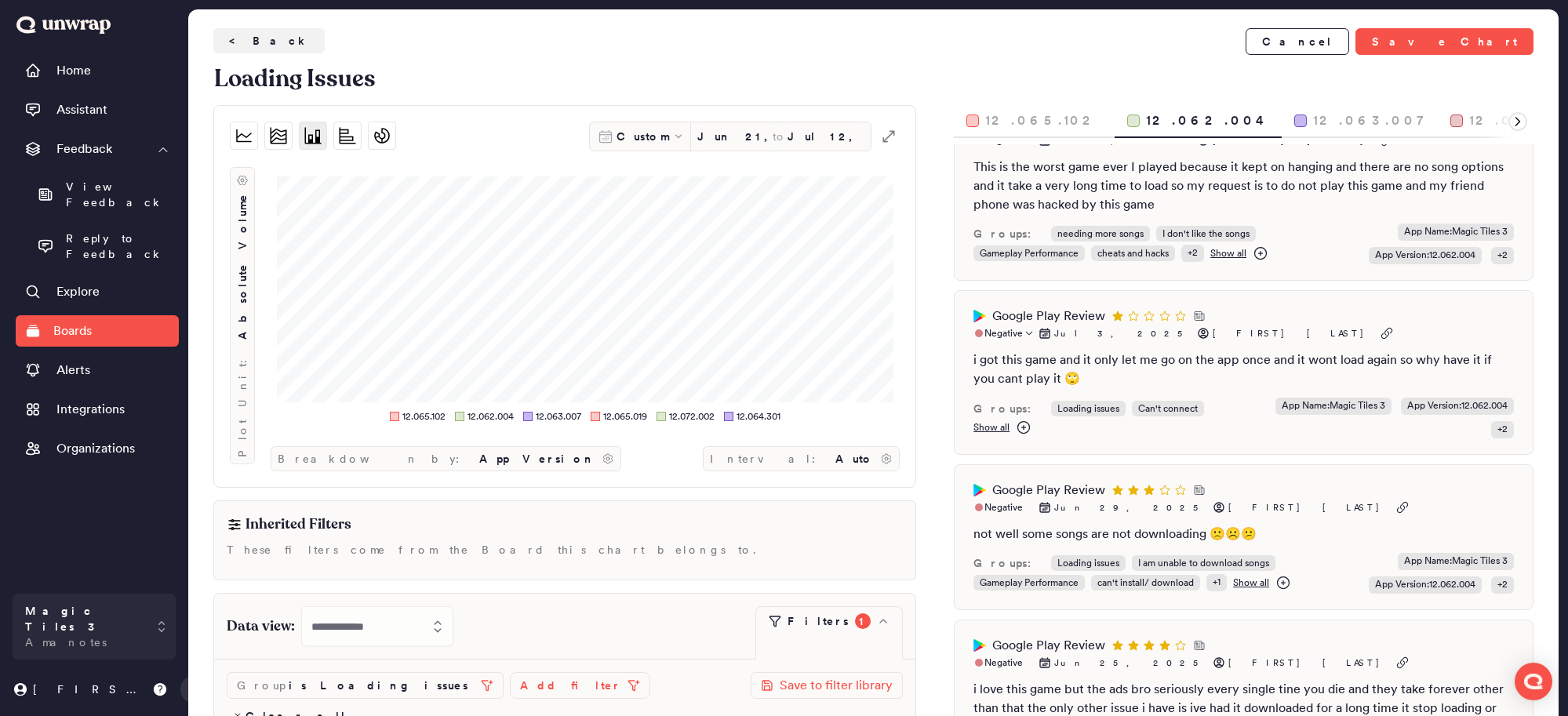 click on "Google Play Review Negative [MONTH] [DATE], [YEAR] [FIRST] [LAST] i got this game and it only let me go on the app once and it wont load again so why have it if you cant play it 🙄 Groups: Loading issues Can't connect Show all App Name :  Magic Tiles 3 App Version :  12.062.004  + 2" at bounding box center (1243, 373) 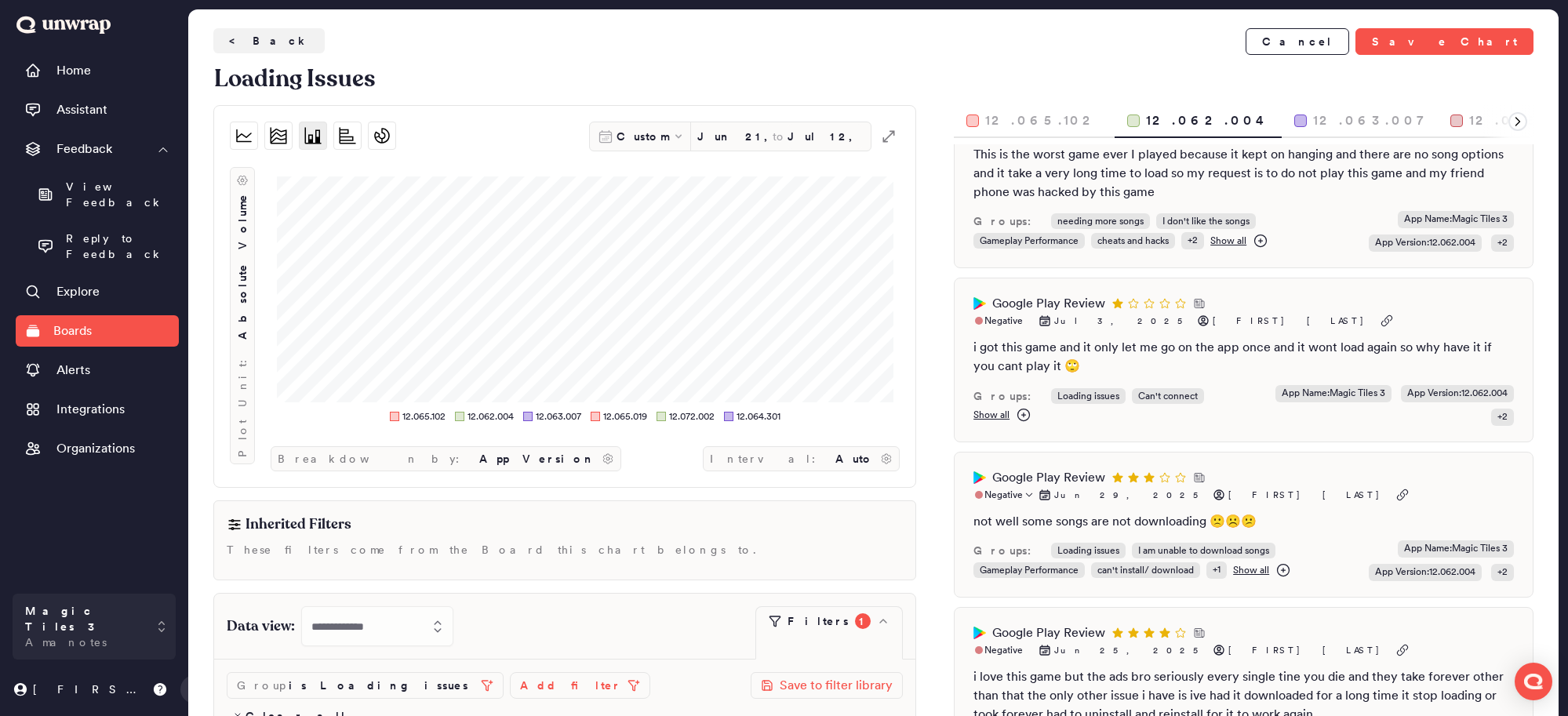 scroll, scrollTop: 263, scrollLeft: 0, axis: vertical 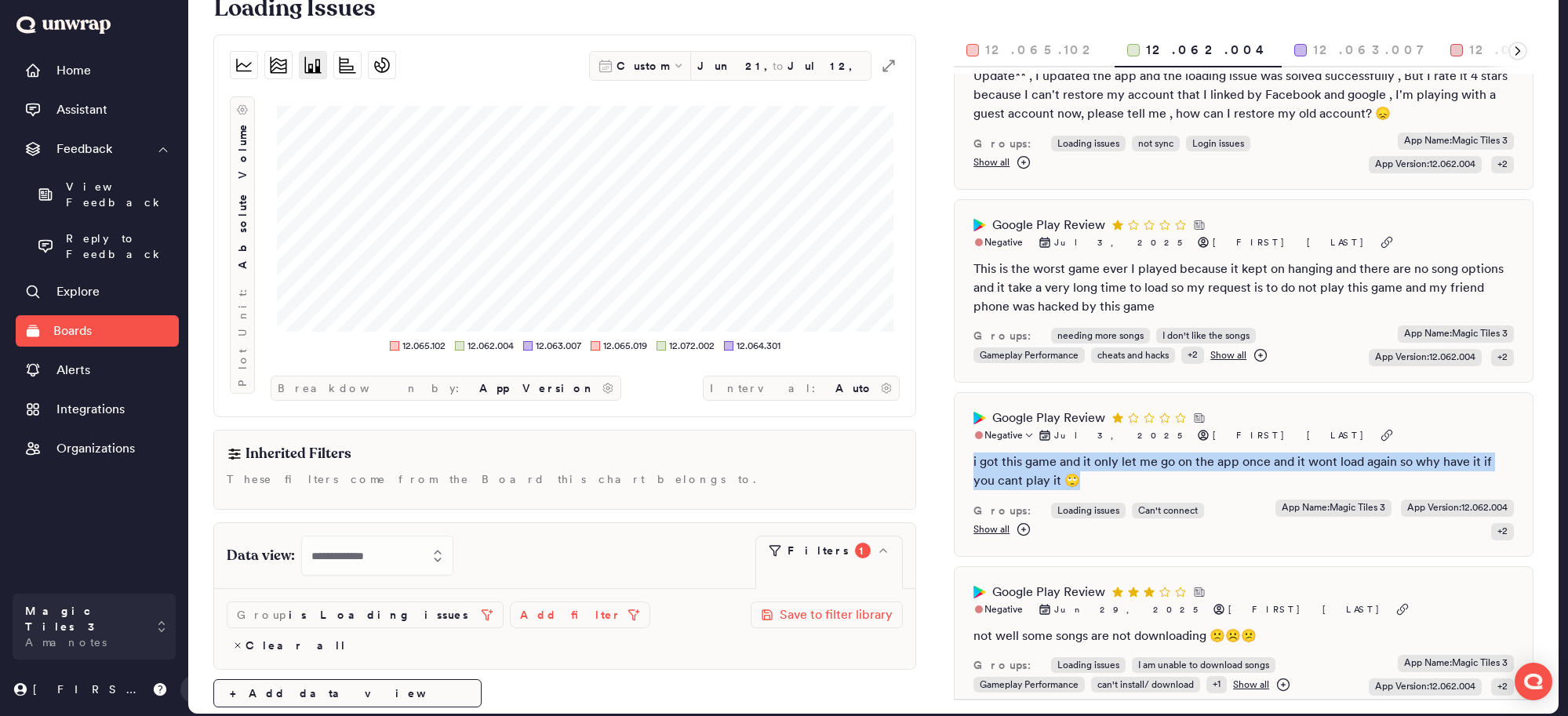 drag, startPoint x: 972, startPoint y: 411, endPoint x: 1079, endPoint y: 431, distance: 108.85311 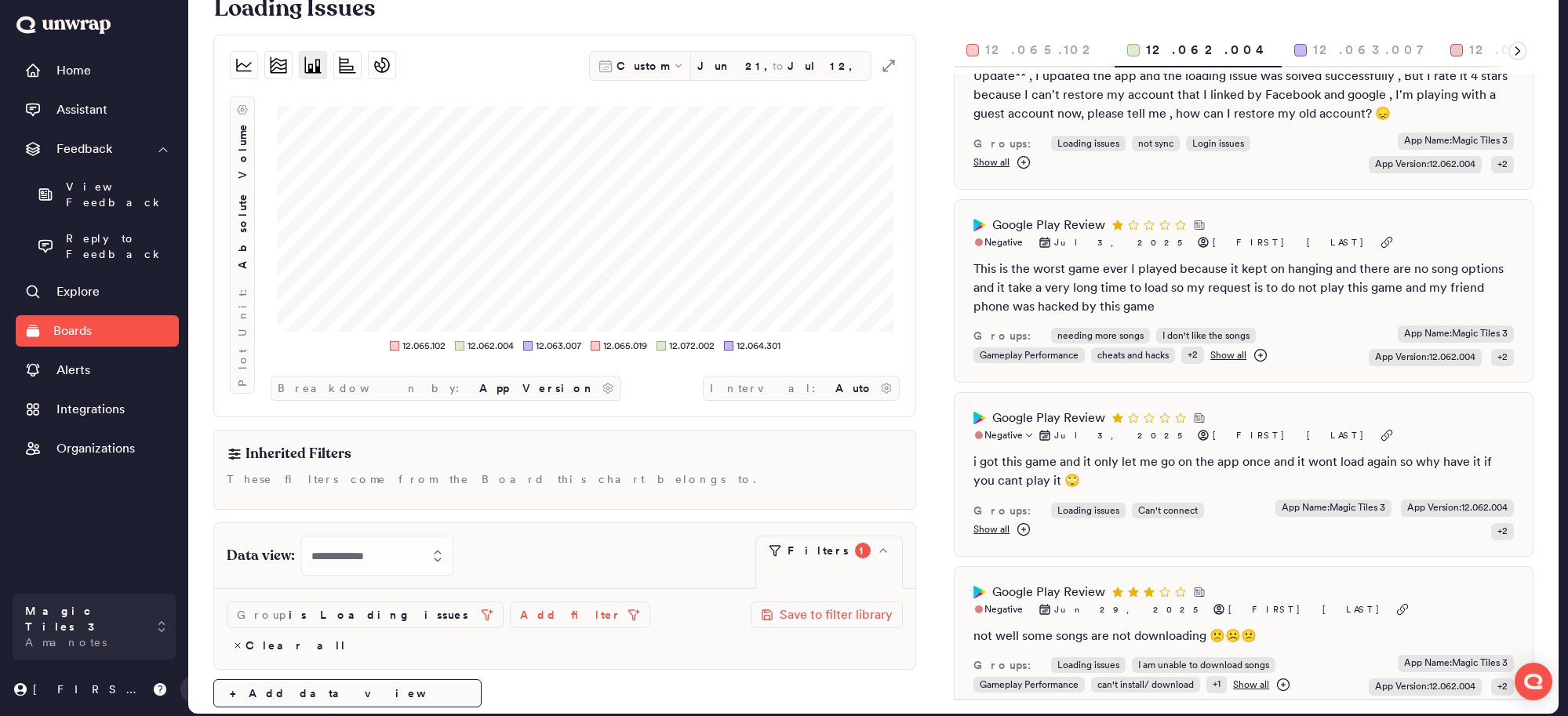 click on "i got this game and it only let me go on the app once and it wont load again so why have it if you cant play it 🙄" at bounding box center (1243, 471) 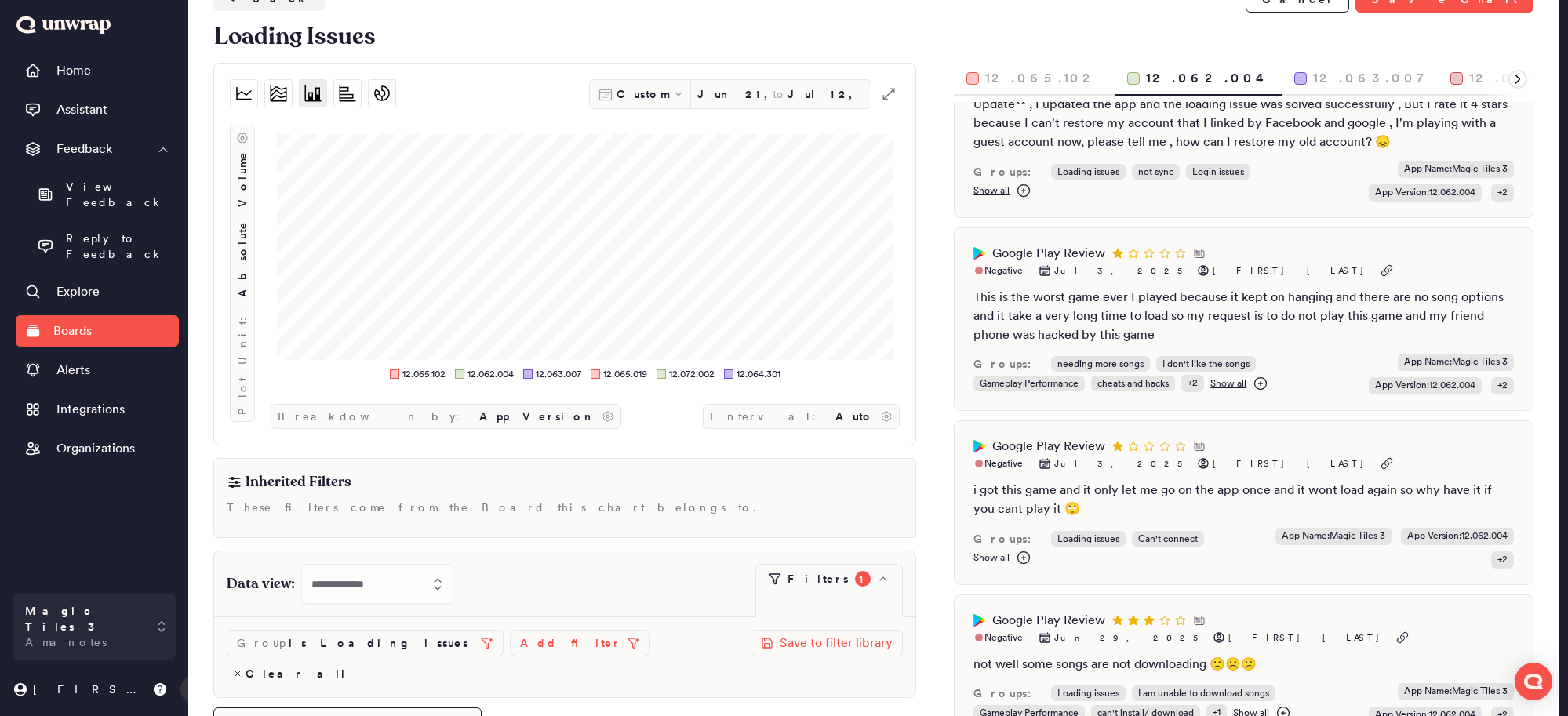 scroll, scrollTop: 0, scrollLeft: 0, axis: both 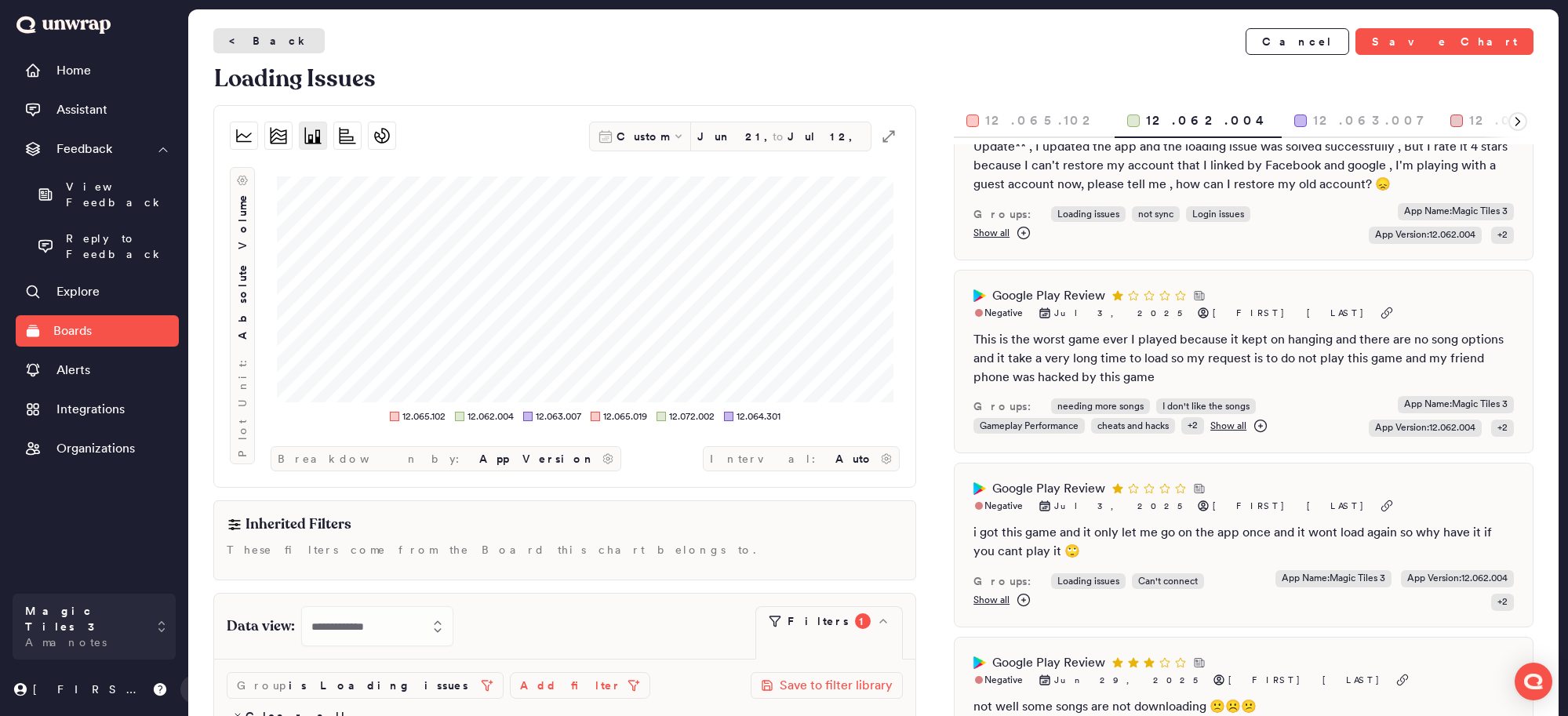 click on "< Back" at bounding box center (269, 41) 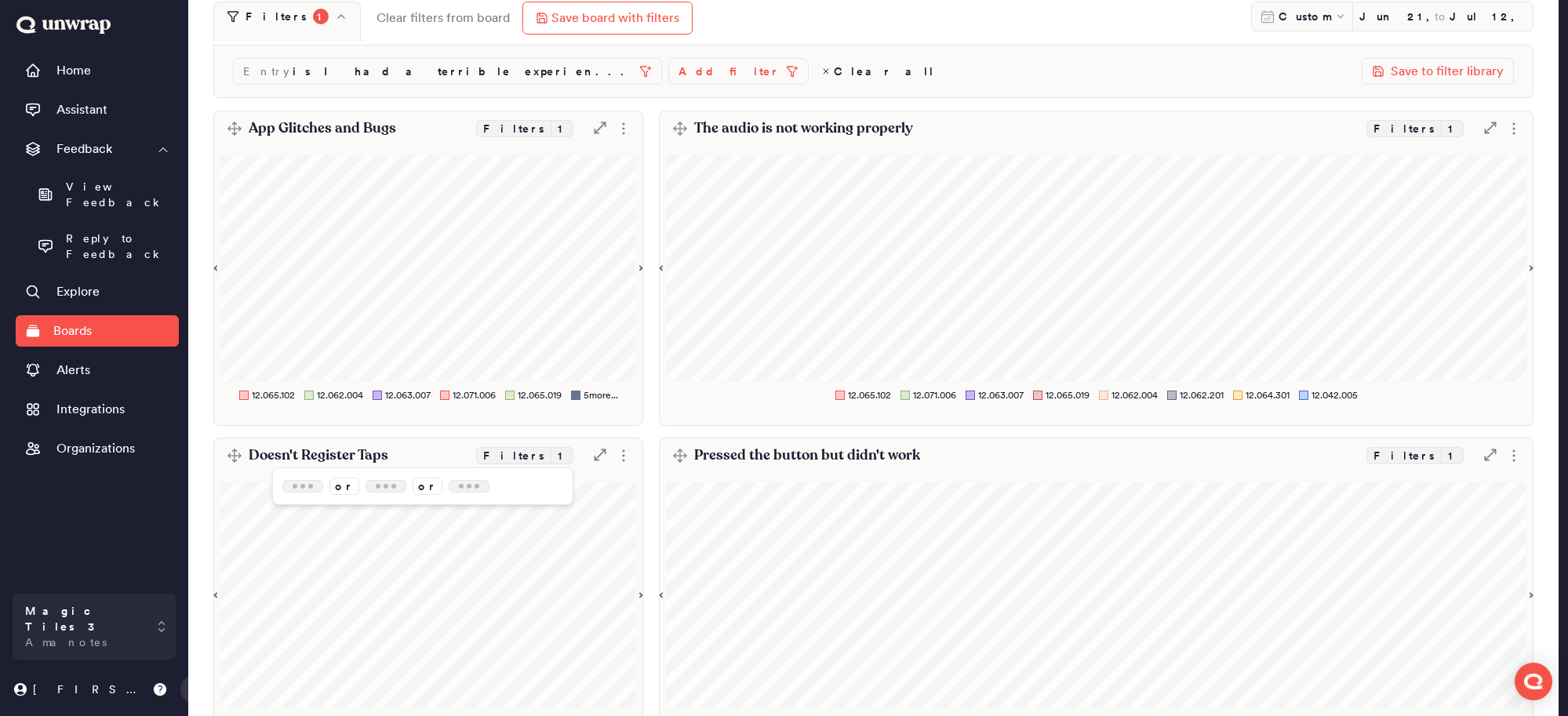 scroll, scrollTop: 0, scrollLeft: 0, axis: both 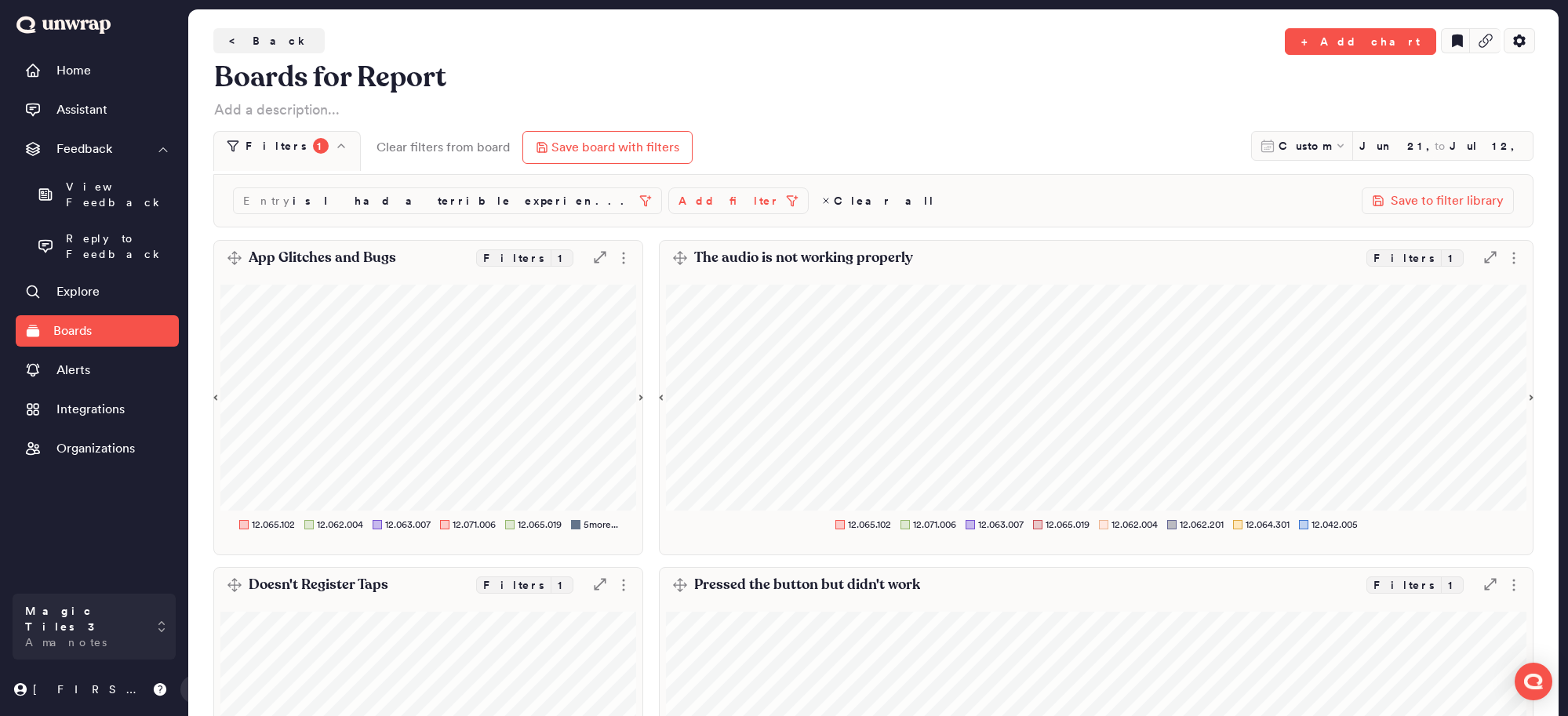 click 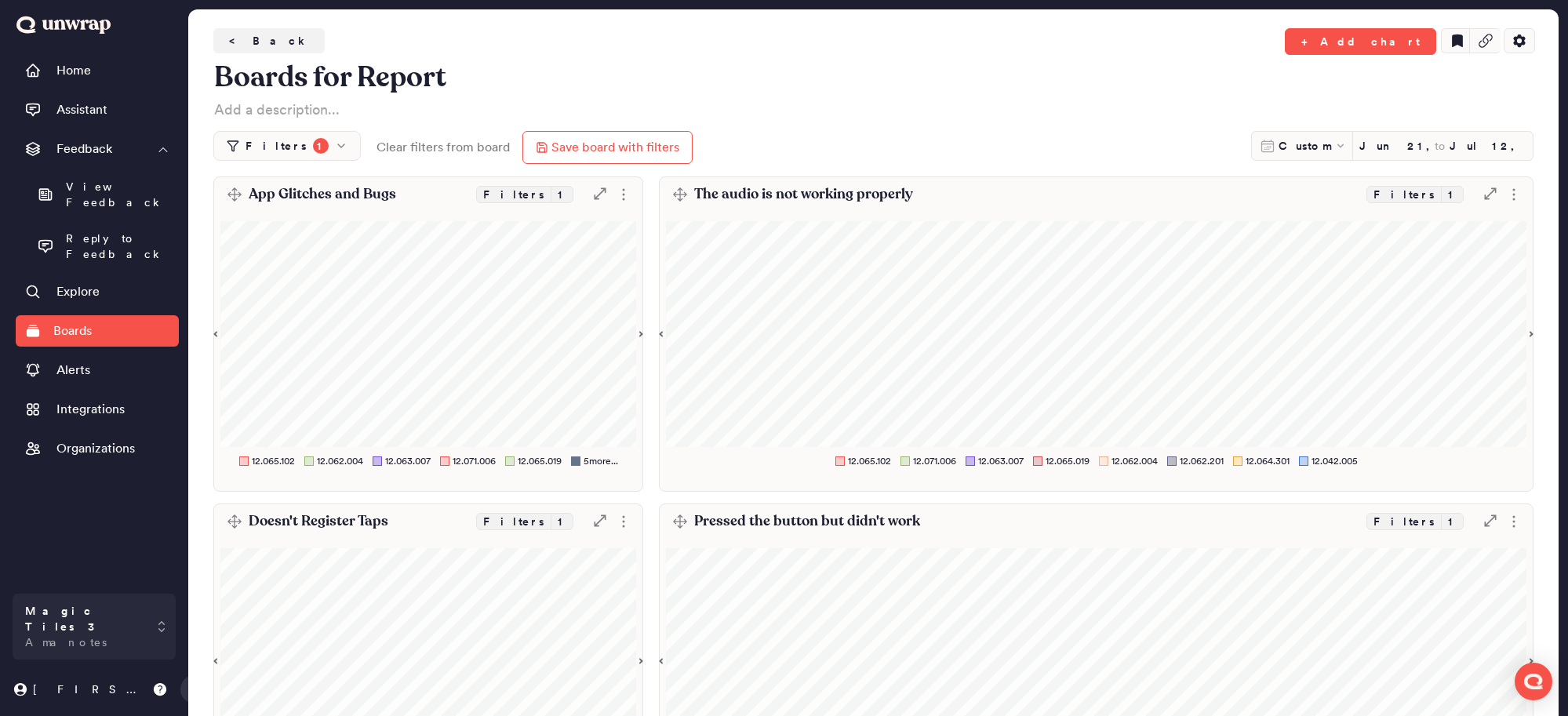 click 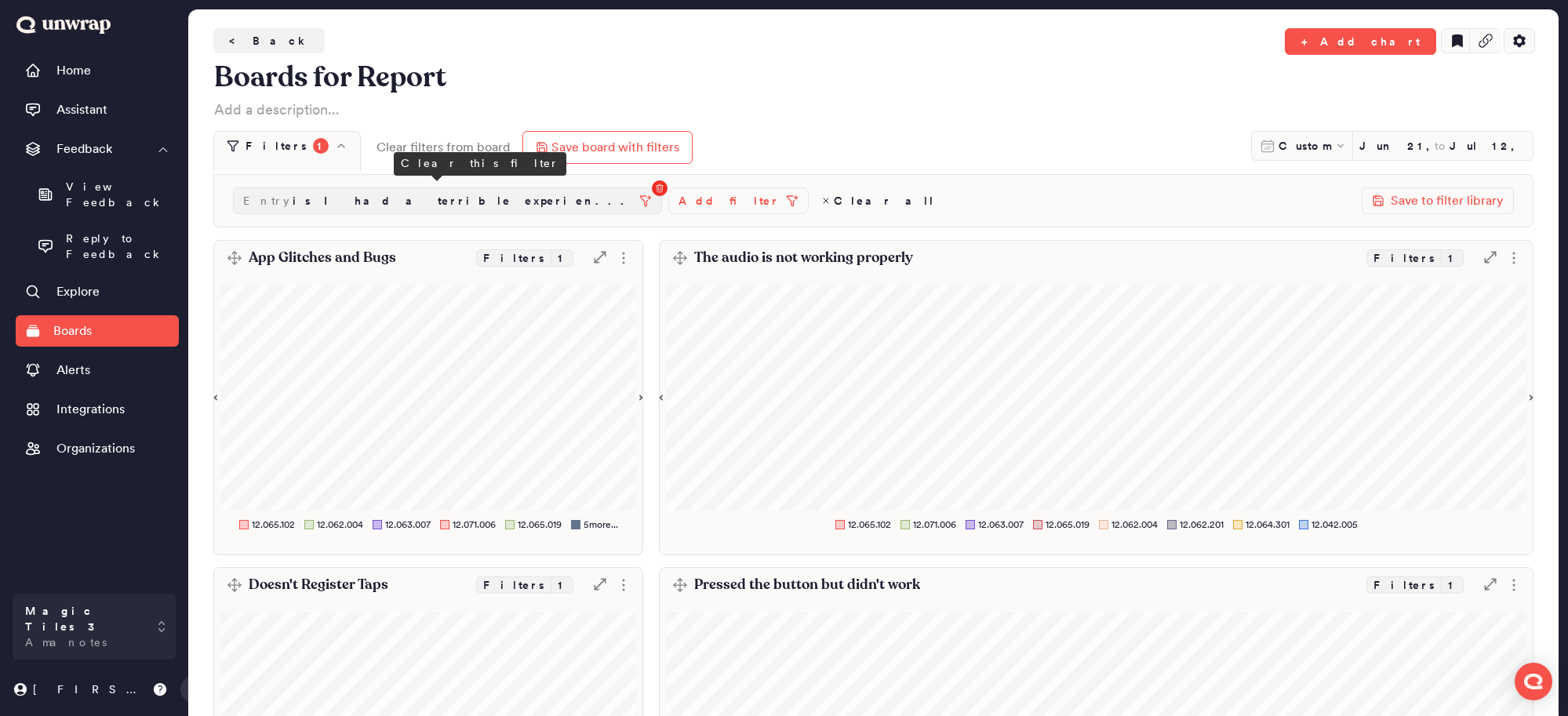 click 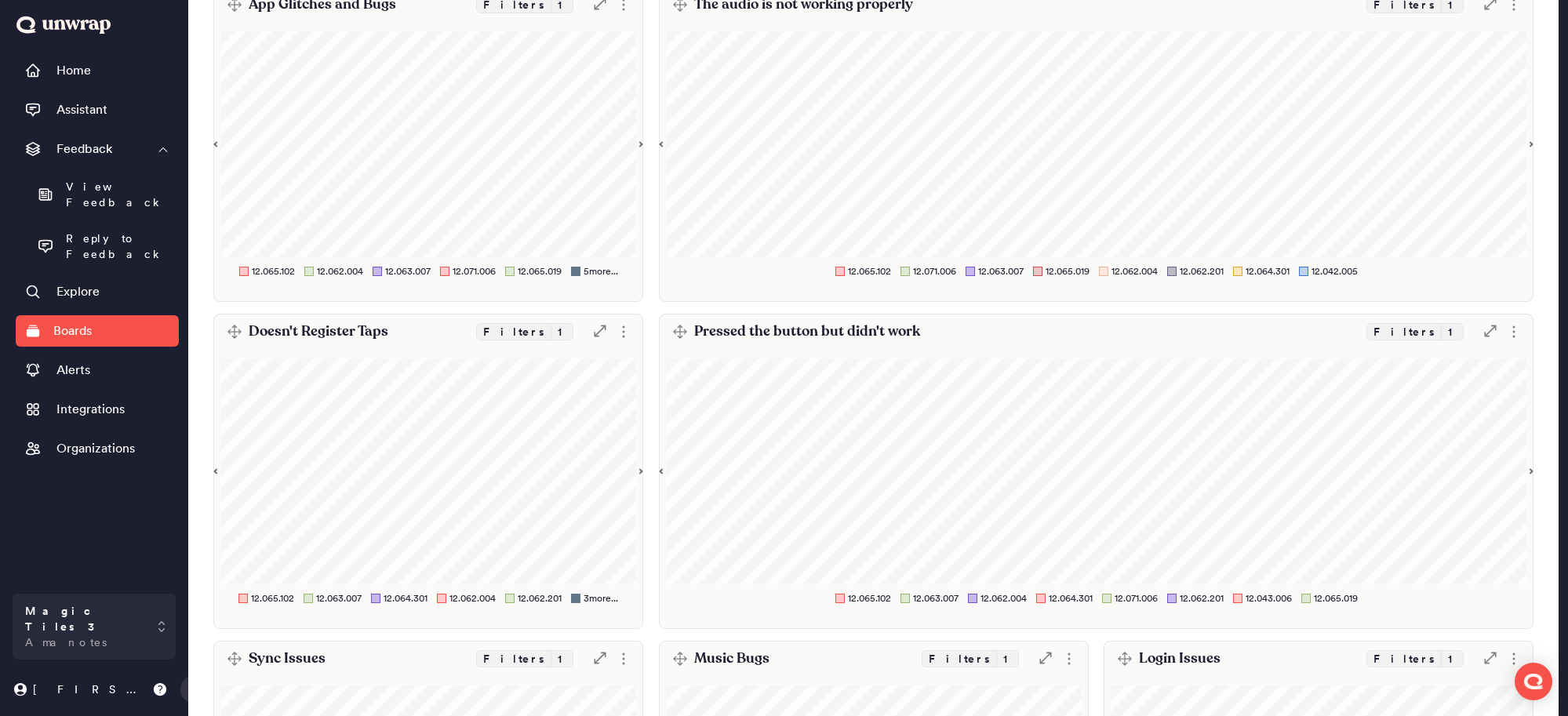 scroll, scrollTop: 244, scrollLeft: 0, axis: vertical 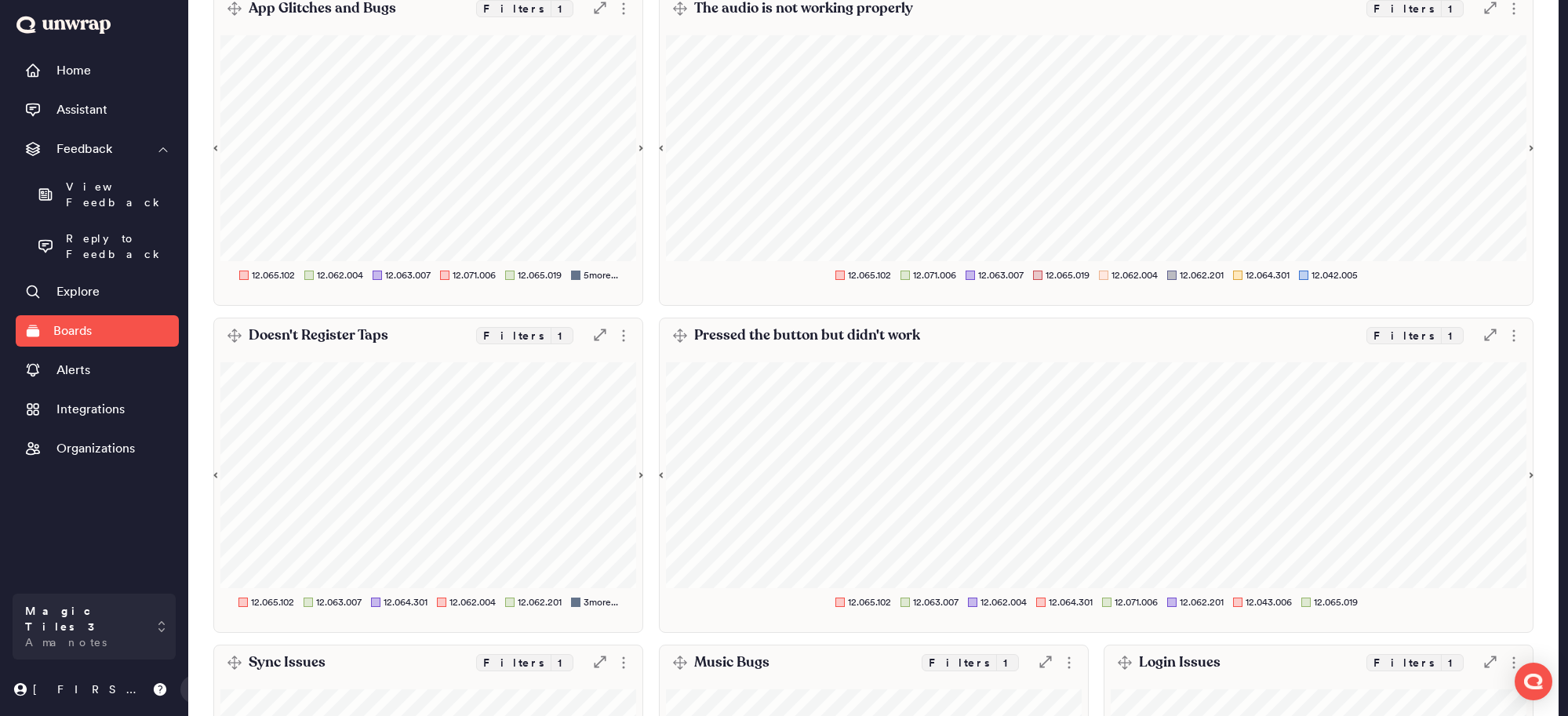 click on "Pressed the button but didn't work Filters 1
.st0 {
fill: #7e7d82;
}" at bounding box center [1096, 336] 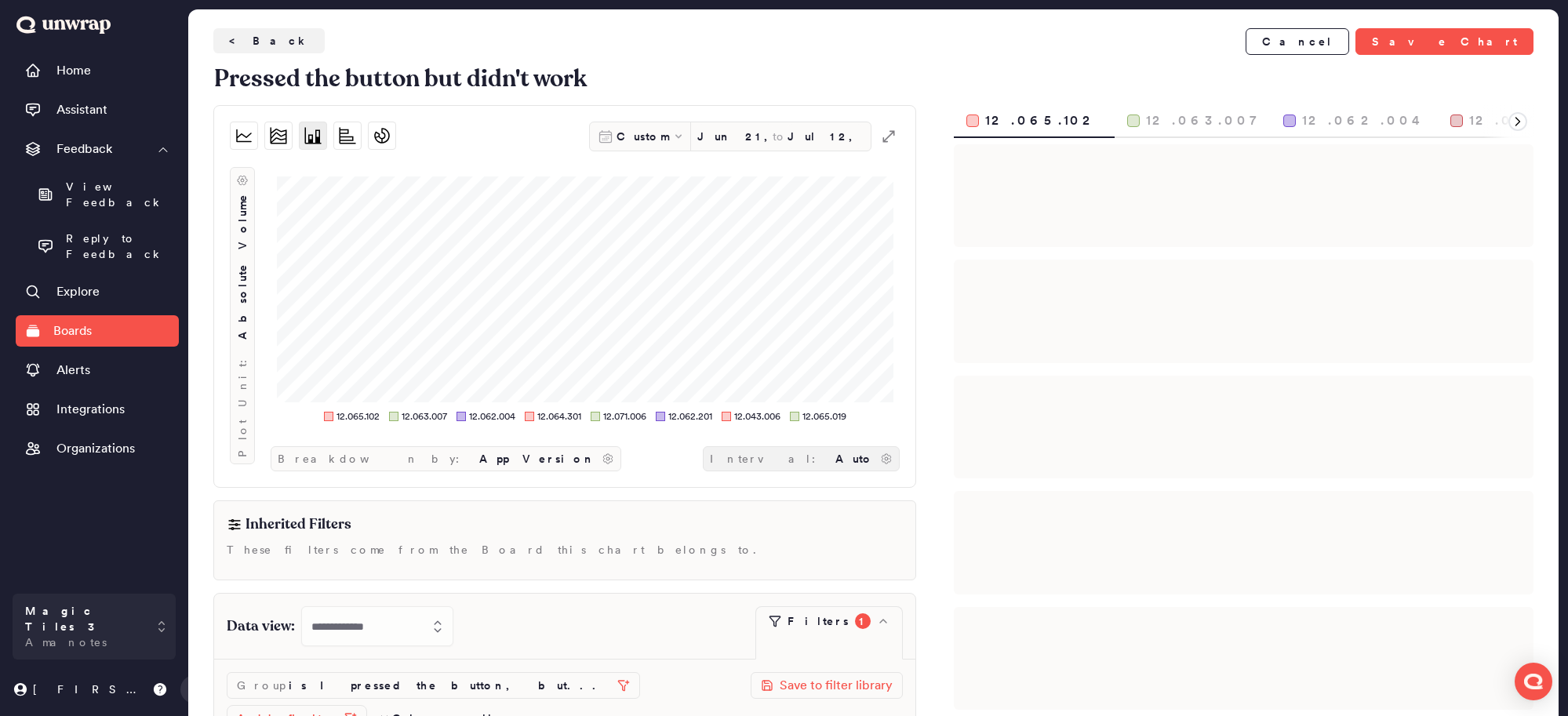 click on "Interval: Auto" at bounding box center [801, 459] 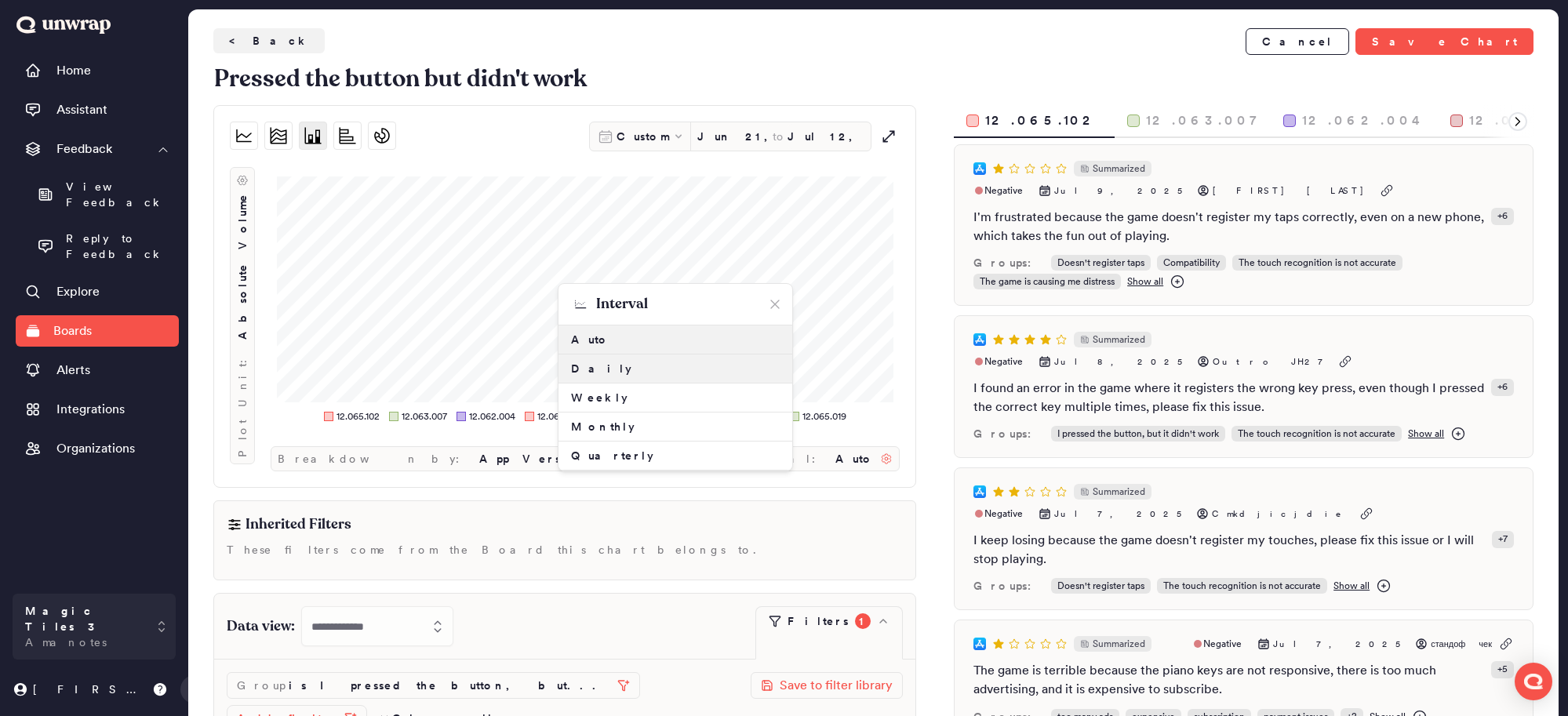 click on "Daily" at bounding box center (675, 369) 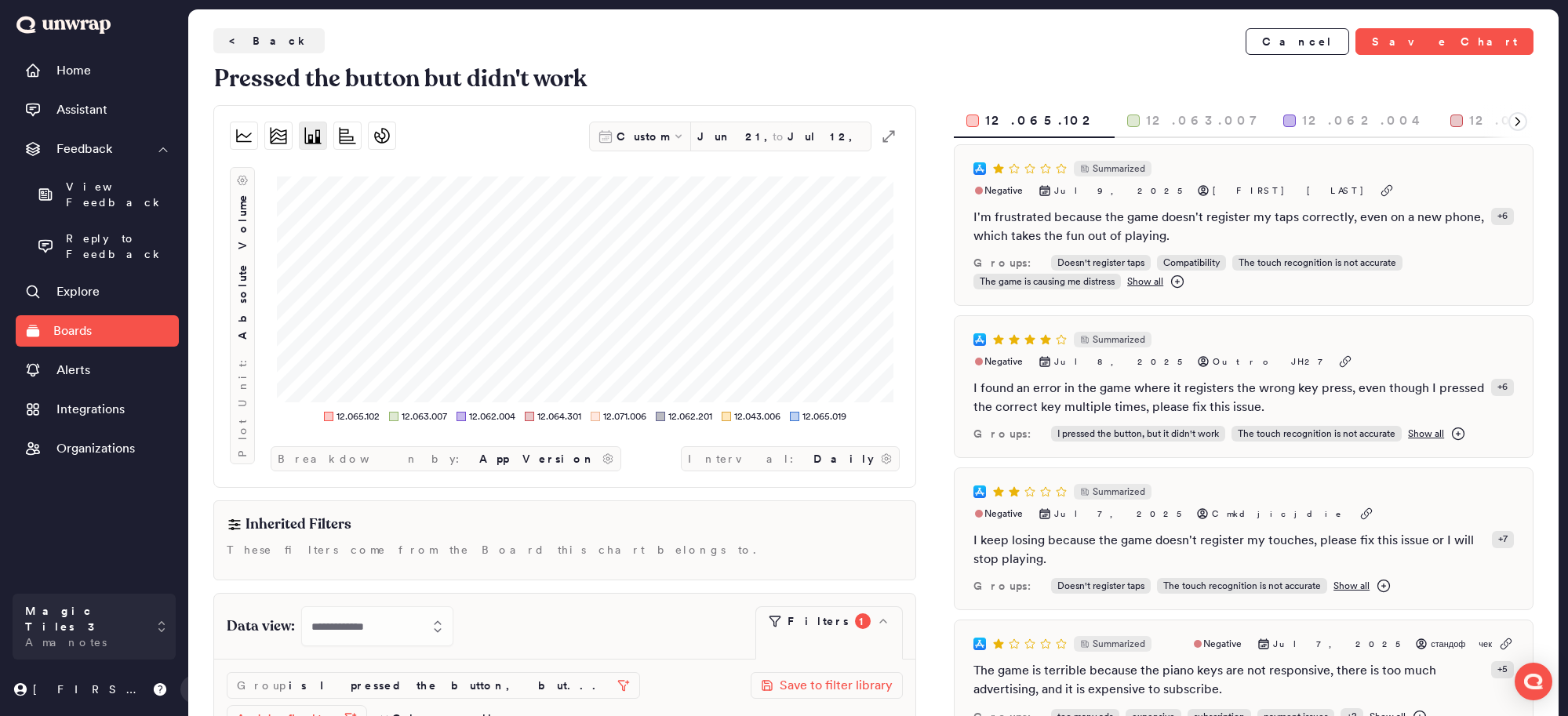 click on "Custom Jun 21, 2025 to Jul 12, 2025
.st0 {
fill: #7e7d82;
}
Plot Unit: Absolute Volume 12.065.102 12.063.007 12.062.004 12.064.301 12.071.006 12.062.201 12.043.006 12.065.019 Breakdown by: App Version Interval: Daily" at bounding box center (565, 296) 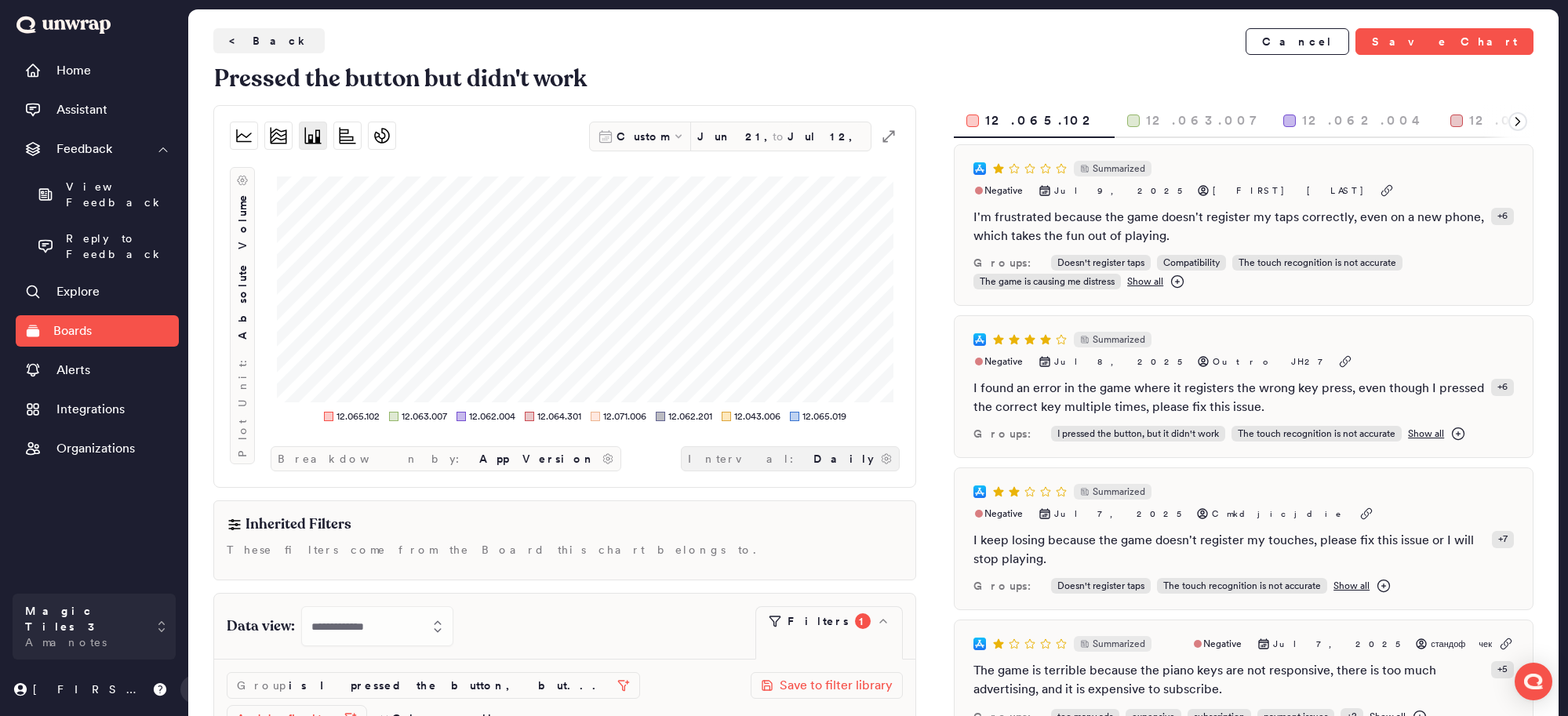 click on "Interval:" at bounding box center (748, 459) 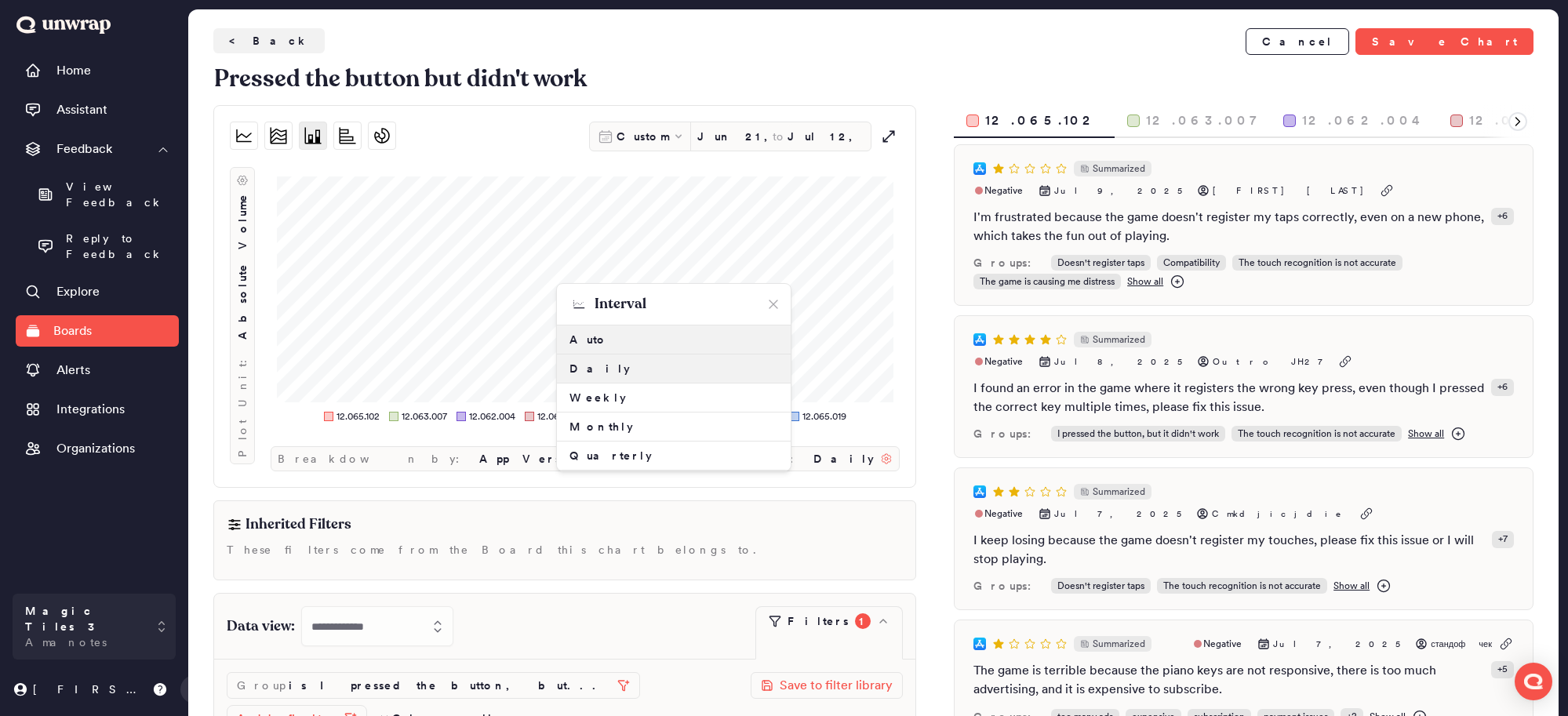 click on "Auto" at bounding box center (674, 340) 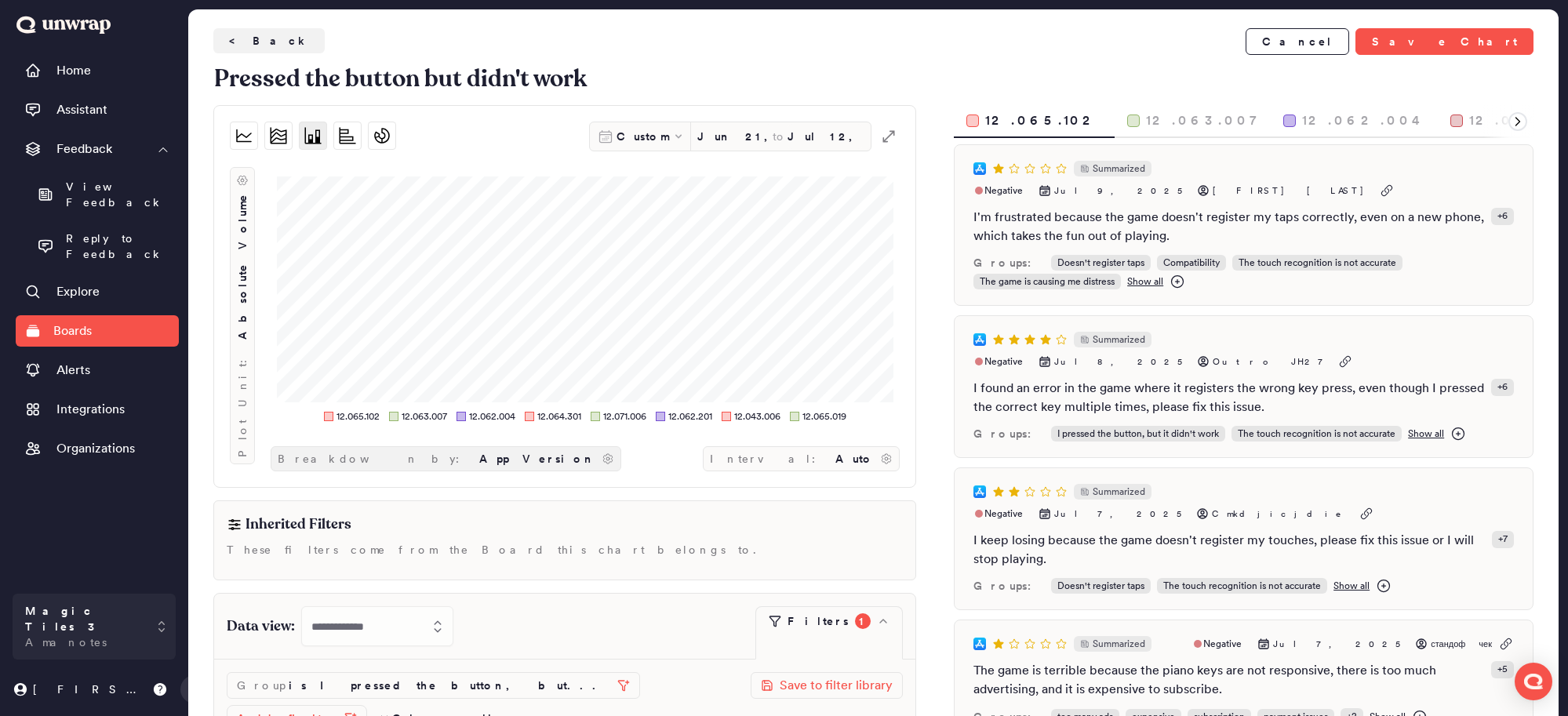 click on "App Version" at bounding box center (537, 459) 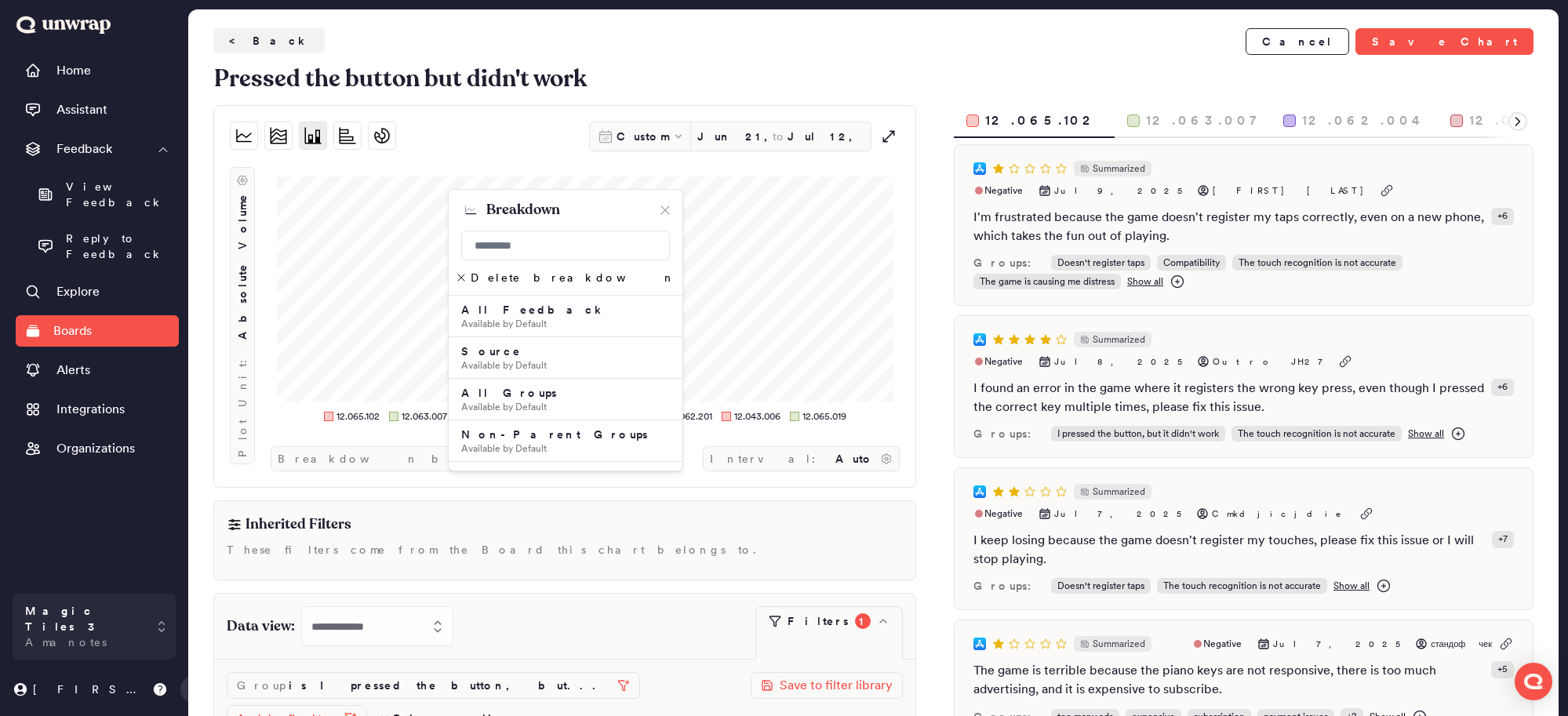 click 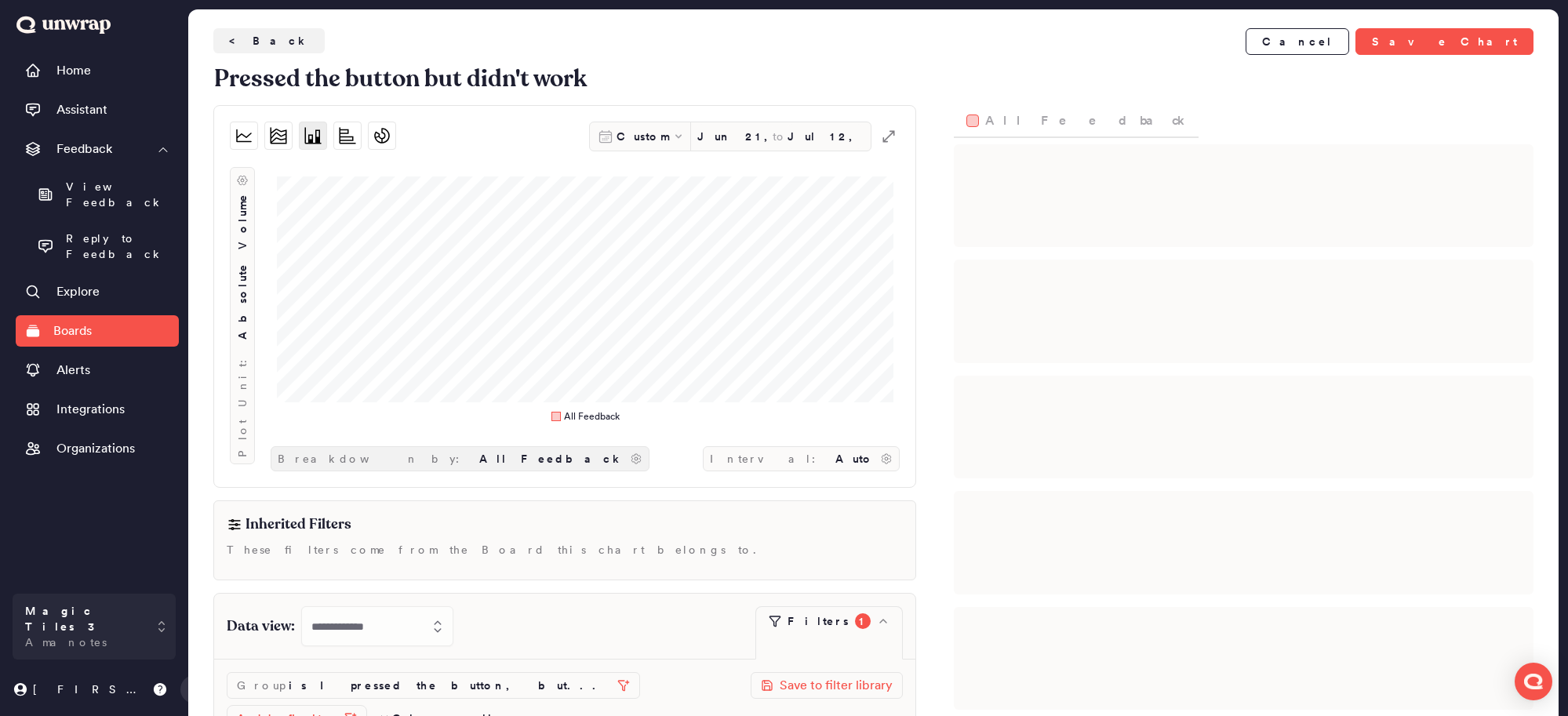 click on "All Feedback" at bounding box center [551, 459] 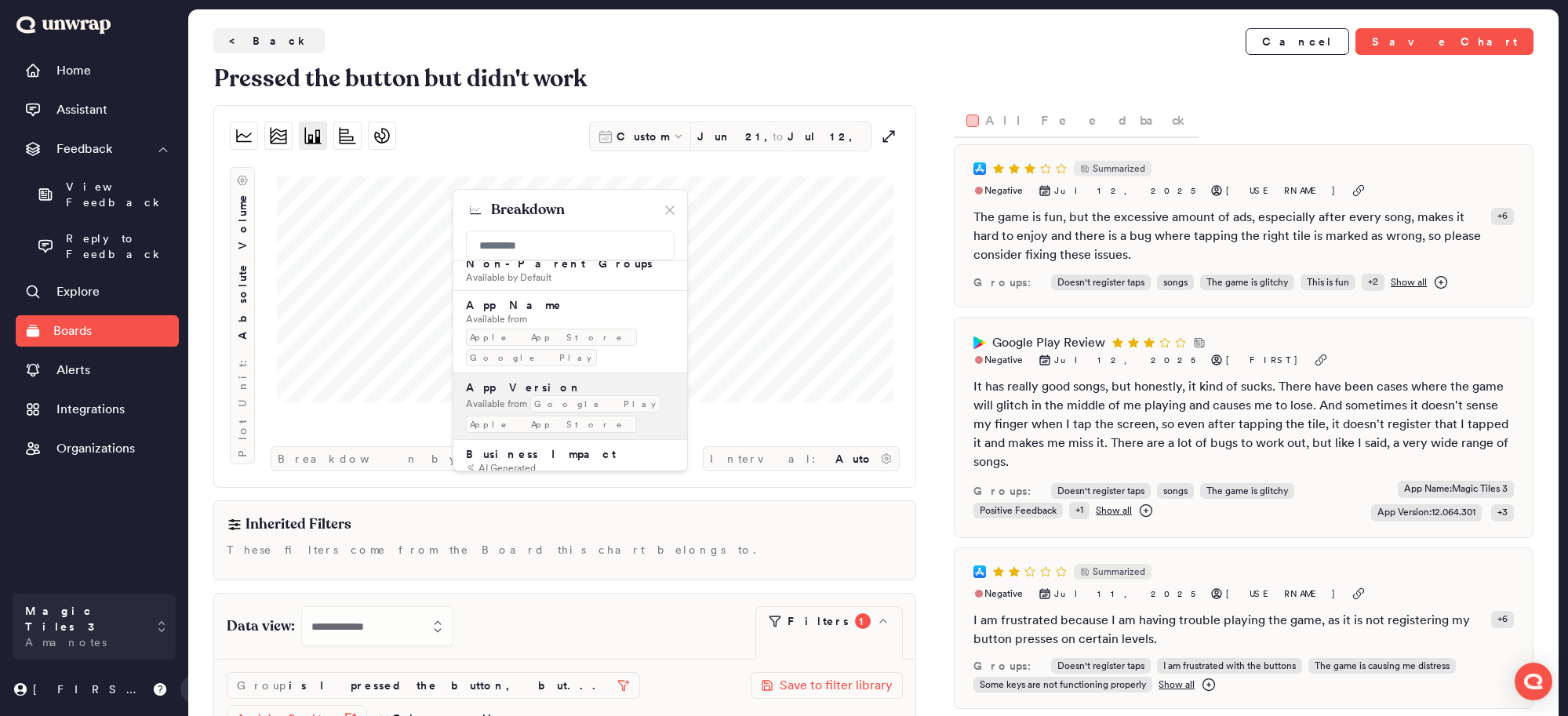 scroll, scrollTop: 121, scrollLeft: 0, axis: vertical 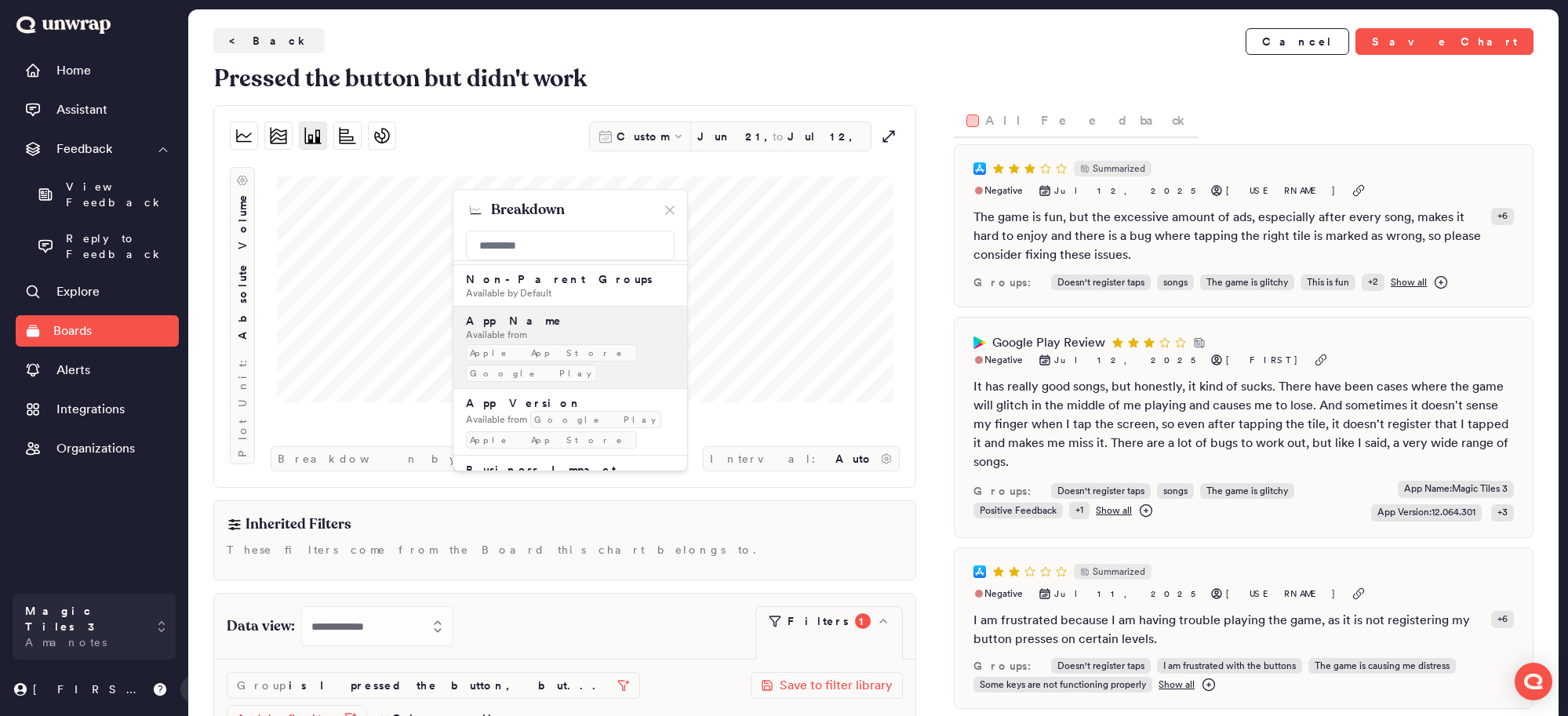 click on "Available from" at bounding box center (497, 335) 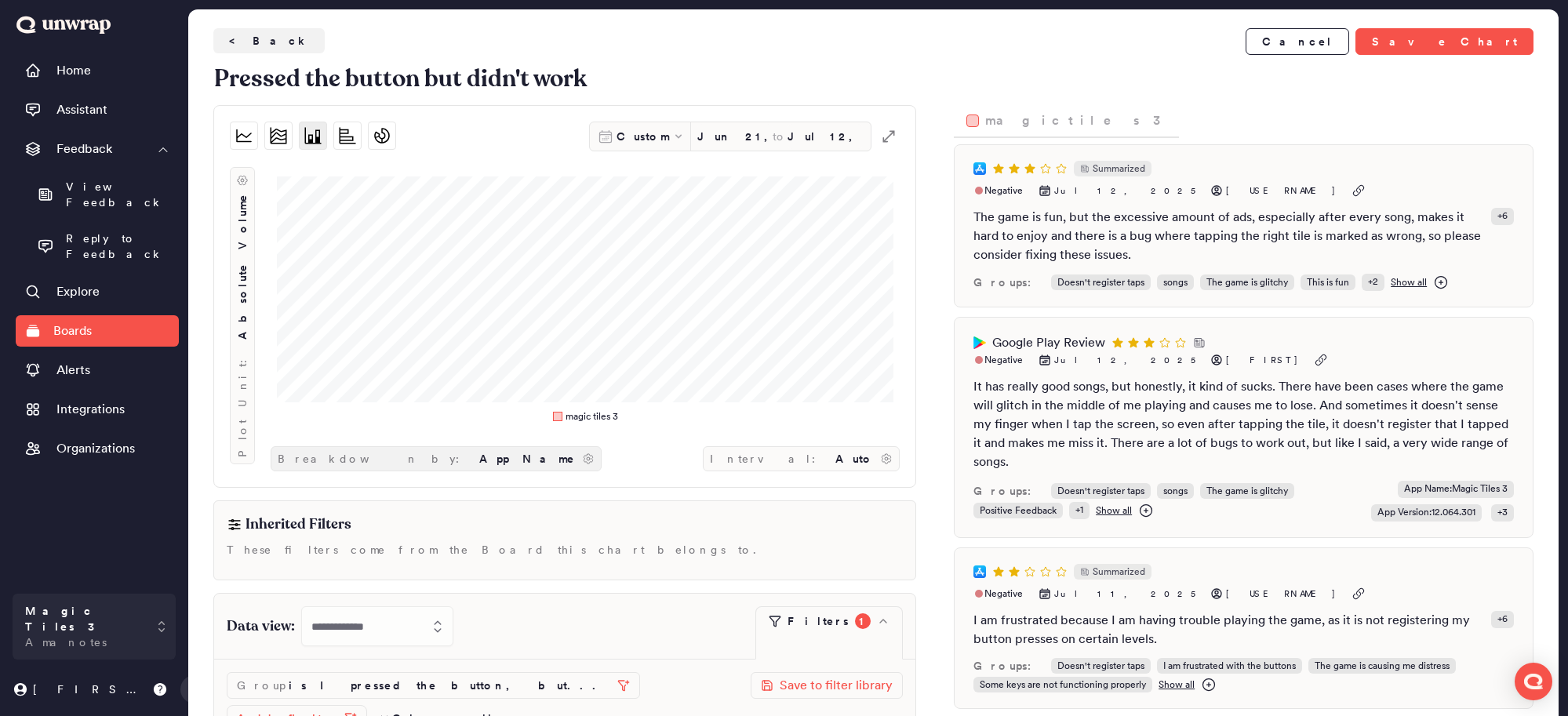 click 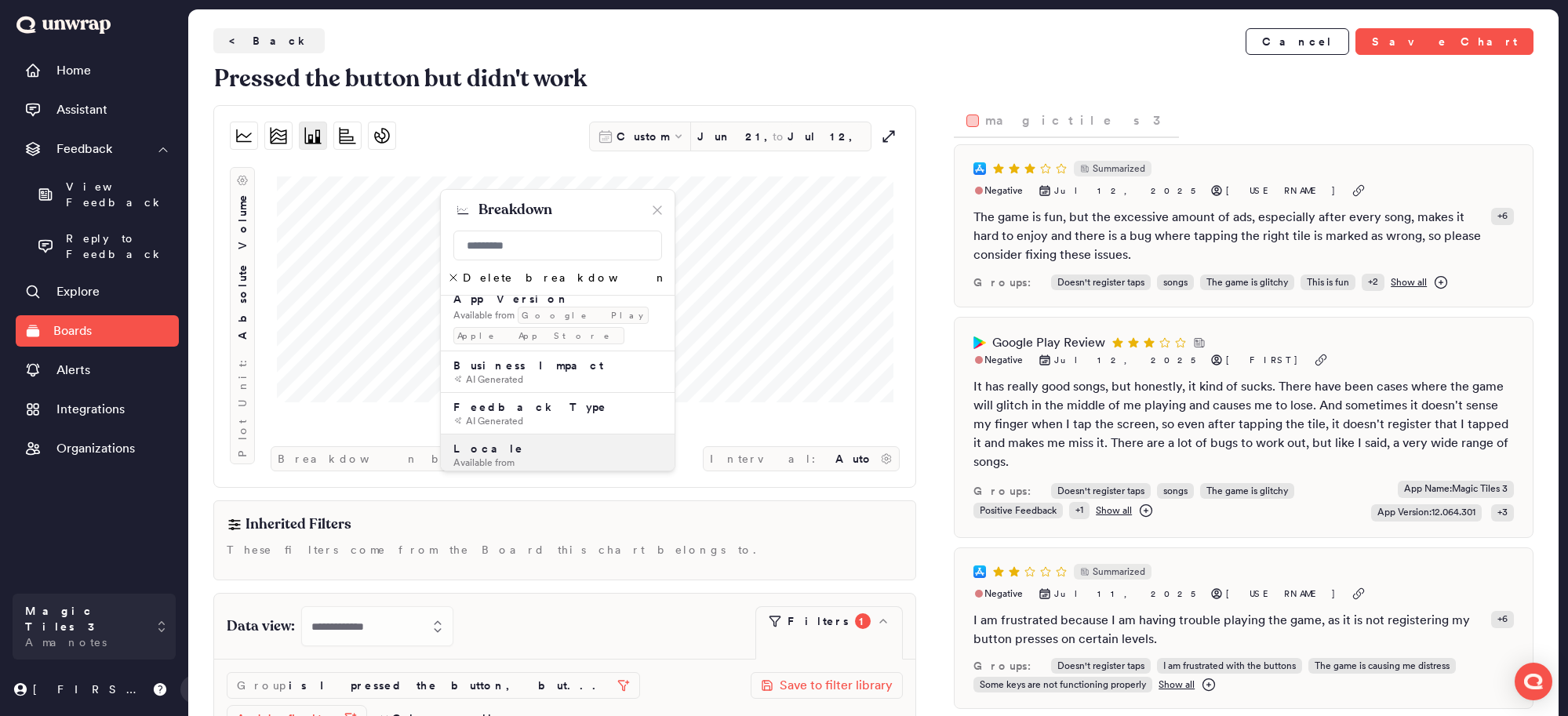 scroll, scrollTop: 301, scrollLeft: 0, axis: vertical 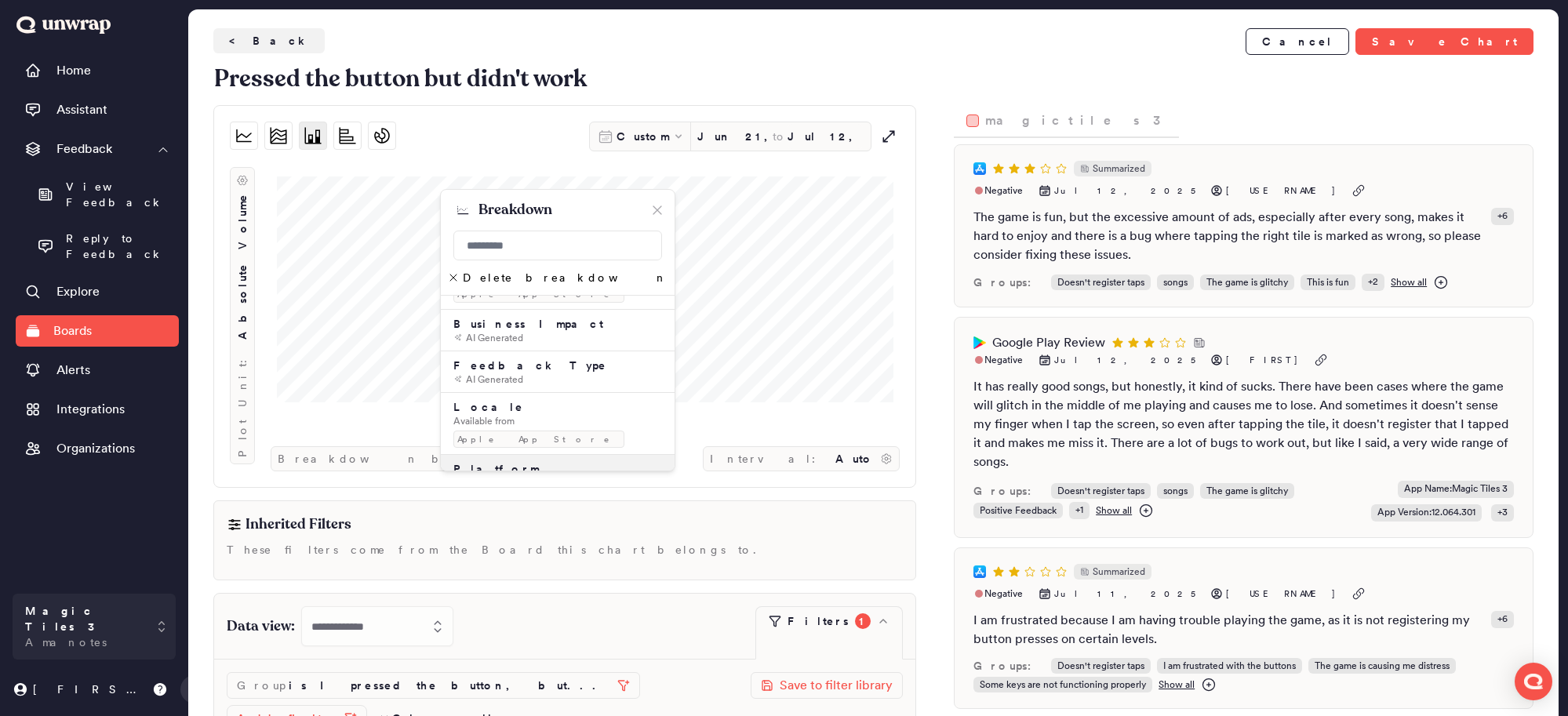 click on "Available from" at bounding box center [484, 483] 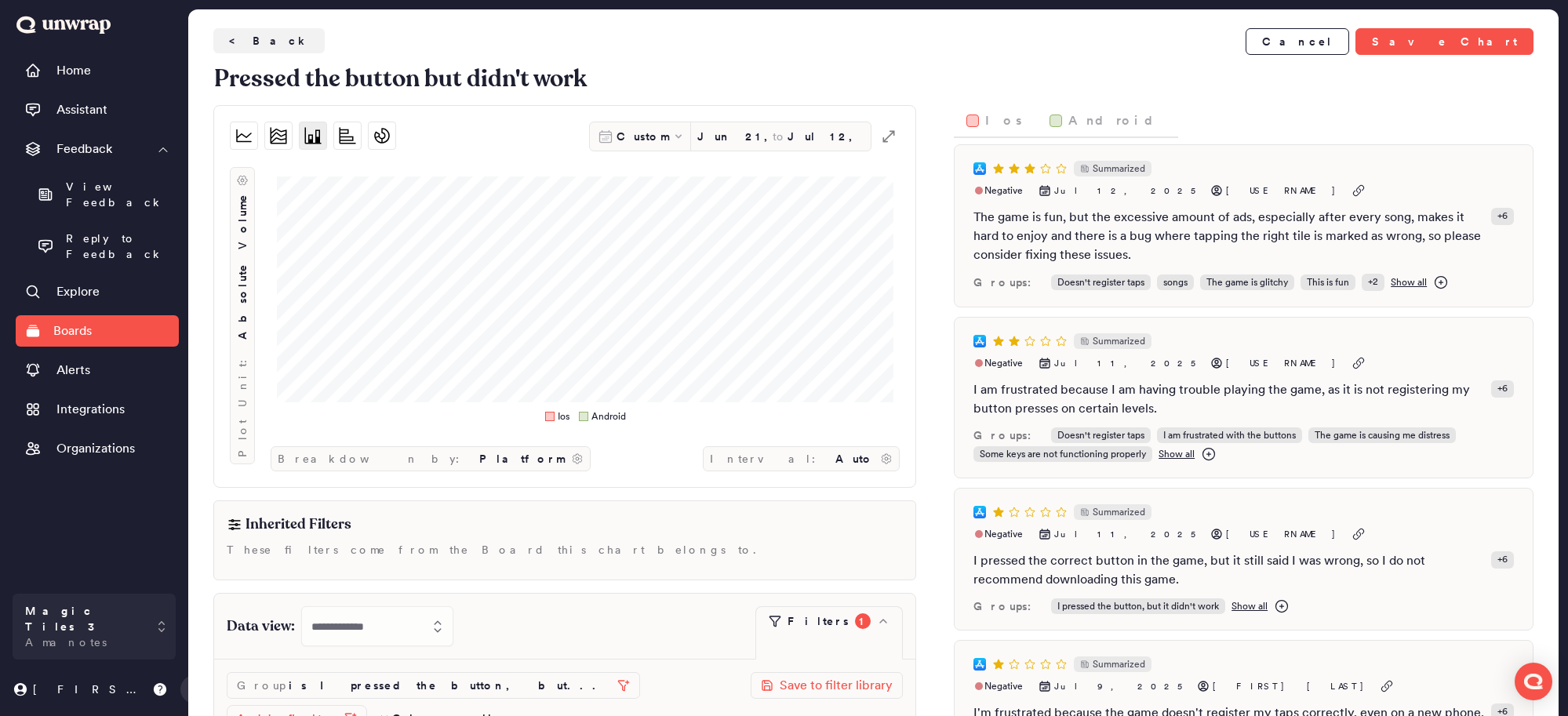 click on "Android" at bounding box center (1117, 121) 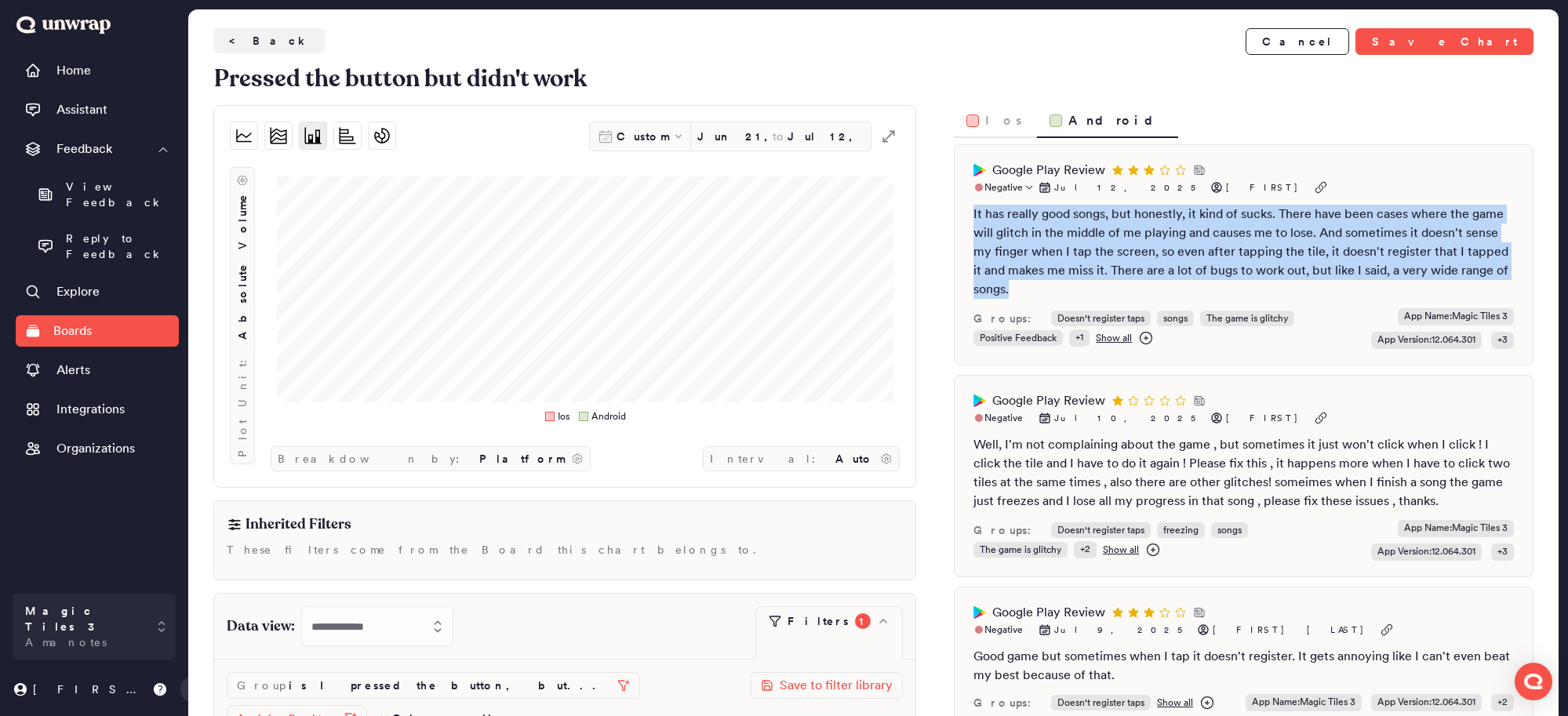 drag, startPoint x: 973, startPoint y: 197, endPoint x: 1163, endPoint y: 267, distance: 202.4846 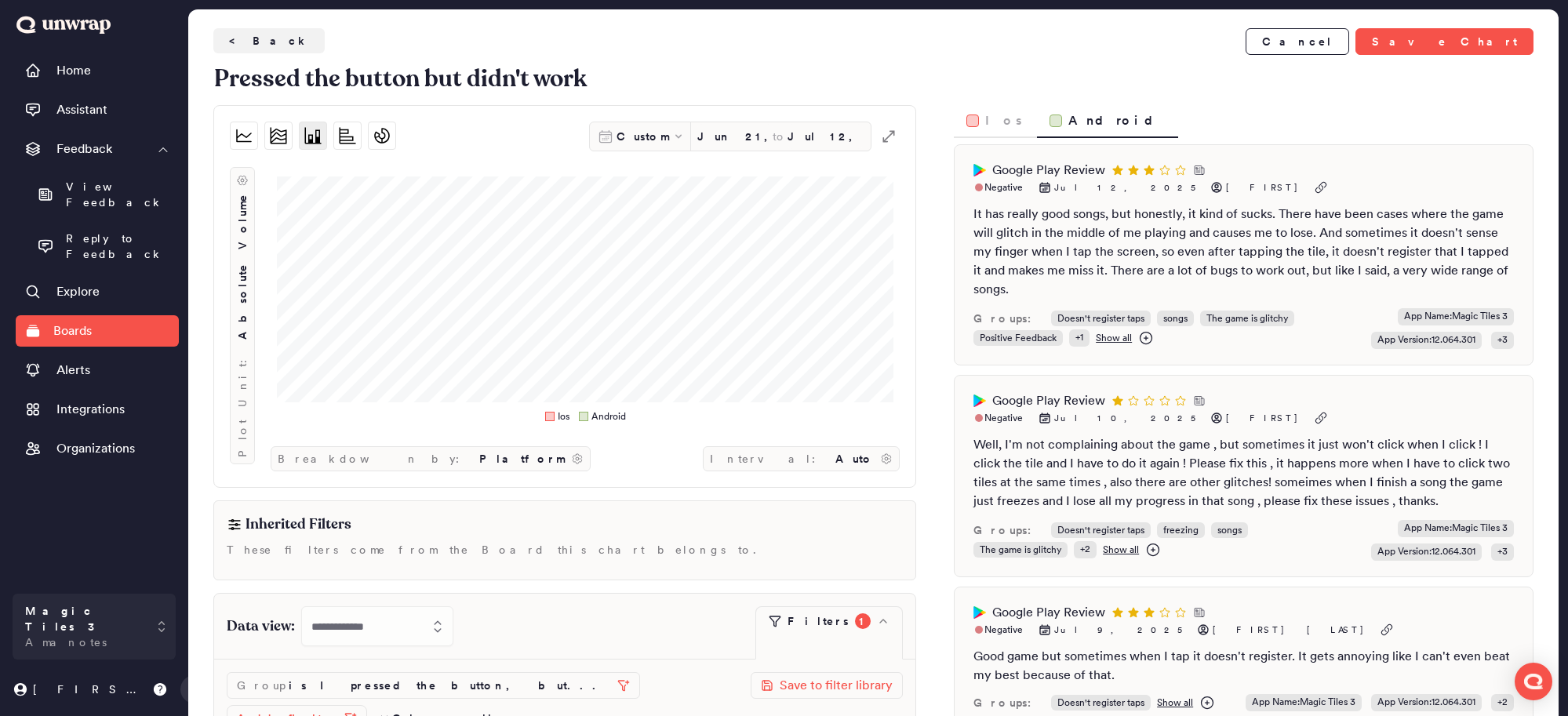 click on "Ios Android" at bounding box center (1243, 122) 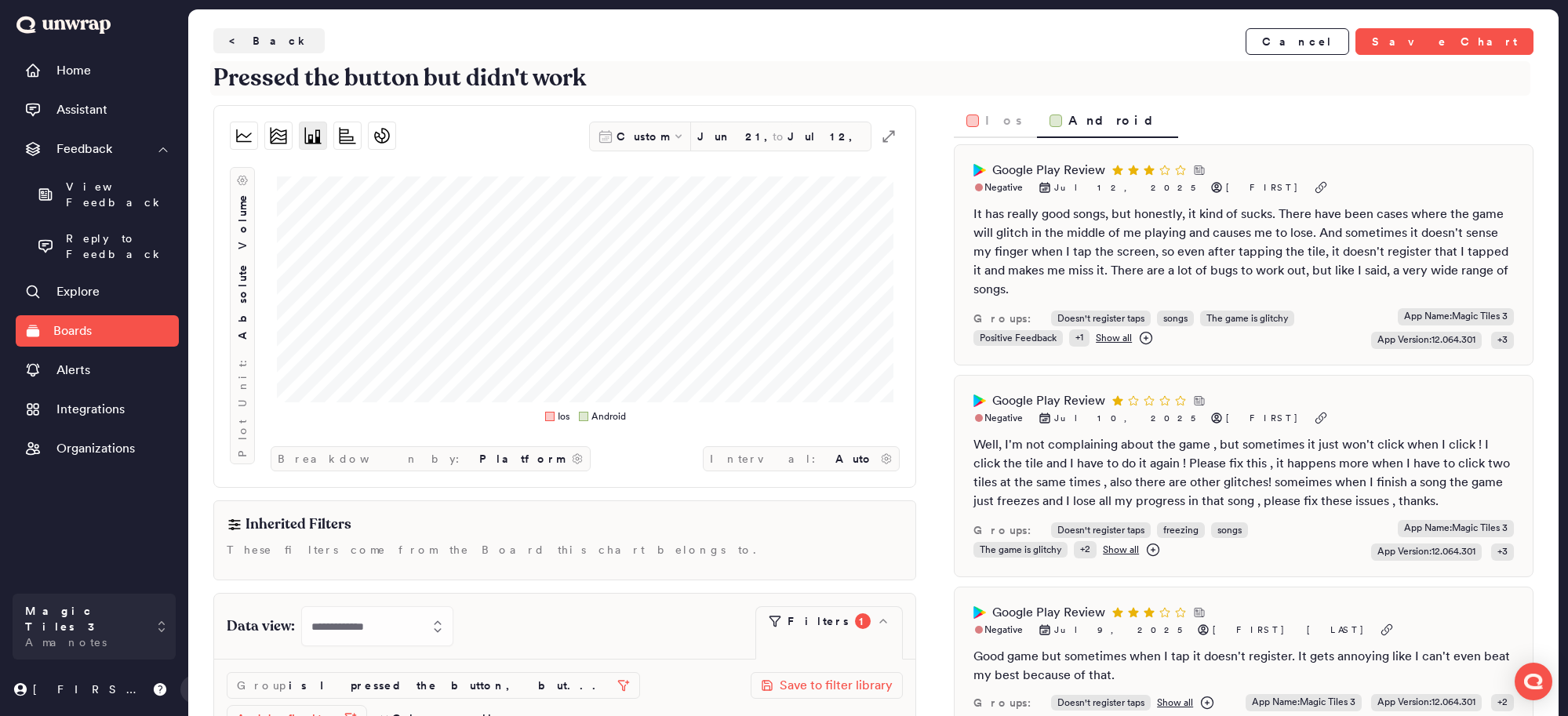 click on "Pressed the button but didn't work" at bounding box center (870, 78) 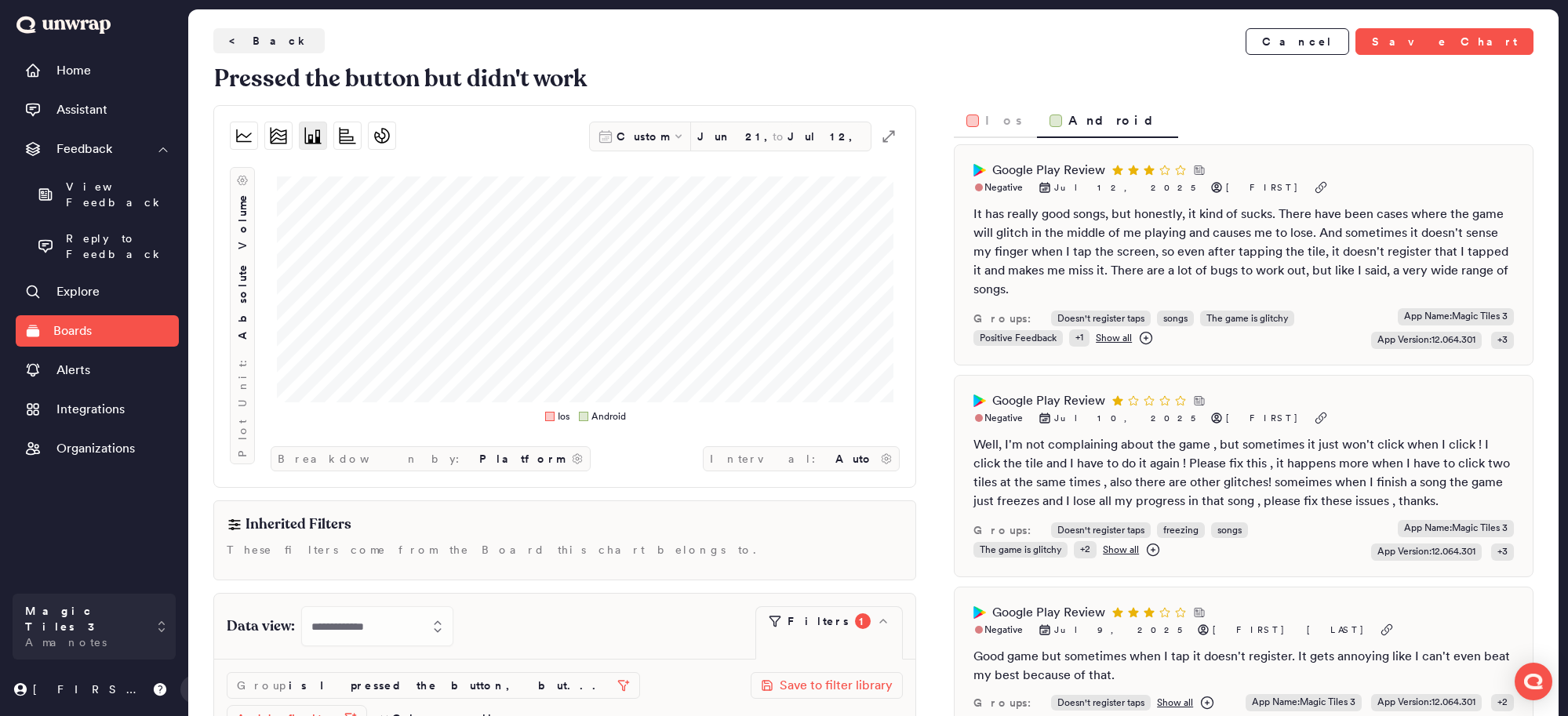 click on "**********" at bounding box center [873, 402] 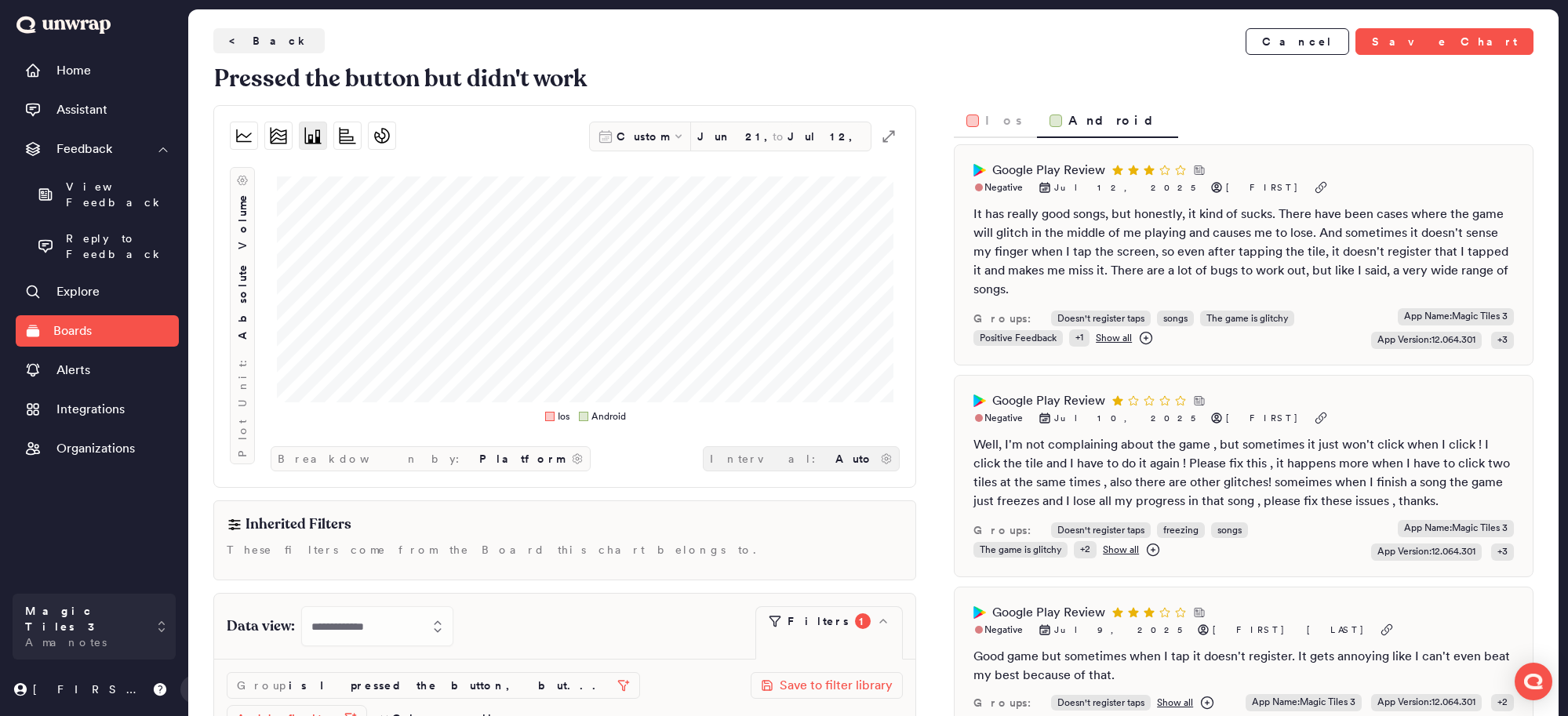 click on "Interval:" at bounding box center (769, 459) 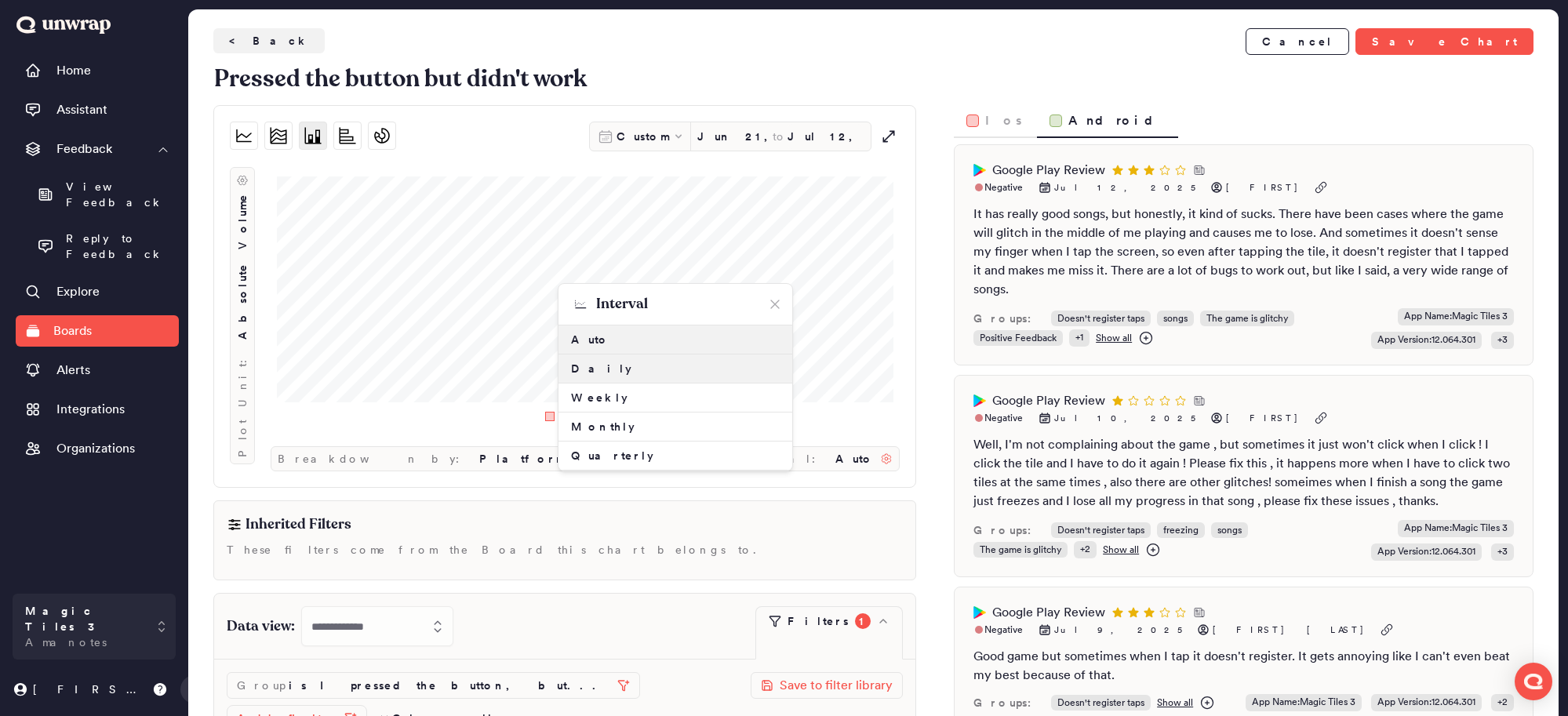 click on "Daily" at bounding box center [675, 369] 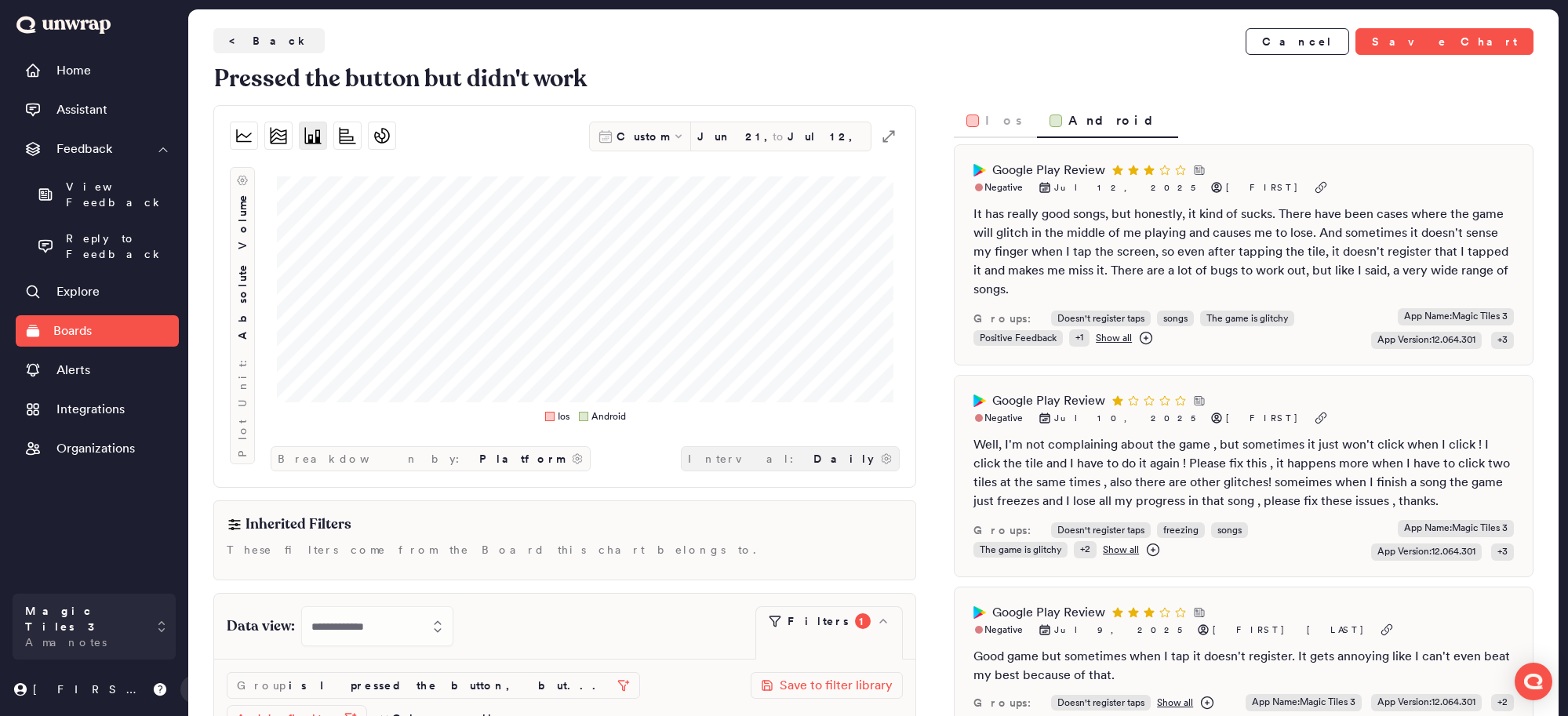 click on "Interval:" at bounding box center [748, 459] 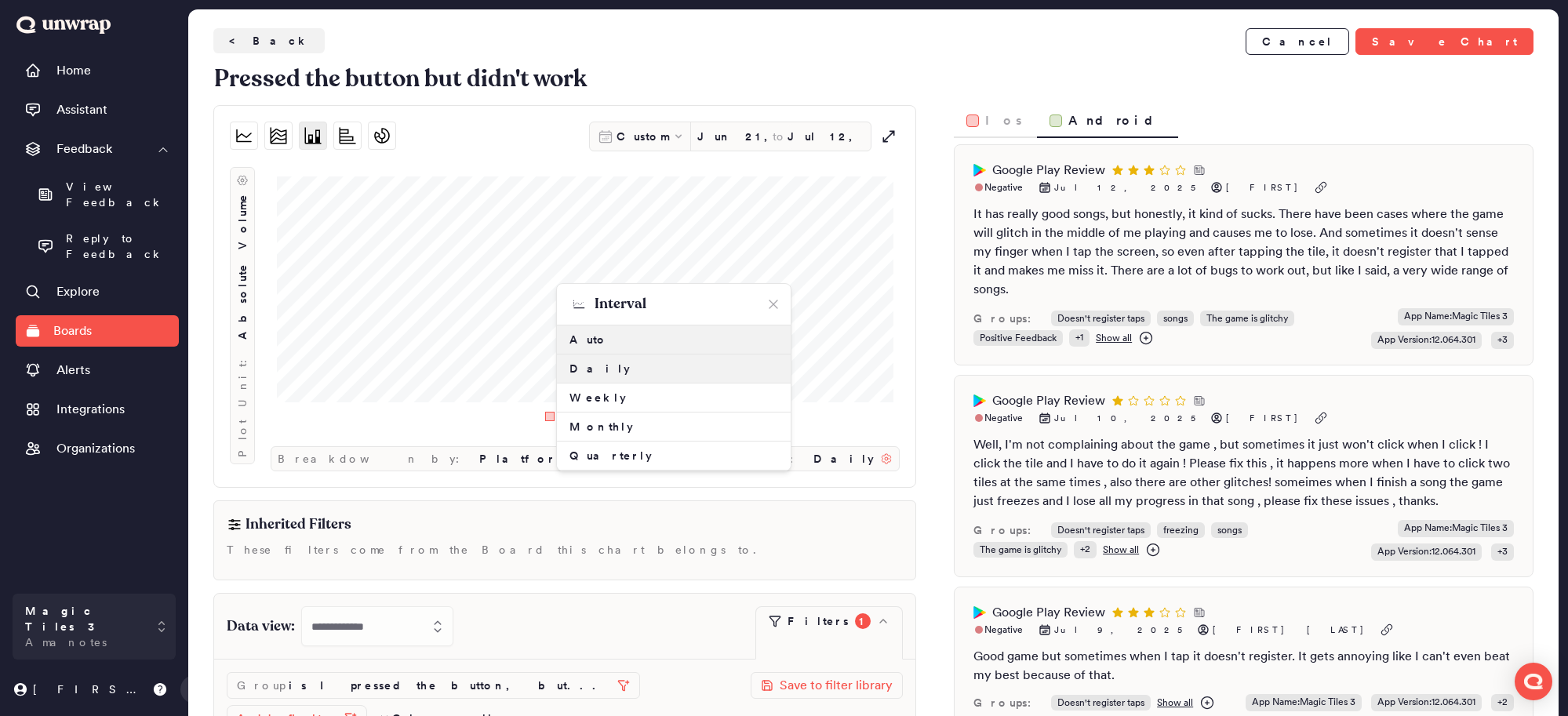 click on "Auto" at bounding box center (674, 340) 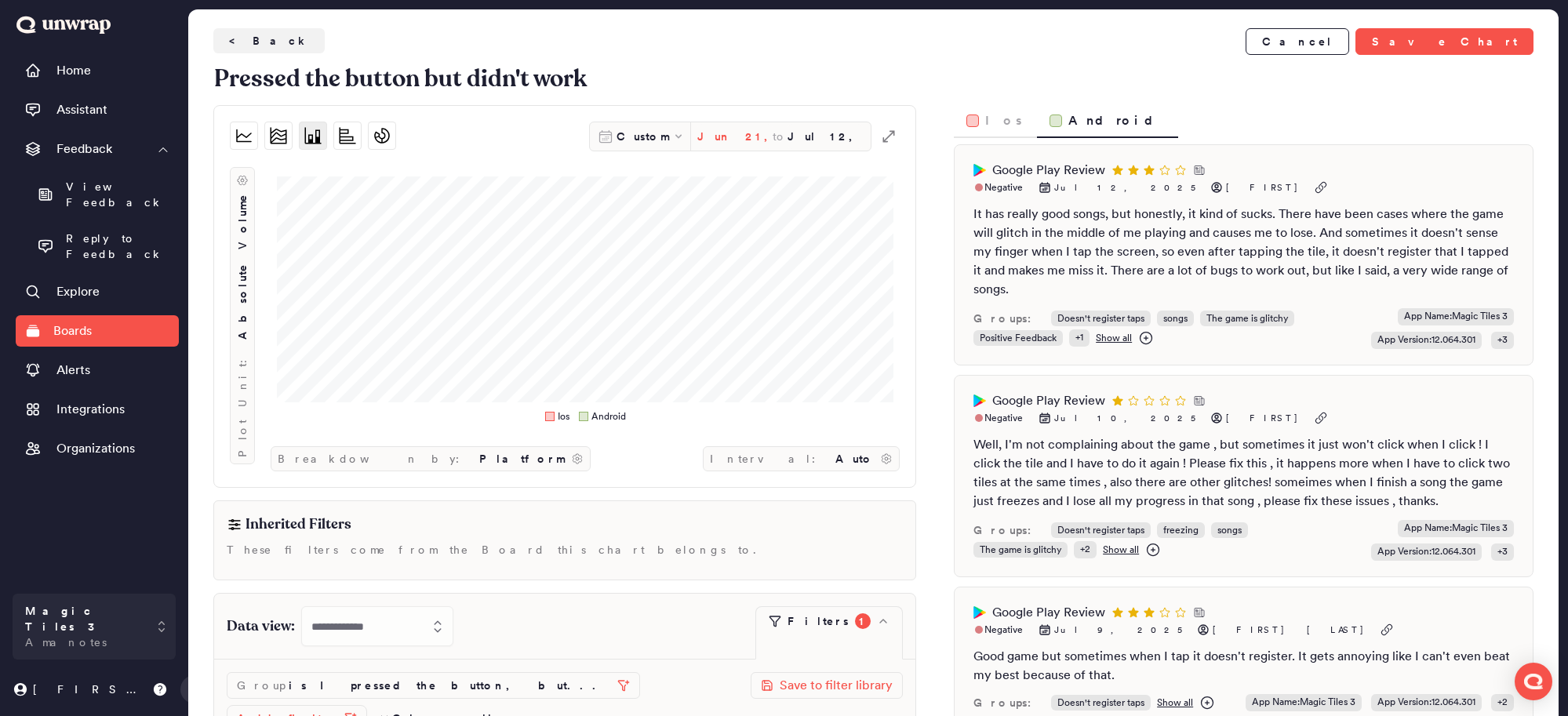 click on "Jun 21, 2025" at bounding box center [735, 136] 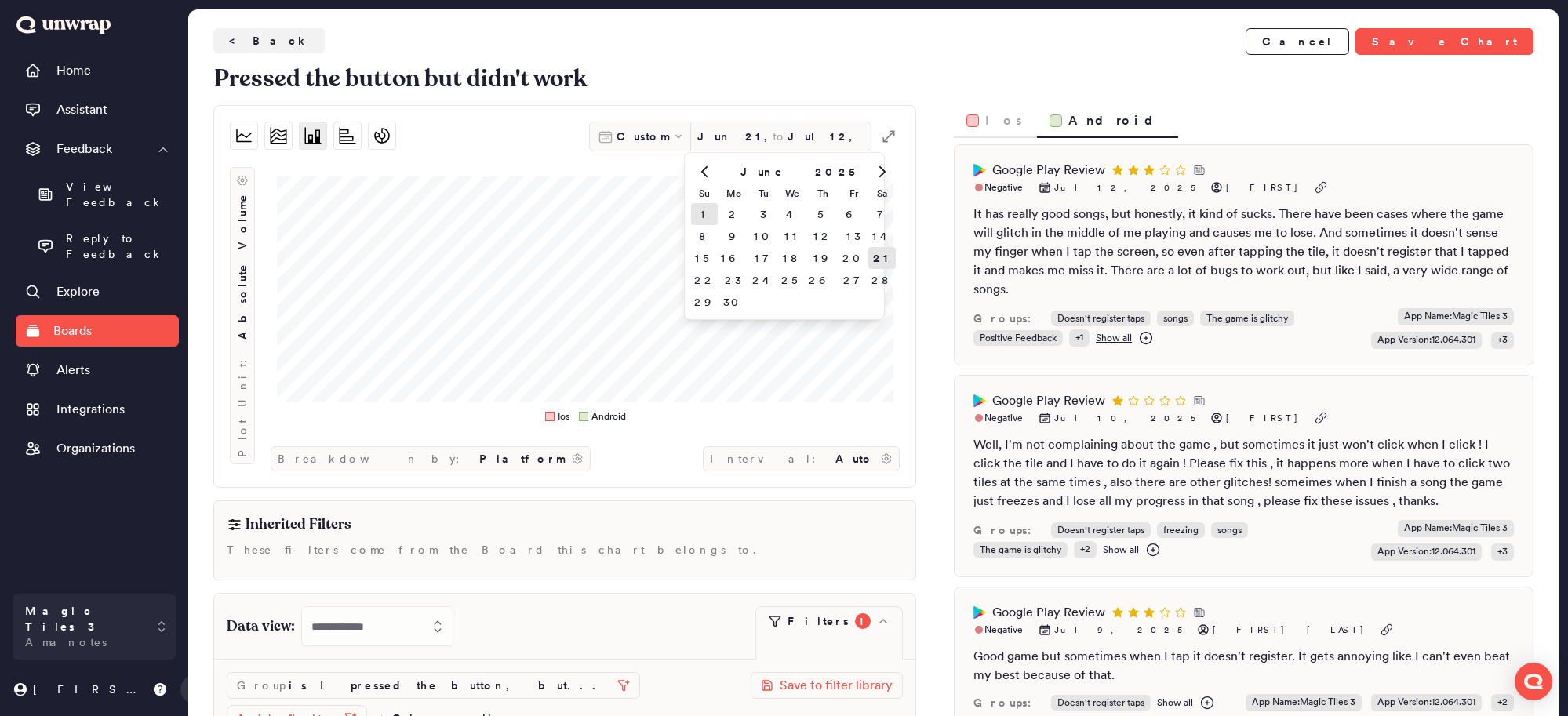 click on "1" at bounding box center [704, 214] 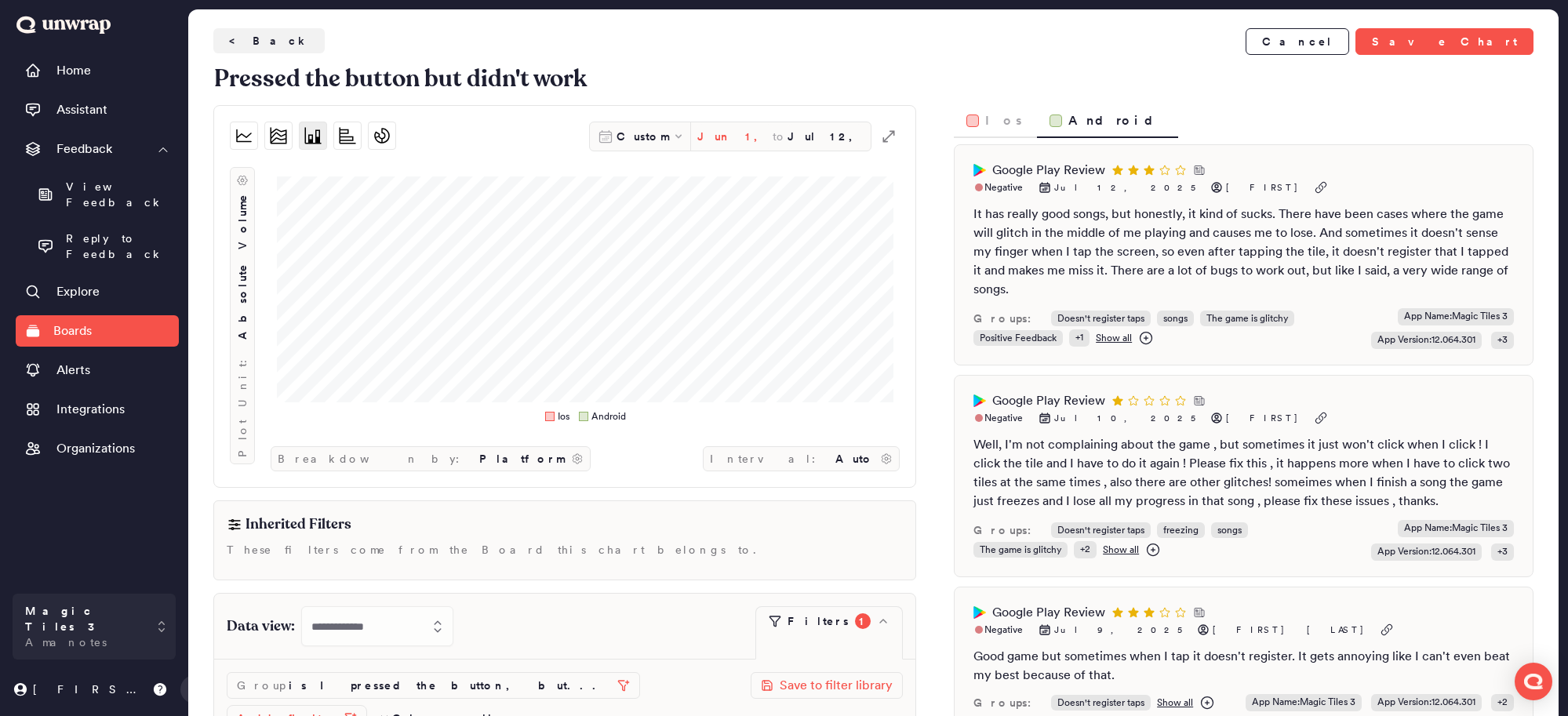 click on "Jun 1, 2025" at bounding box center (735, 136) 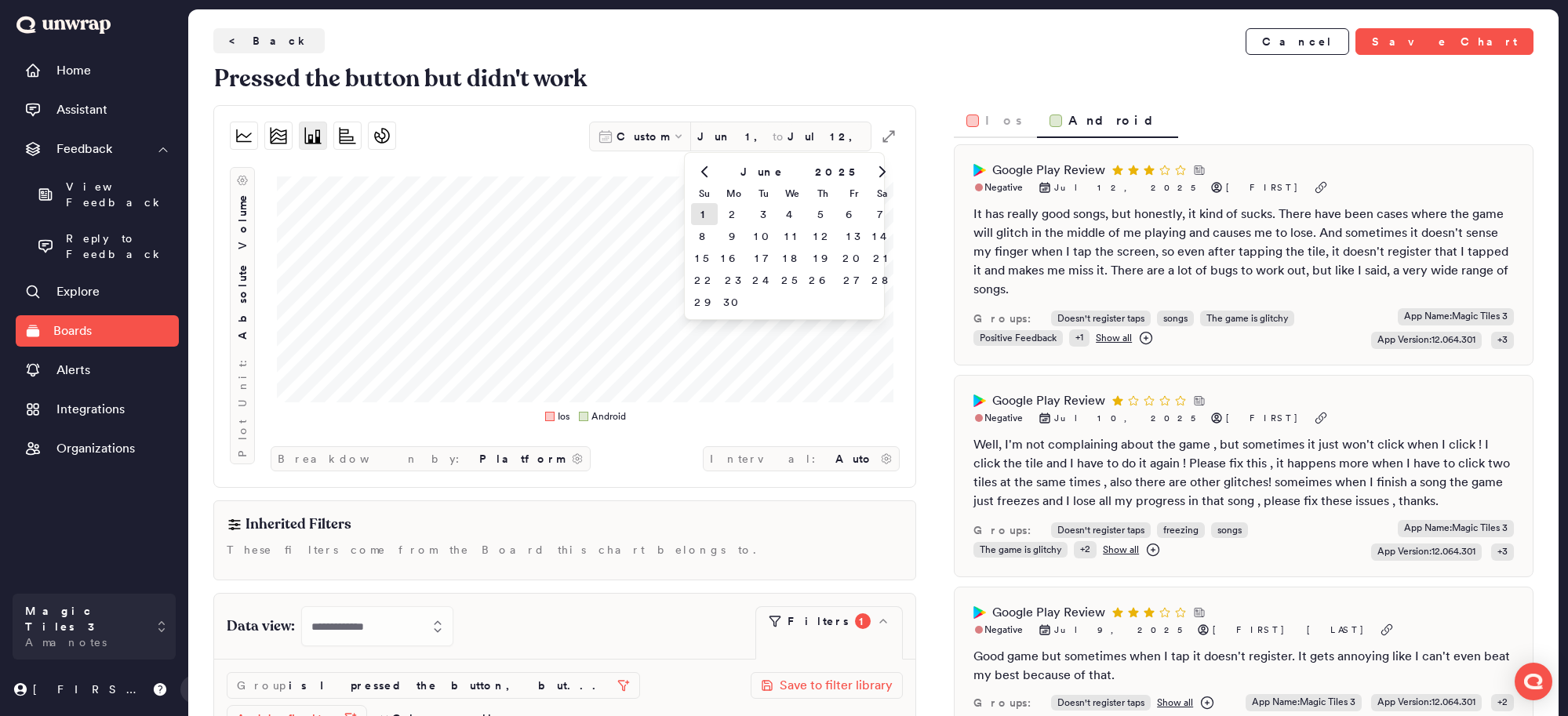 click on "**********" at bounding box center (873, 405) 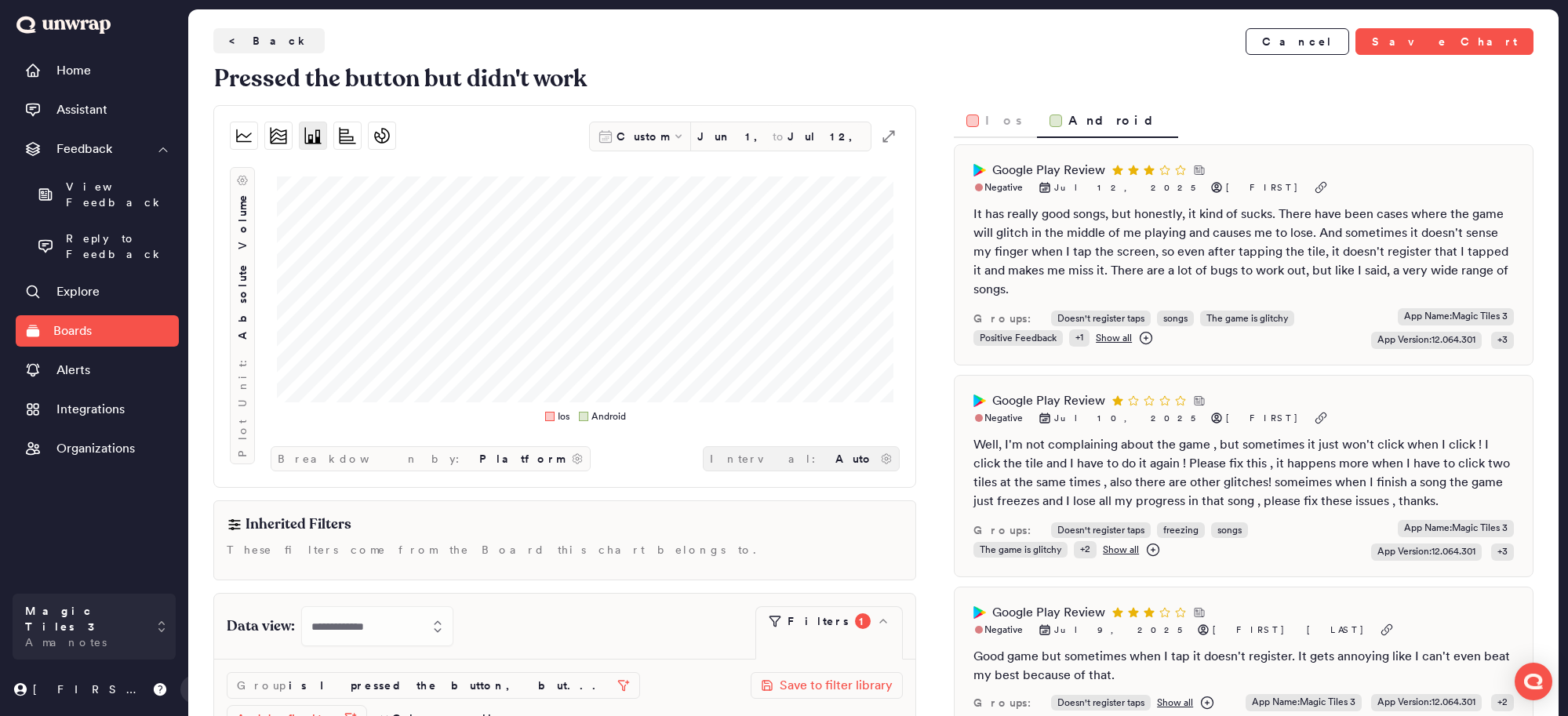 click on "Interval: Auto" at bounding box center (801, 459) 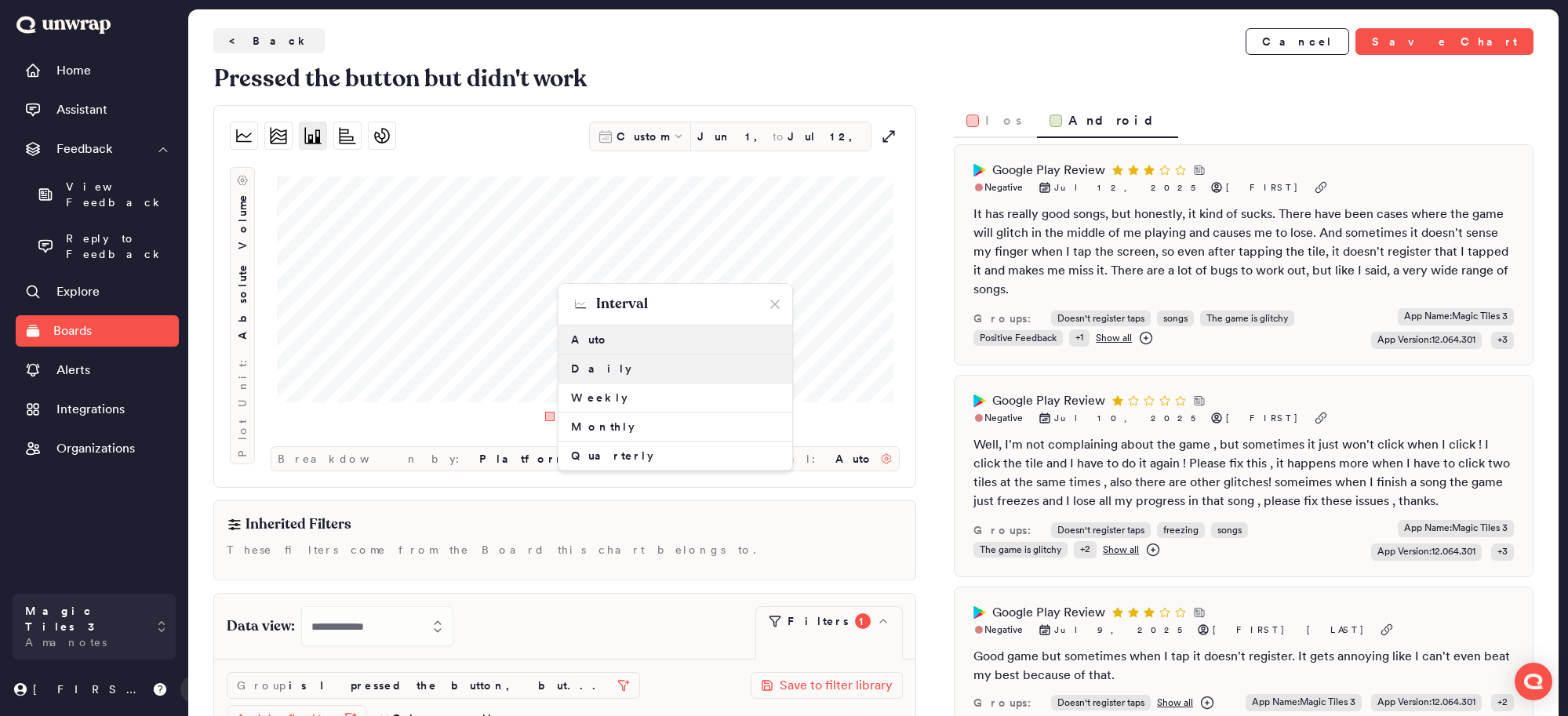 click on "Daily" at bounding box center (675, 369) 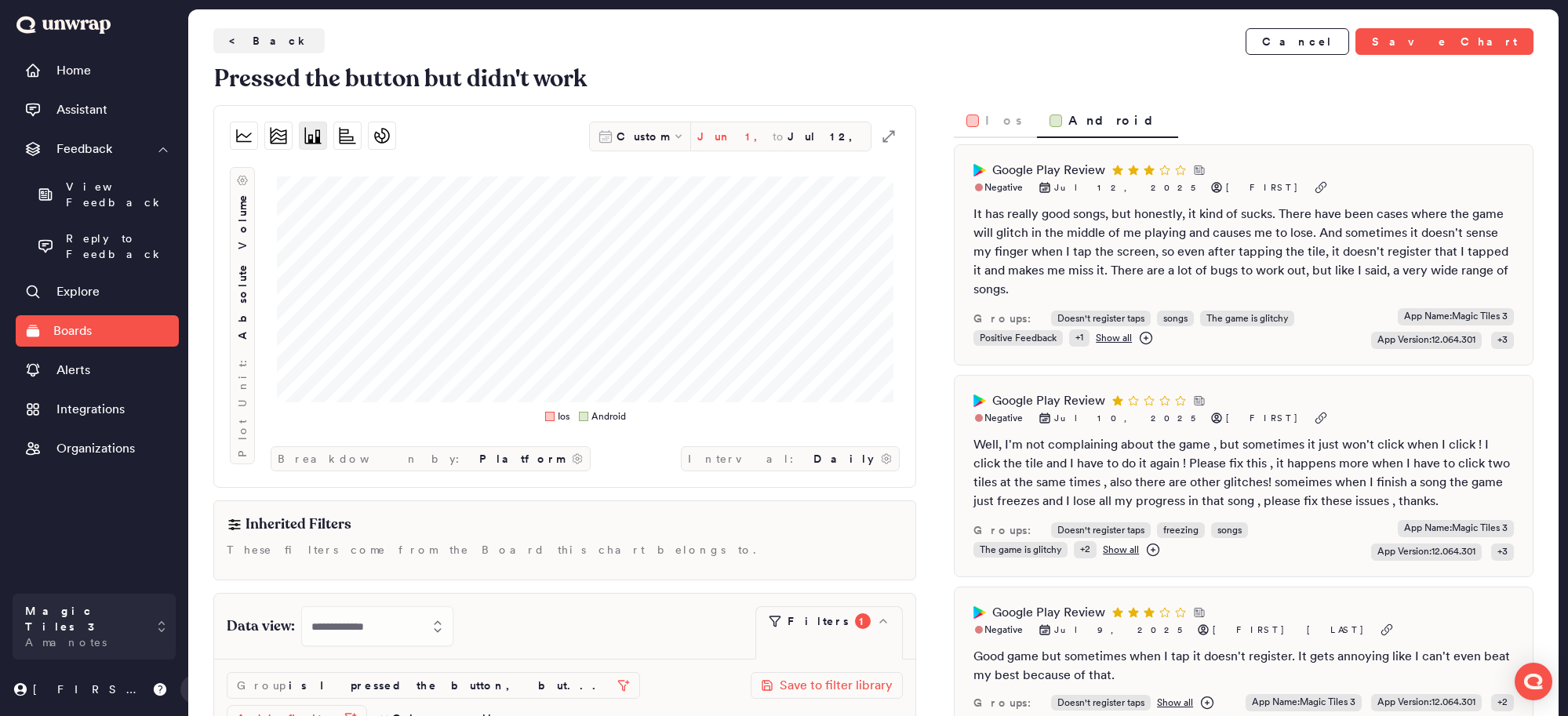 click on "Jun 1, 2025" at bounding box center (735, 136) 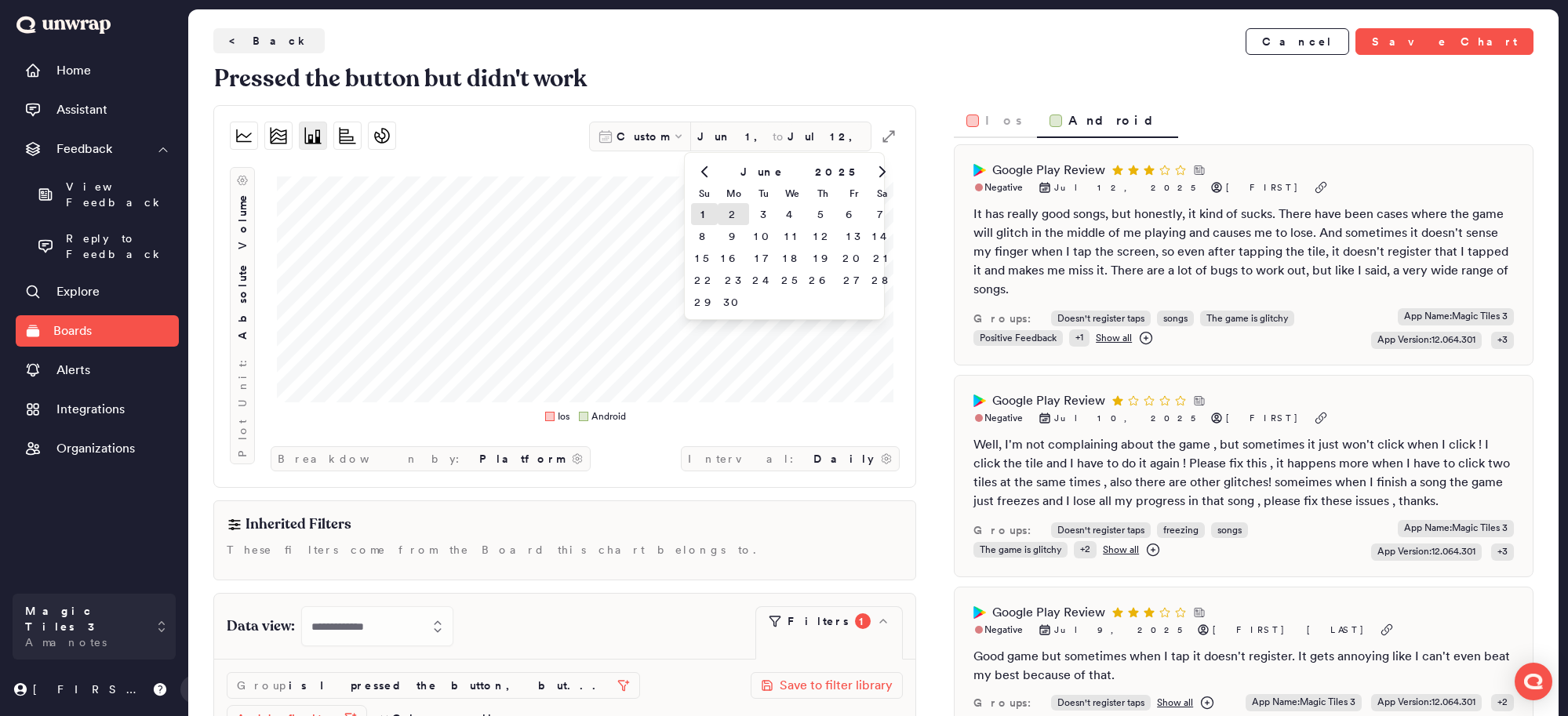 click on "2" at bounding box center [733, 214] 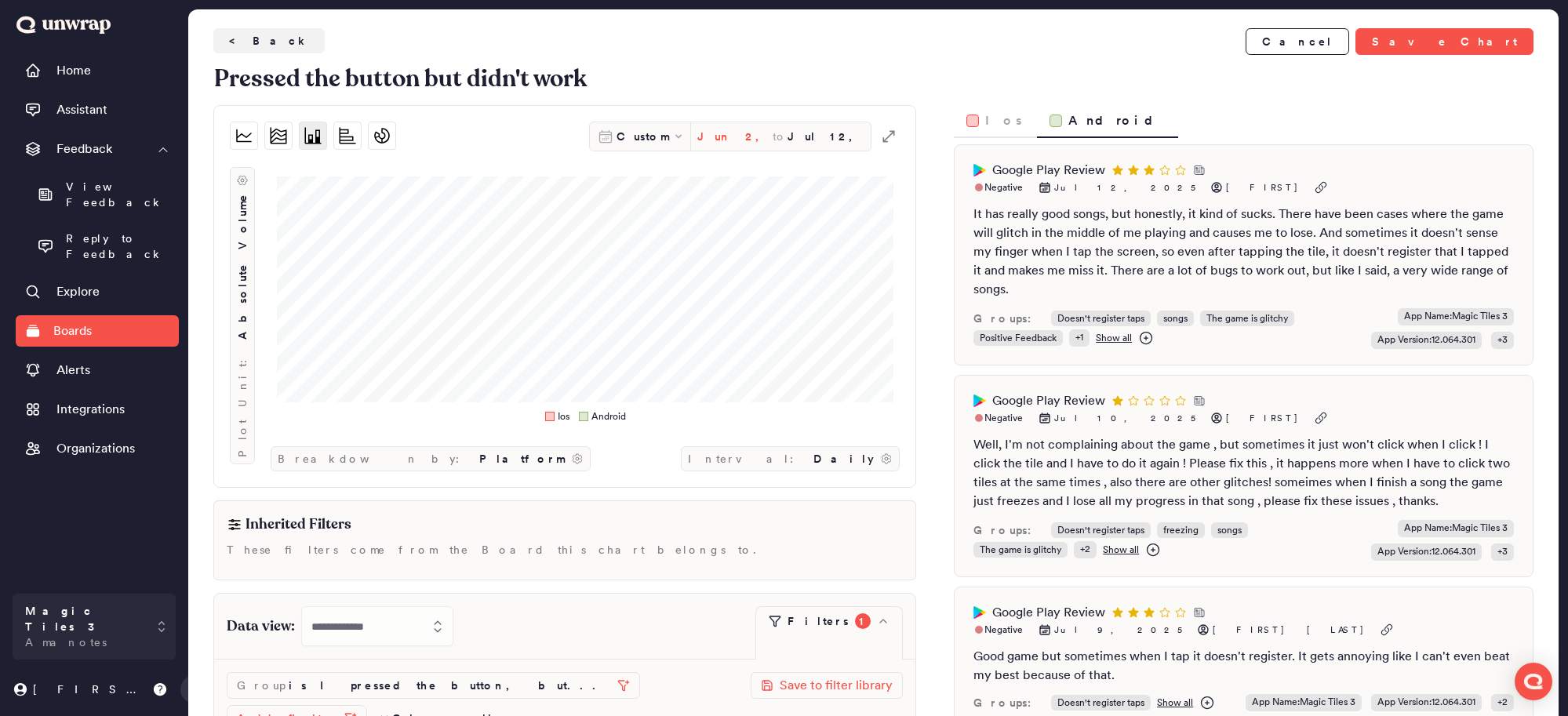 click on "Jun 2, 2025" at bounding box center [735, 136] 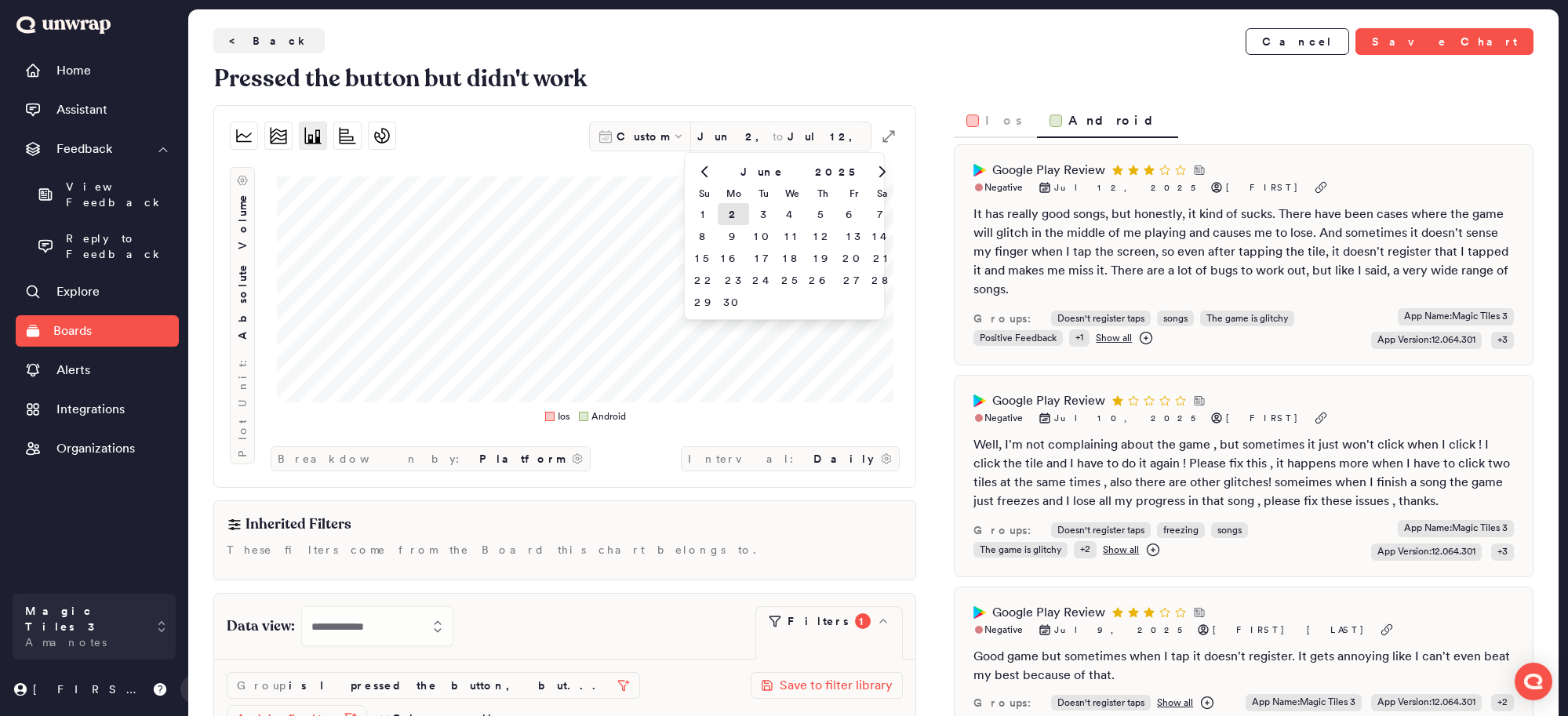 click 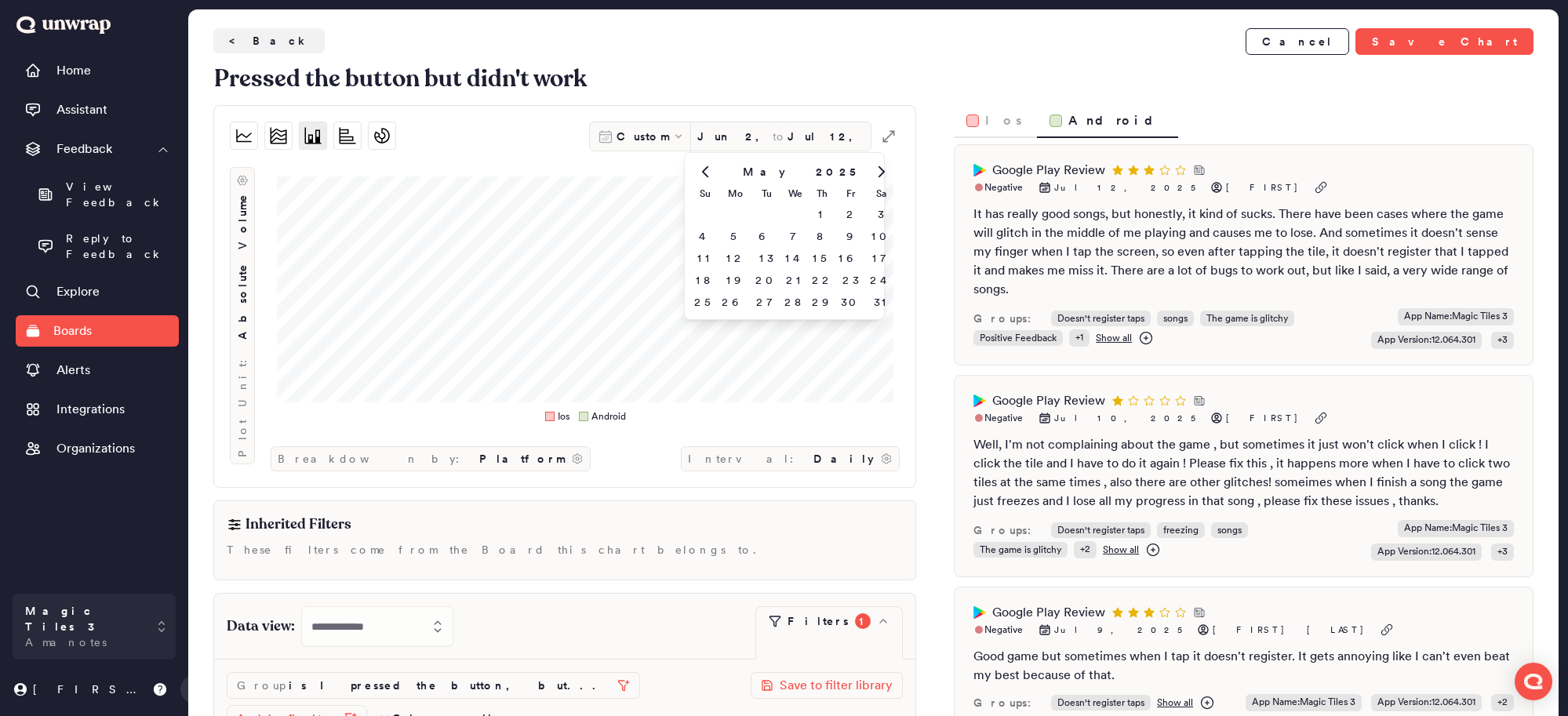click 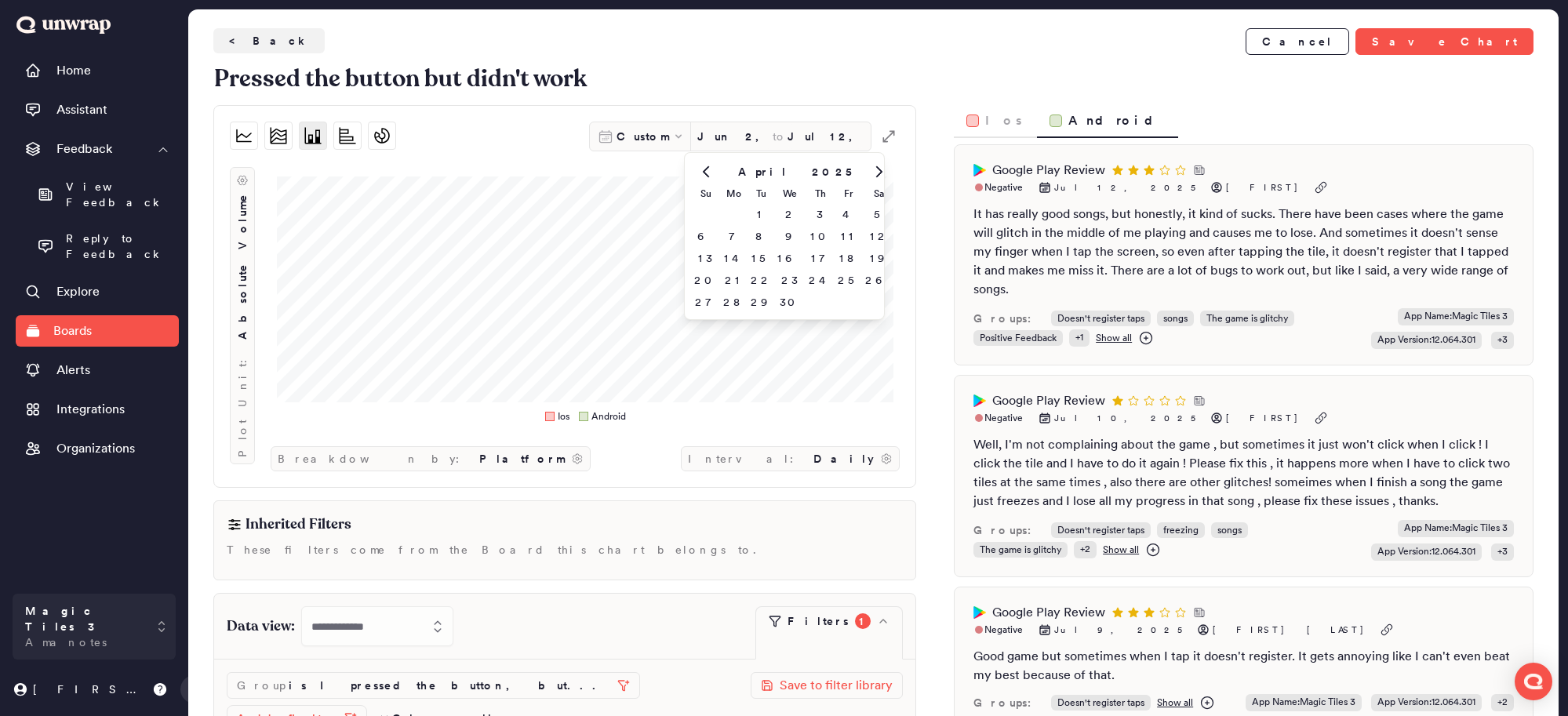 click 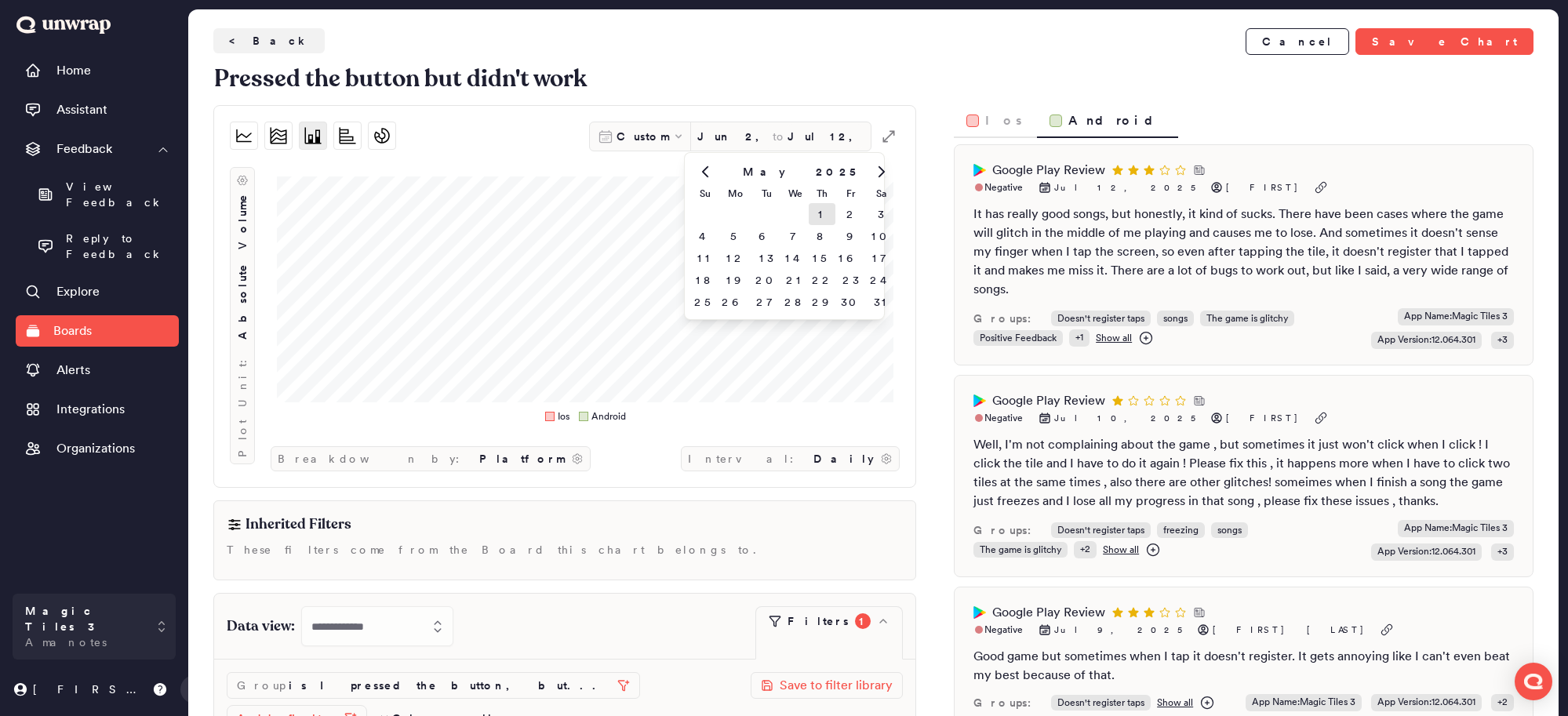 click on "1" at bounding box center (822, 214) 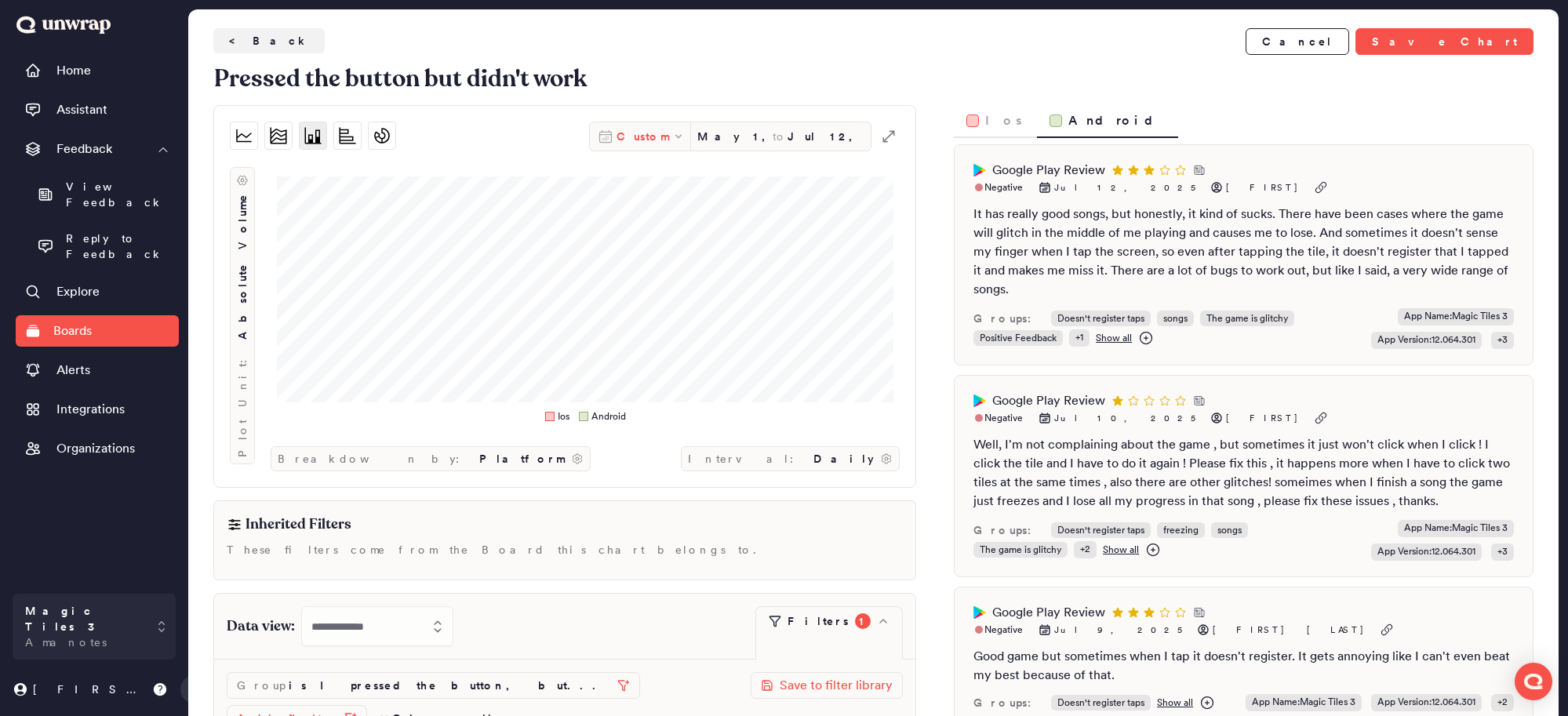 click on "Custom" at bounding box center [642, 136] 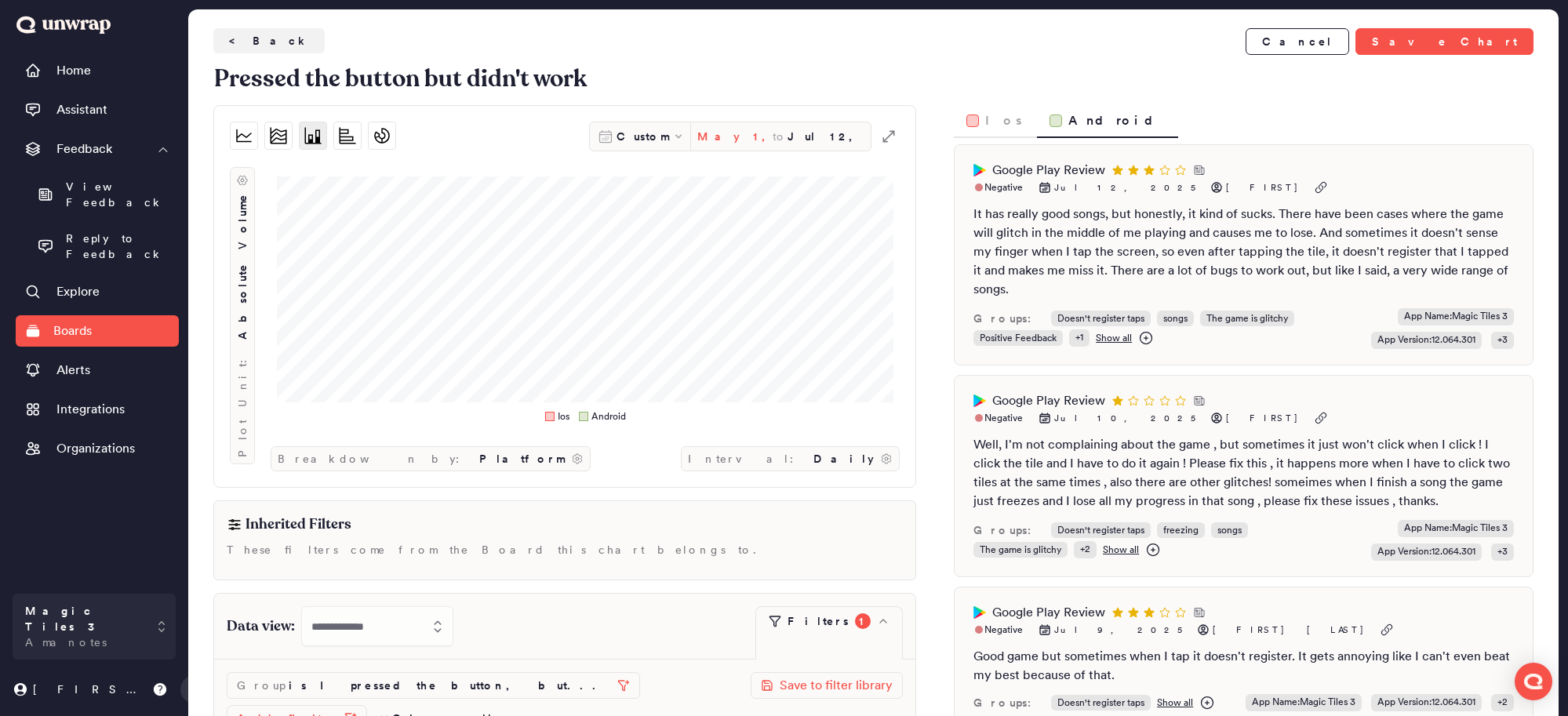 click on "May 1, 2025" at bounding box center (735, 136) 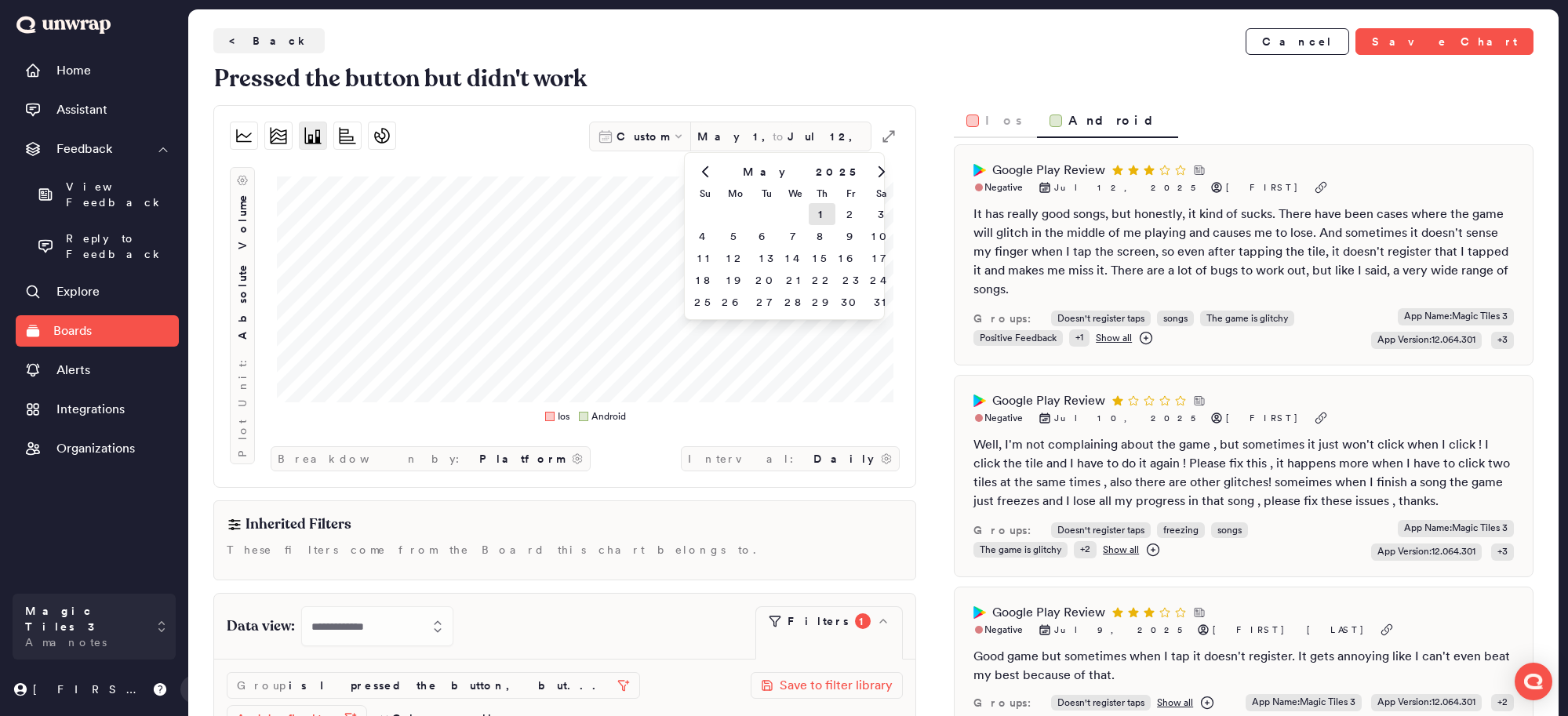 click at bounding box center (881, 172) 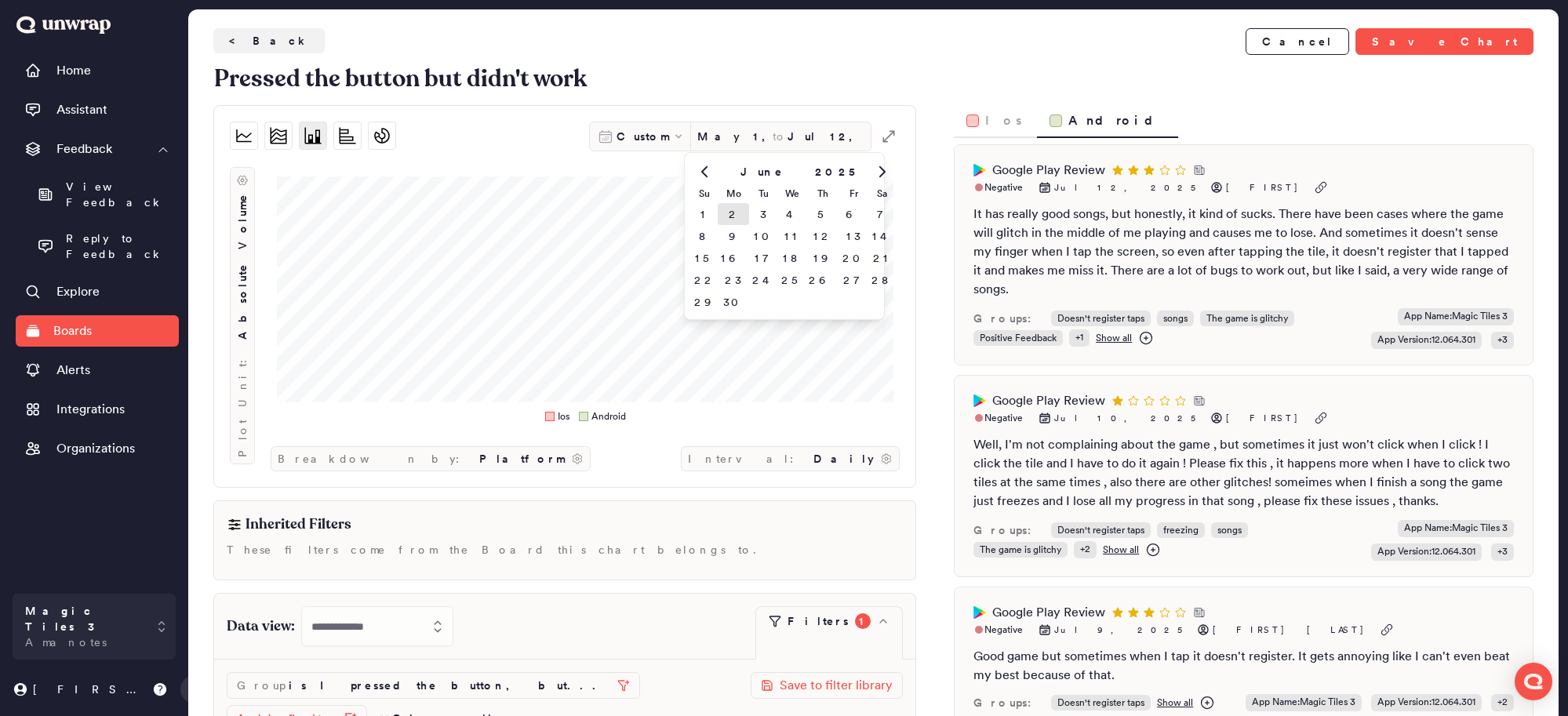 click on "2" at bounding box center [733, 214] 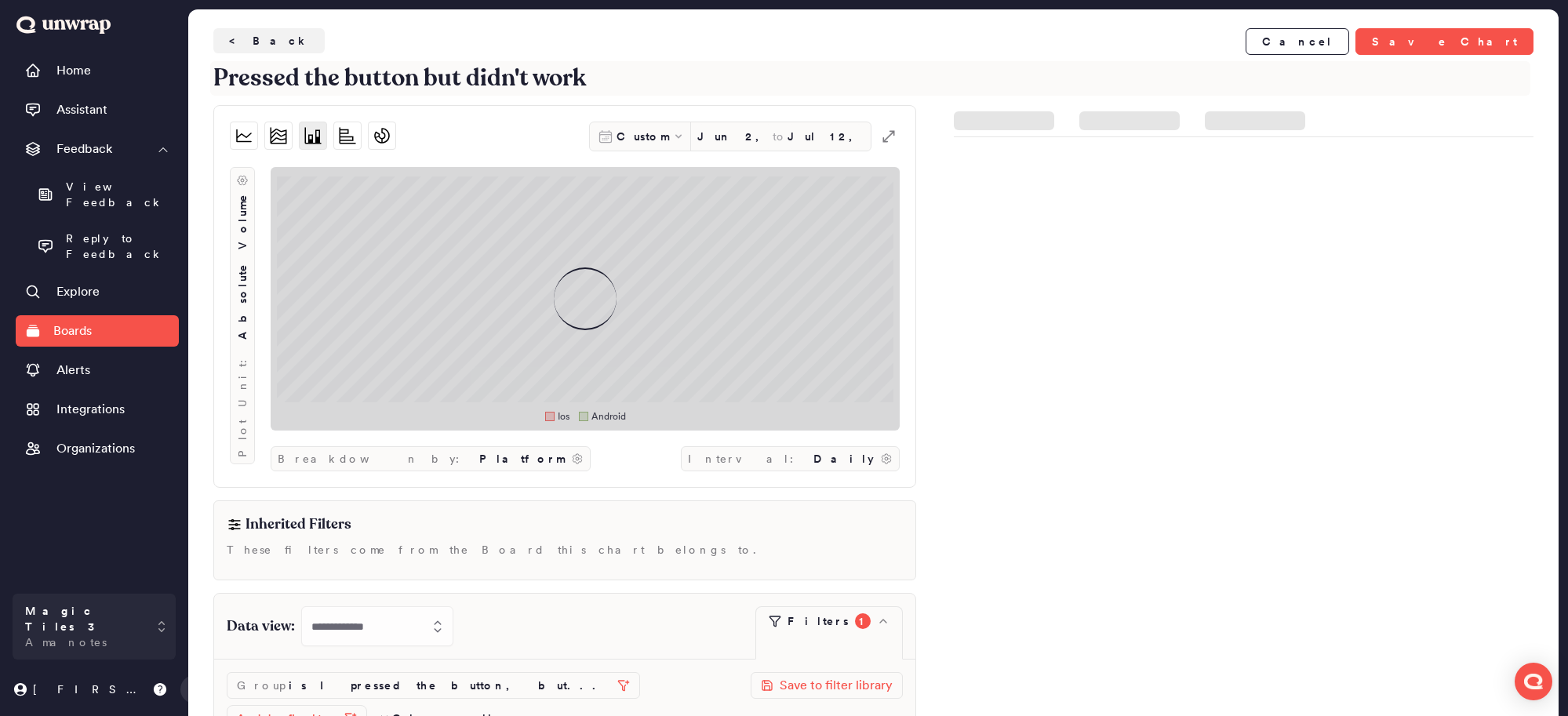 click on "Pressed the button but didn't work" at bounding box center (870, 78) 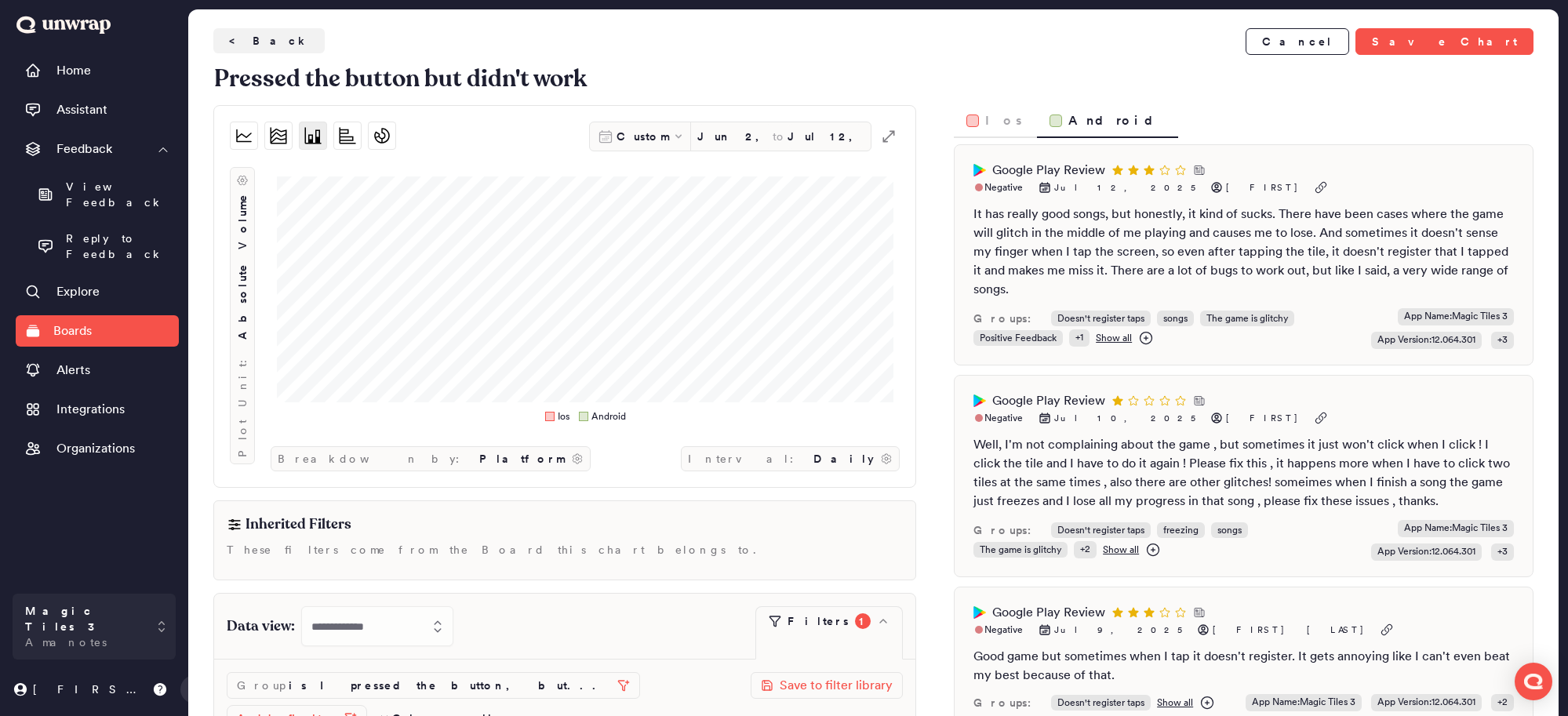 click on "Ios" at bounding box center [1005, 121] 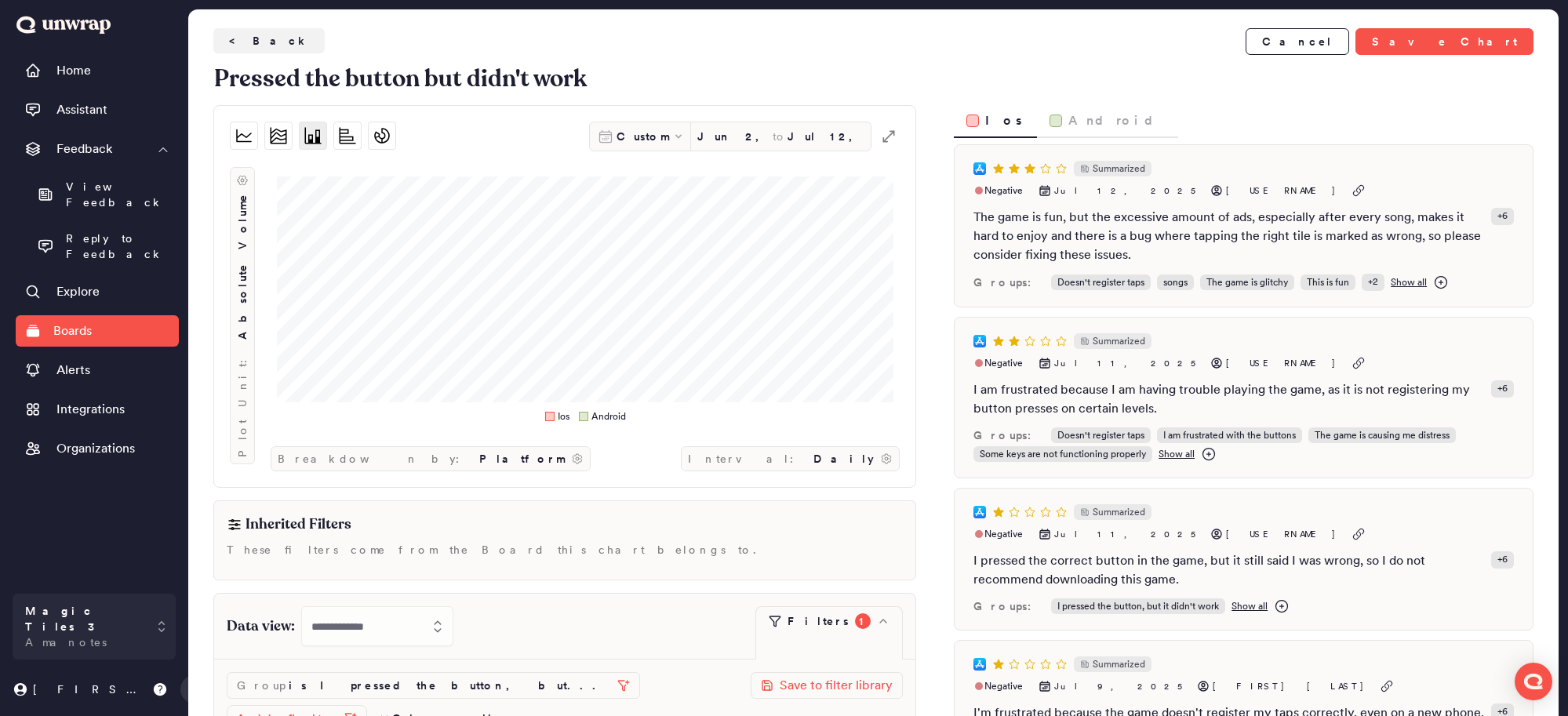 click on "Ios Android" at bounding box center (1243, 122) 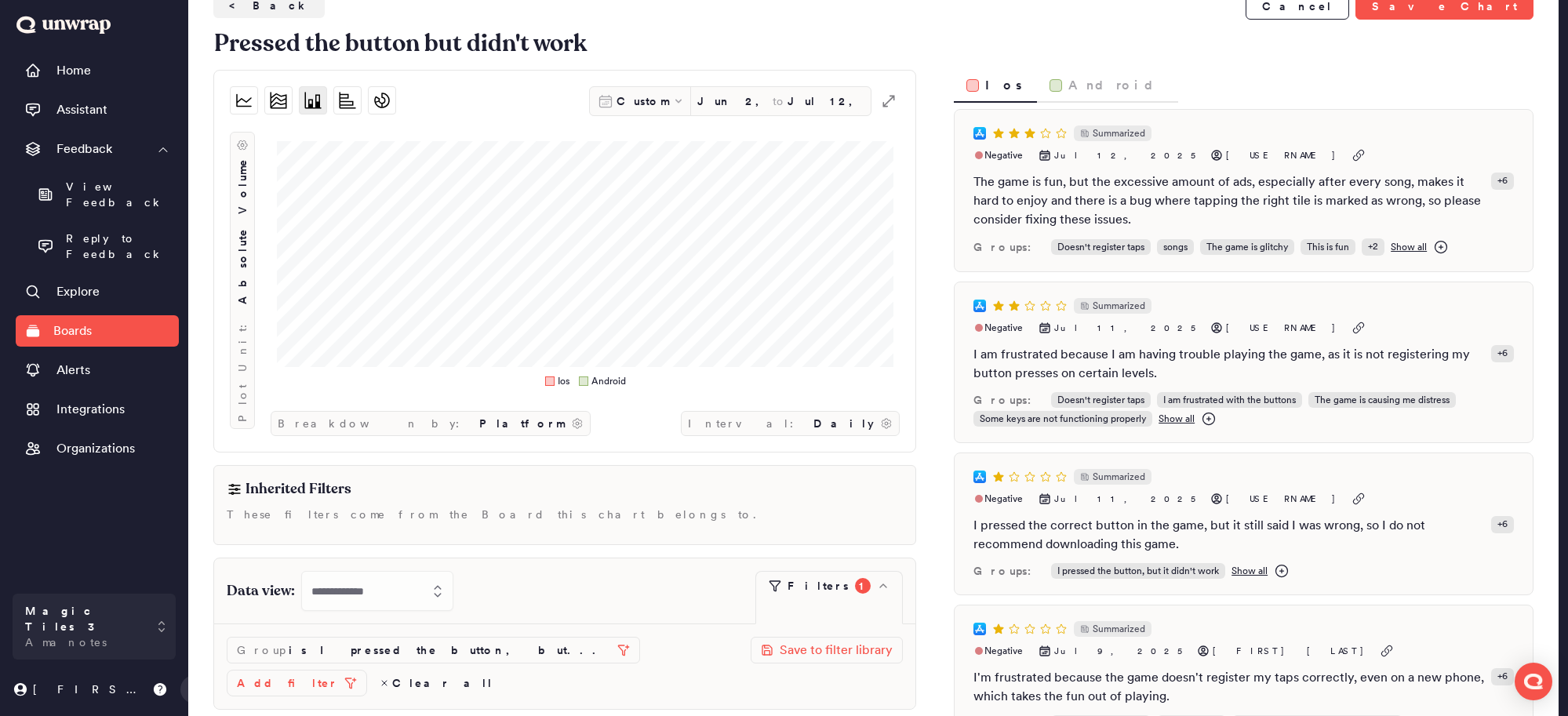 scroll, scrollTop: 71, scrollLeft: 0, axis: vertical 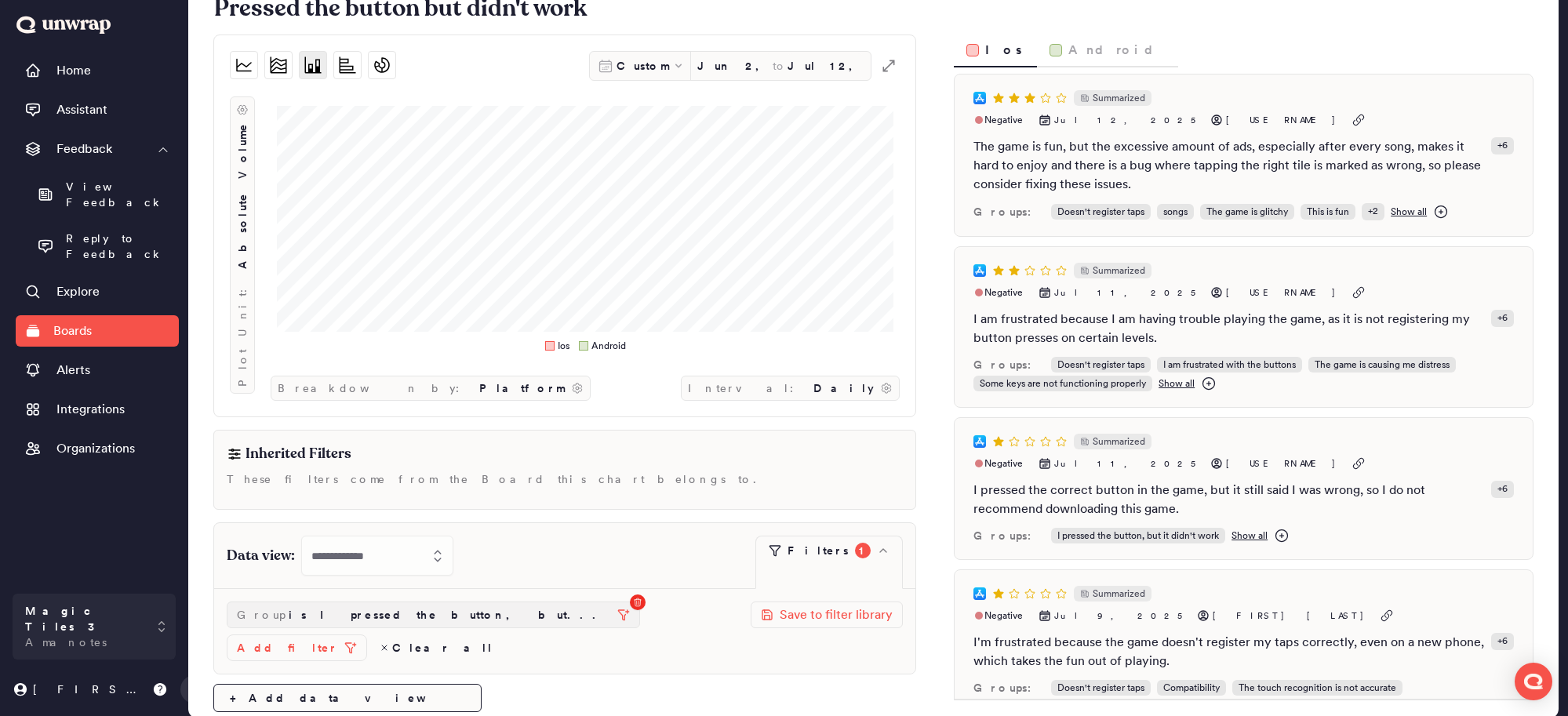 click 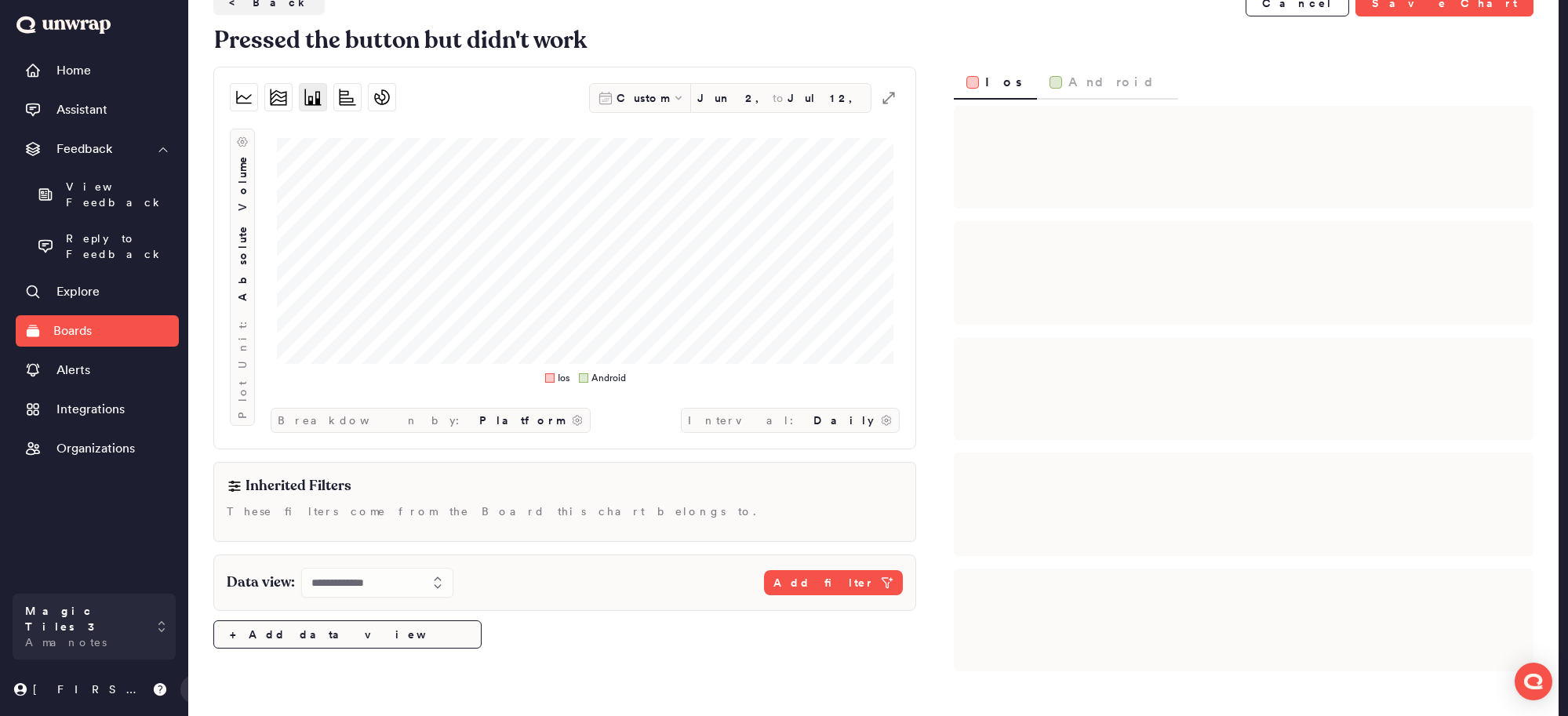 scroll, scrollTop: 0, scrollLeft: 0, axis: both 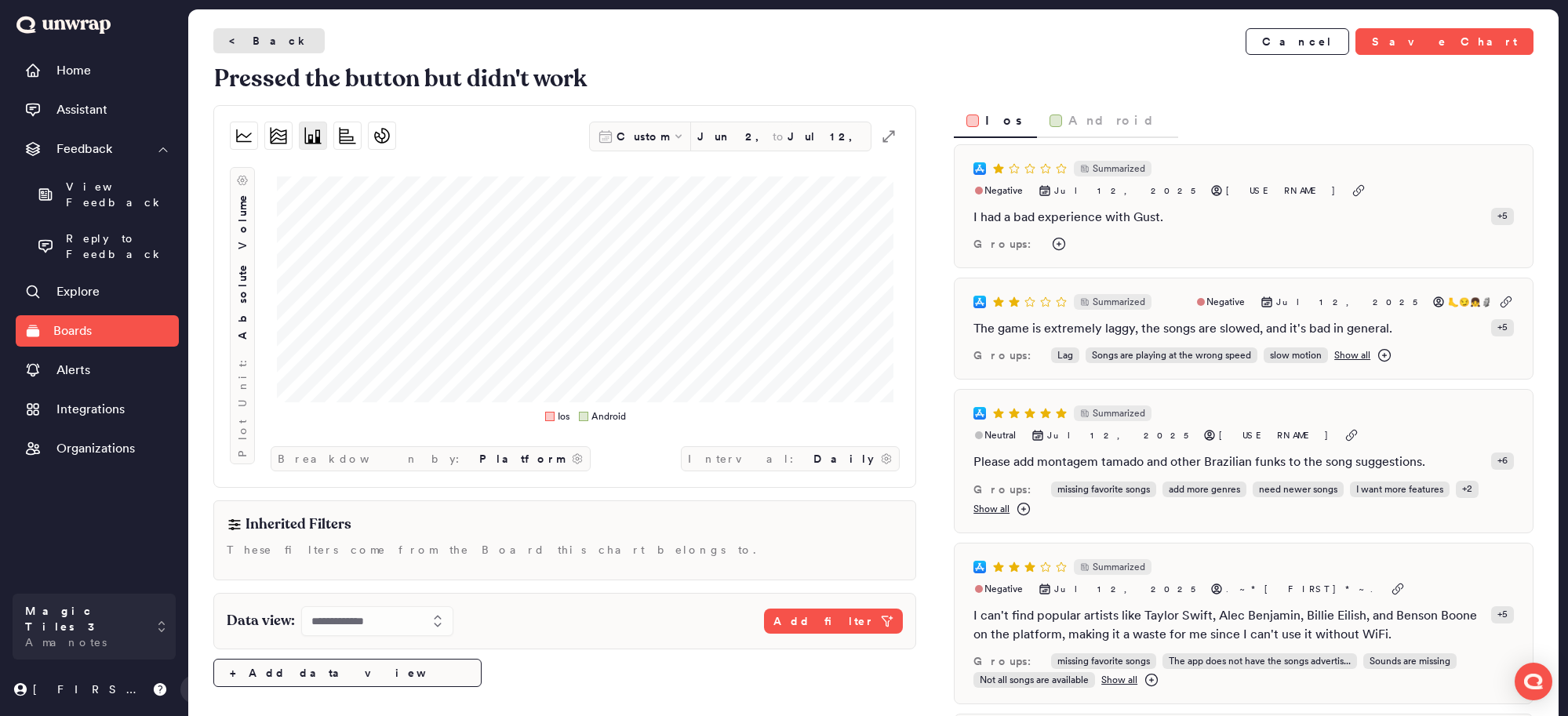 click on "< Back" at bounding box center [269, 41] 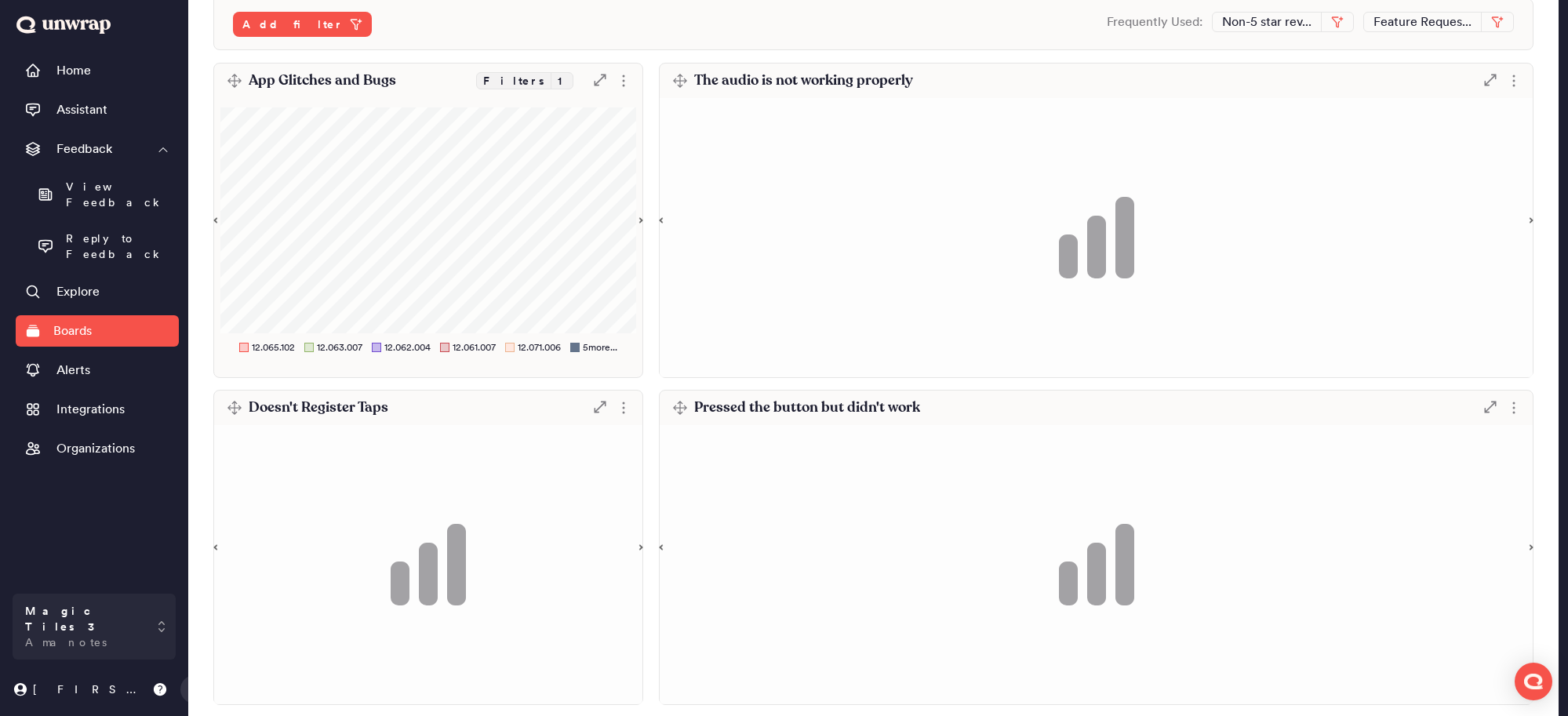 scroll, scrollTop: 176, scrollLeft: 0, axis: vertical 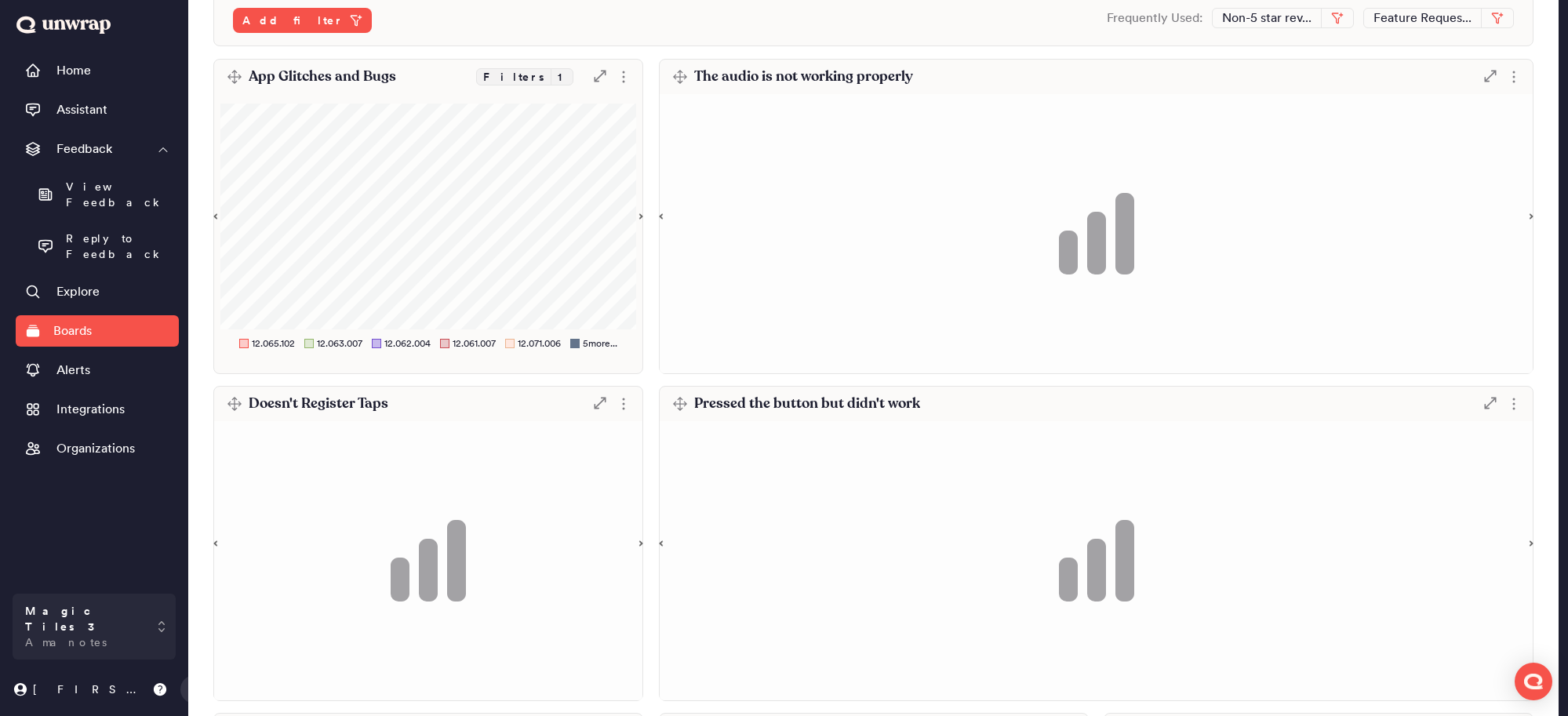 click on "Pressed the button but didn't work" at bounding box center [807, 404] 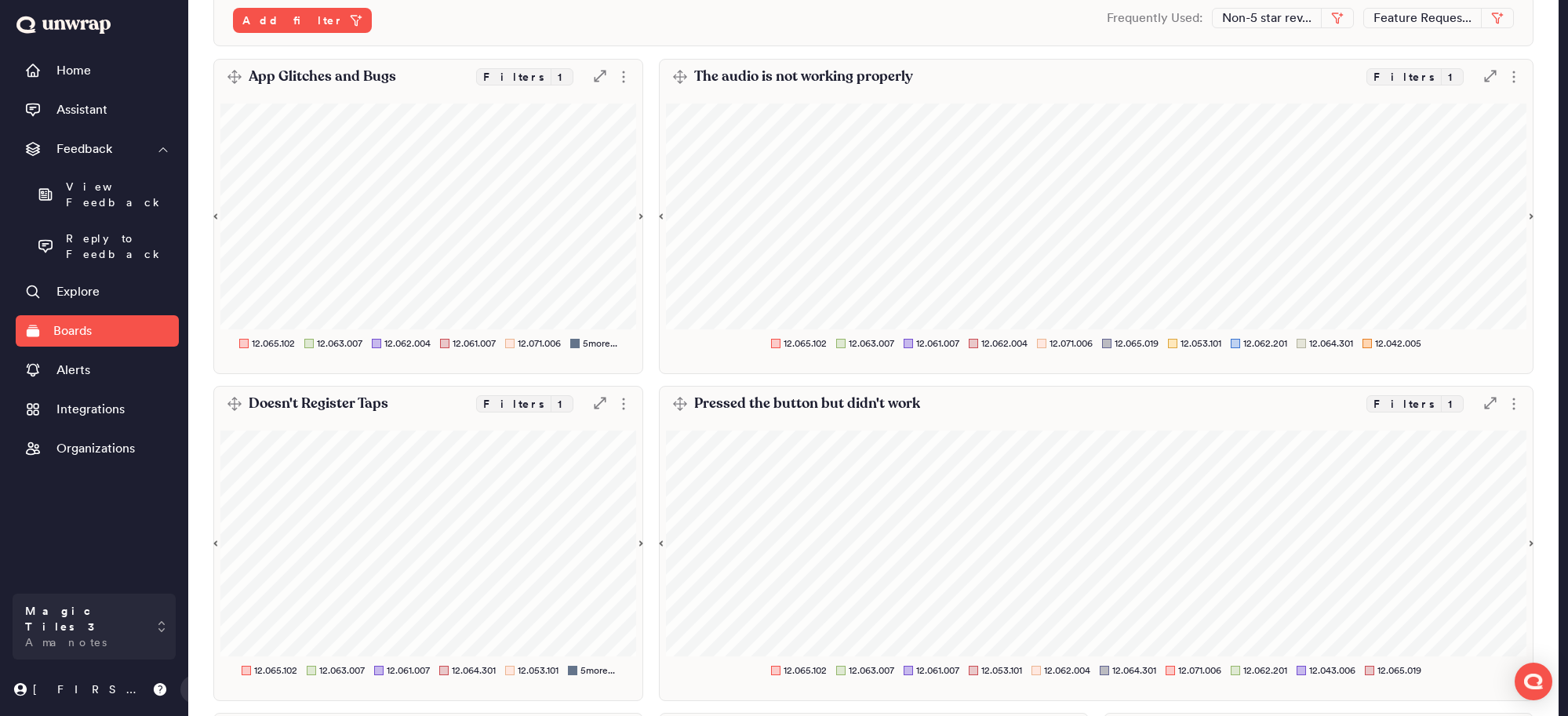 click on "Pressed the button but didn't work" at bounding box center (807, 404) 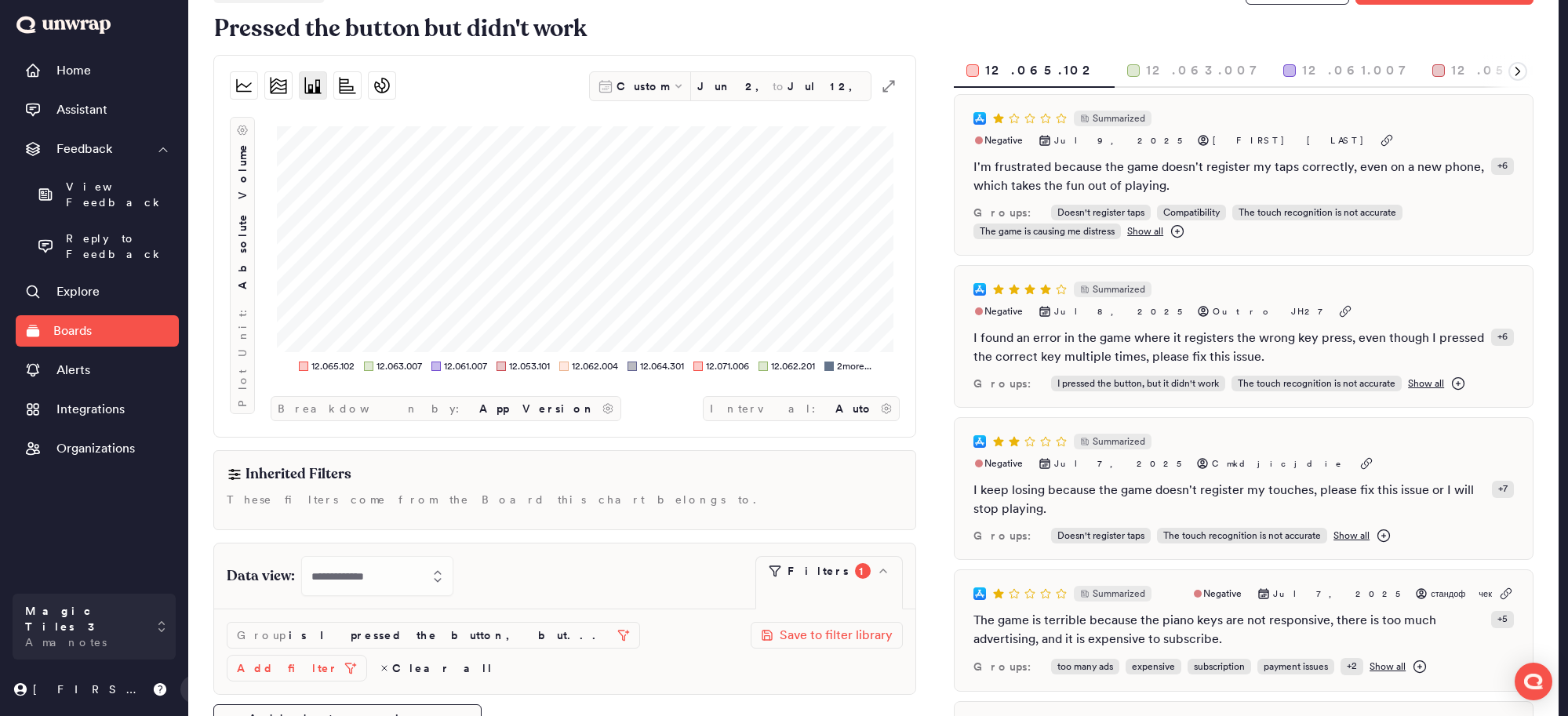 scroll, scrollTop: 0, scrollLeft: 0, axis: both 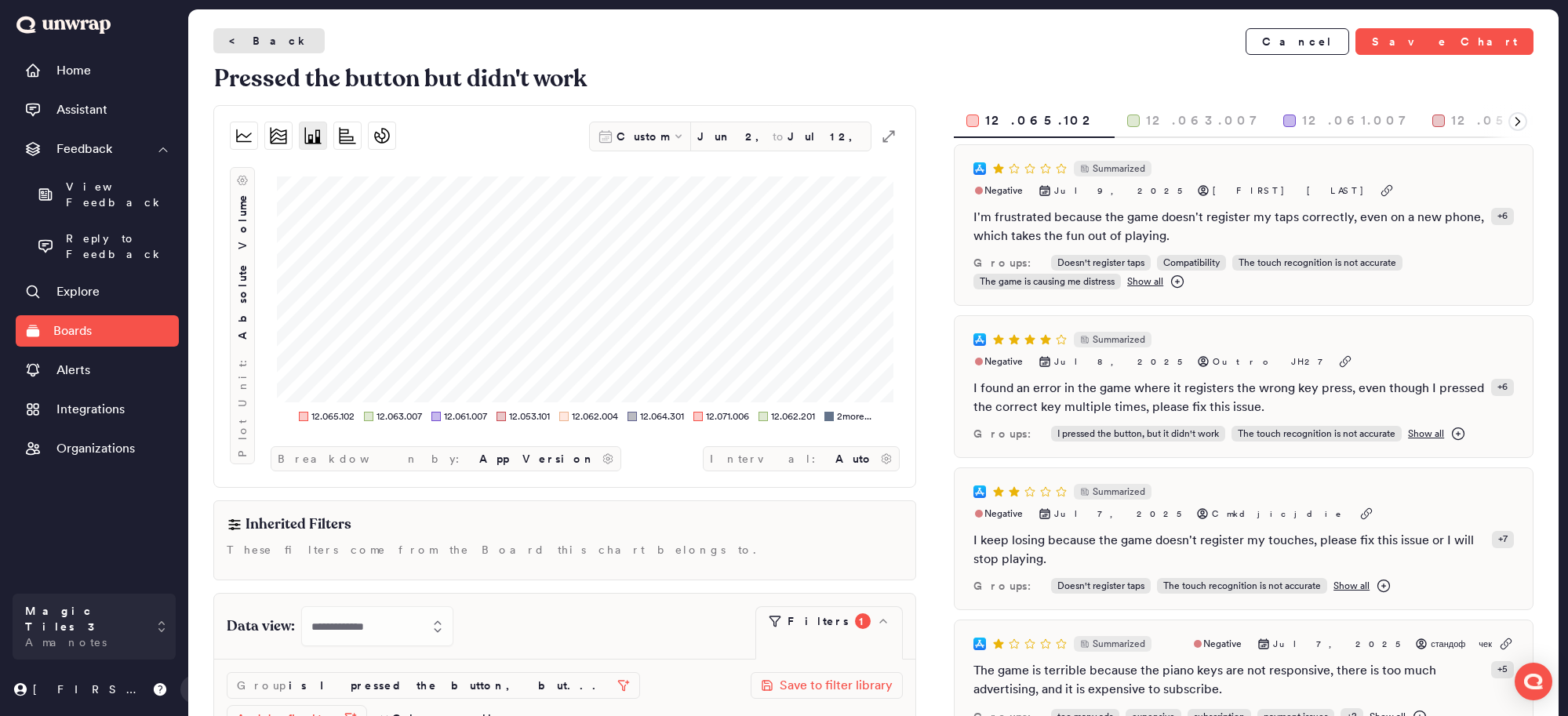 click on "< Back" at bounding box center [269, 41] 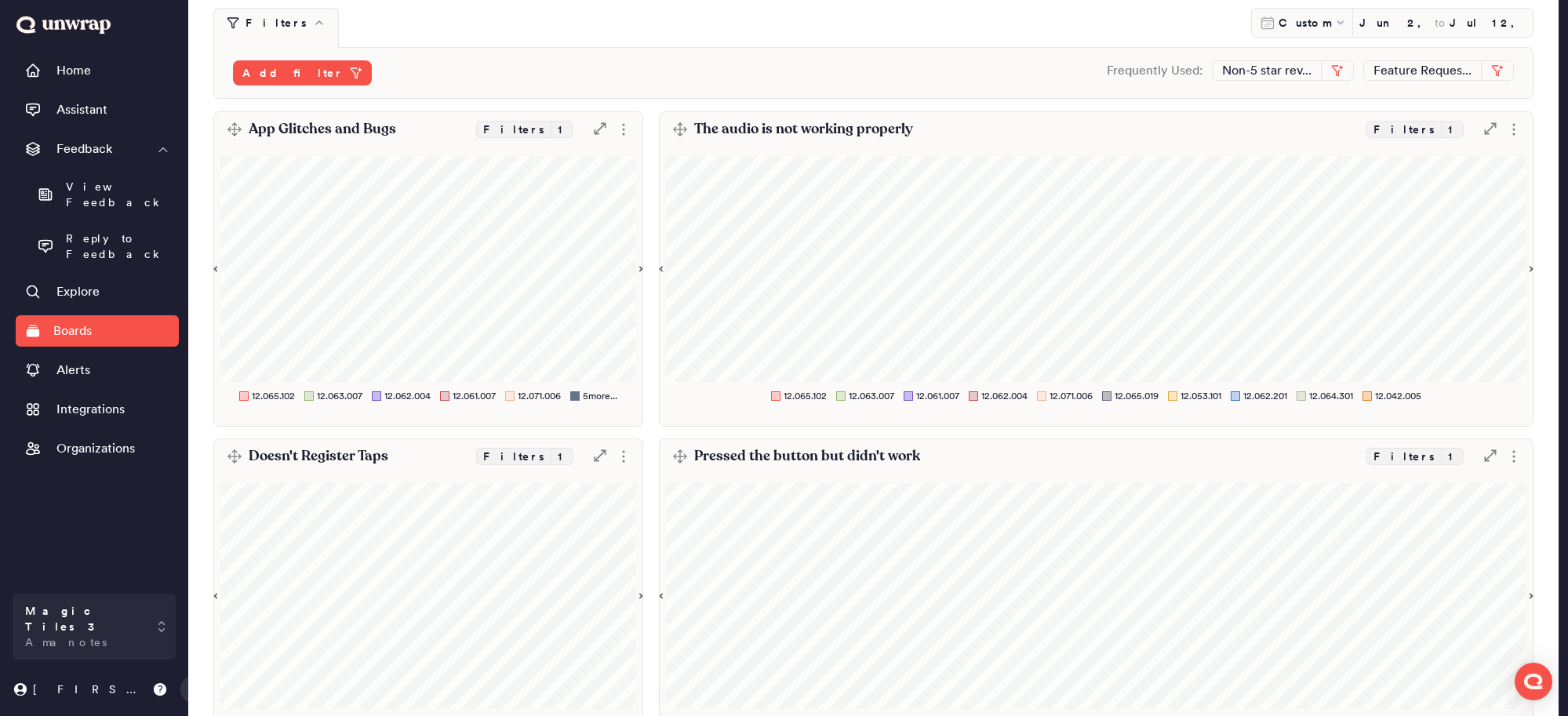 scroll, scrollTop: 171, scrollLeft: 0, axis: vertical 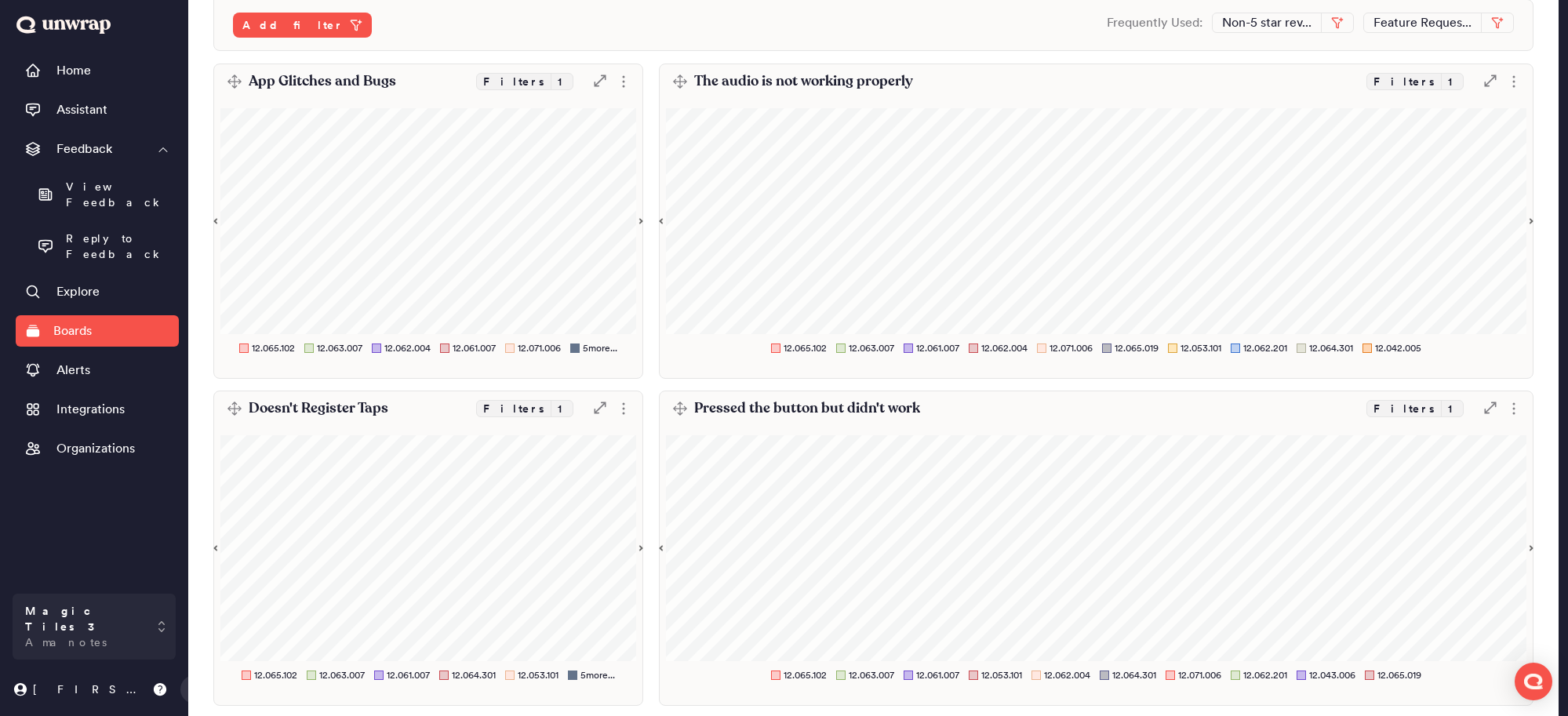 click on "Doesn't Register Taps" at bounding box center [318, 409] 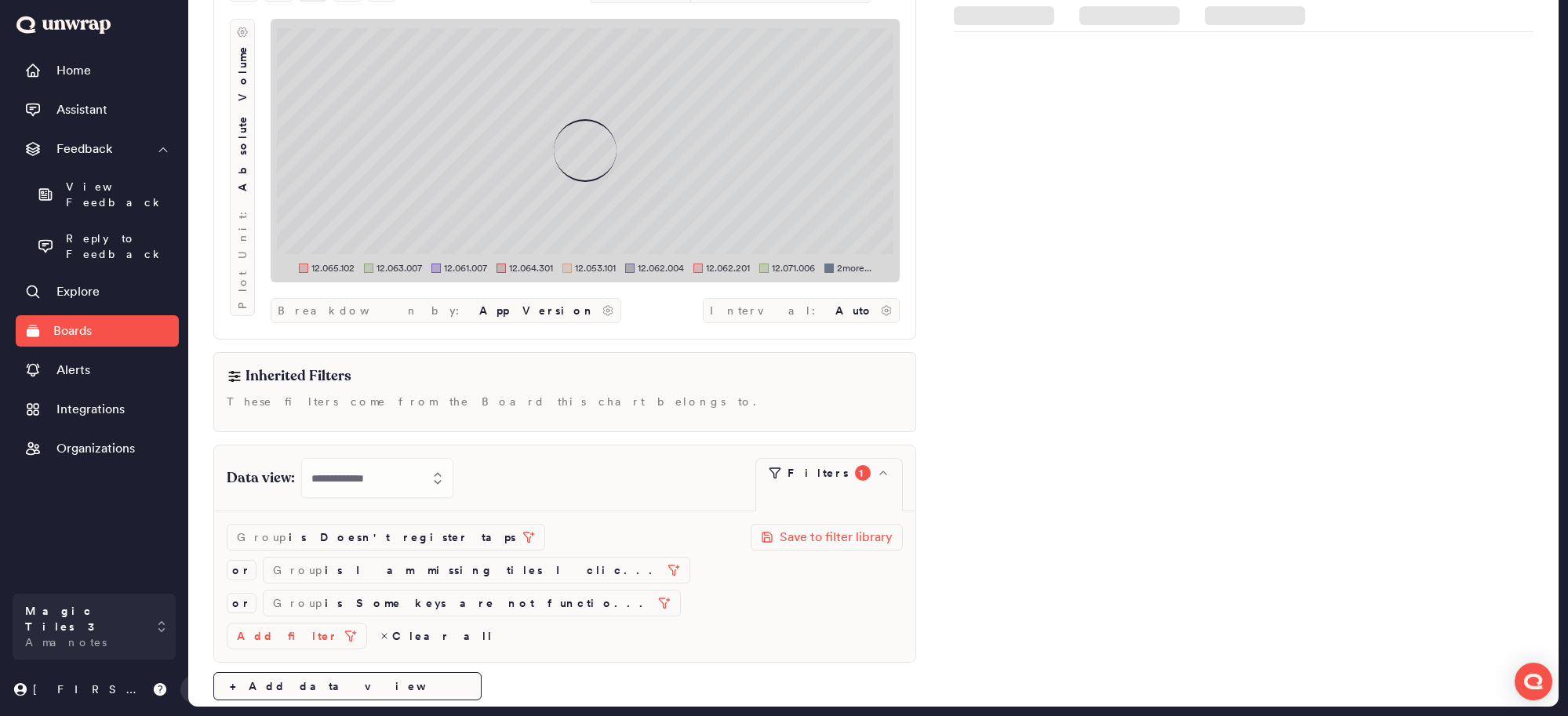 scroll, scrollTop: 0, scrollLeft: 0, axis: both 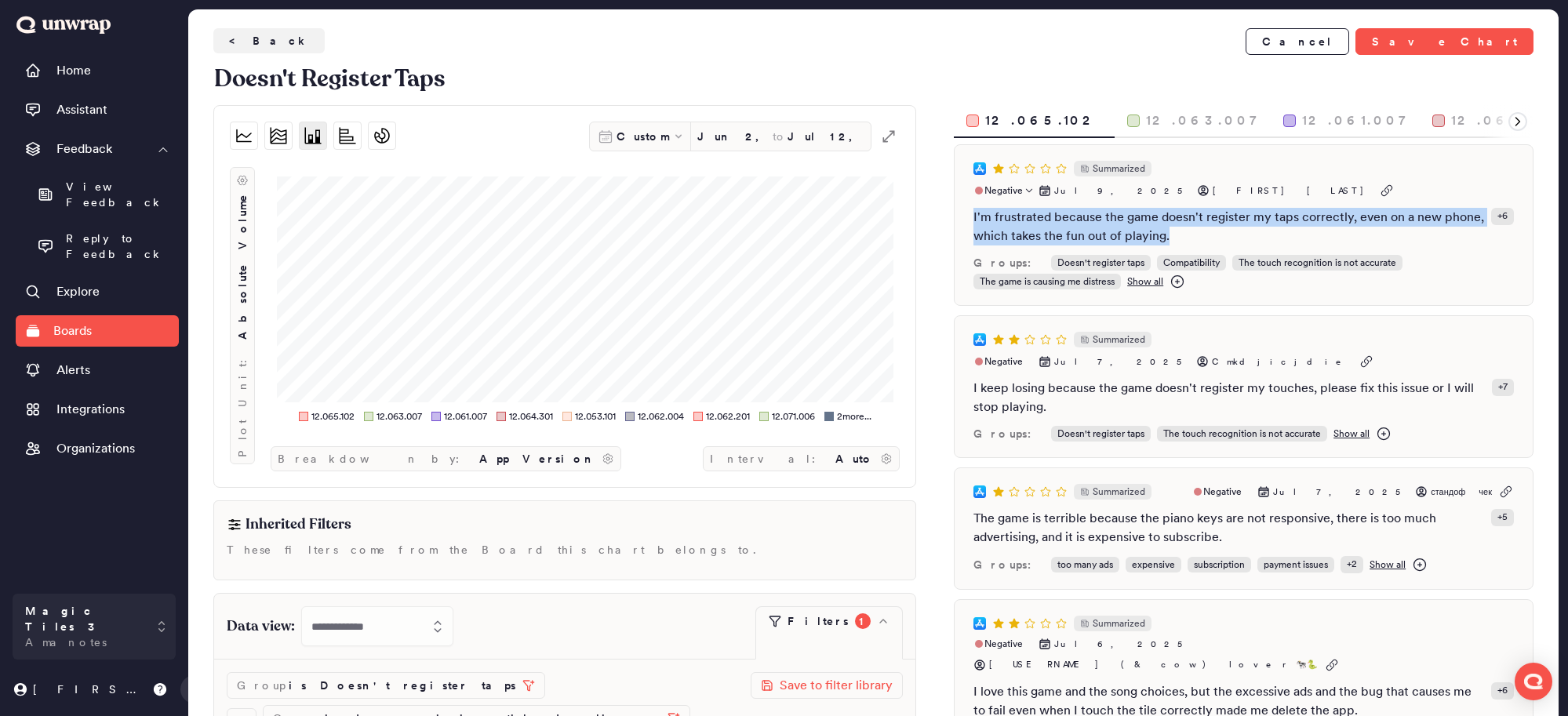 drag, startPoint x: 972, startPoint y: 191, endPoint x: 1212, endPoint y: 205, distance: 240.40799 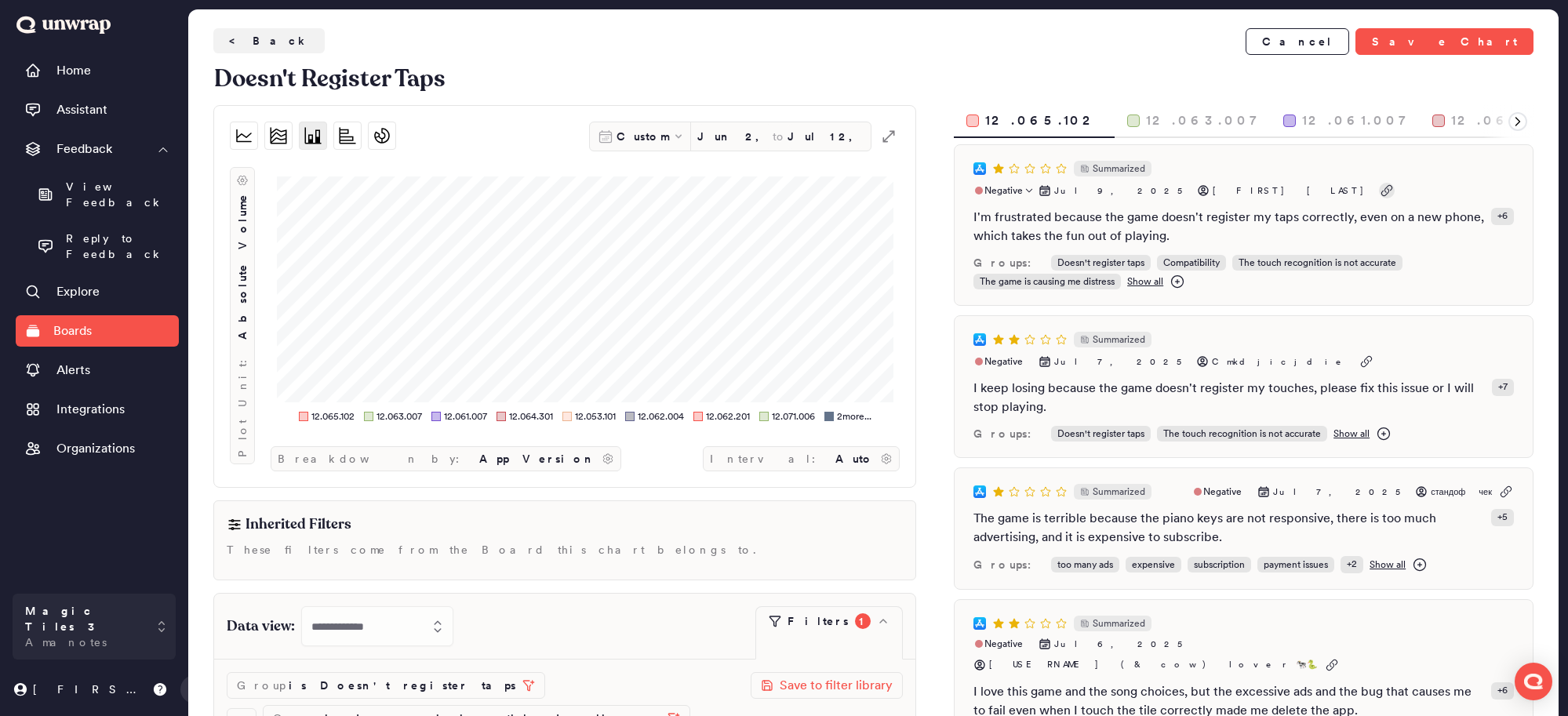 click 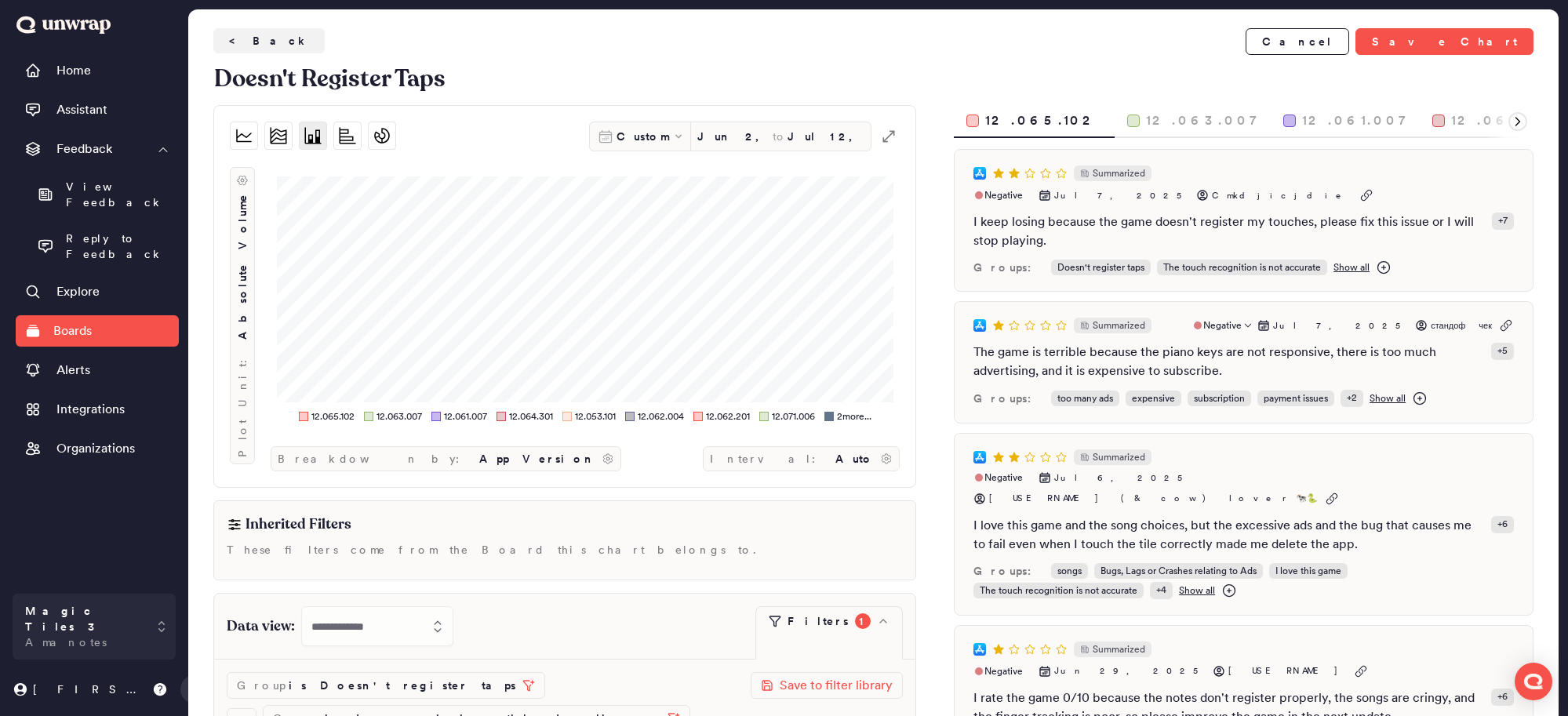 scroll, scrollTop: 118, scrollLeft: 0, axis: vertical 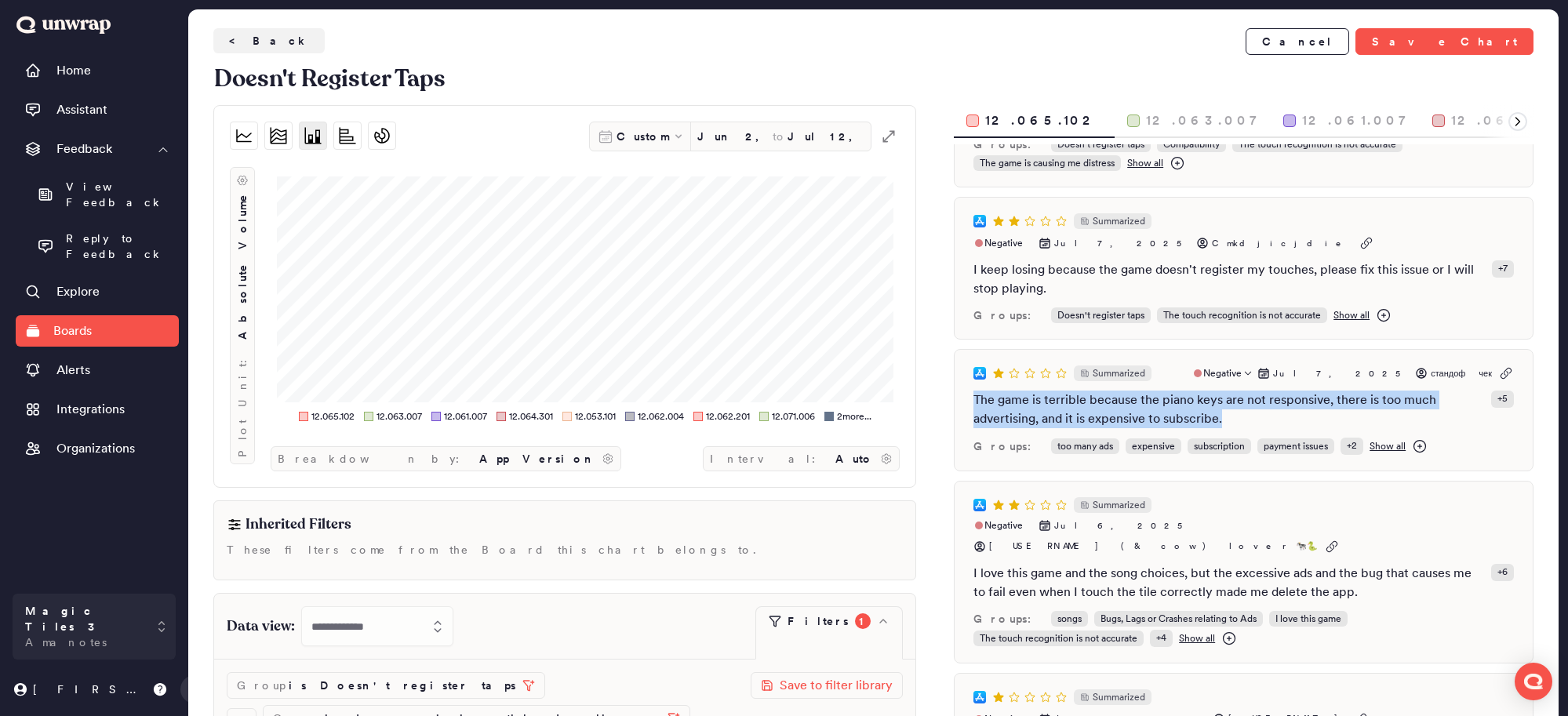 drag, startPoint x: 972, startPoint y: 352, endPoint x: 1228, endPoint y: 375, distance: 257.03113 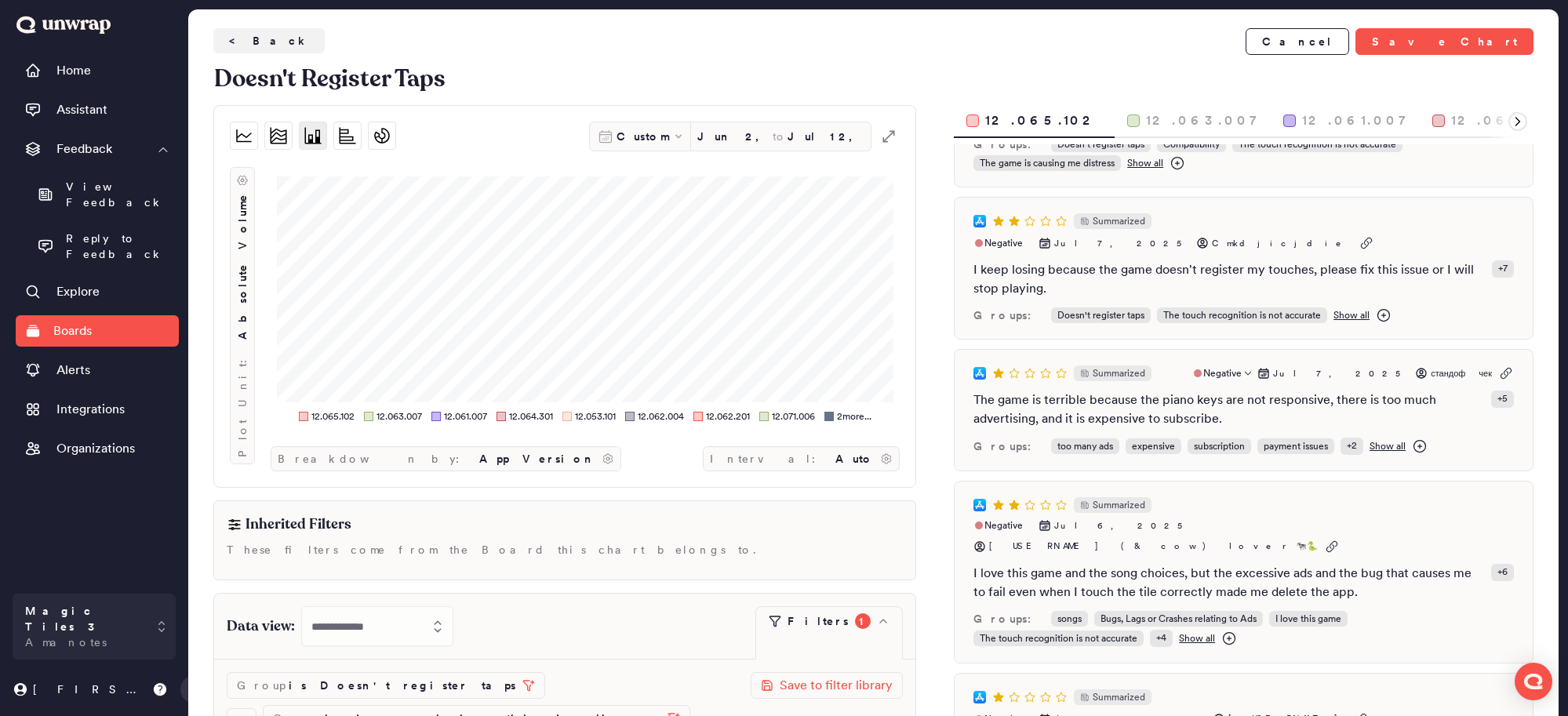 click on "Summarized Negative [MONTH] [DAY], [YEAR] [FIRST] The game is terrible because the piano keys are not responsive, there is too much advertising, and it is expensive to subscribe. + 5 Groups: too many ads expensive subscription payment issues + 2 Show all" at bounding box center [1243, 410] 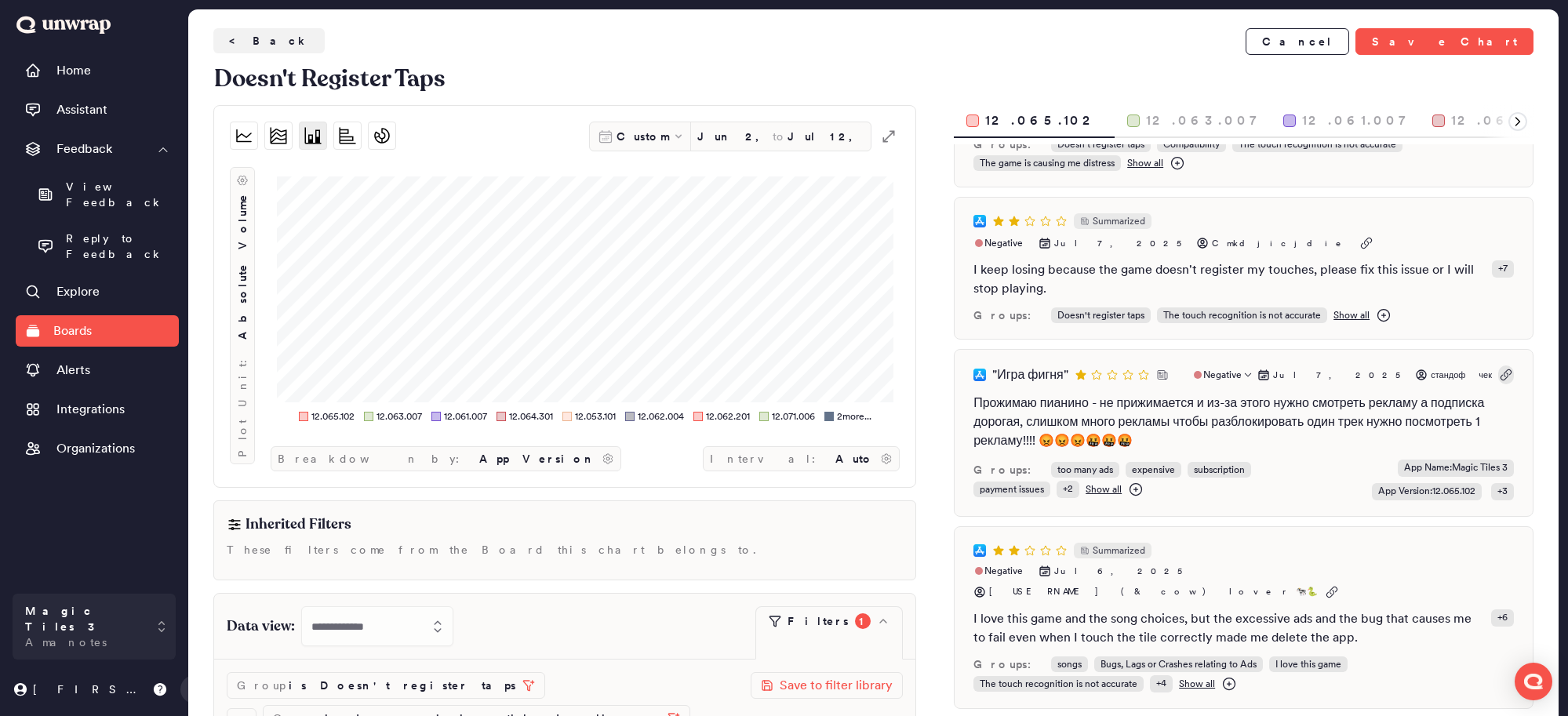 click 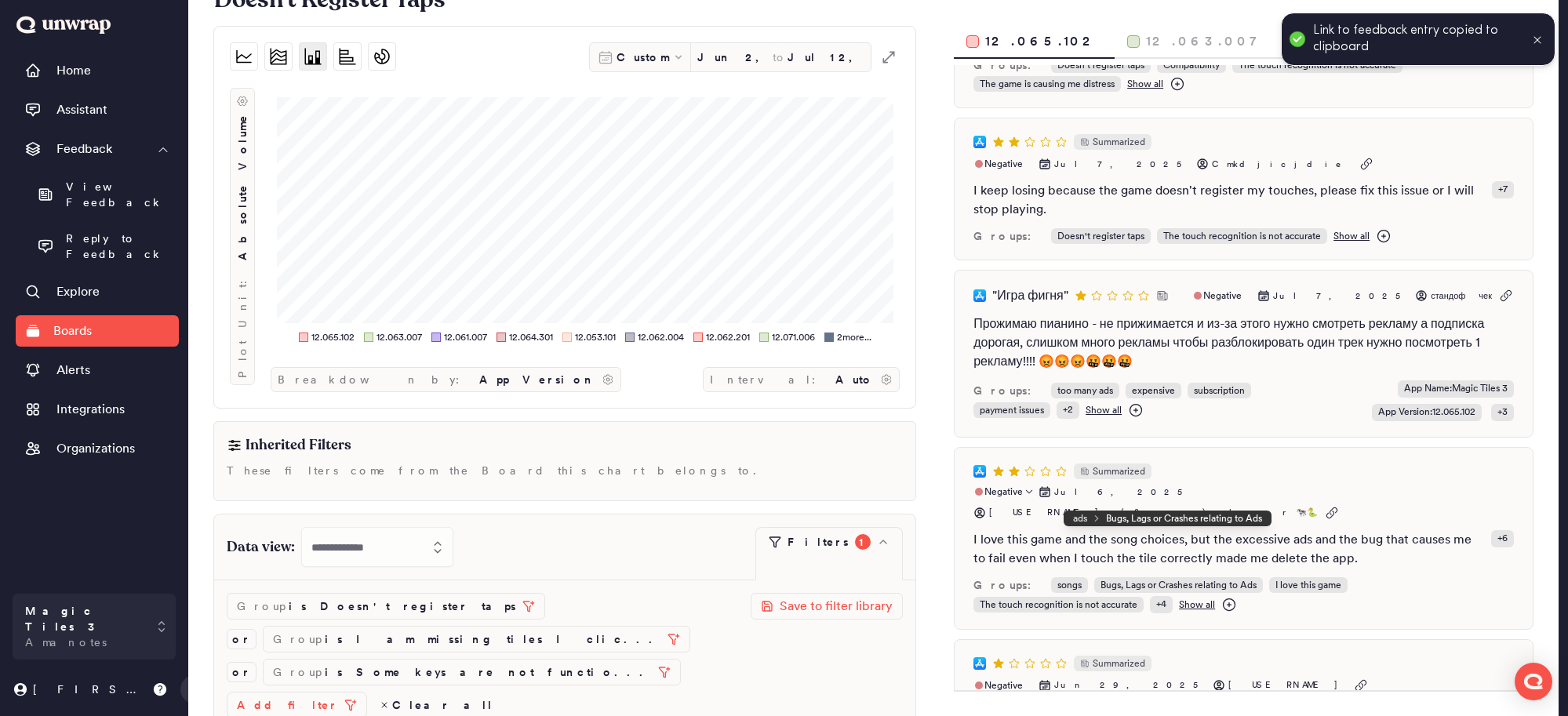 scroll, scrollTop: 82, scrollLeft: 0, axis: vertical 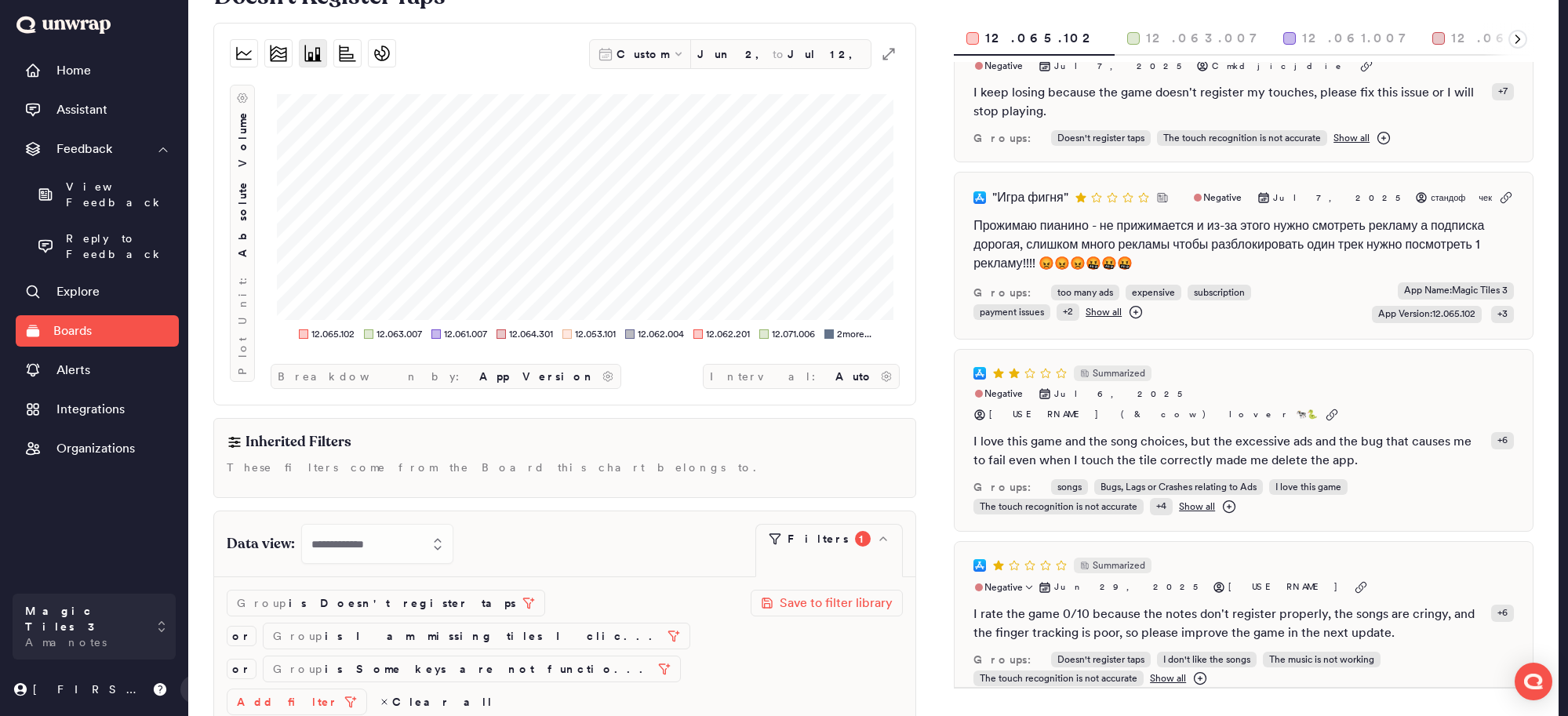 click on "I rate the game 0/10 because the notes don't register properly, the songs are cringy, and the finger tracking is poor, so please improve the game in the next update." at bounding box center [1229, 623] 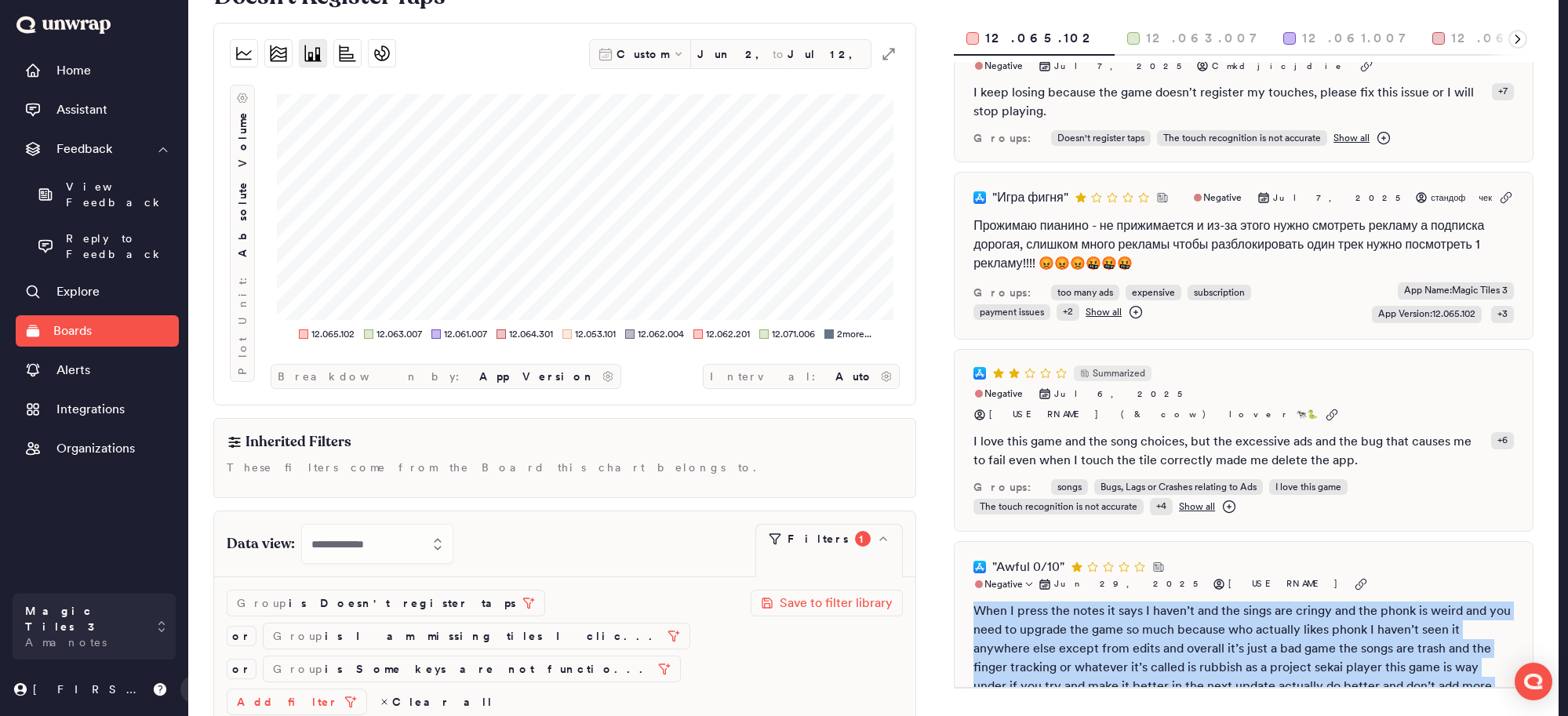 drag, startPoint x: 974, startPoint y: 504, endPoint x: 1229, endPoint y: 599, distance: 272.1213 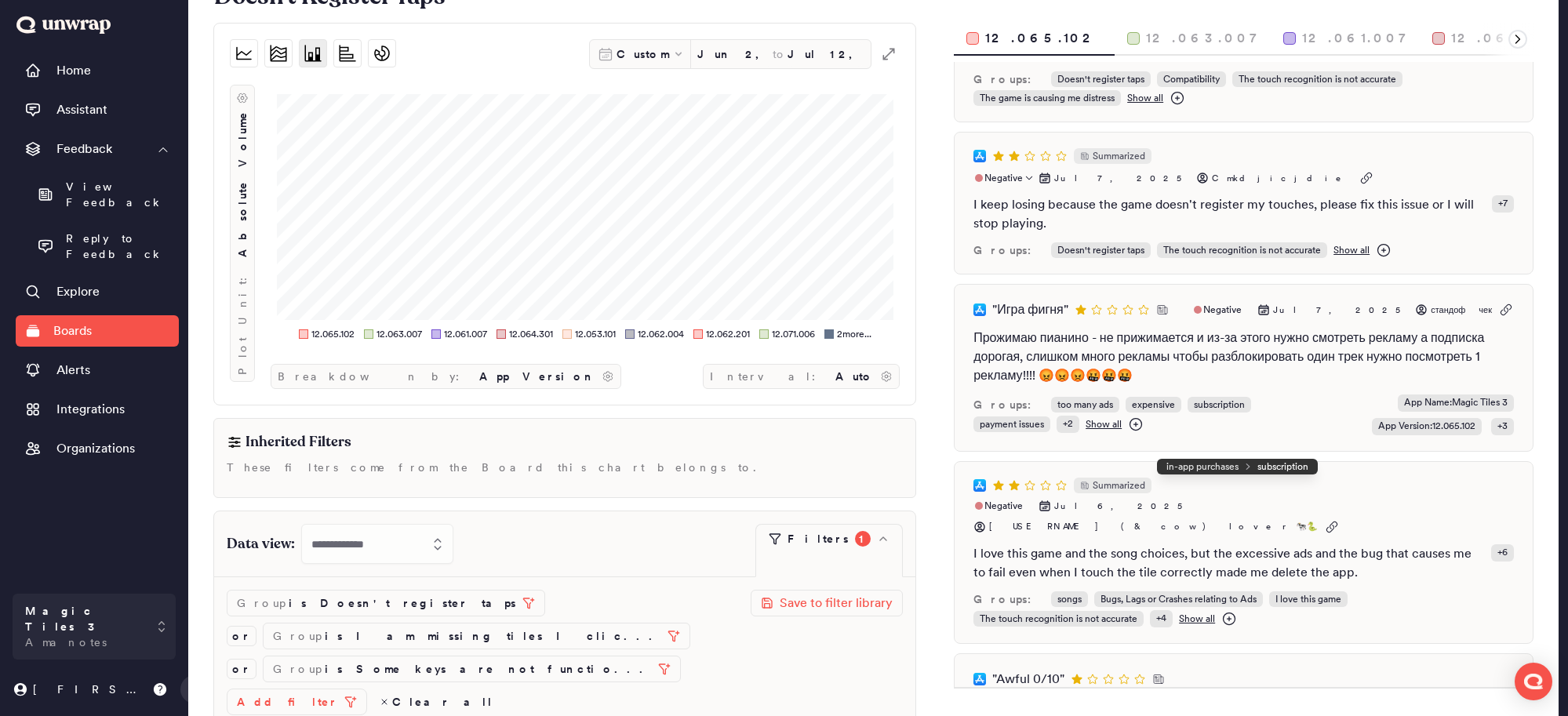 scroll, scrollTop: 0, scrollLeft: 0, axis: both 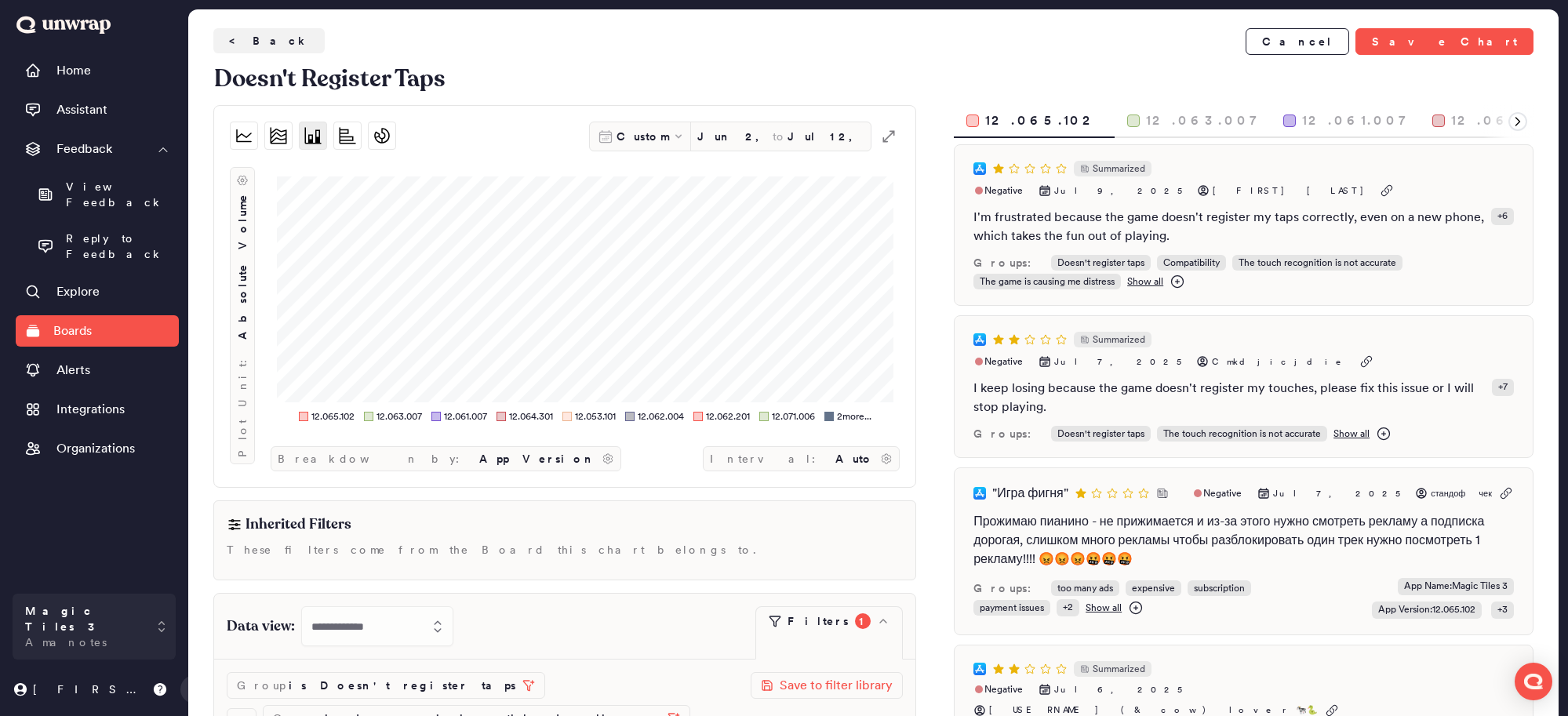 click on "12.063.007" at bounding box center [1202, 121] 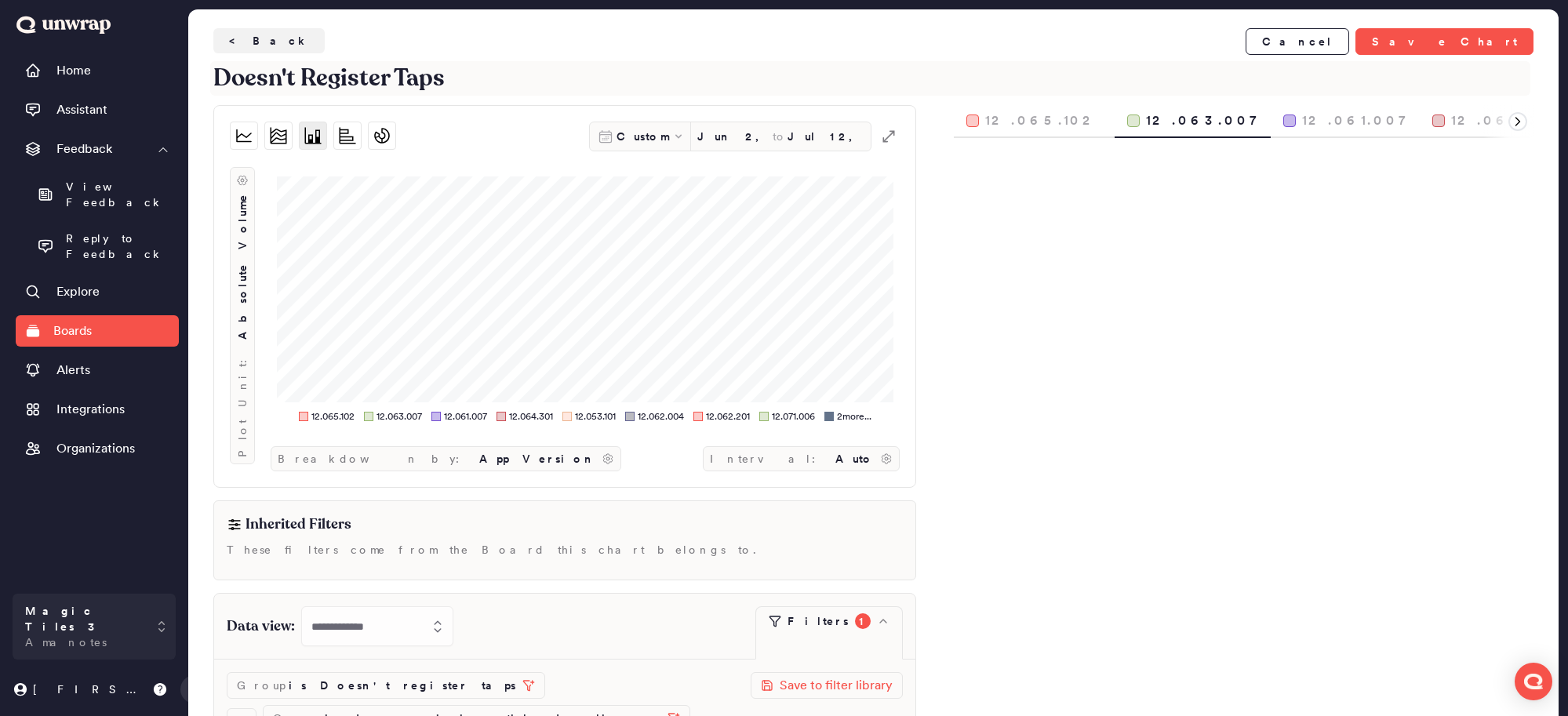 click on "Doesn't Register Taps" at bounding box center [870, 78] 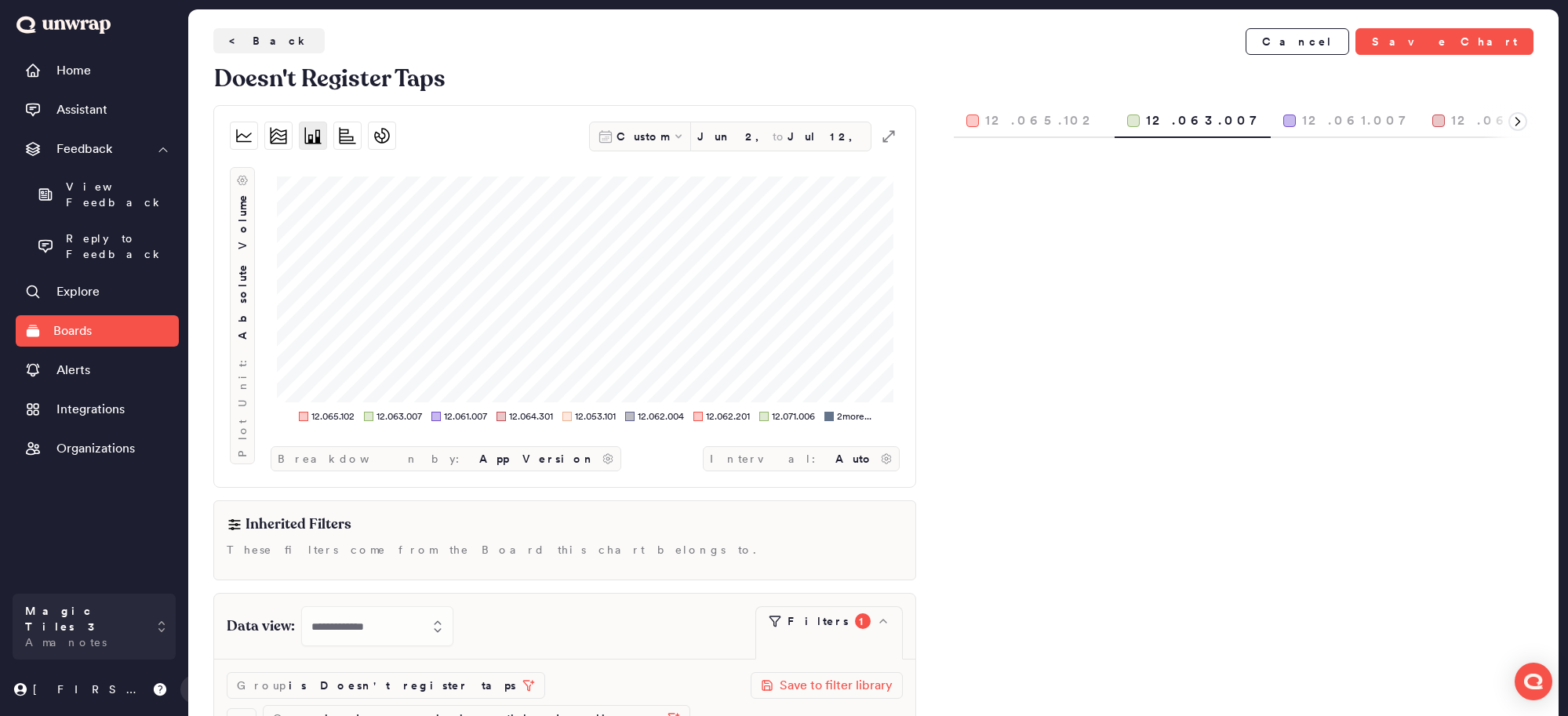 click on "12.064.301" at bounding box center (1506, 121) 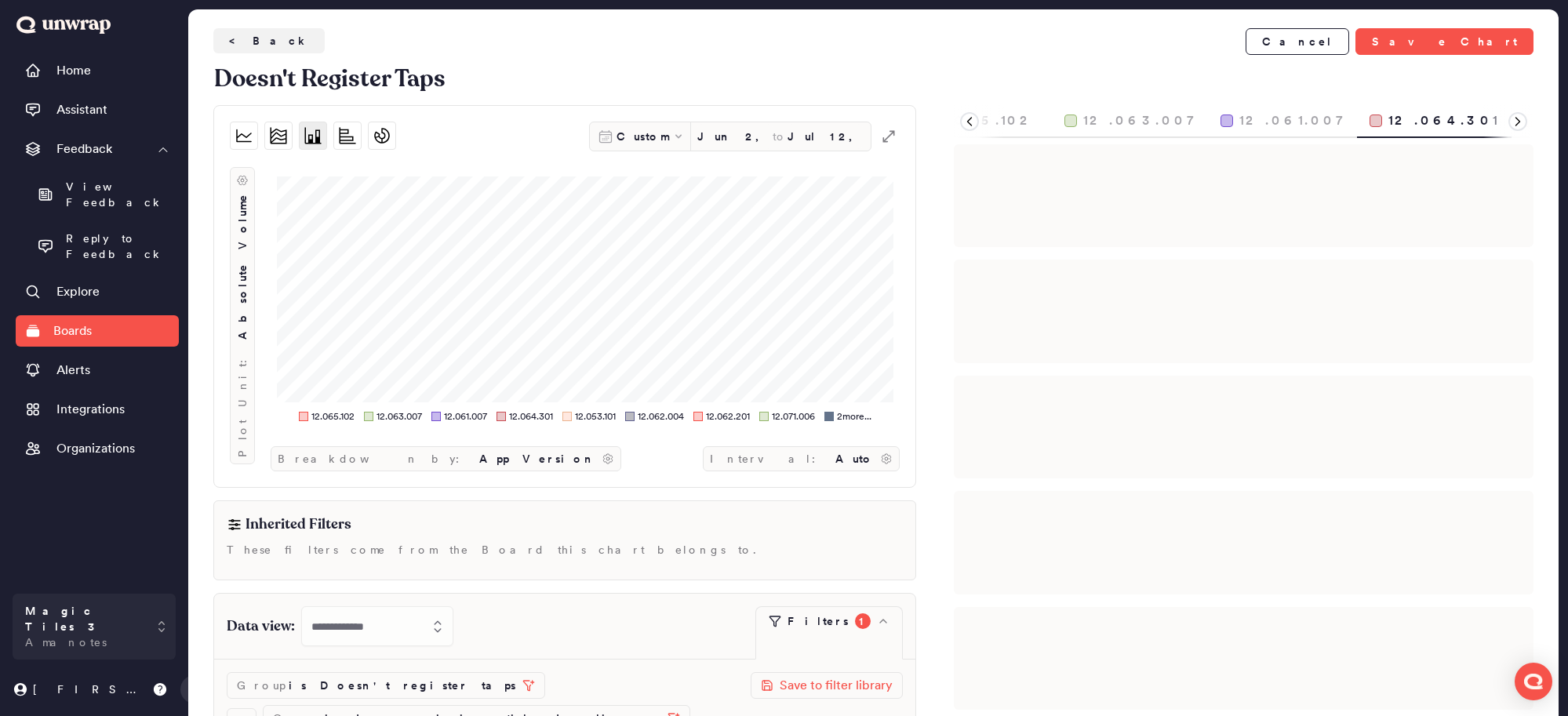 scroll, scrollTop: 0, scrollLeft: 76, axis: horizontal 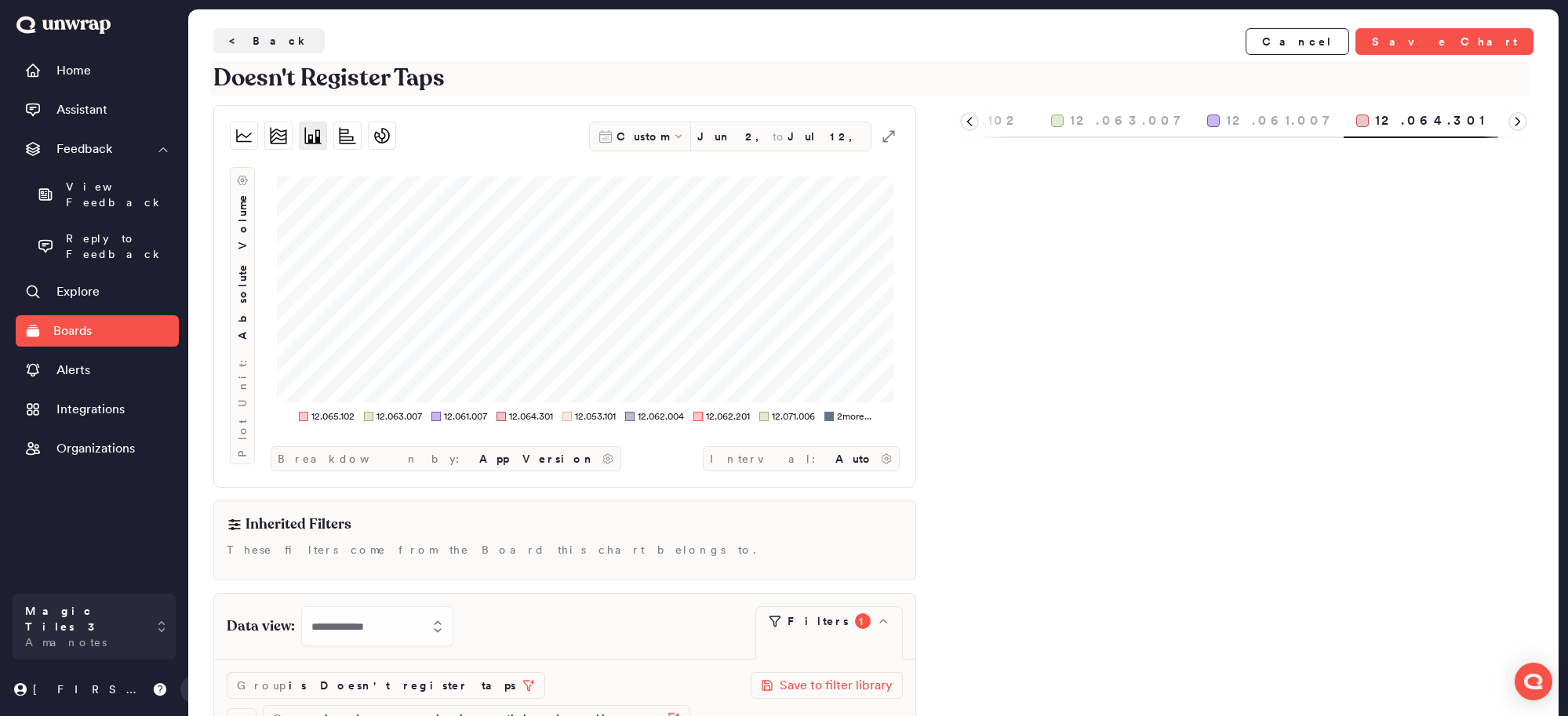 click on "Doesn't Register Taps" at bounding box center (870, 78) 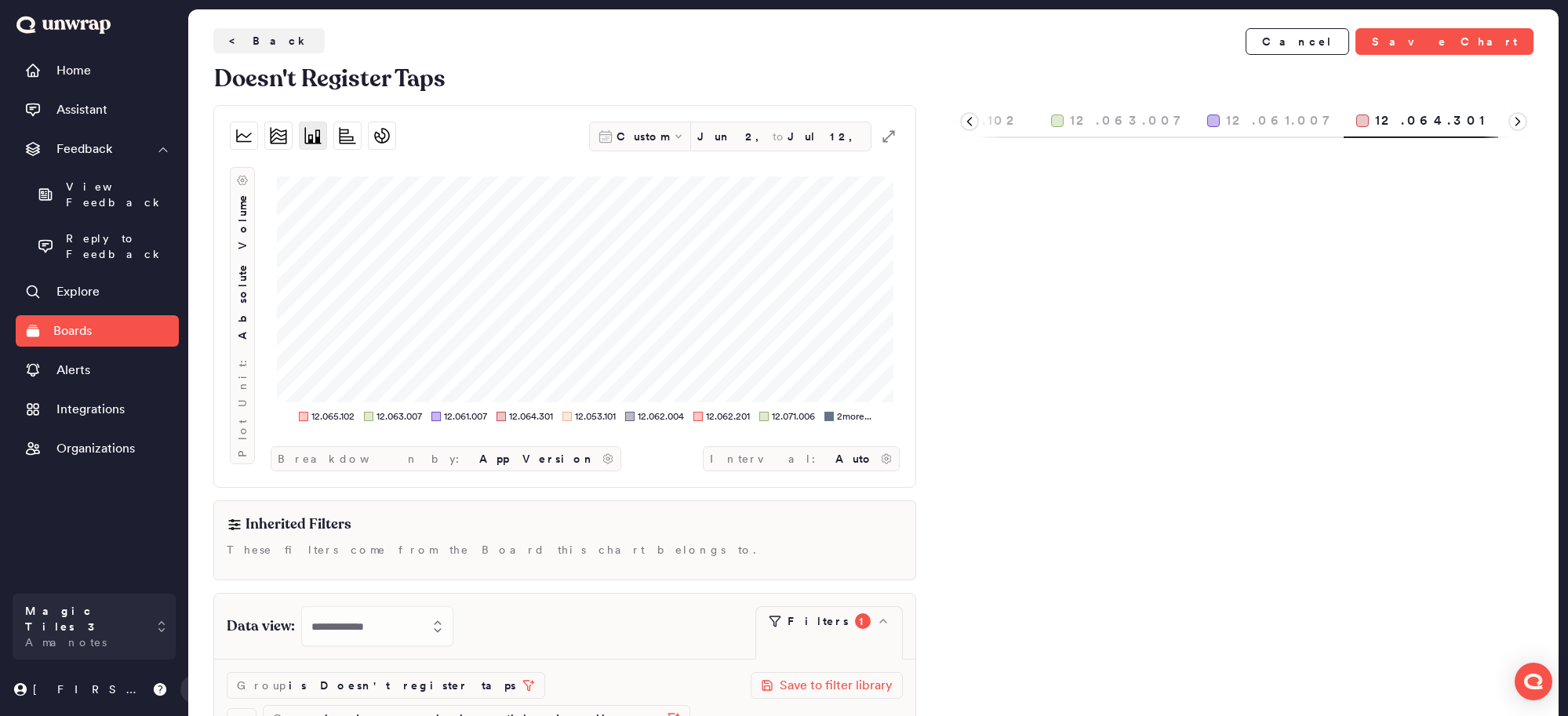 click on "< Back Cancel Save Chart" at bounding box center (873, 42) 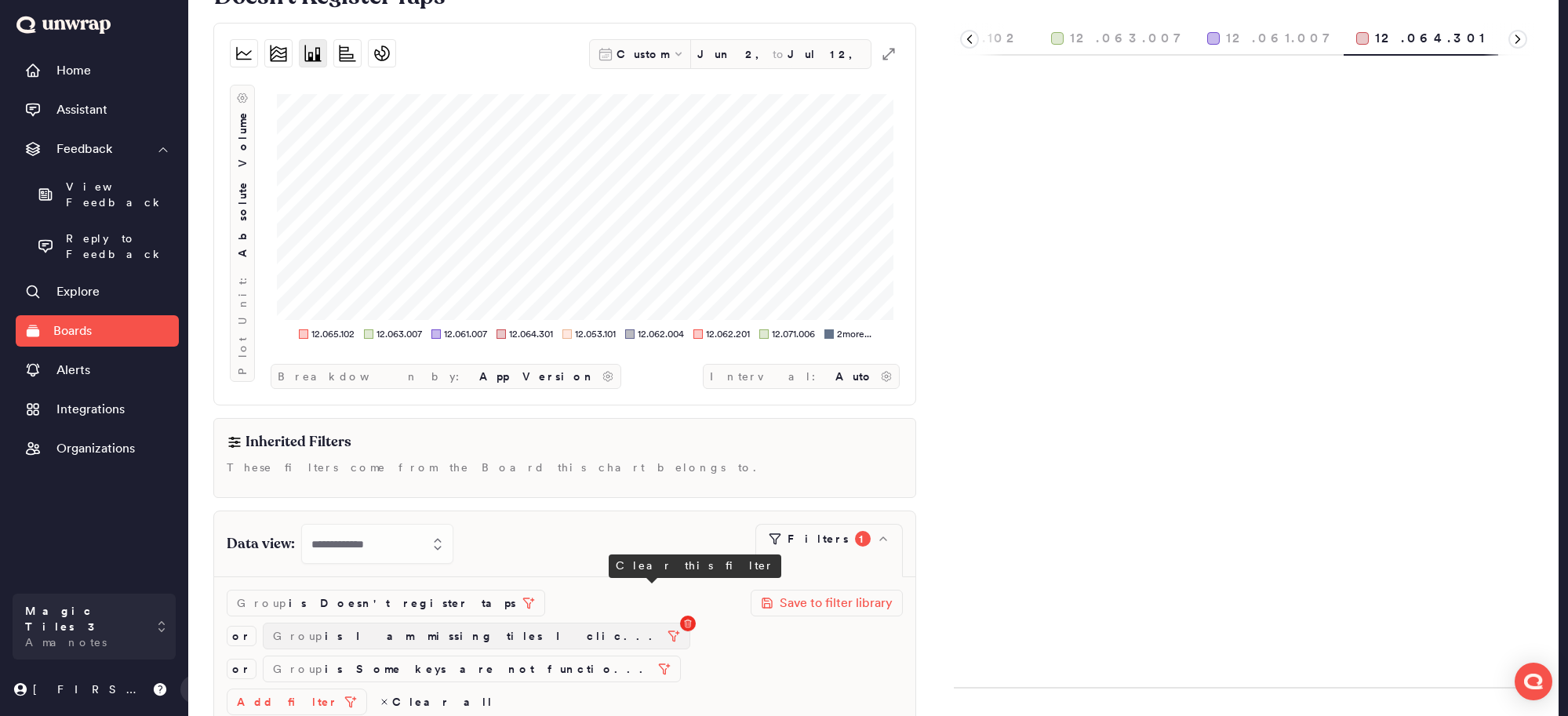 click 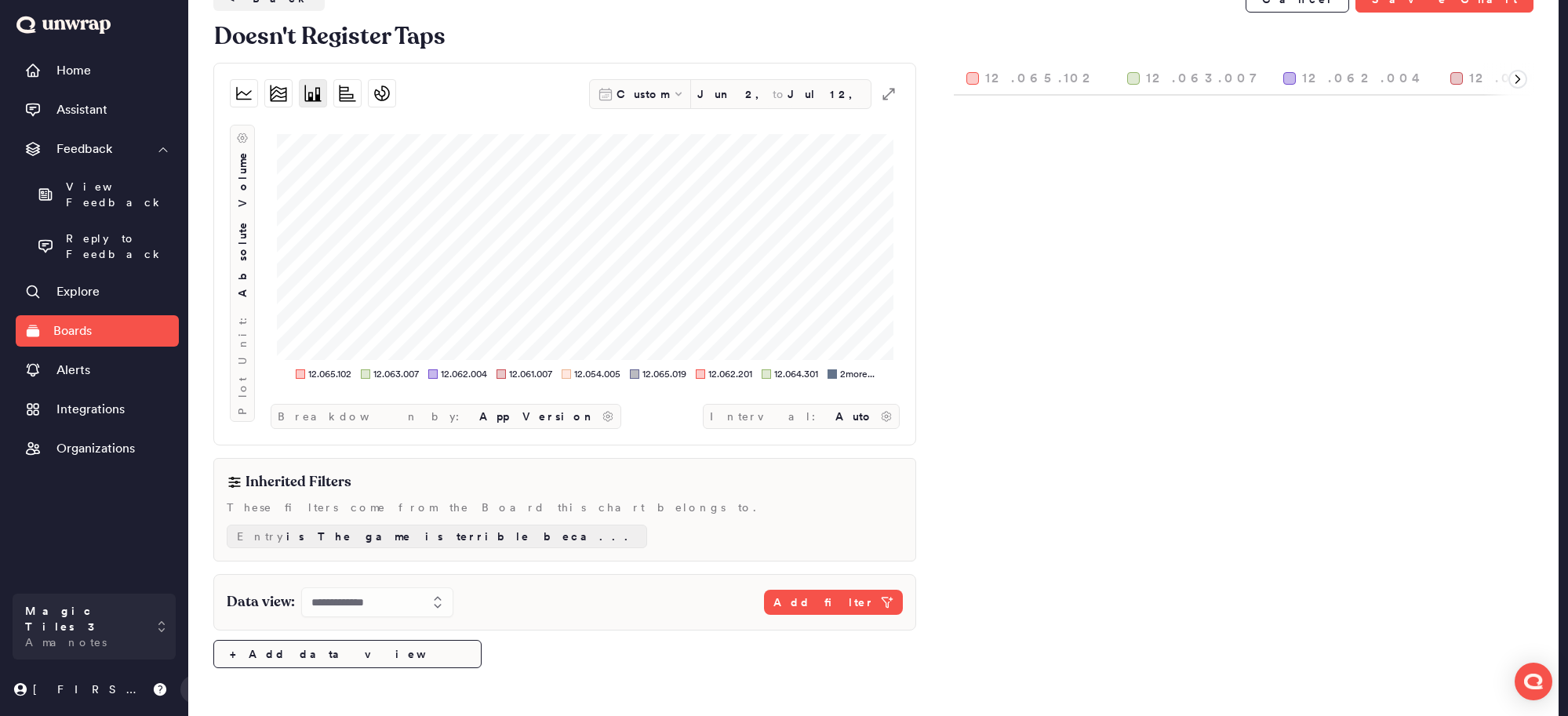 scroll, scrollTop: 0, scrollLeft: 0, axis: both 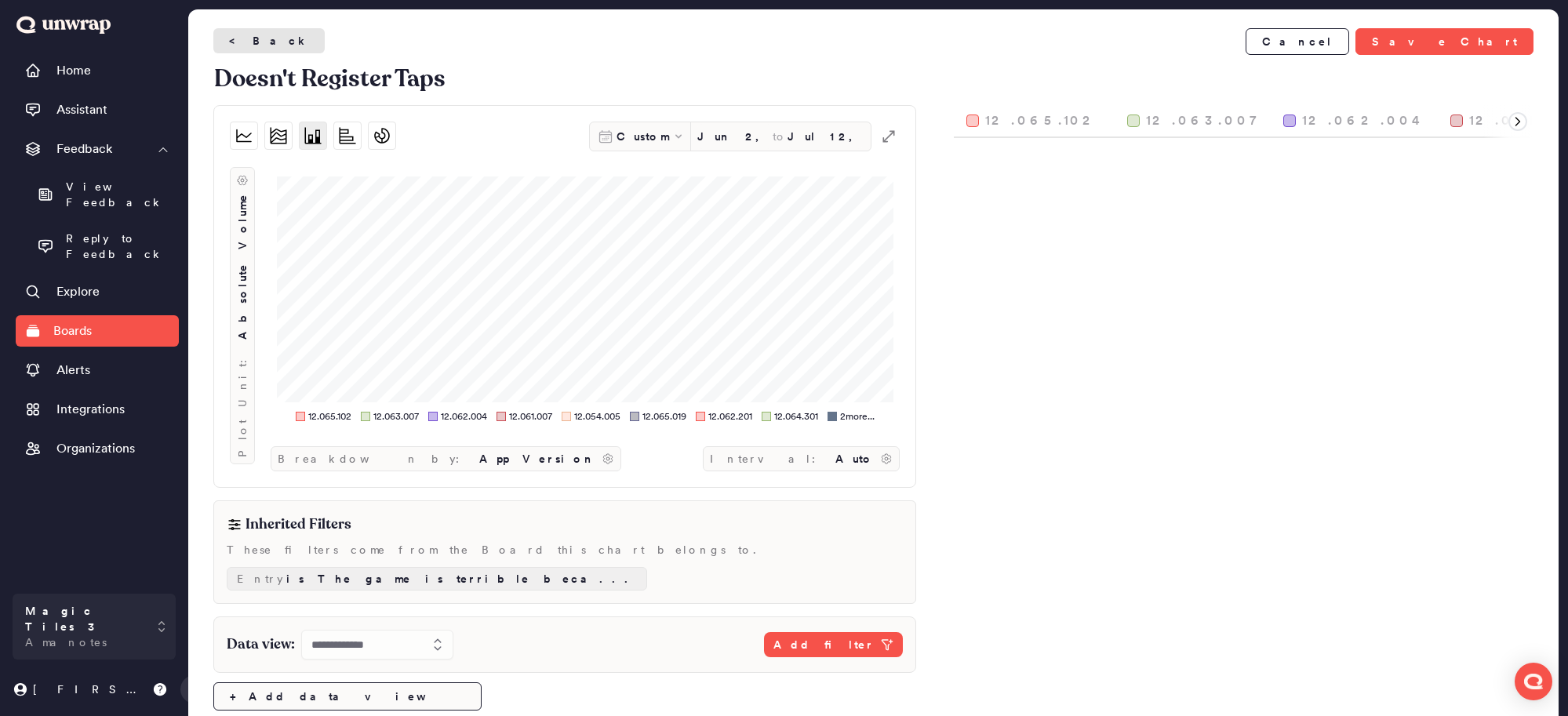 click on "< Back" at bounding box center (269, 41) 